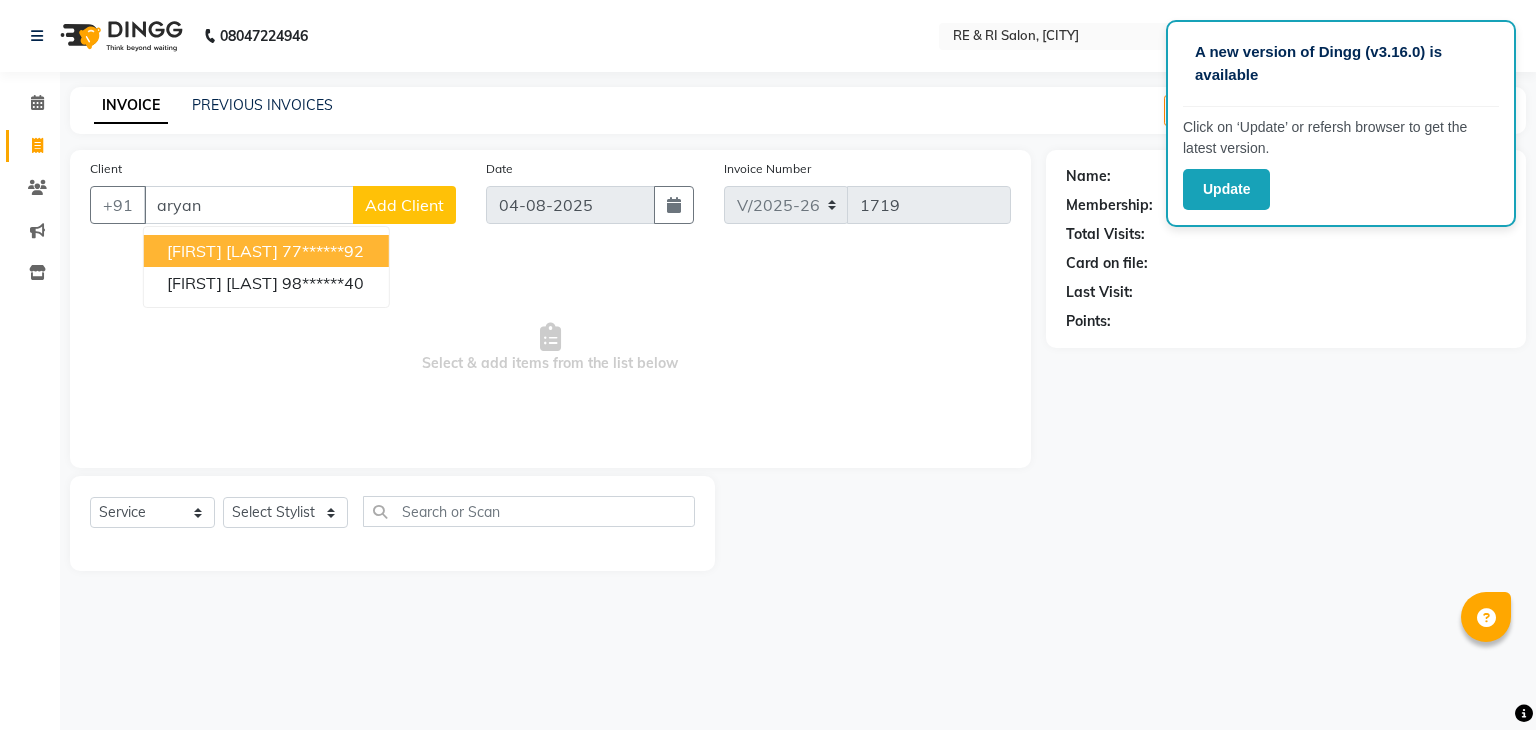 select on "5364" 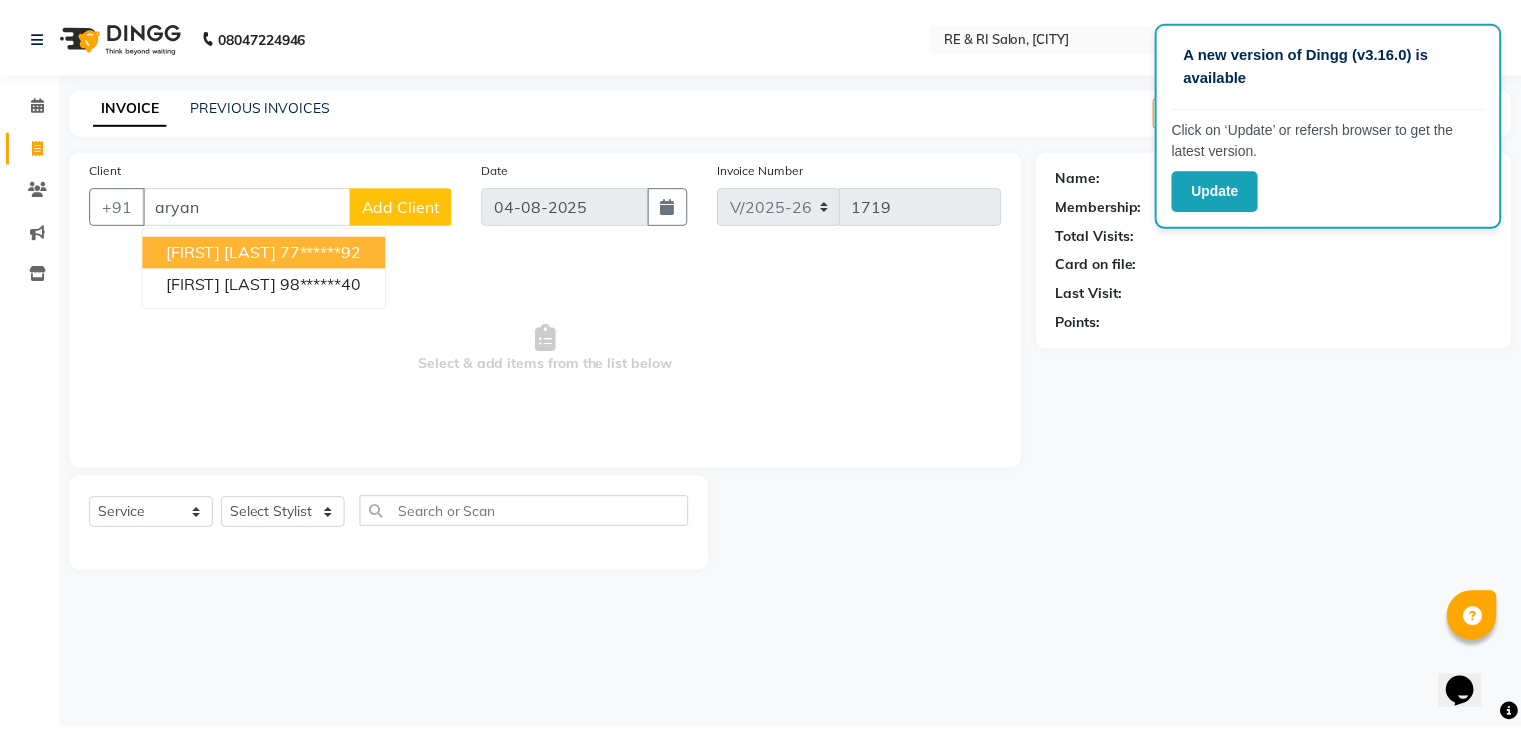scroll, scrollTop: 0, scrollLeft: 0, axis: both 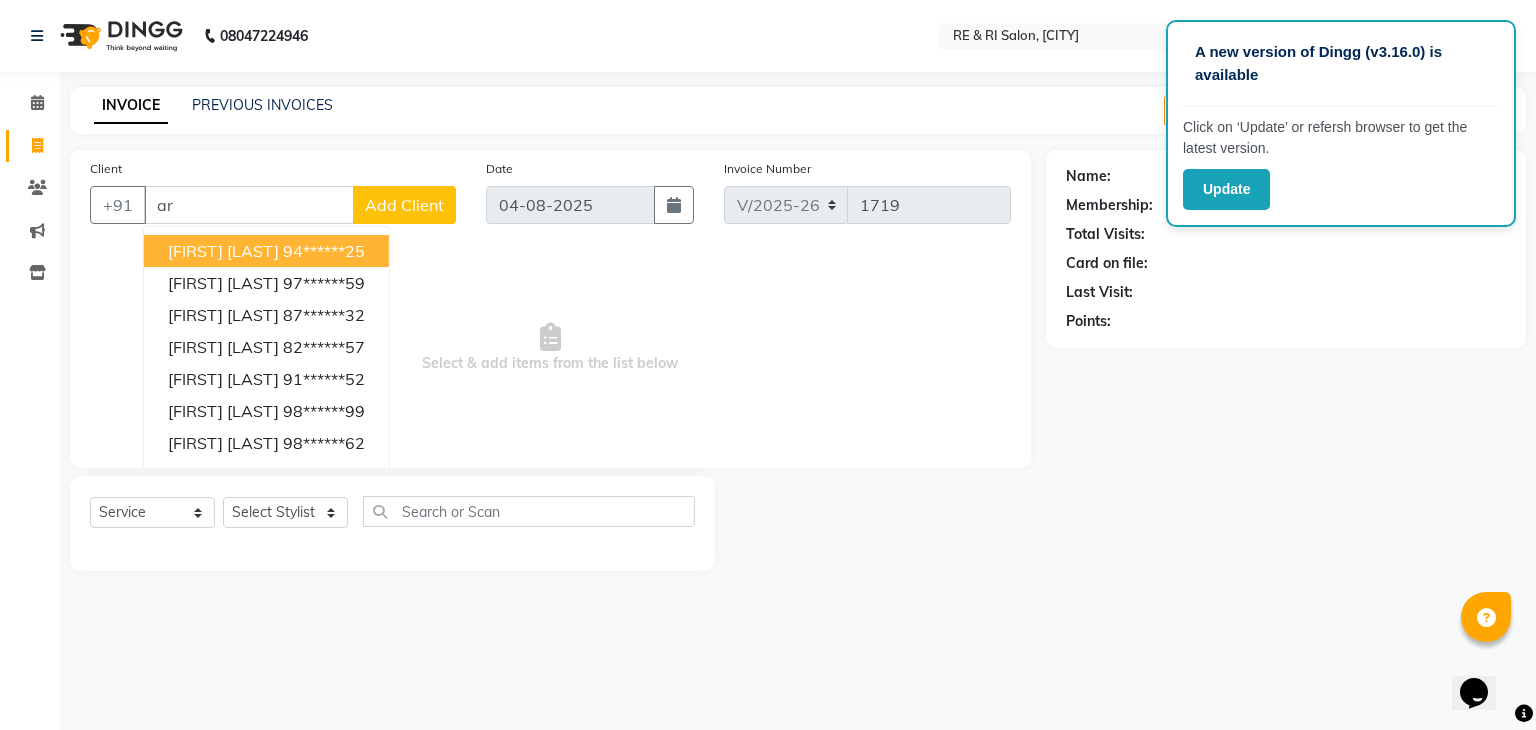 type on "a" 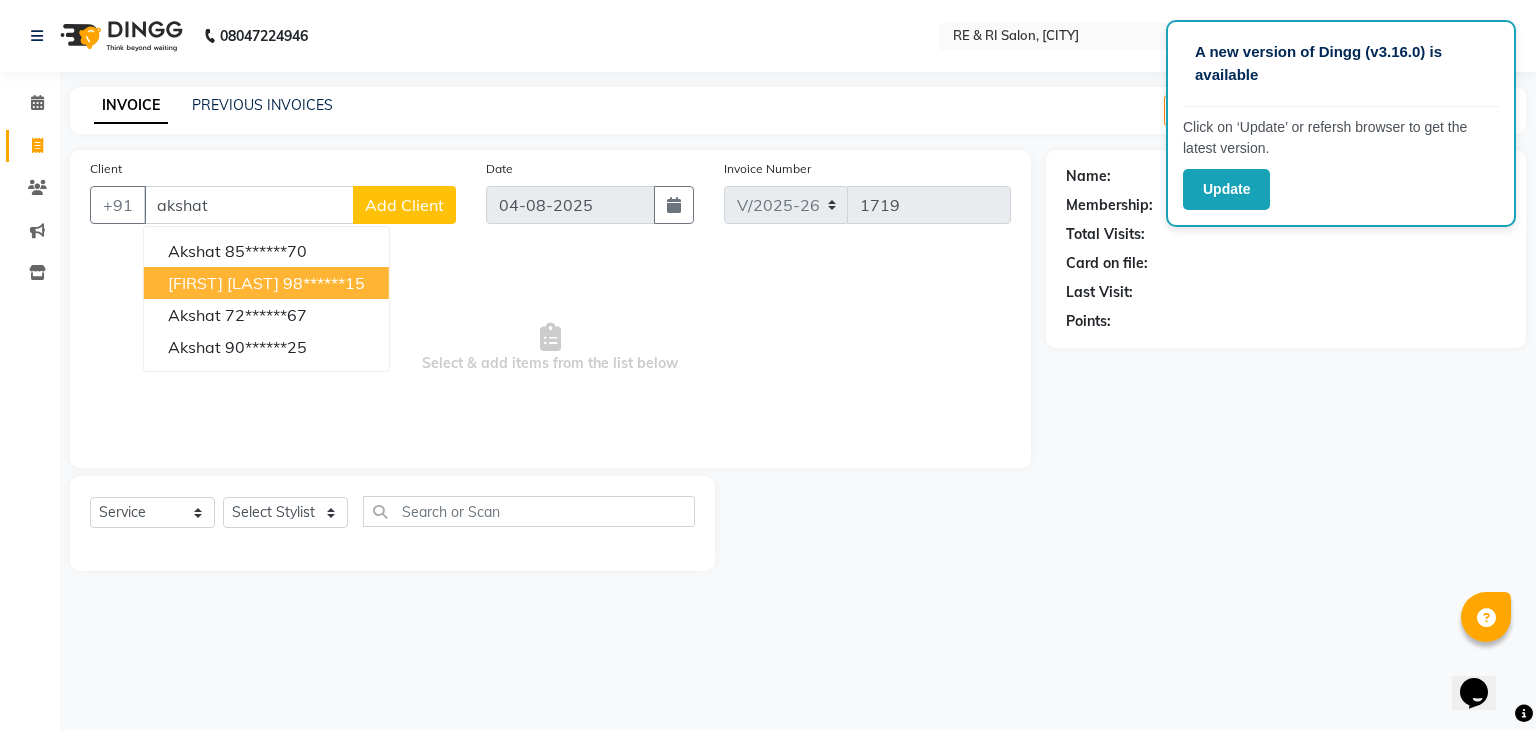 click on "98******15" at bounding box center [324, 283] 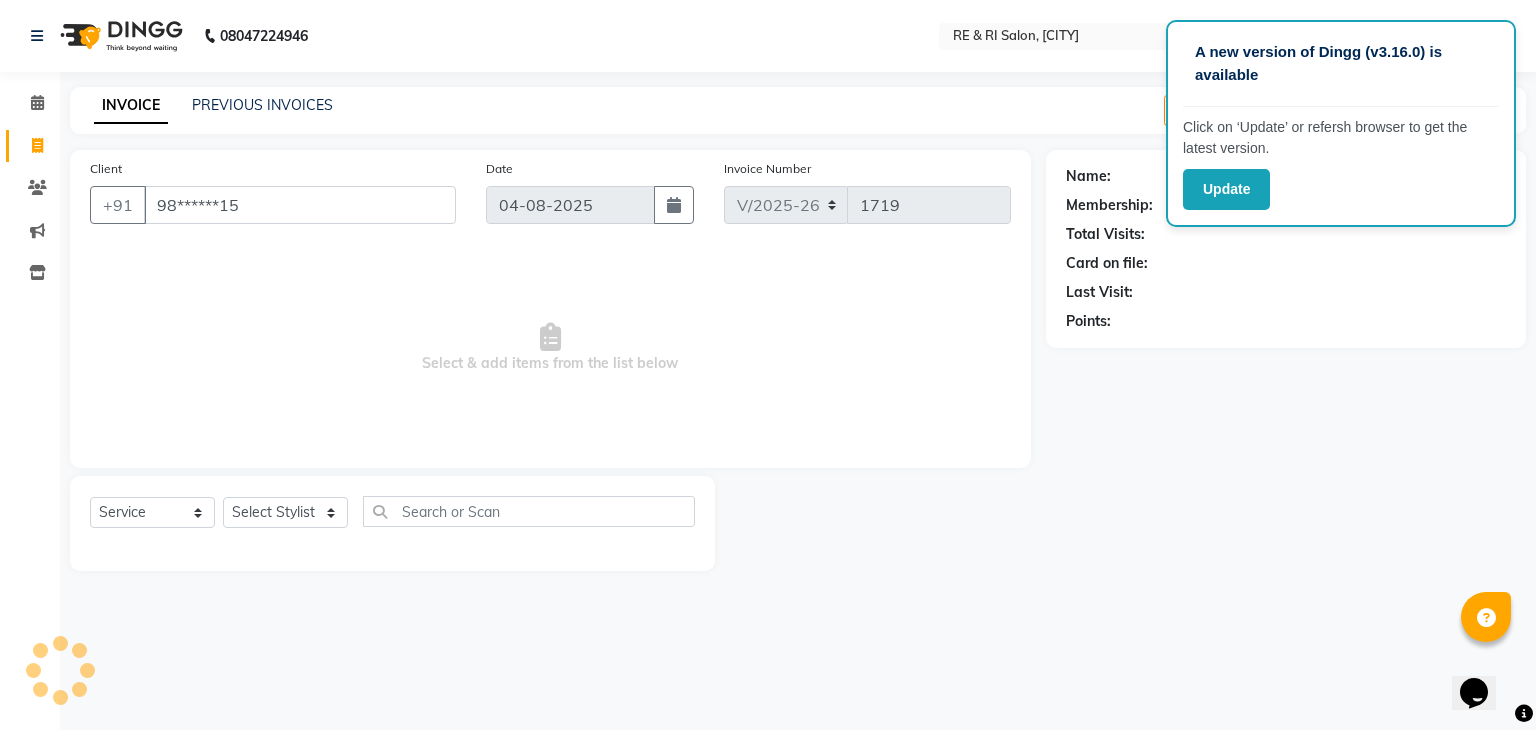 type on "98******15" 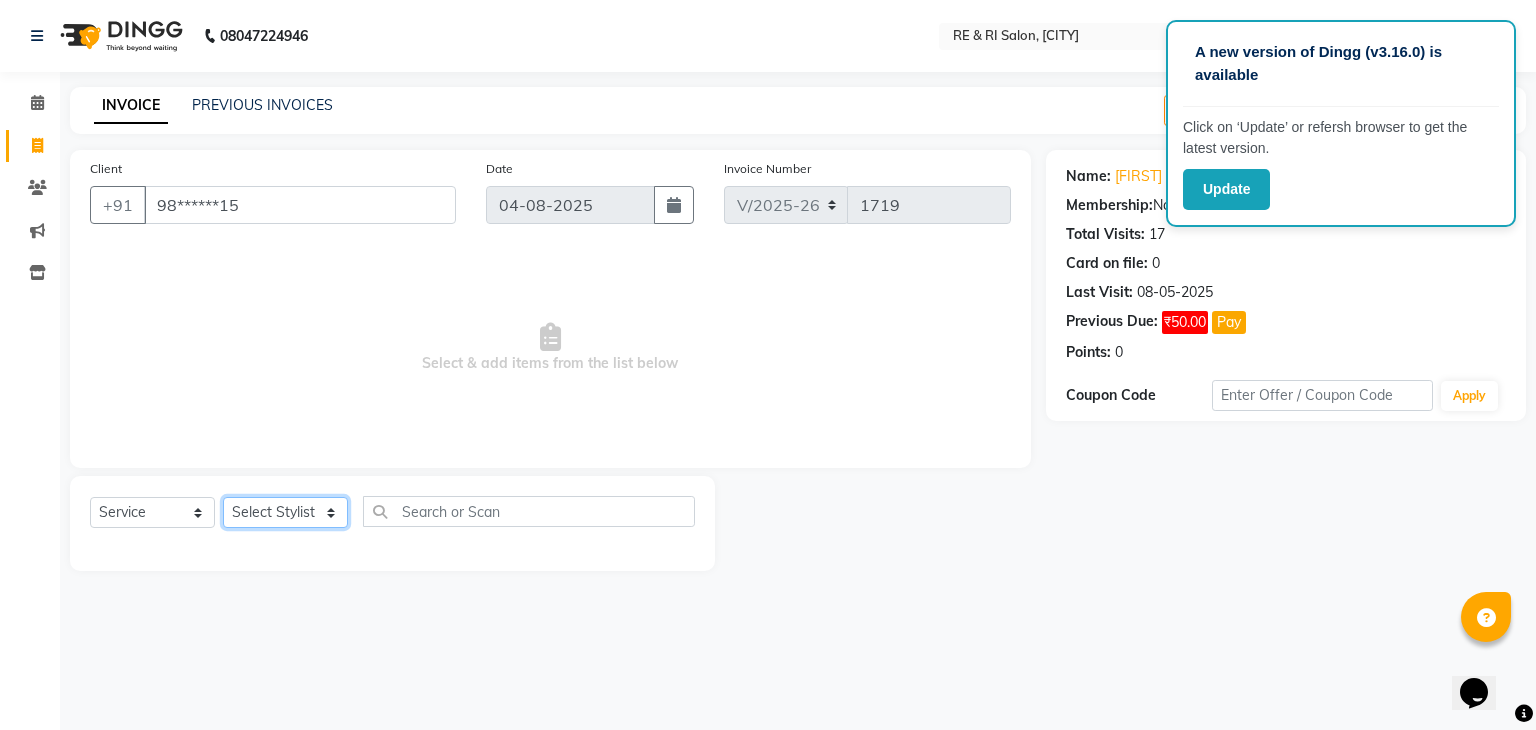 click on "Select Stylist ana Arbaaz  Danish  Poonam Rehaan  Salman  Sandy" 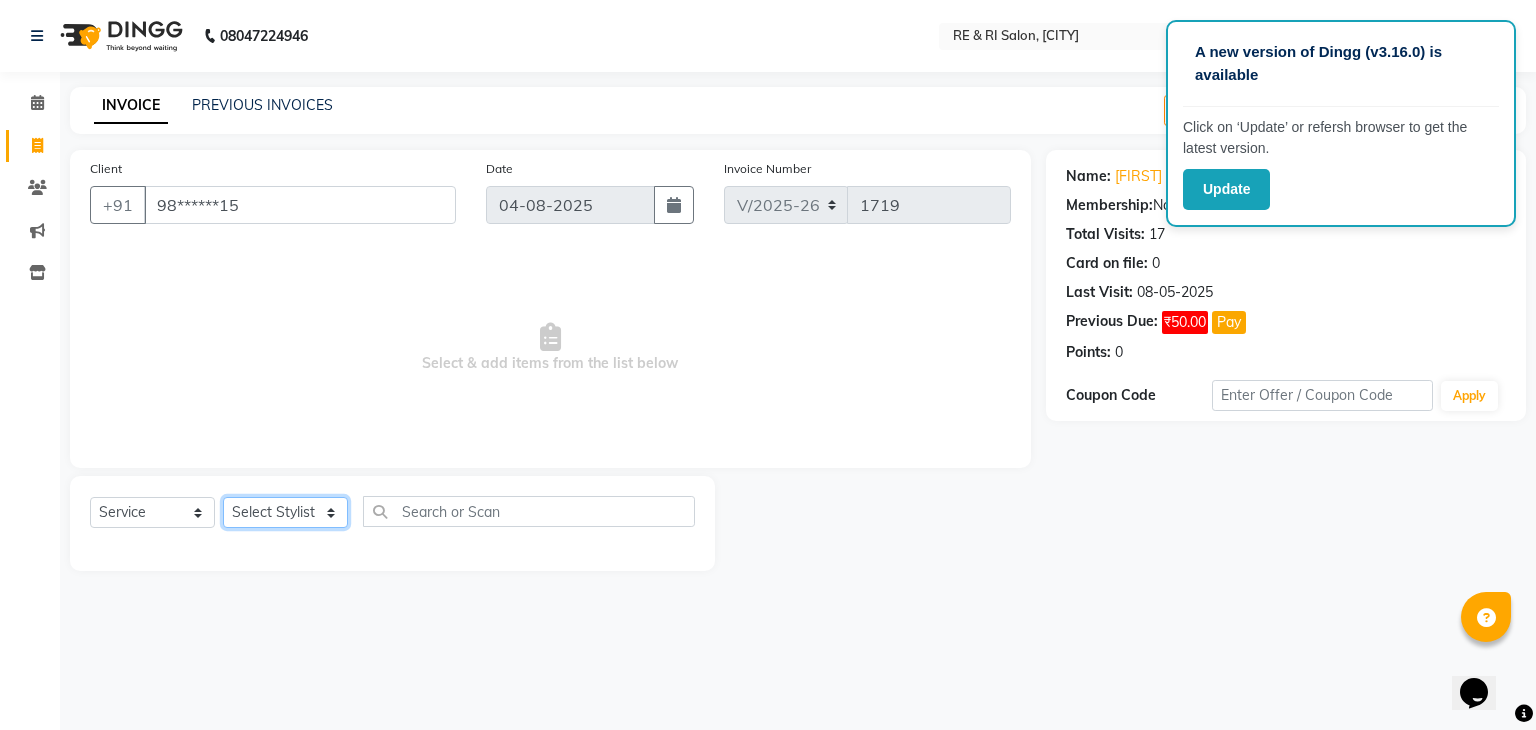 select on "35434" 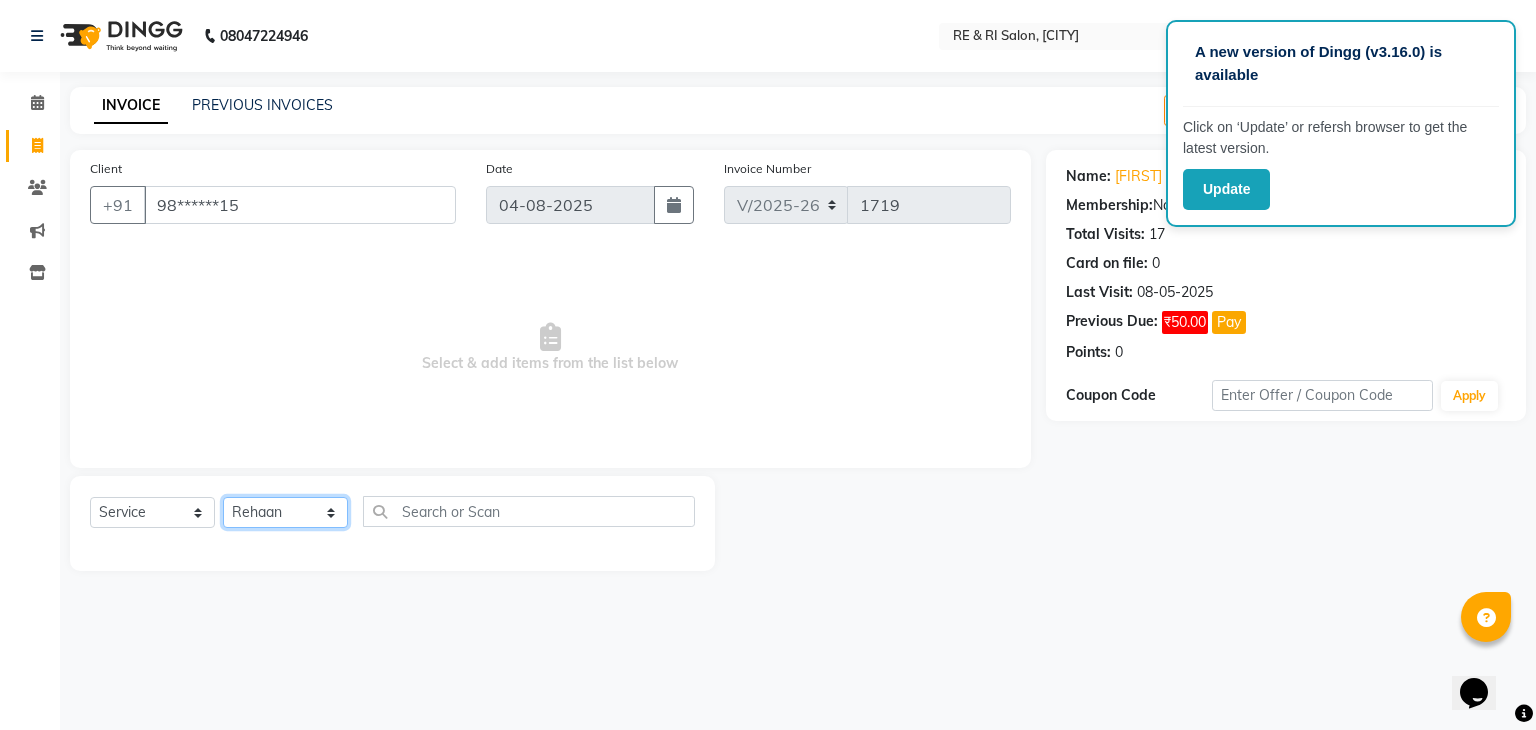 click on "Select Stylist ana Arbaaz  Danish  Poonam Rehaan  Salman  Sandy" 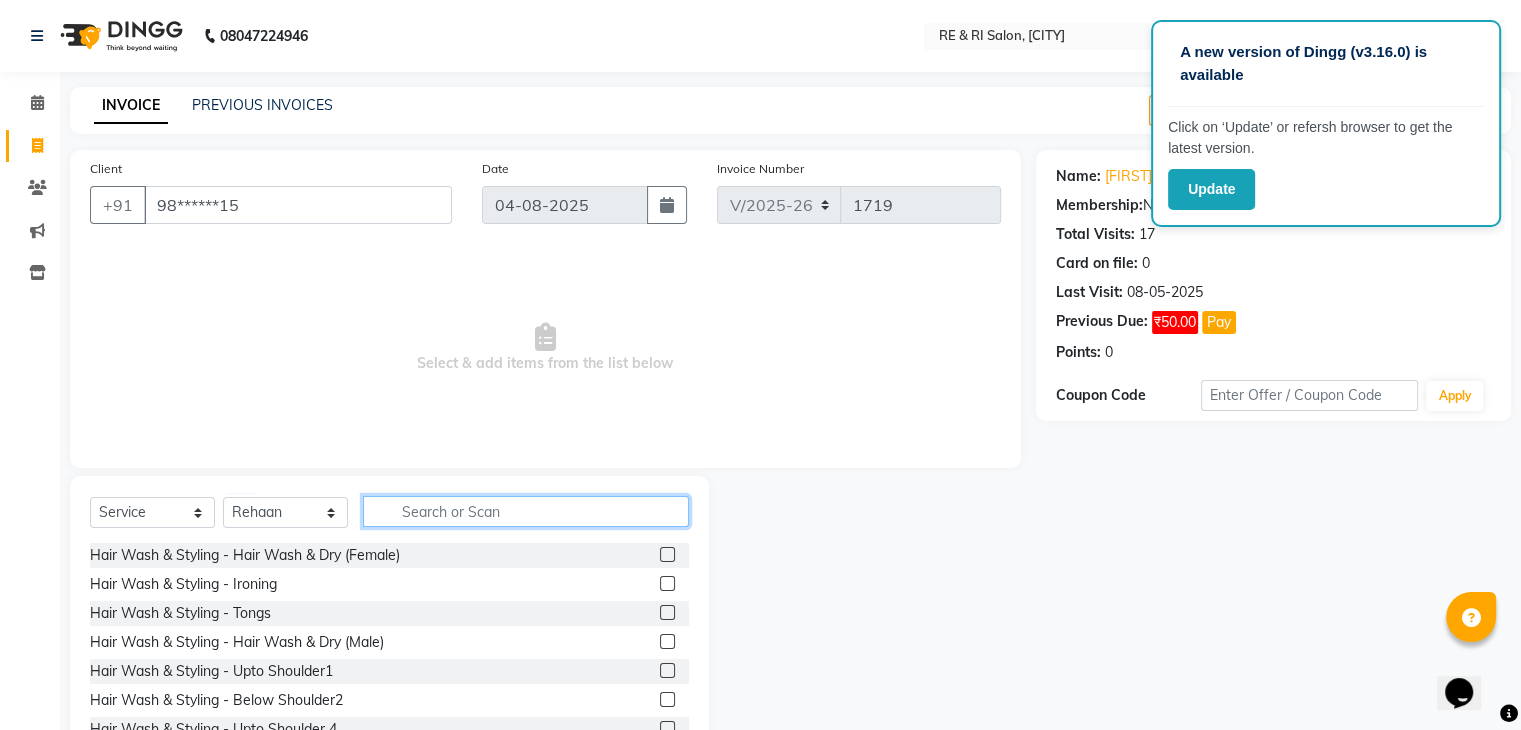 click 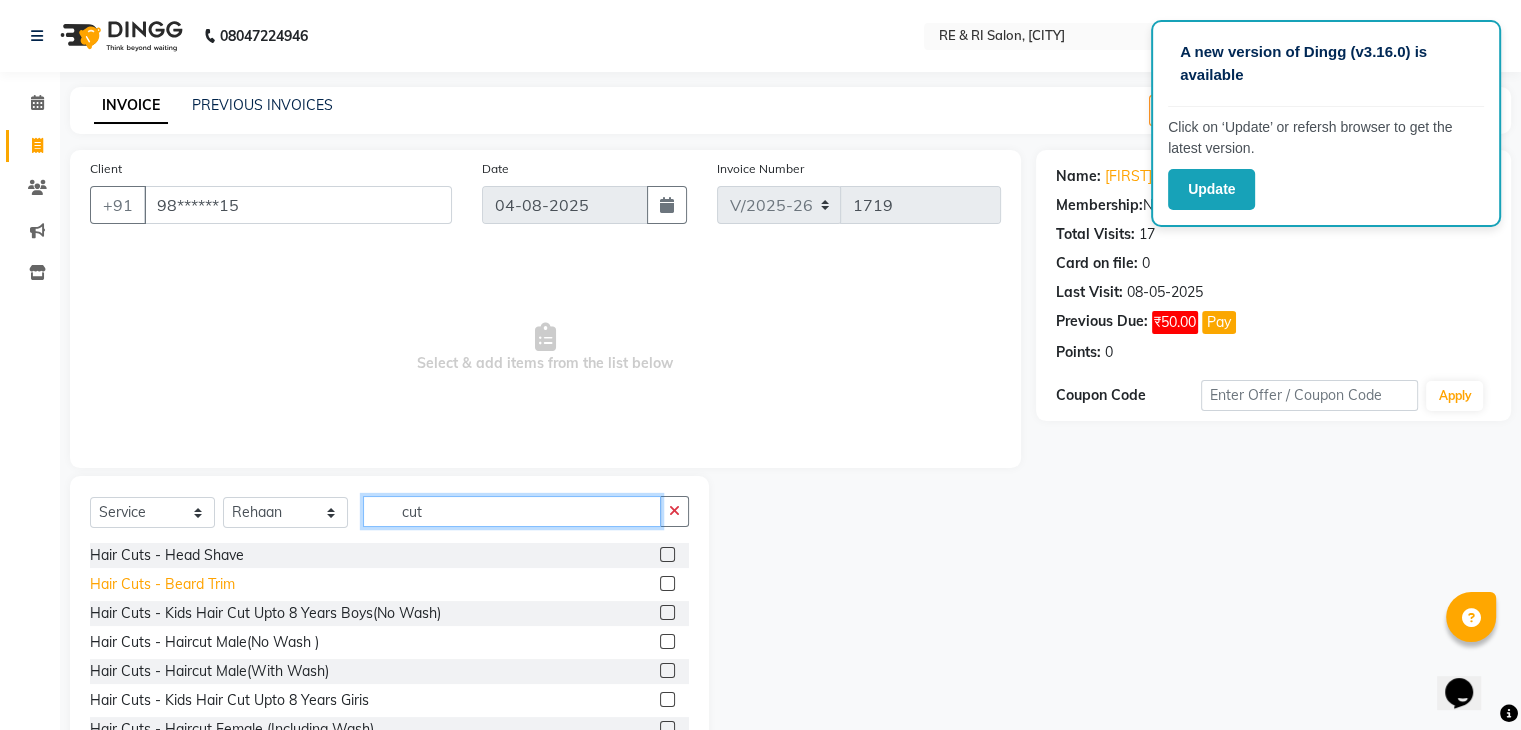 type on "cut" 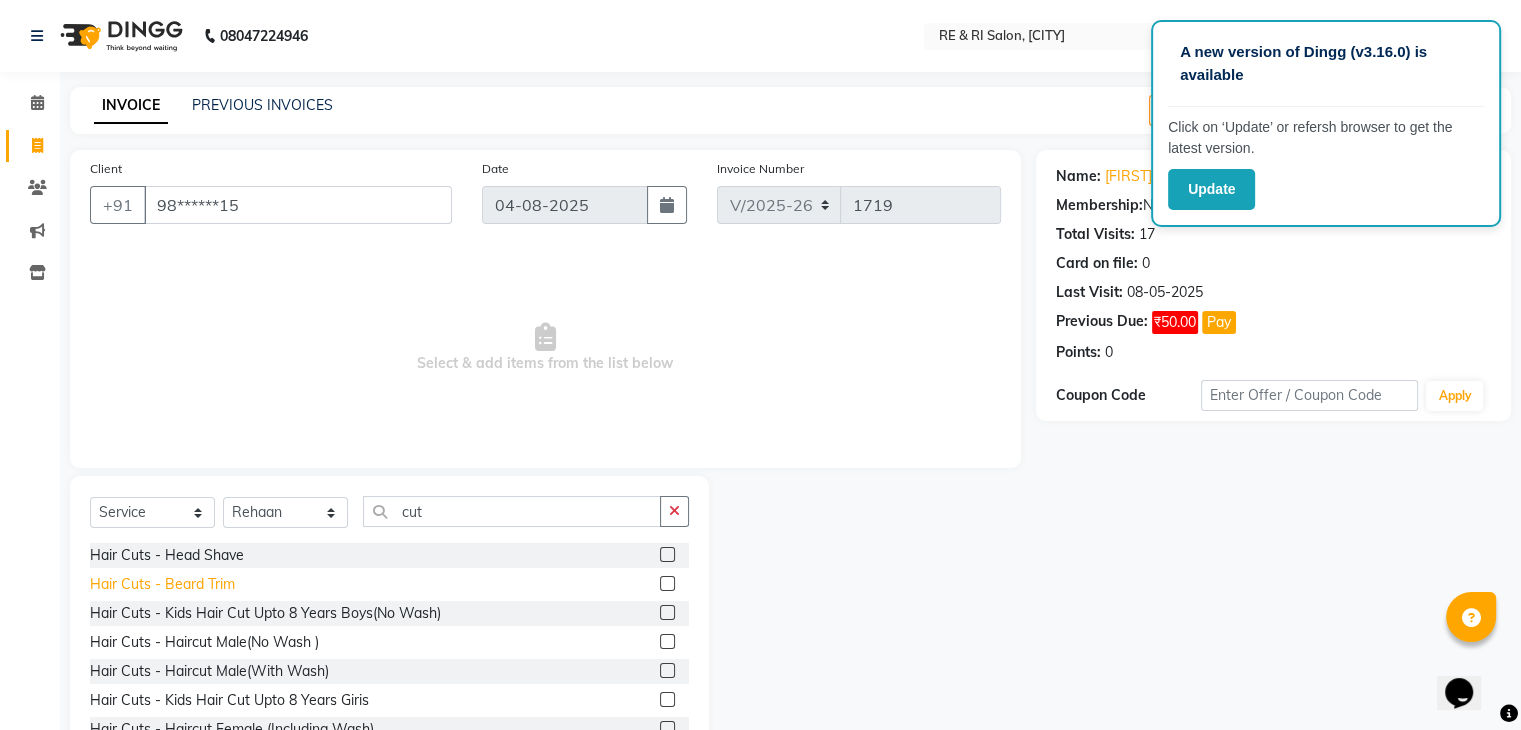 click on "Hair Cuts - Beard Trim" 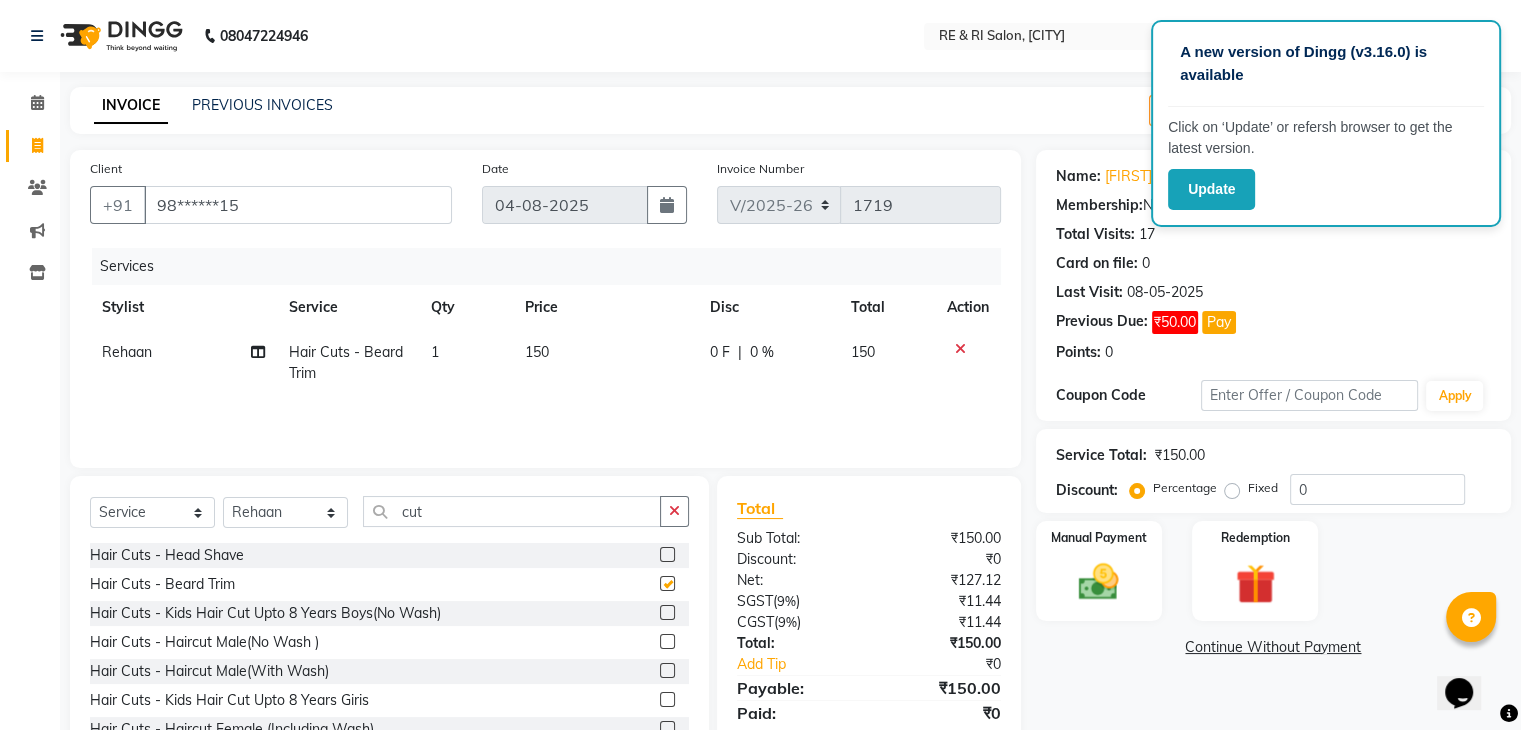 checkbox on "false" 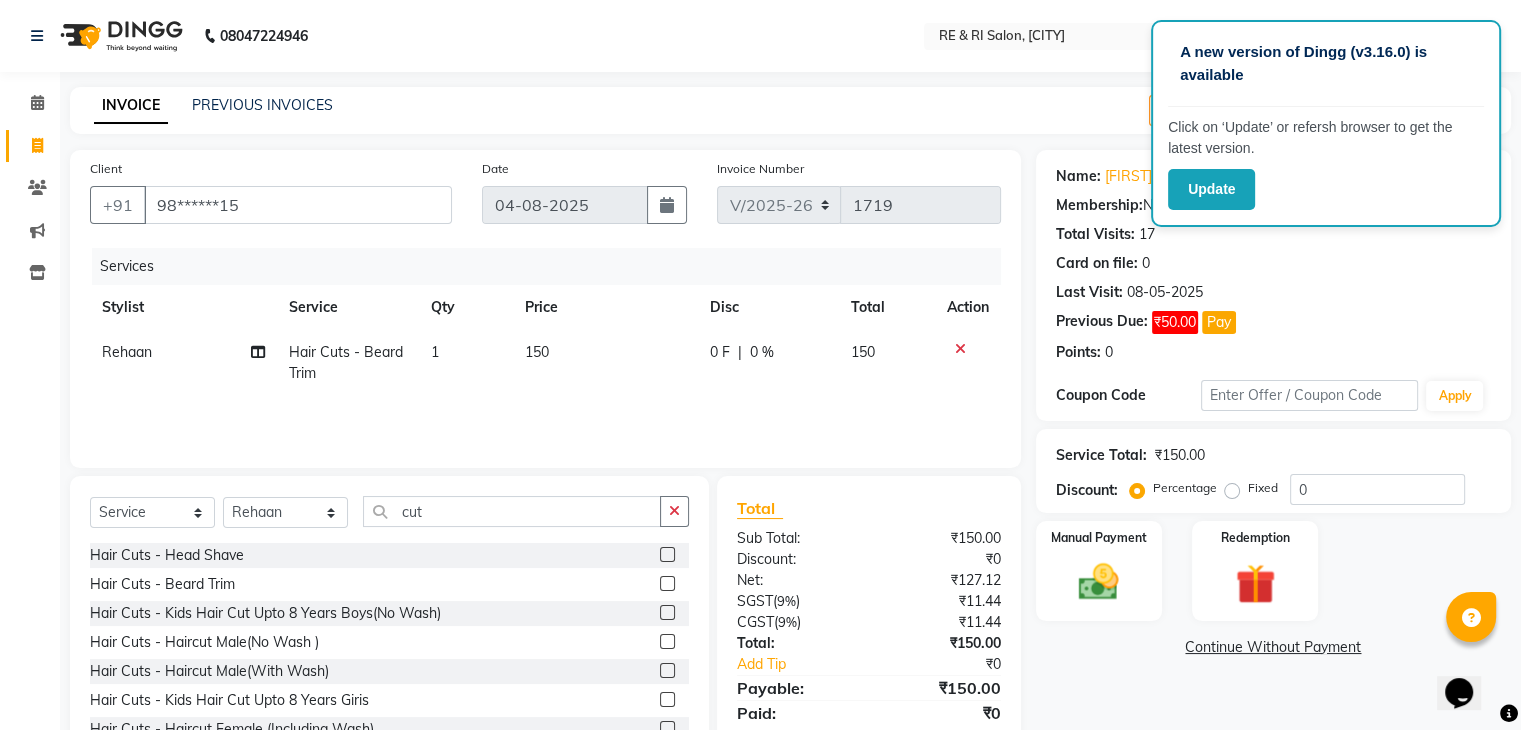 click on "150" 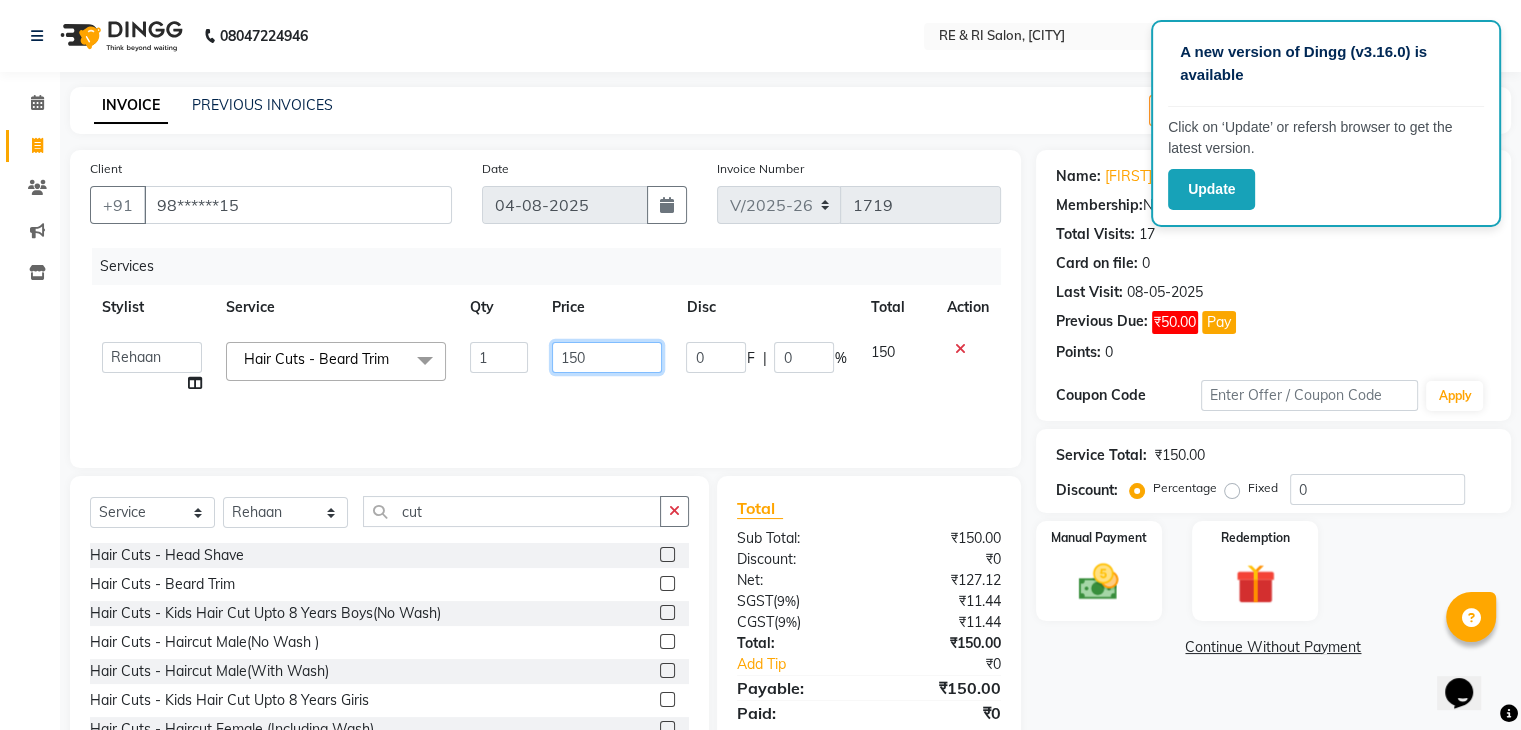 click on "150" 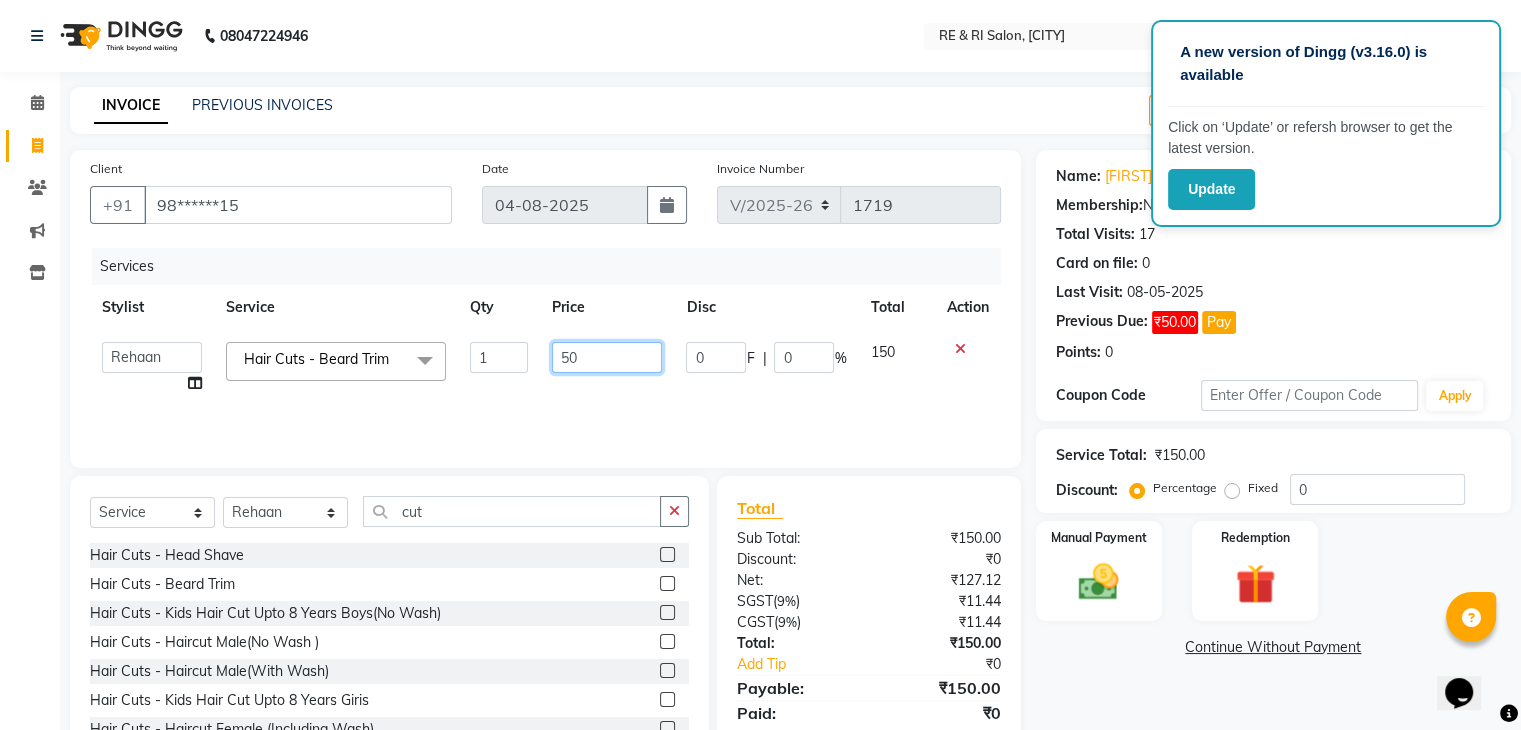type on "250" 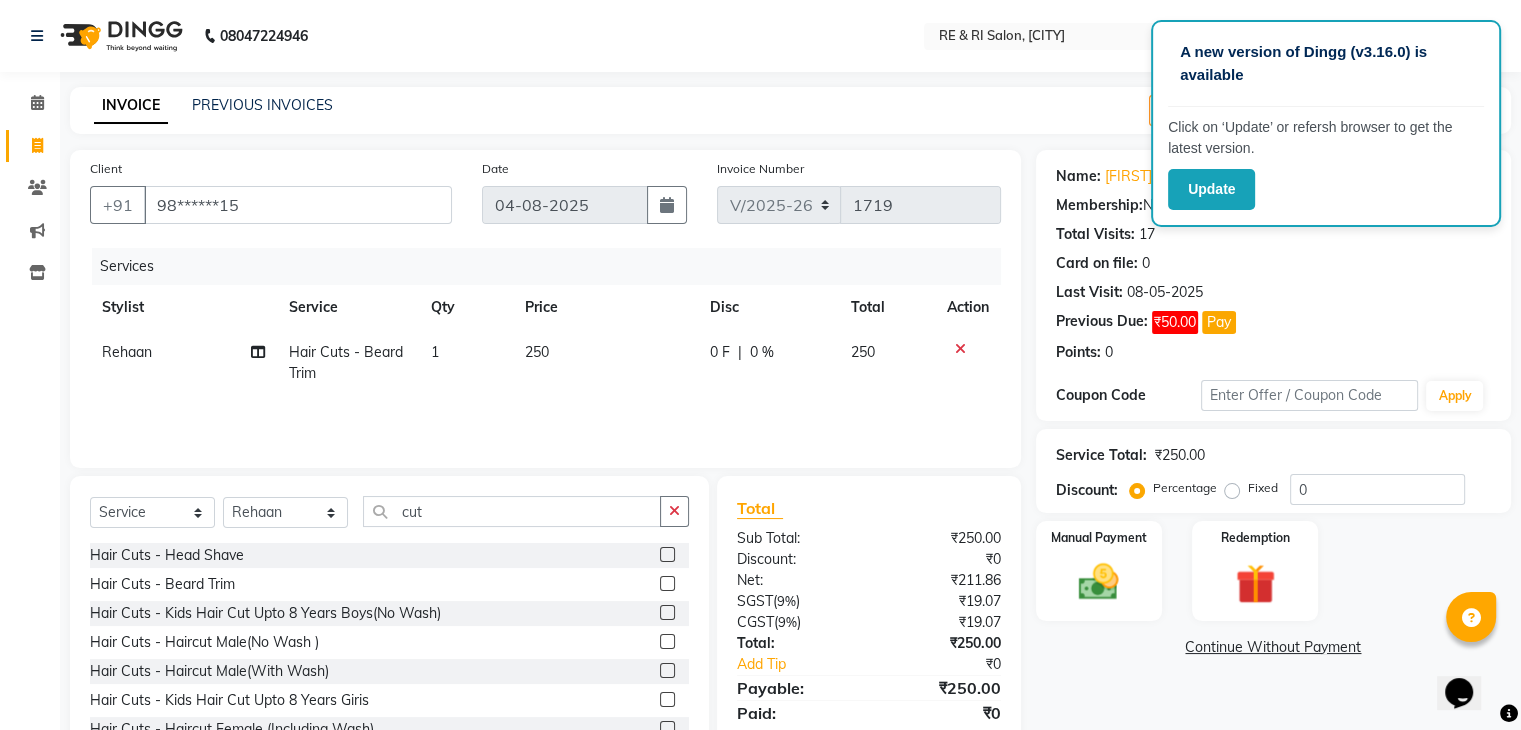 click on "0 F | 0 %" 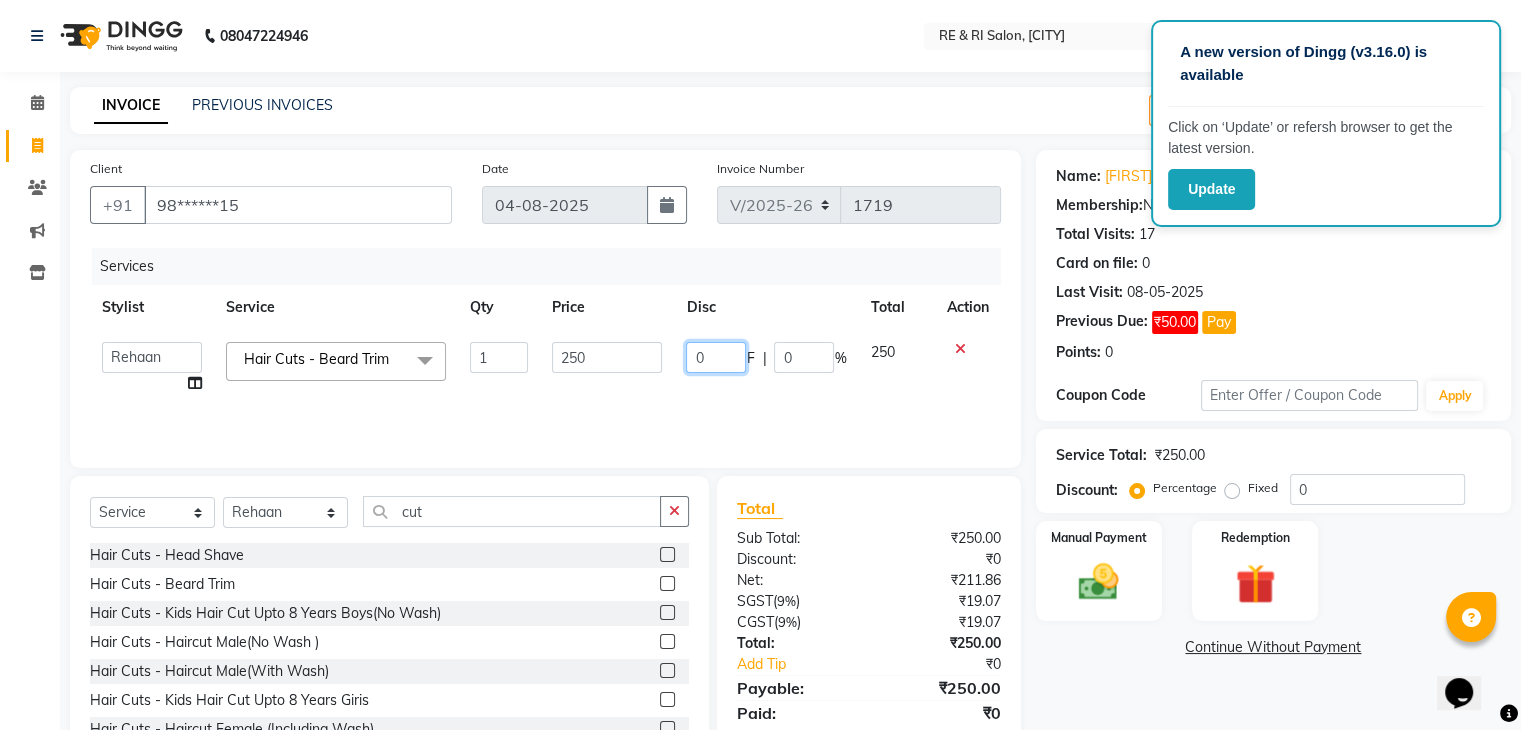 click on "0" 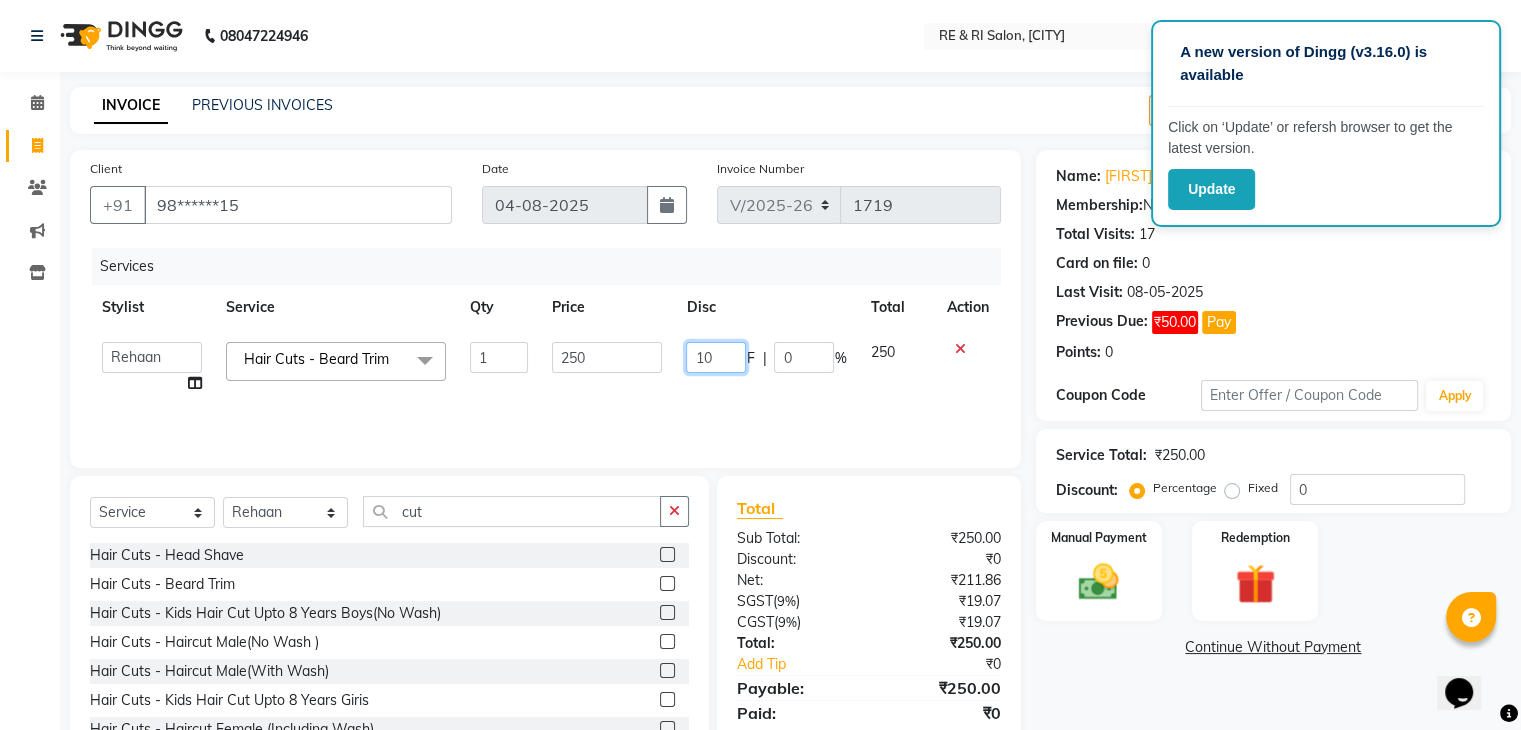 type on "100" 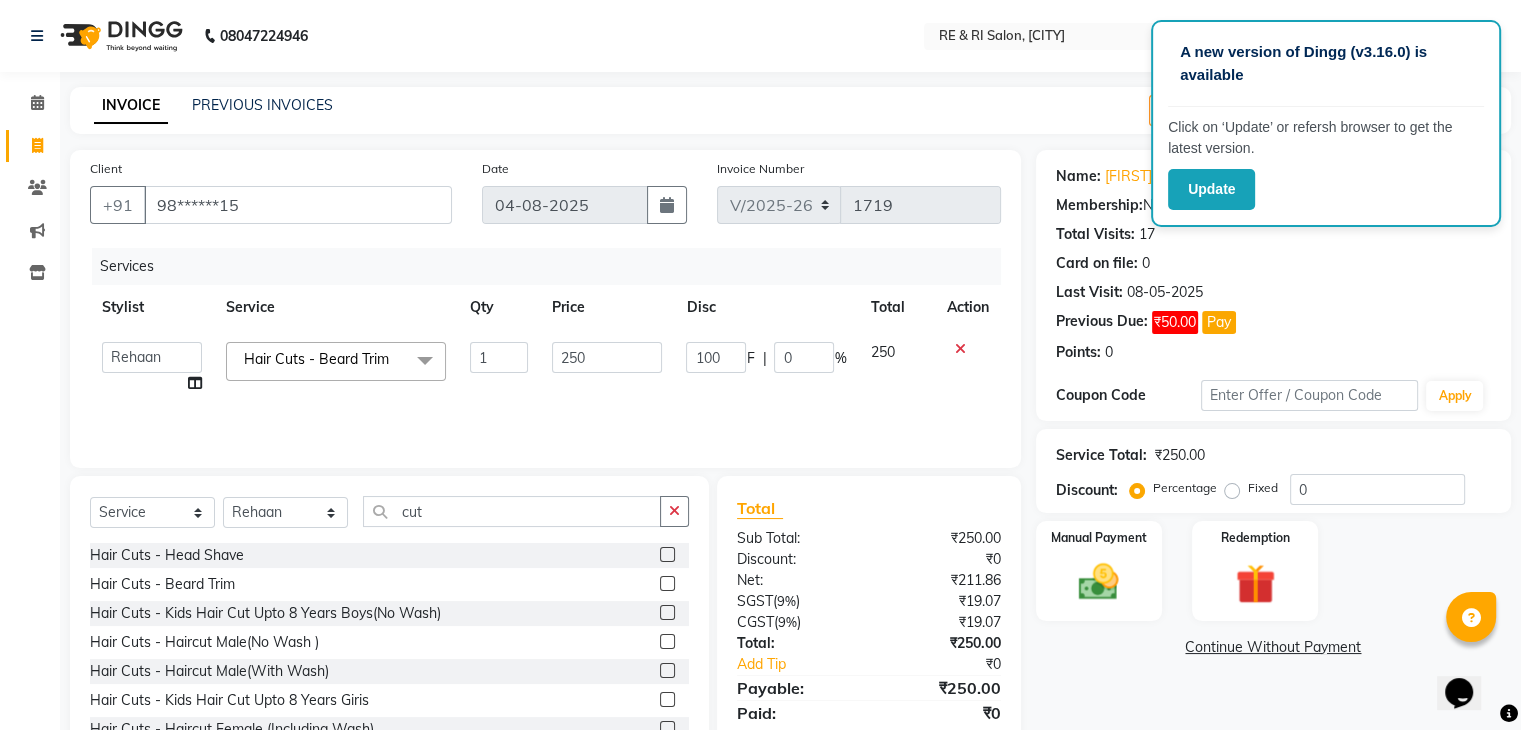 click on "100 F | 0 %" 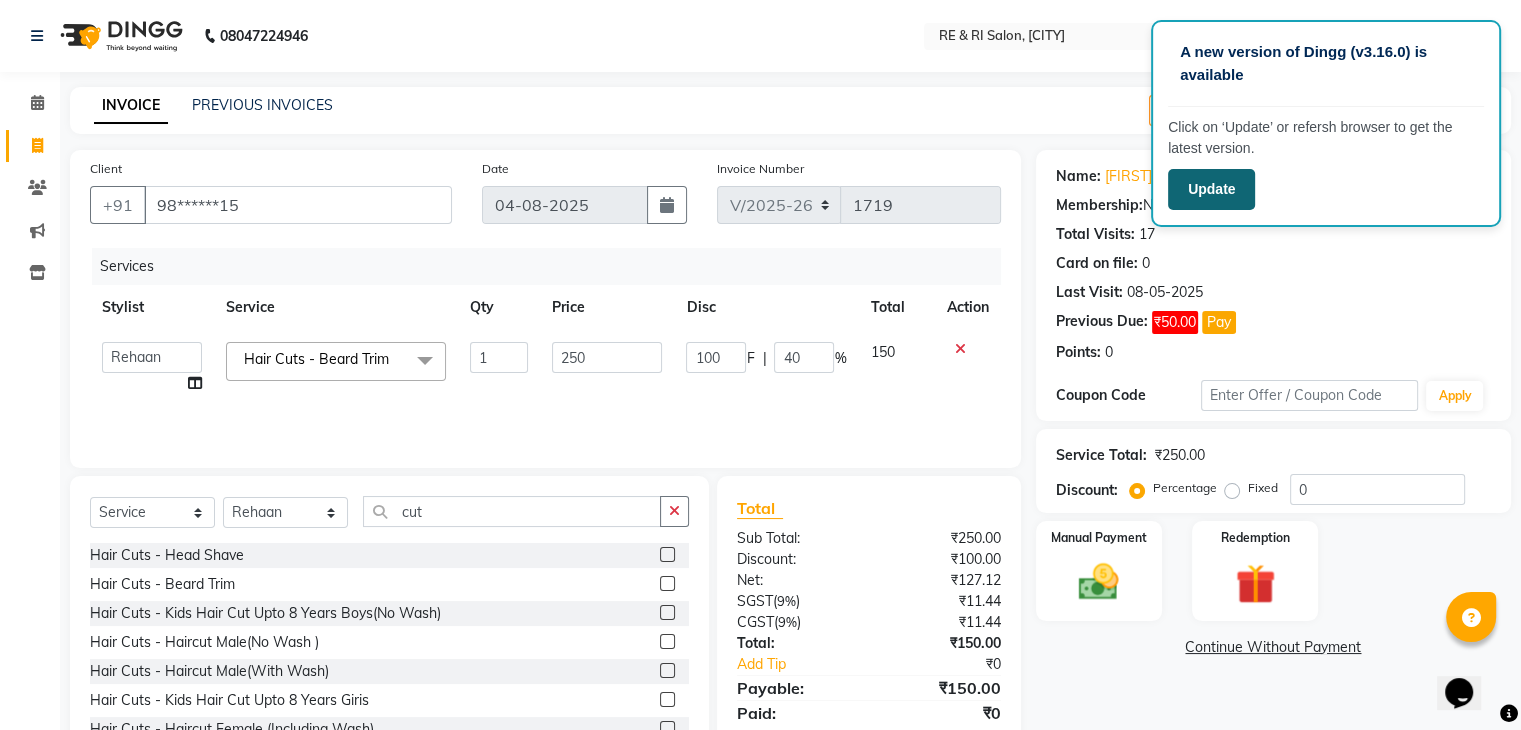 click on "Update" 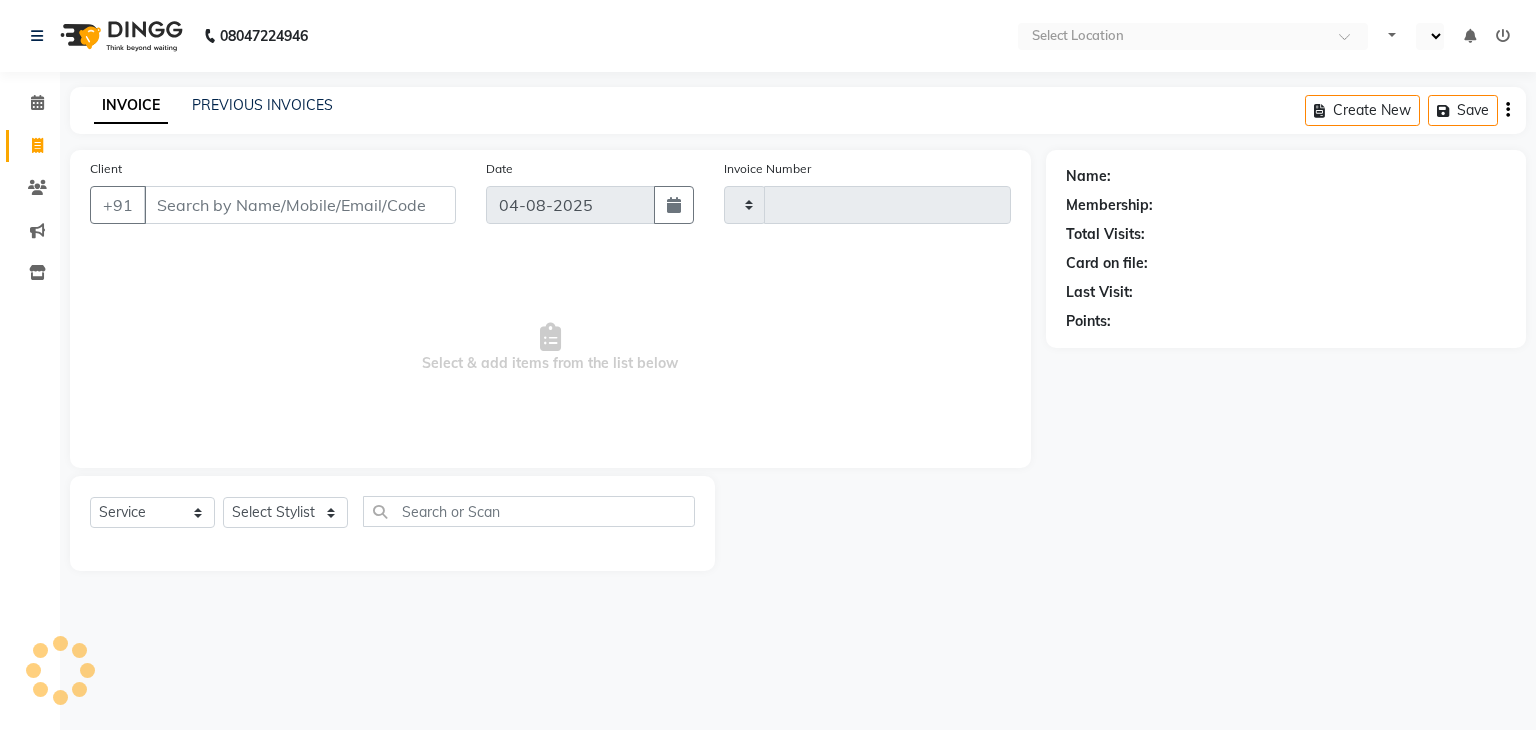 select on "service" 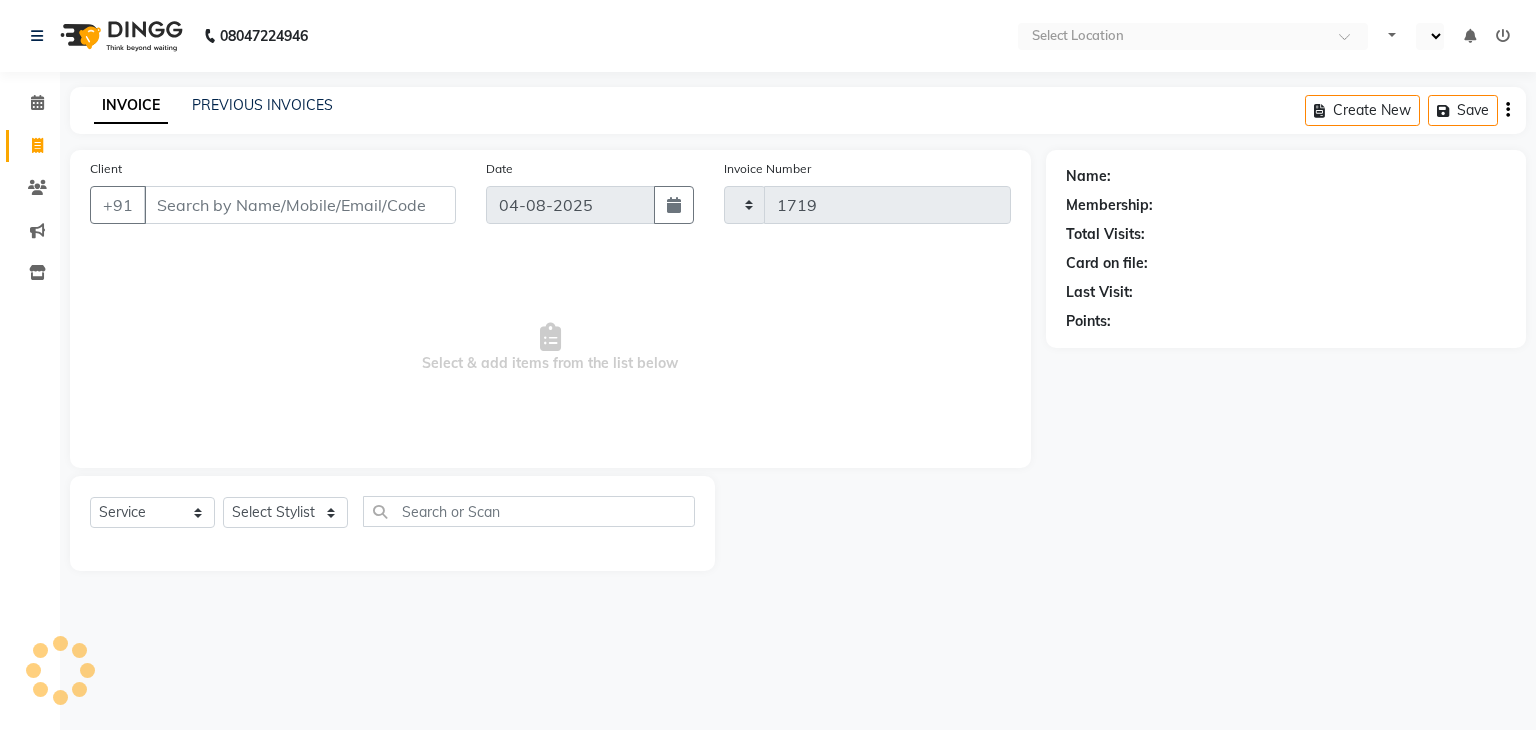 select on "en" 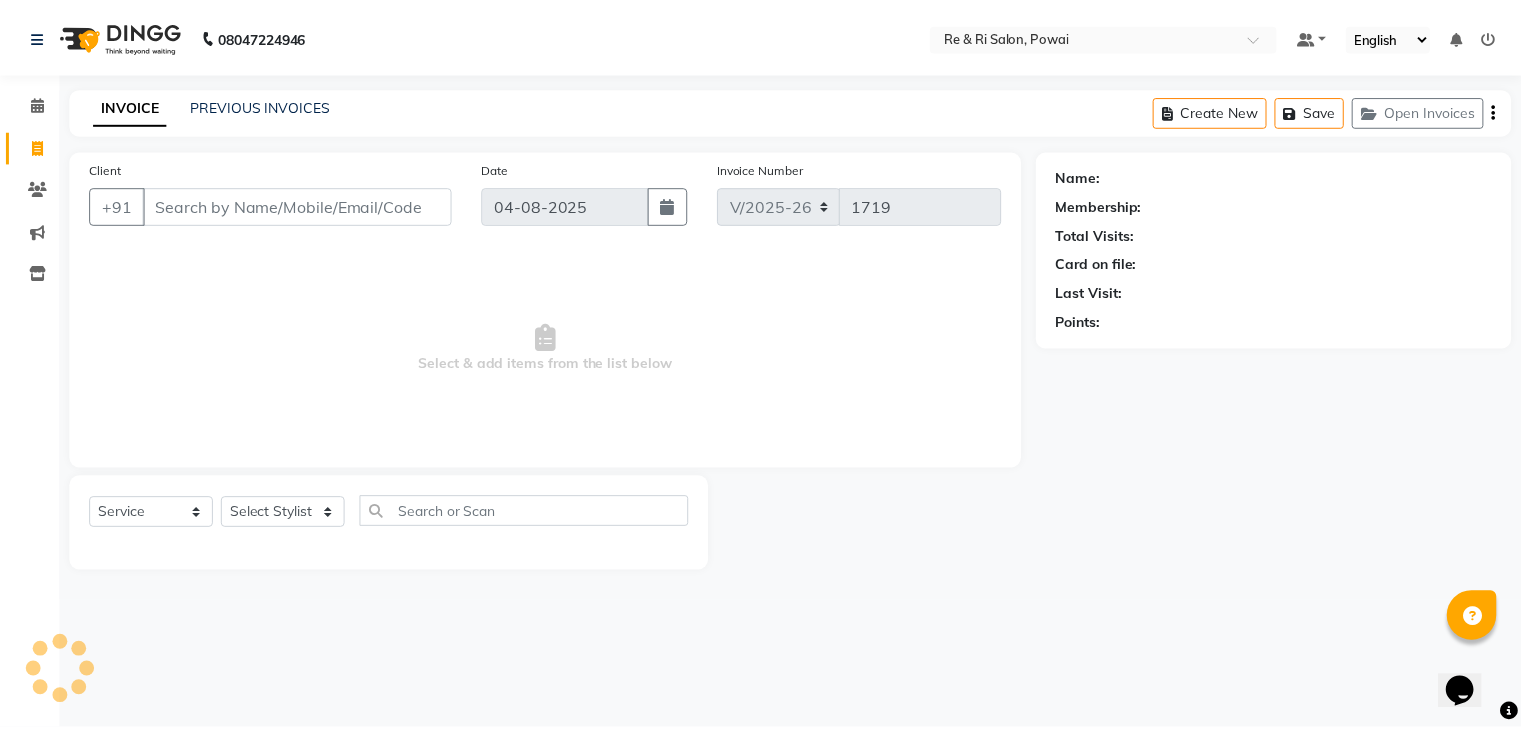 scroll, scrollTop: 0, scrollLeft: 0, axis: both 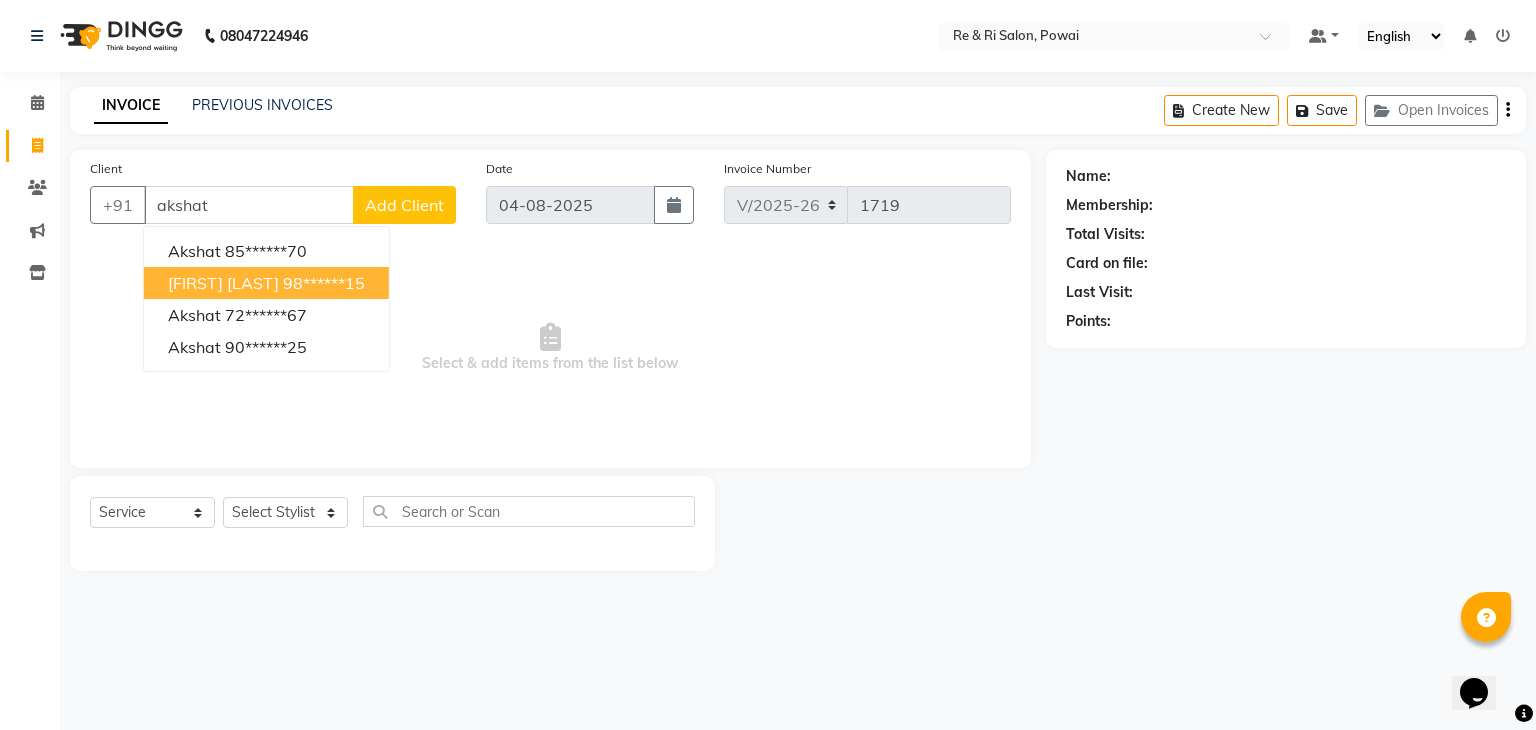 click on "98******15" at bounding box center (324, 283) 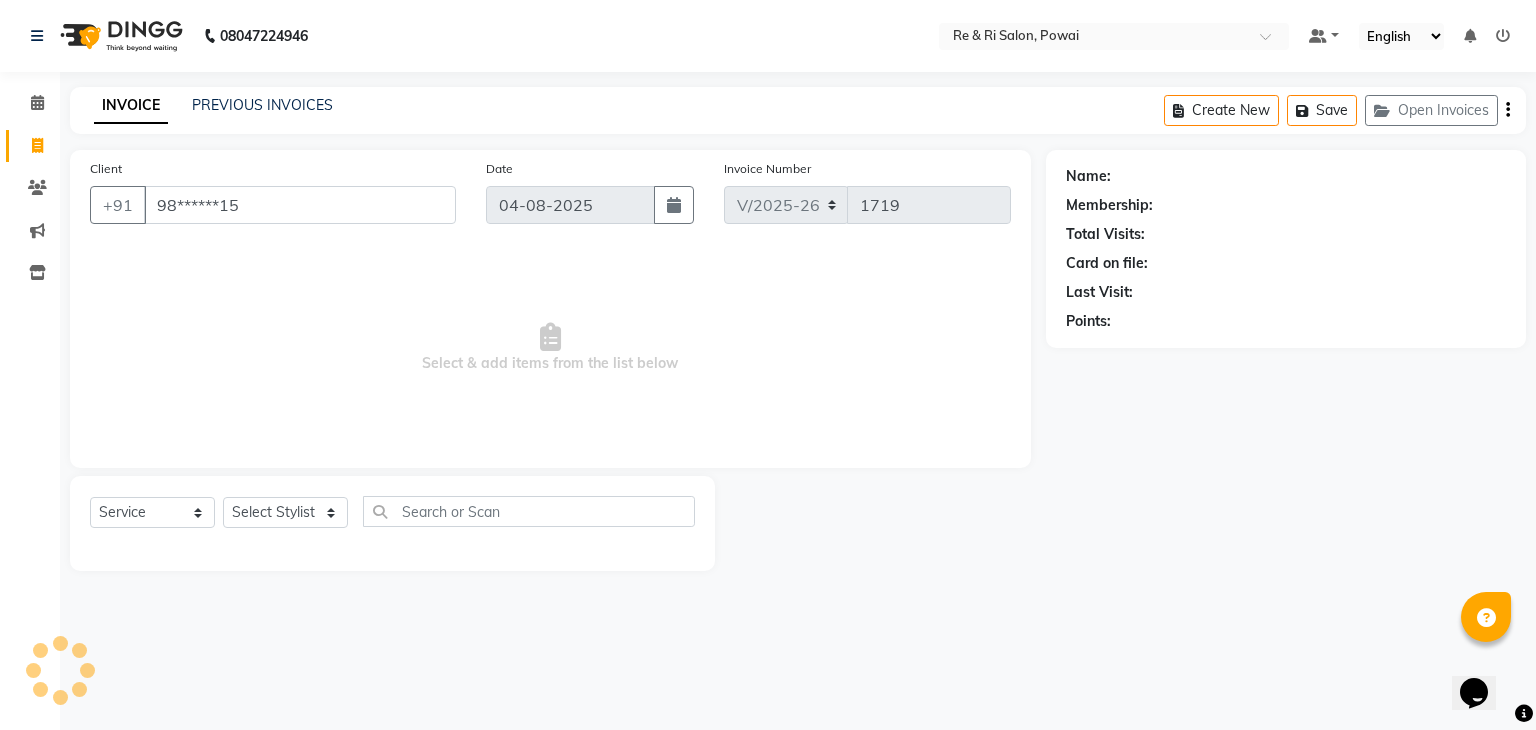 type on "98******15" 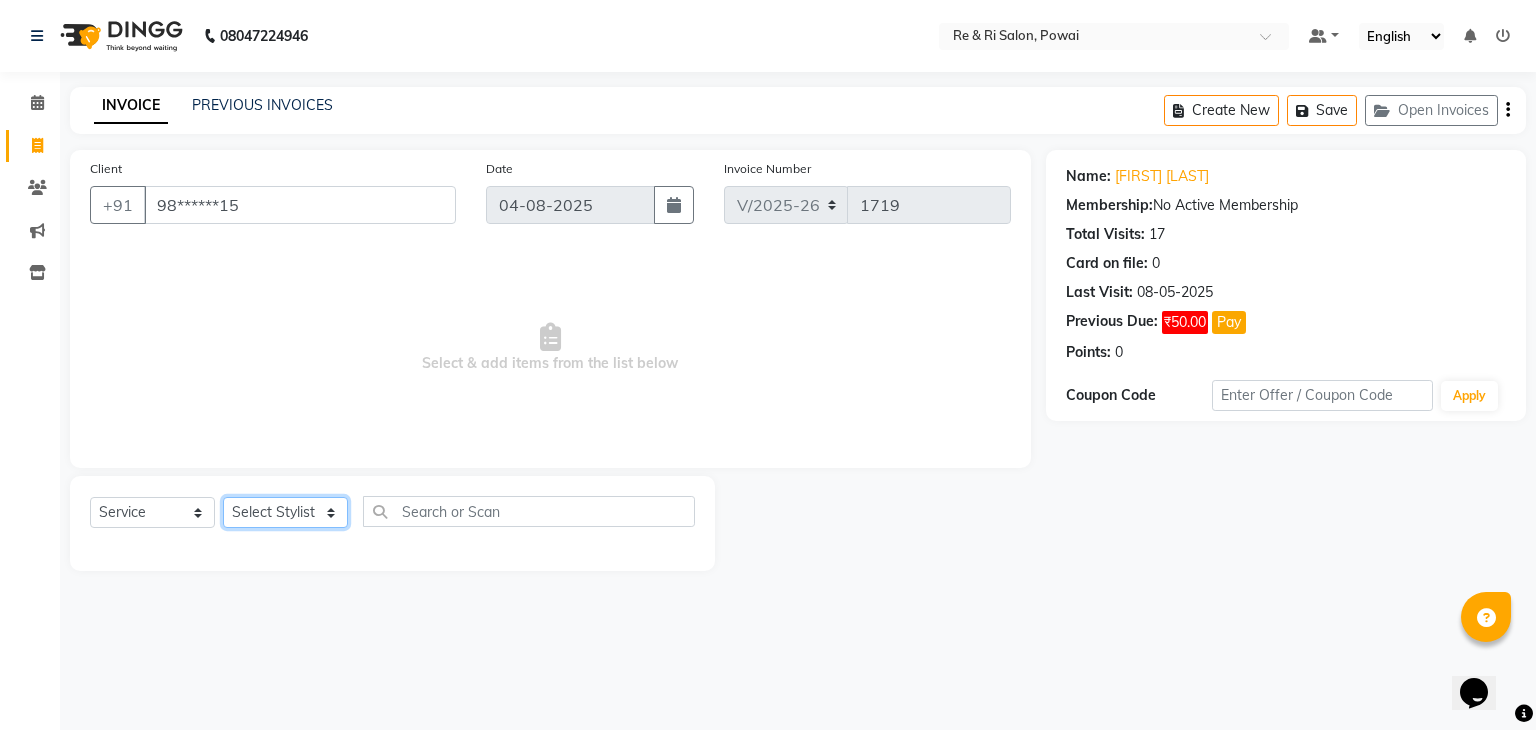 drag, startPoint x: 304, startPoint y: 512, endPoint x: 303, endPoint y: 439, distance: 73.00685 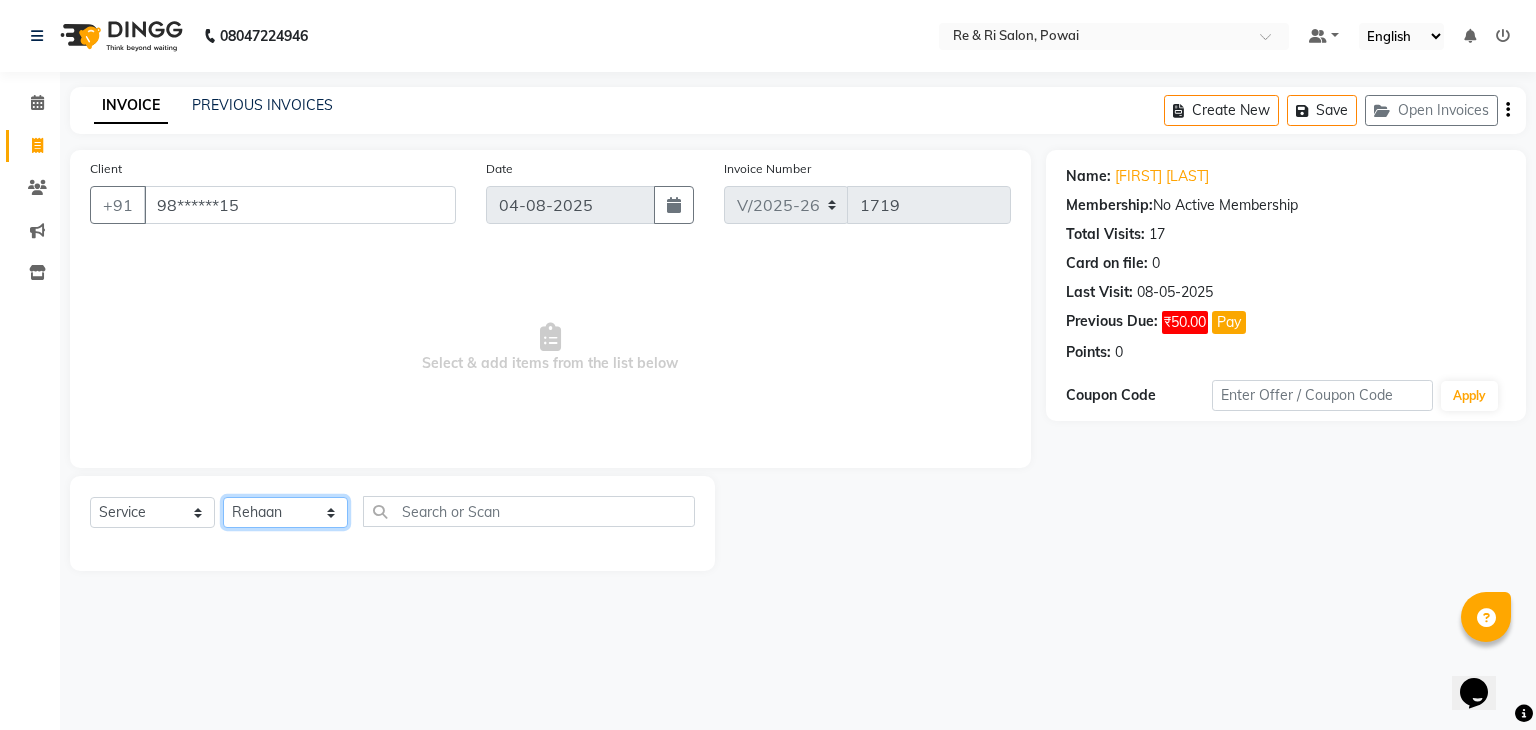 click on "Select Stylist ana Arbaaz  Danish  Poonam Rehaan  Salman  Sandy" 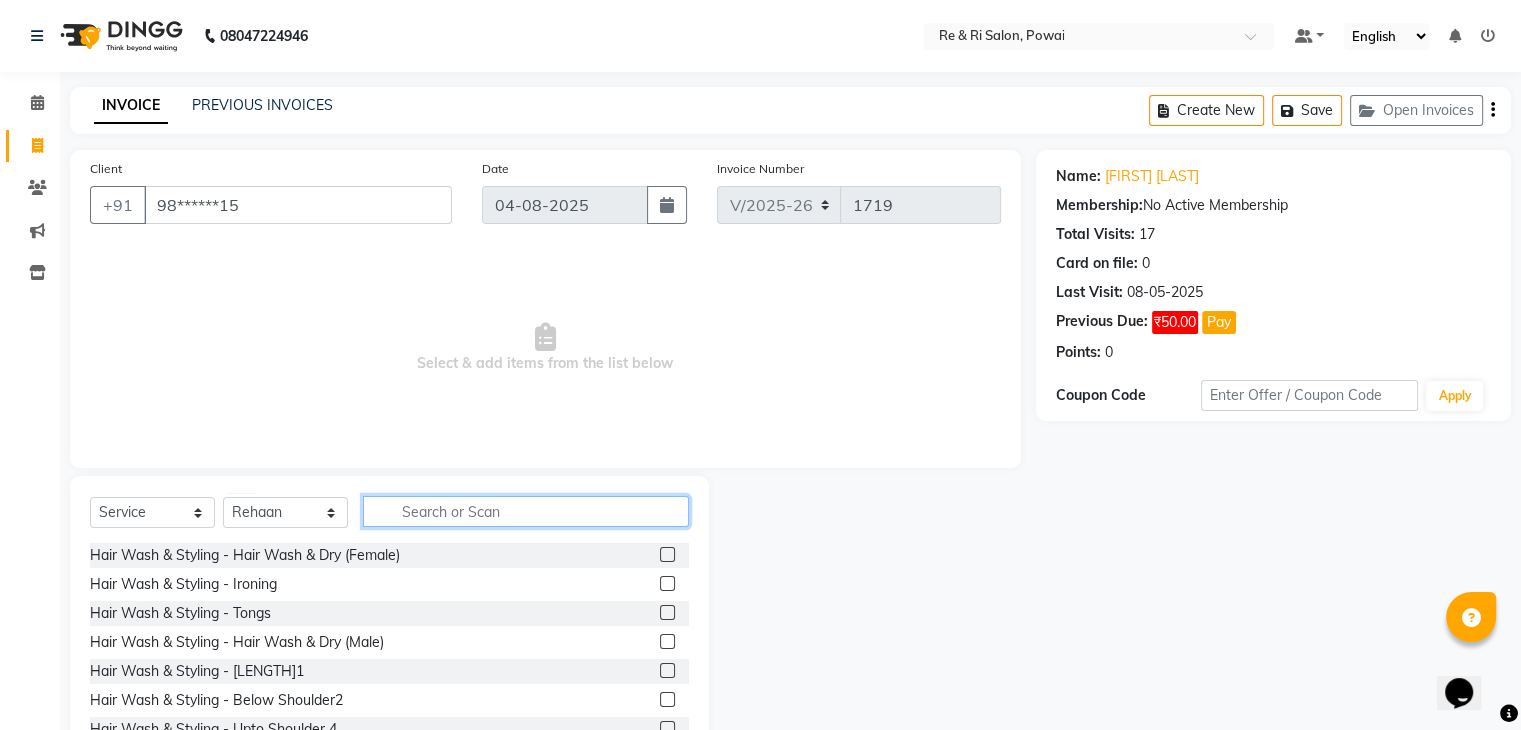 click 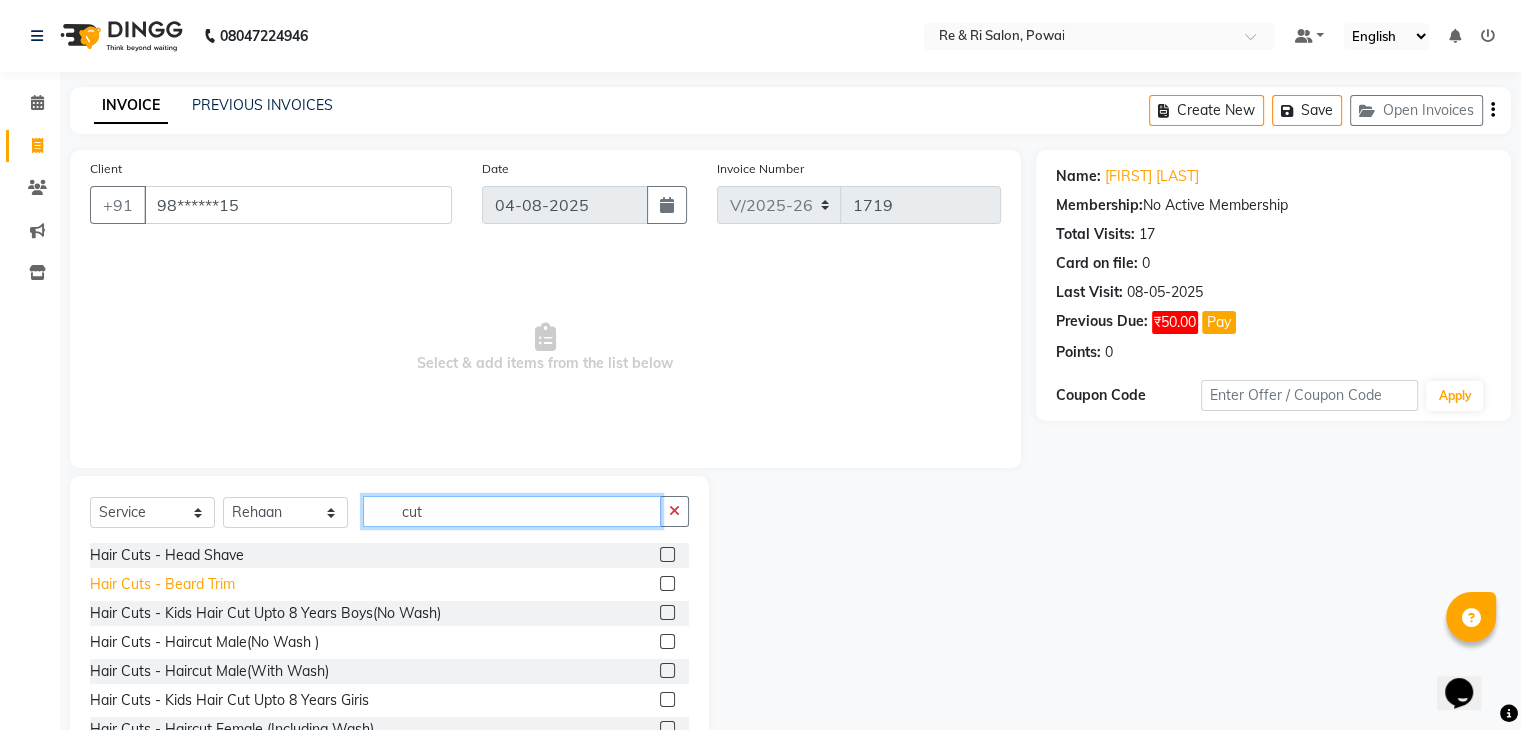 type on "cut" 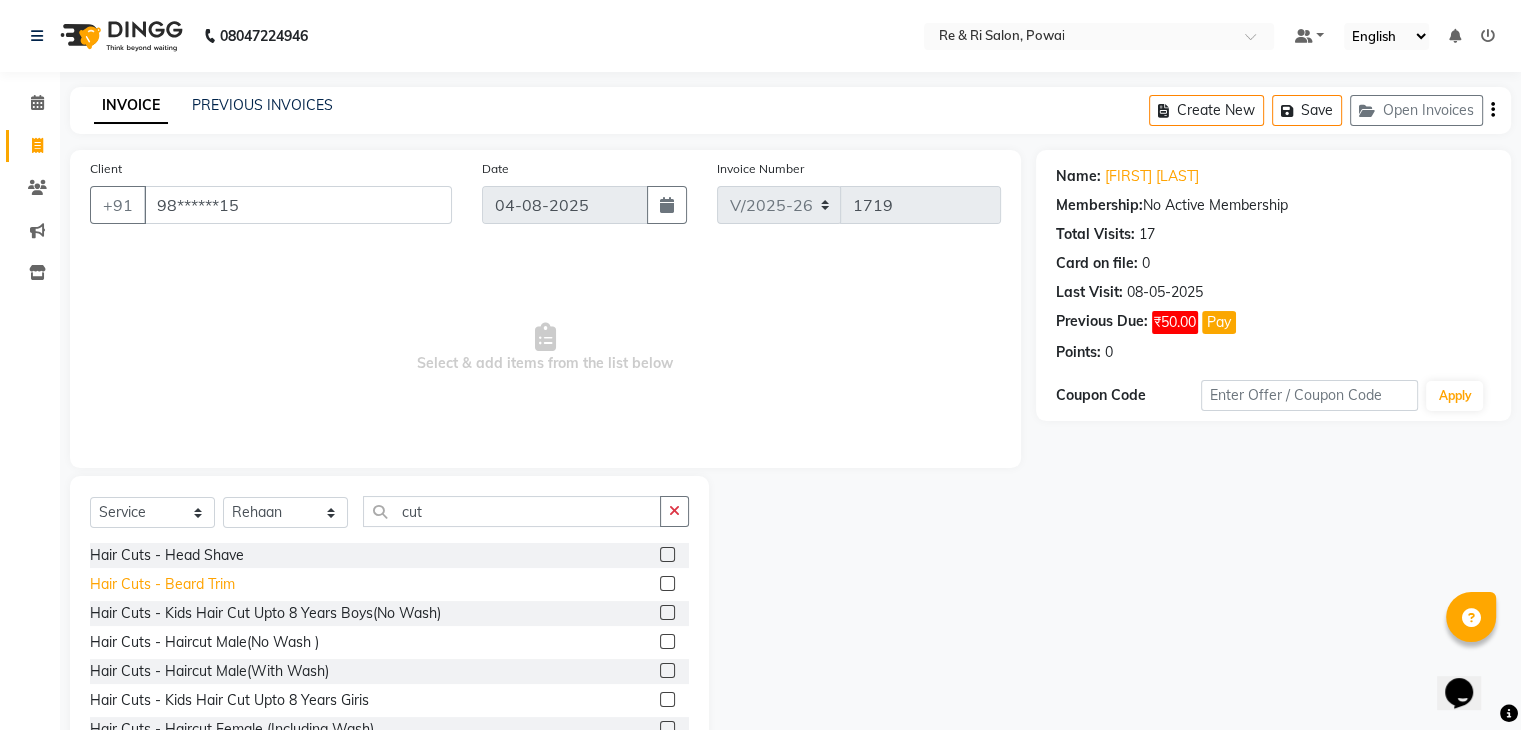 click on "Hair Cuts - Beard Trim" 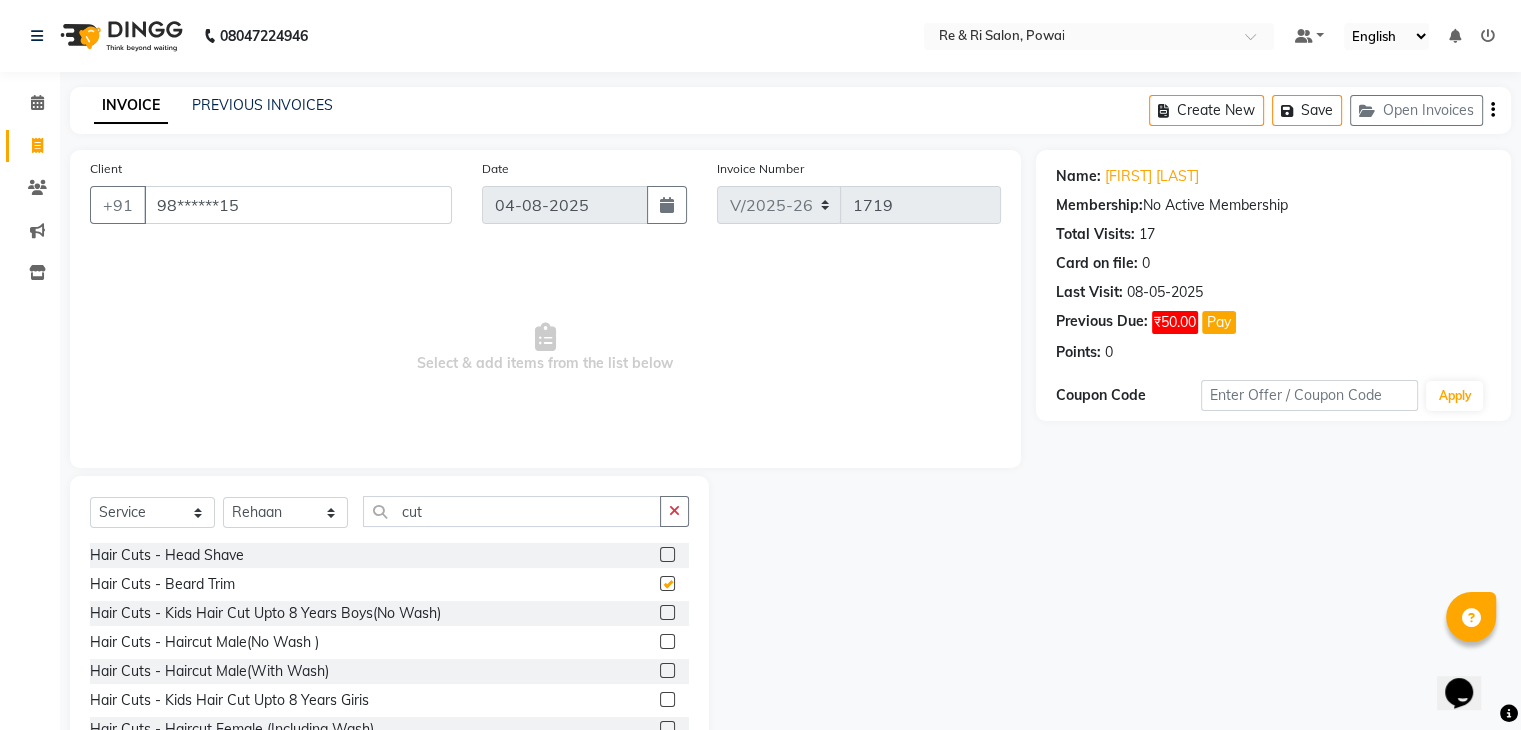 checkbox on "false" 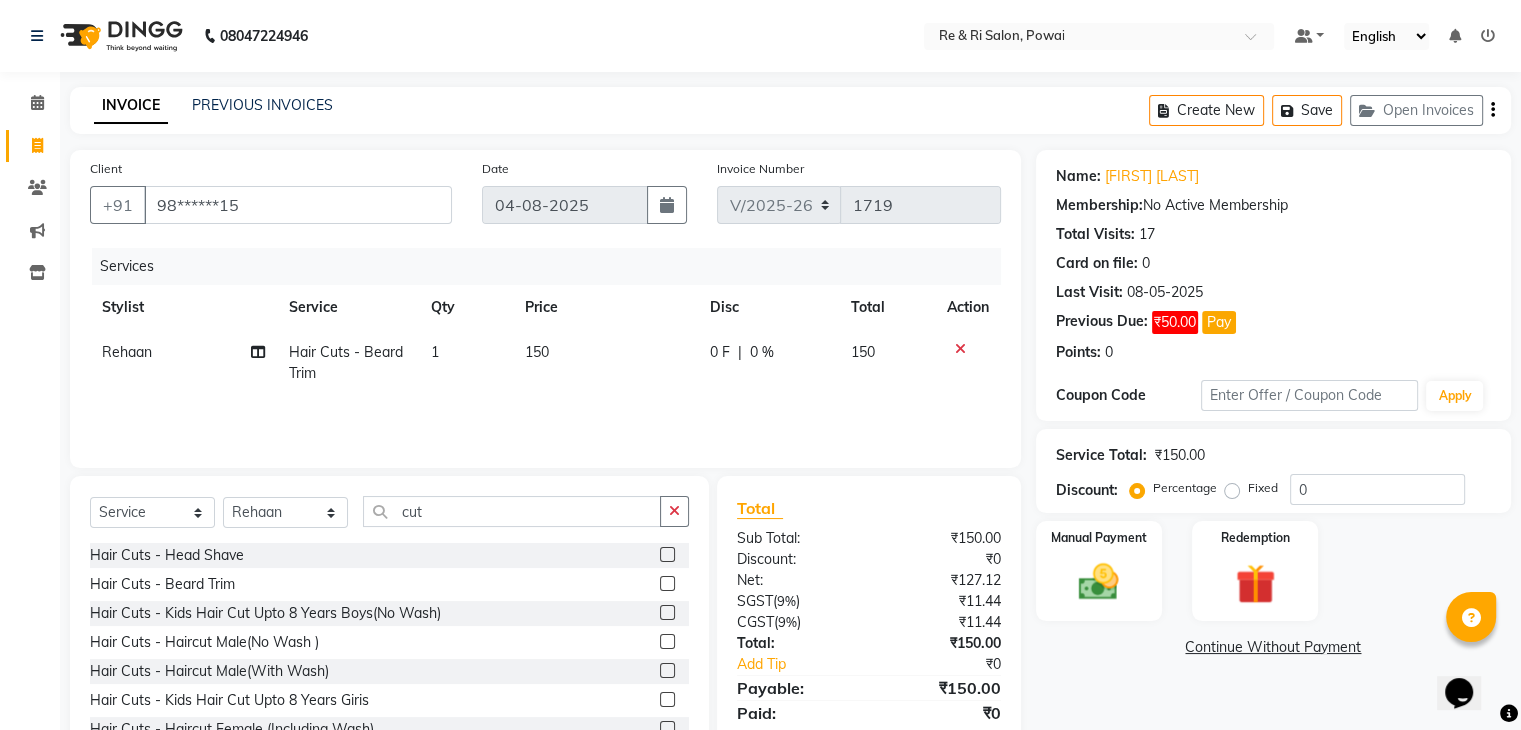 click on "150" 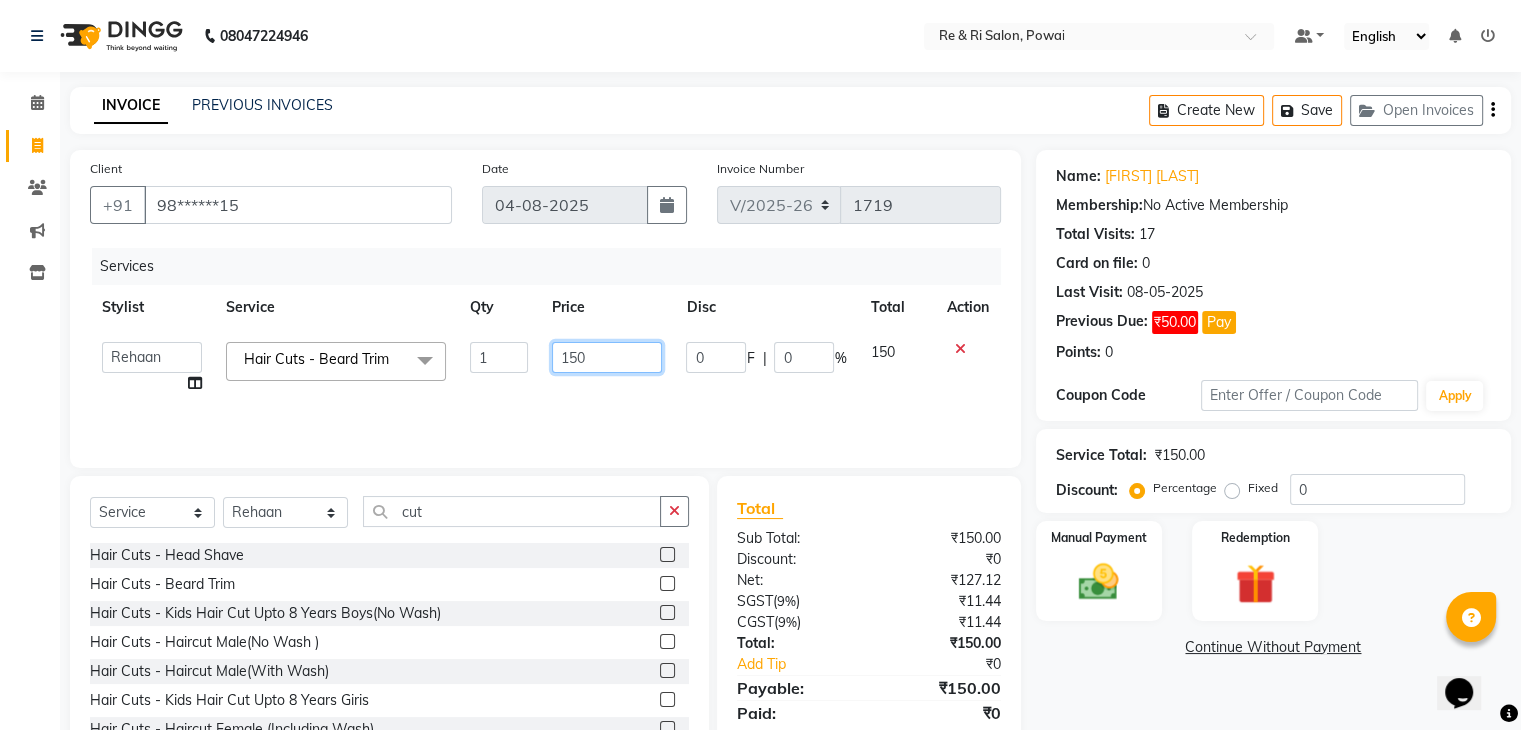 click on "150" 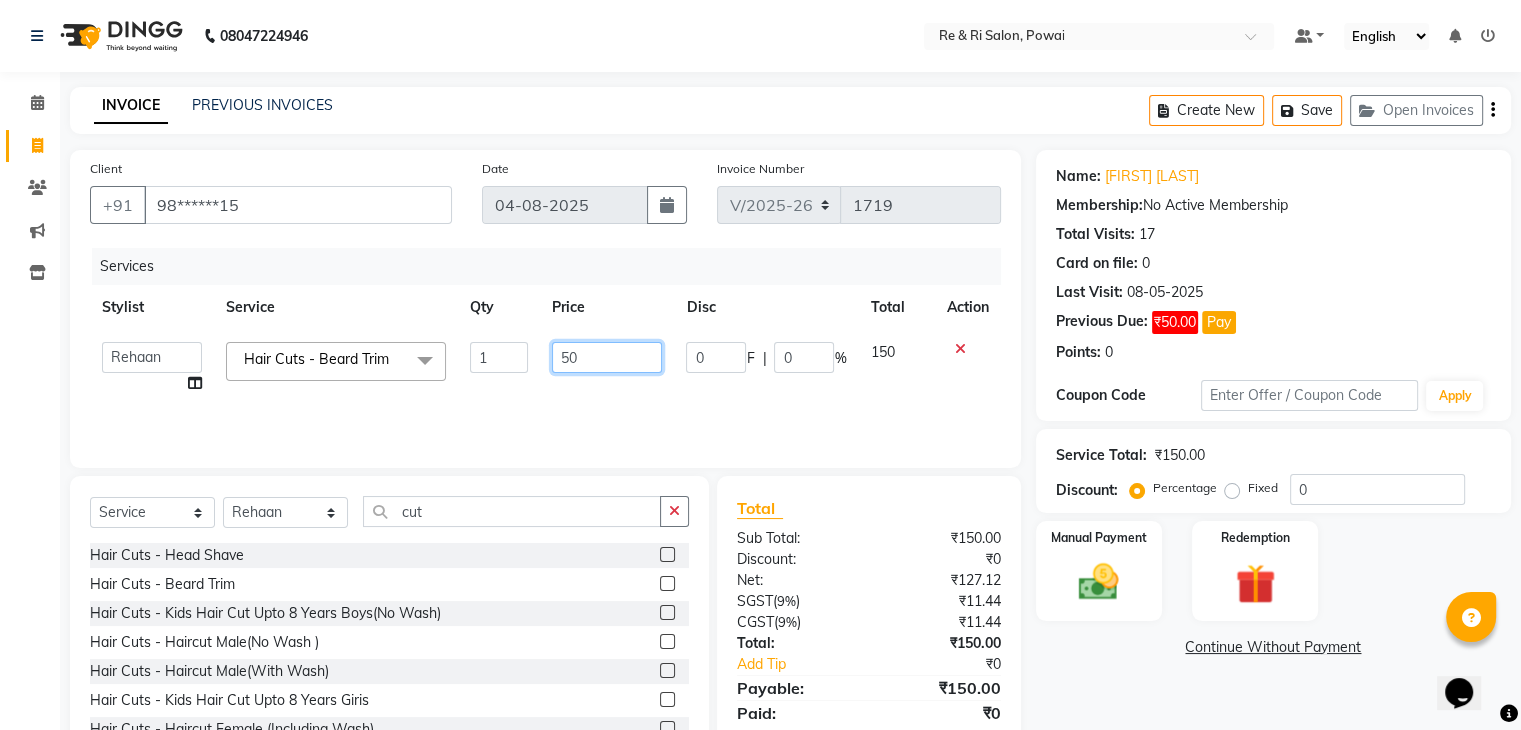 type on "250" 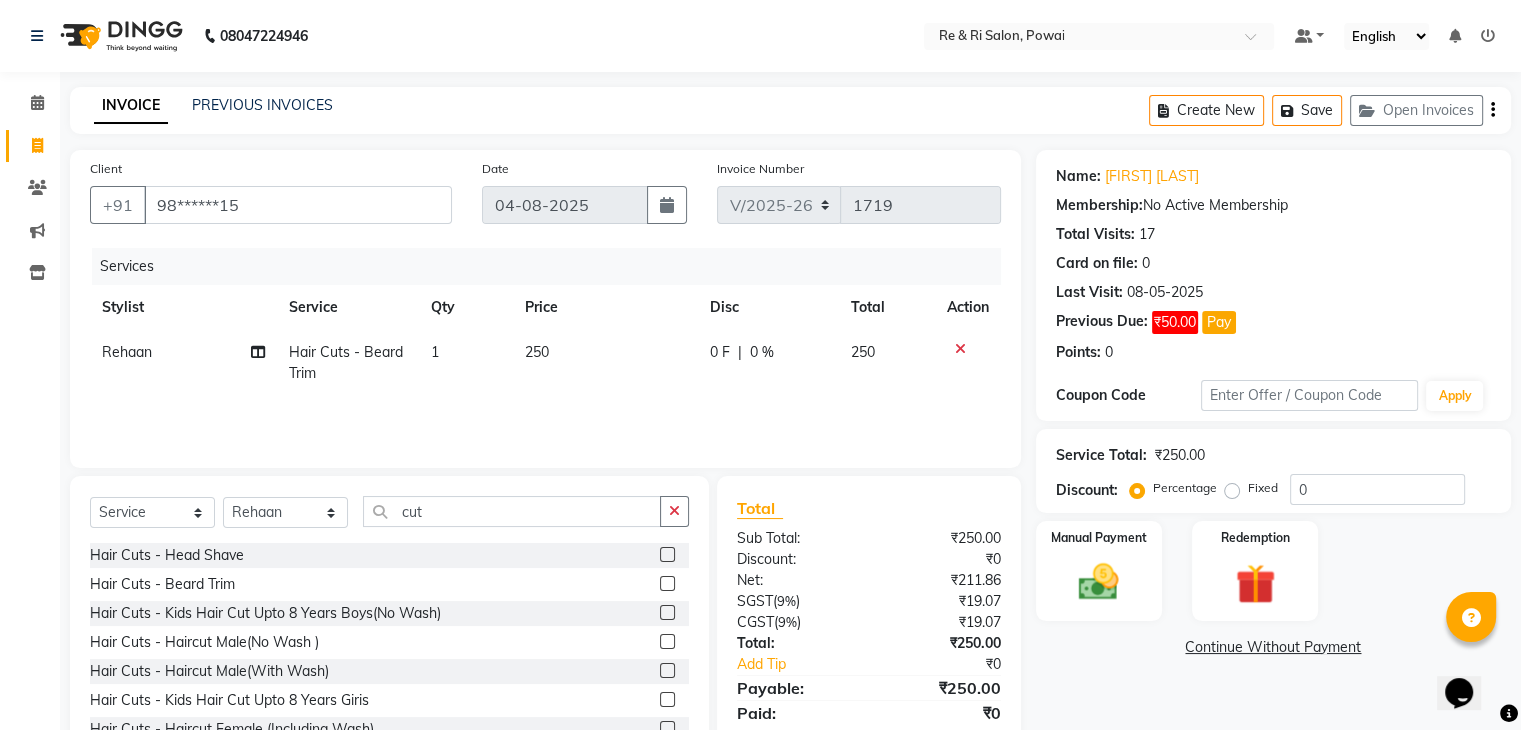 click on "250" 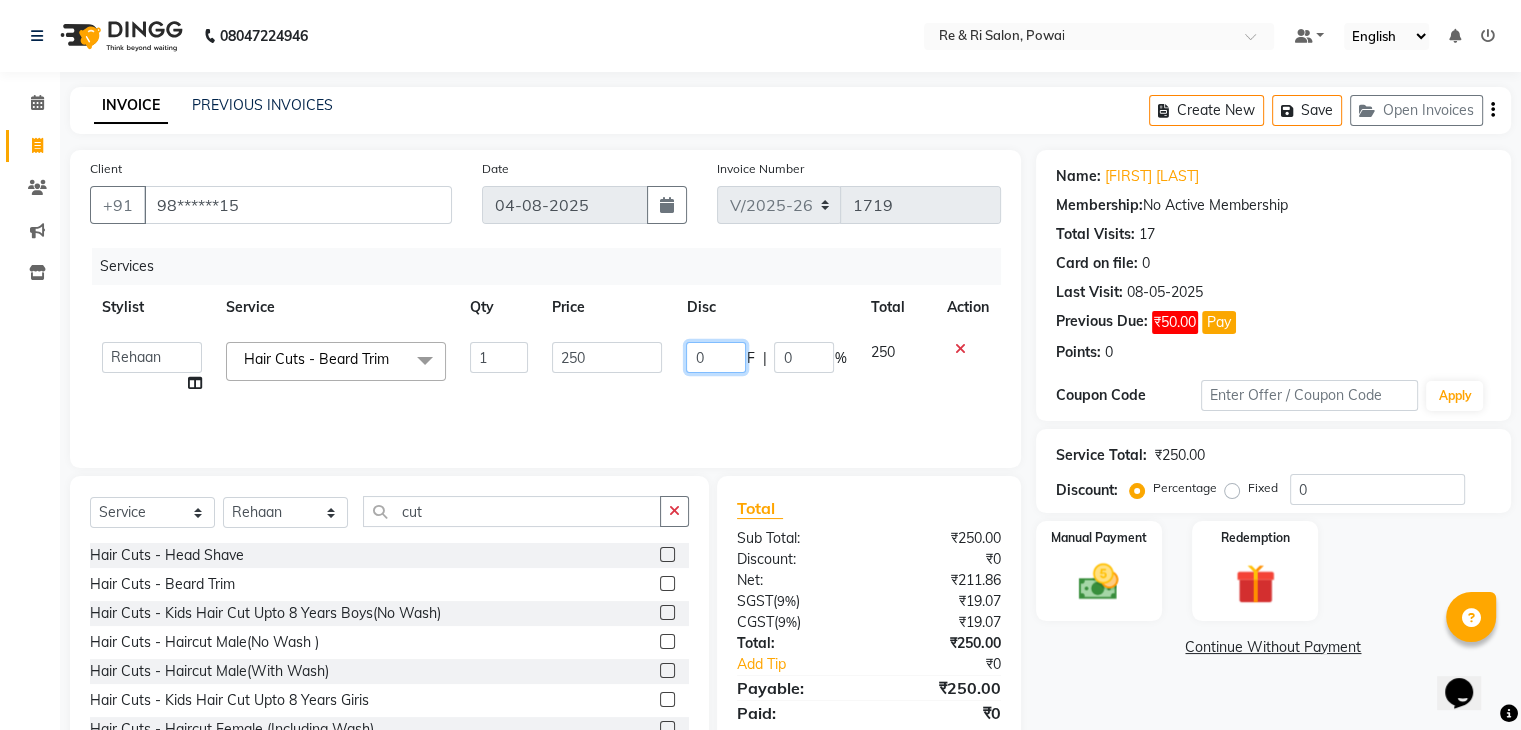 click on "0" 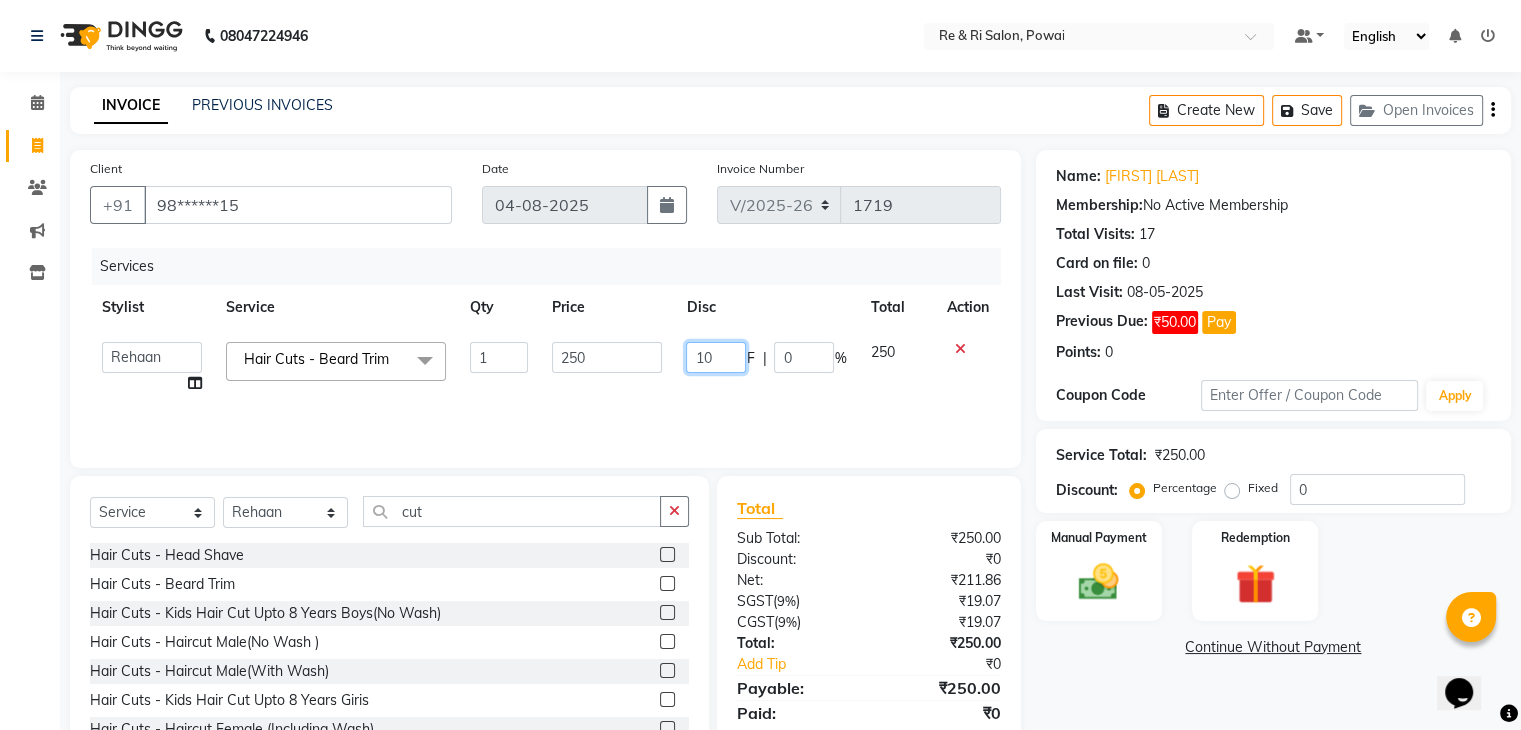 type on "100" 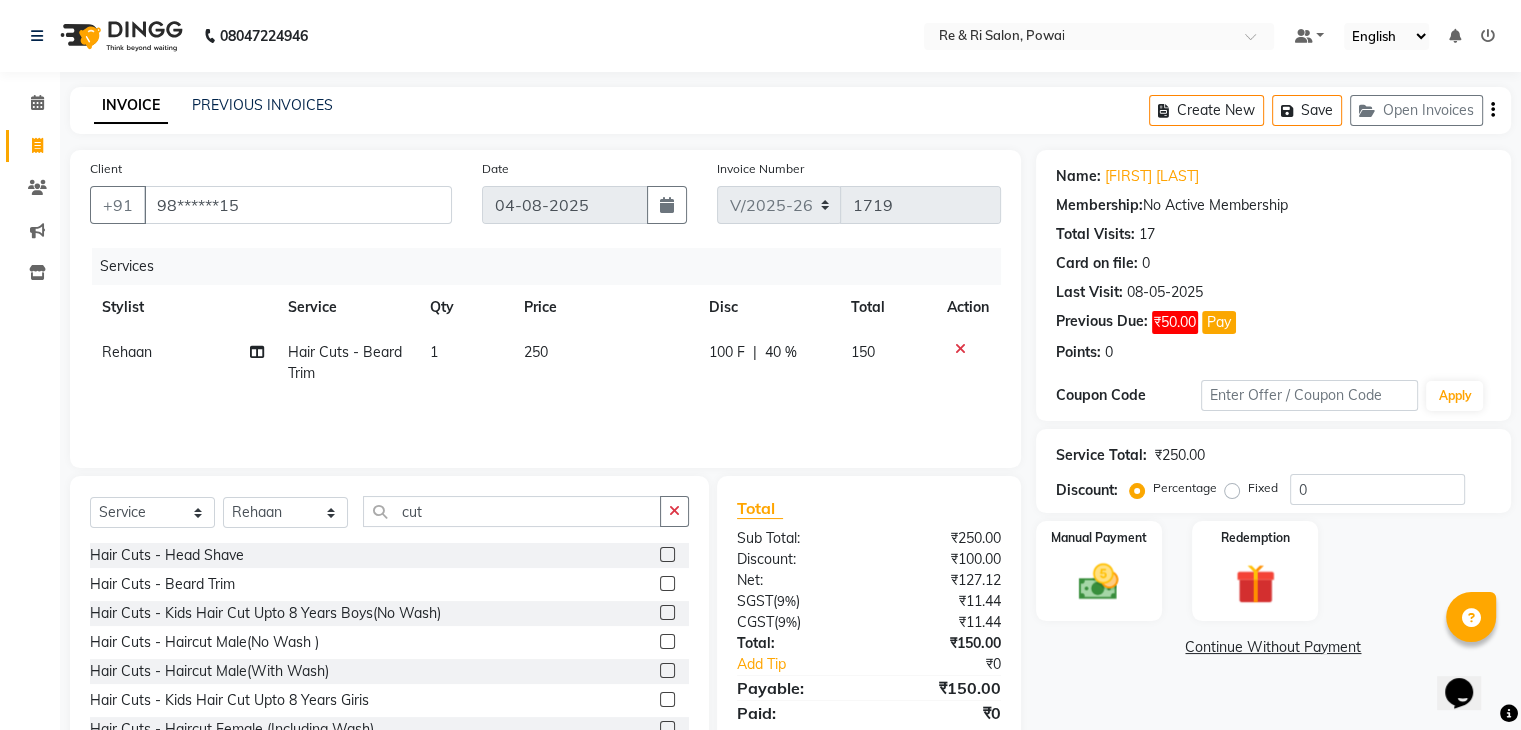 click on "100 F | 40 %" 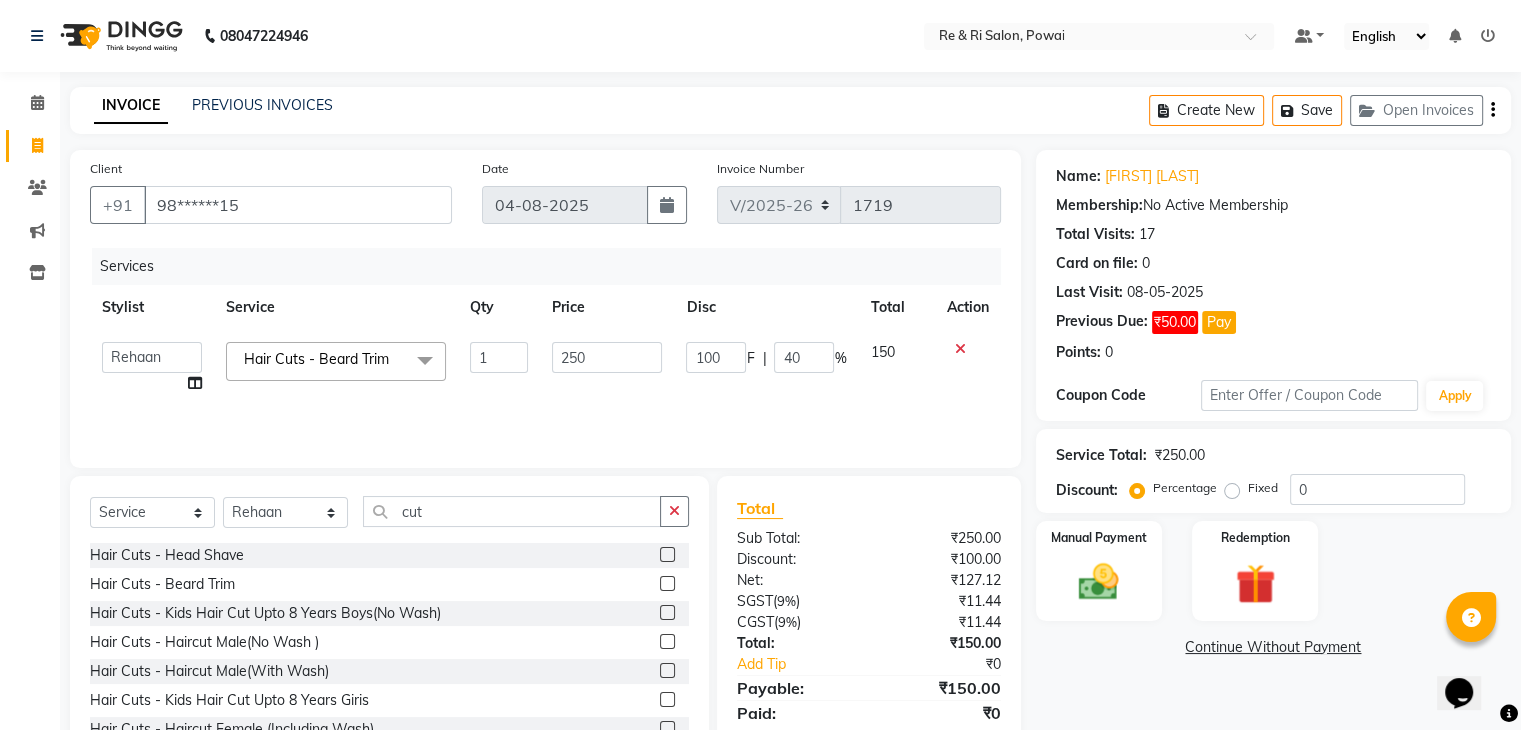 scroll, scrollTop: 72, scrollLeft: 0, axis: vertical 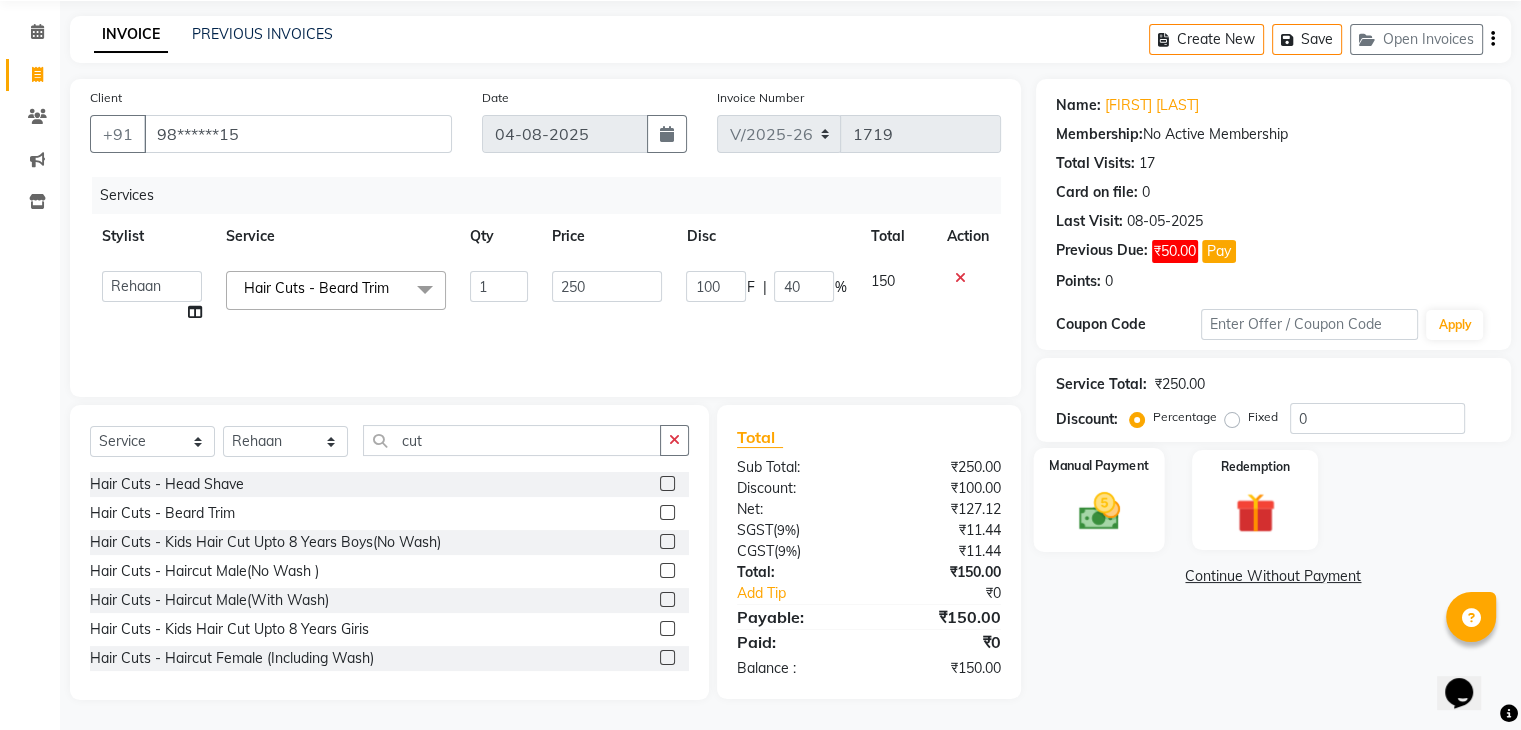 click 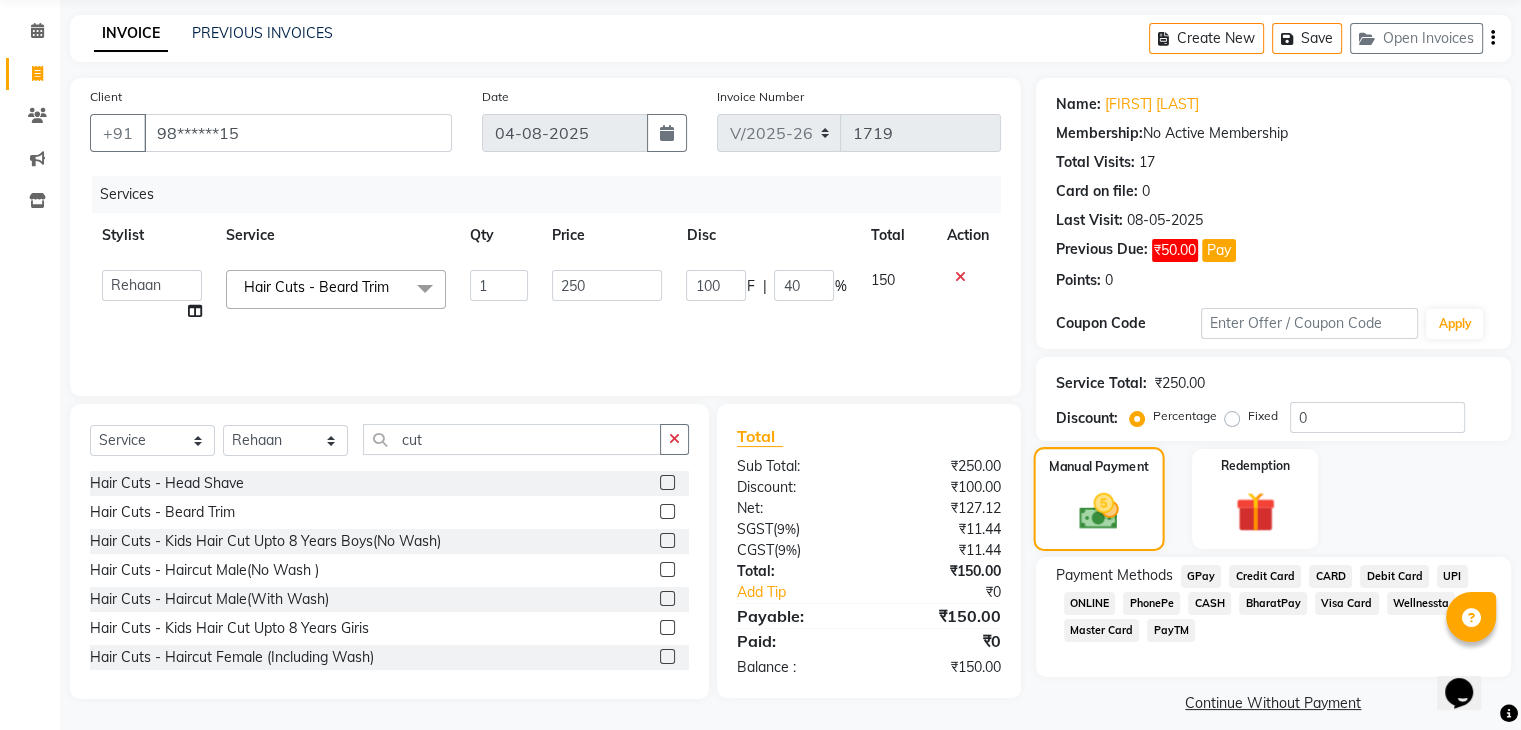 scroll, scrollTop: 89, scrollLeft: 0, axis: vertical 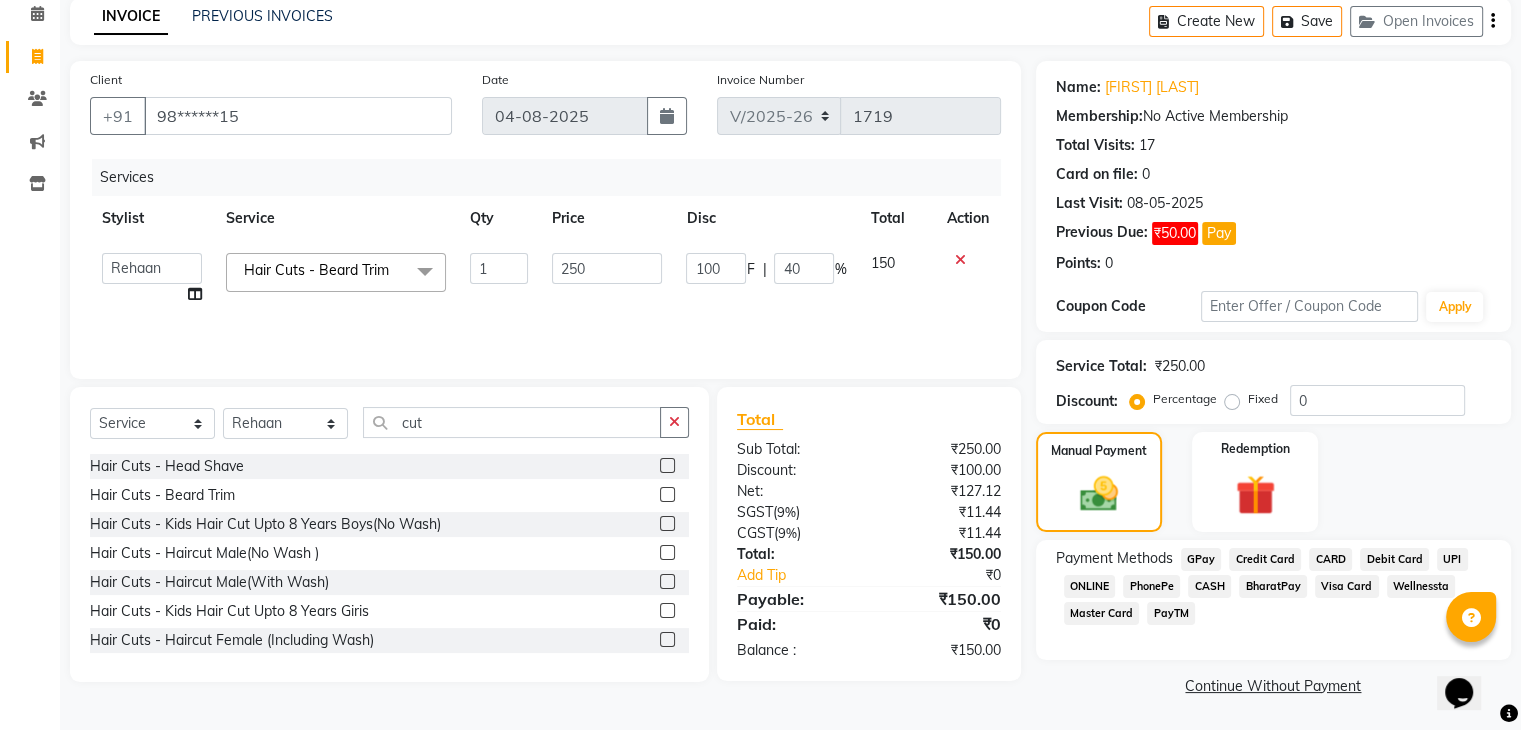 click on "GPay" 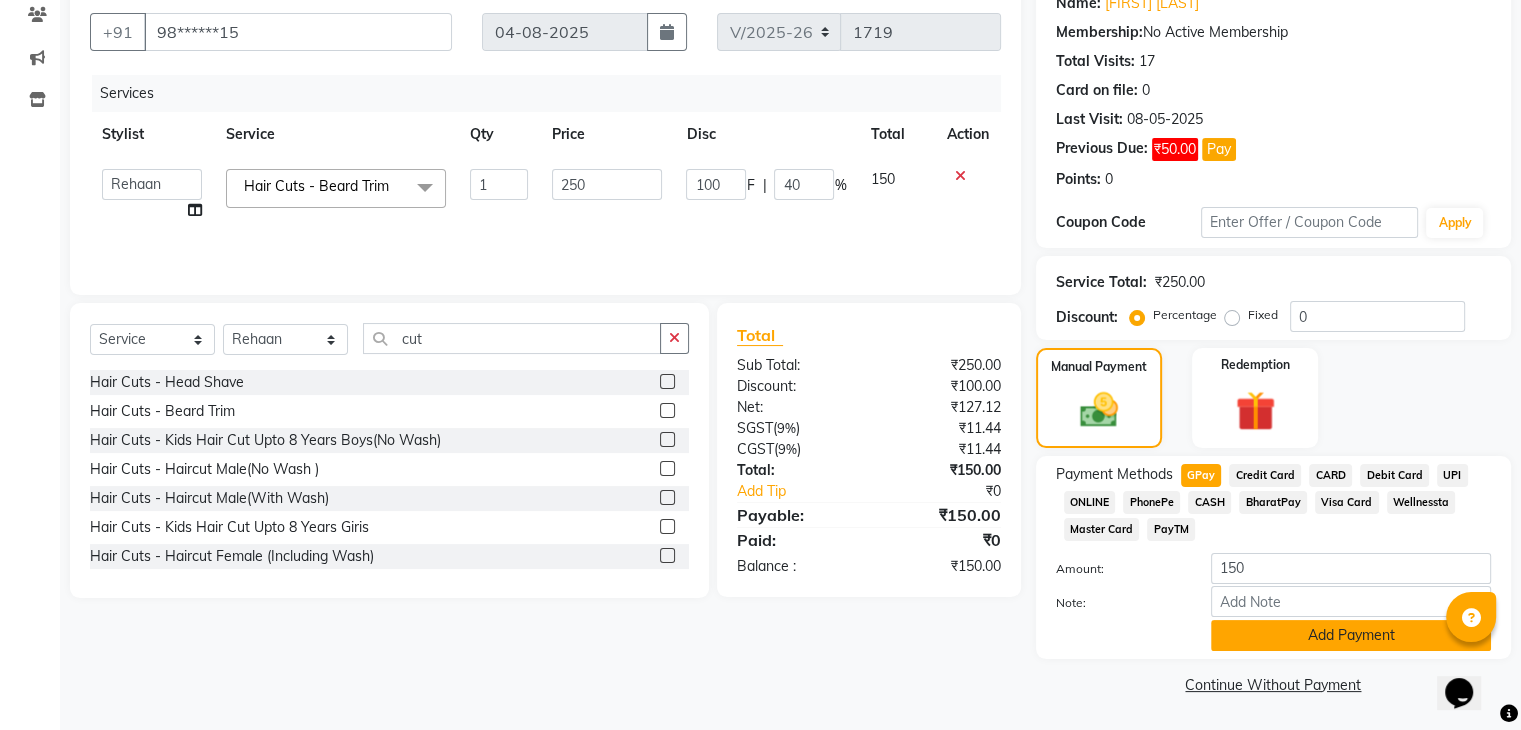 click on "Add Payment" 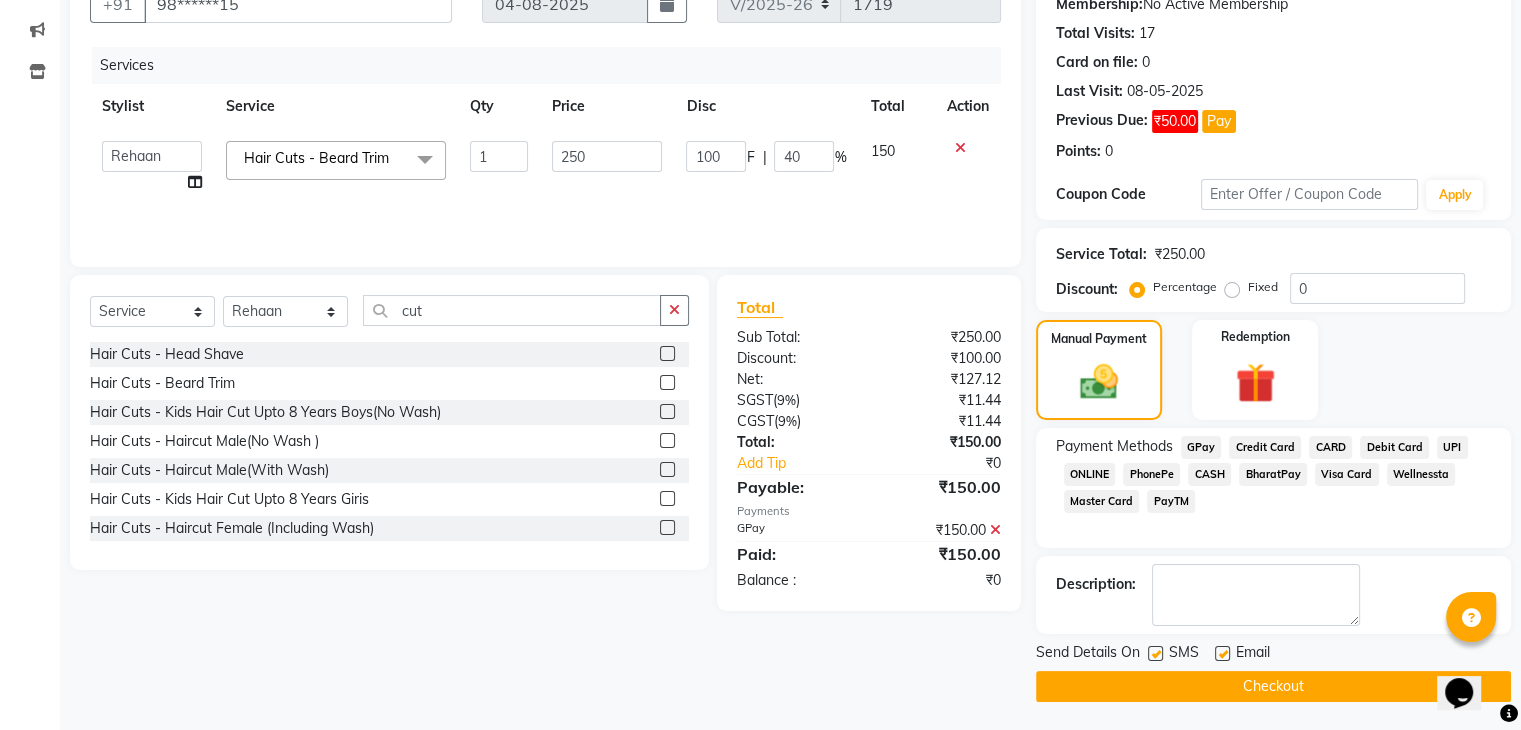 click on "Checkout" 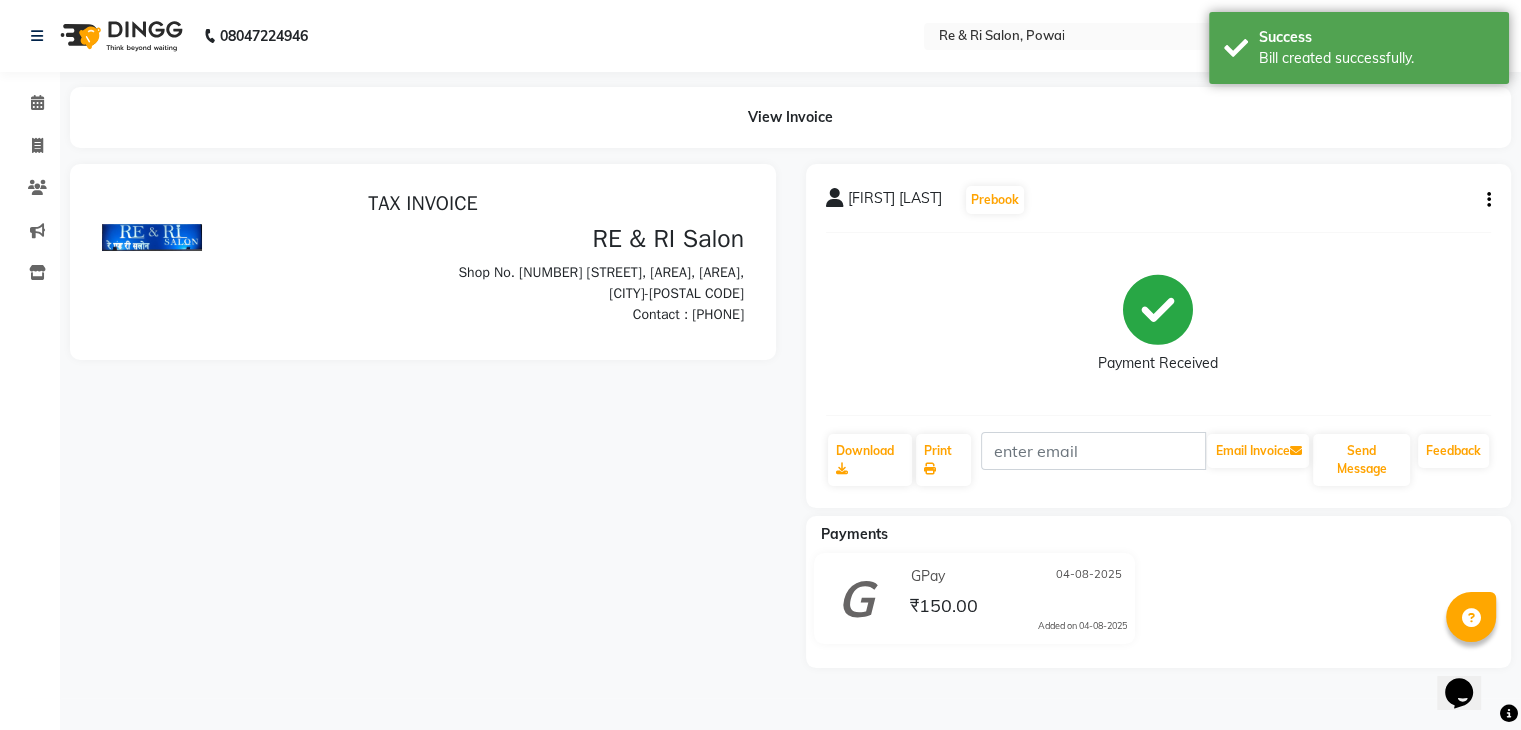 scroll, scrollTop: 0, scrollLeft: 0, axis: both 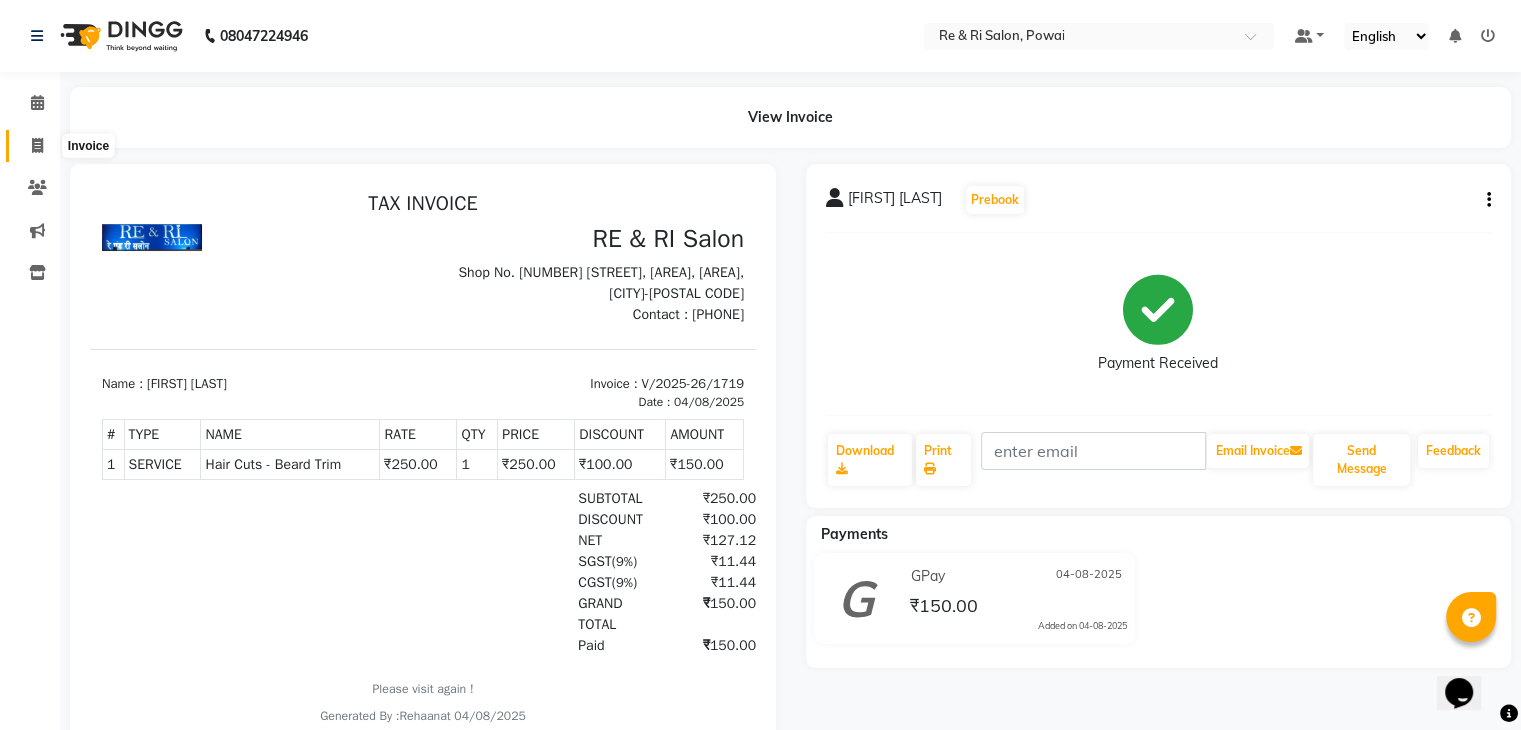click 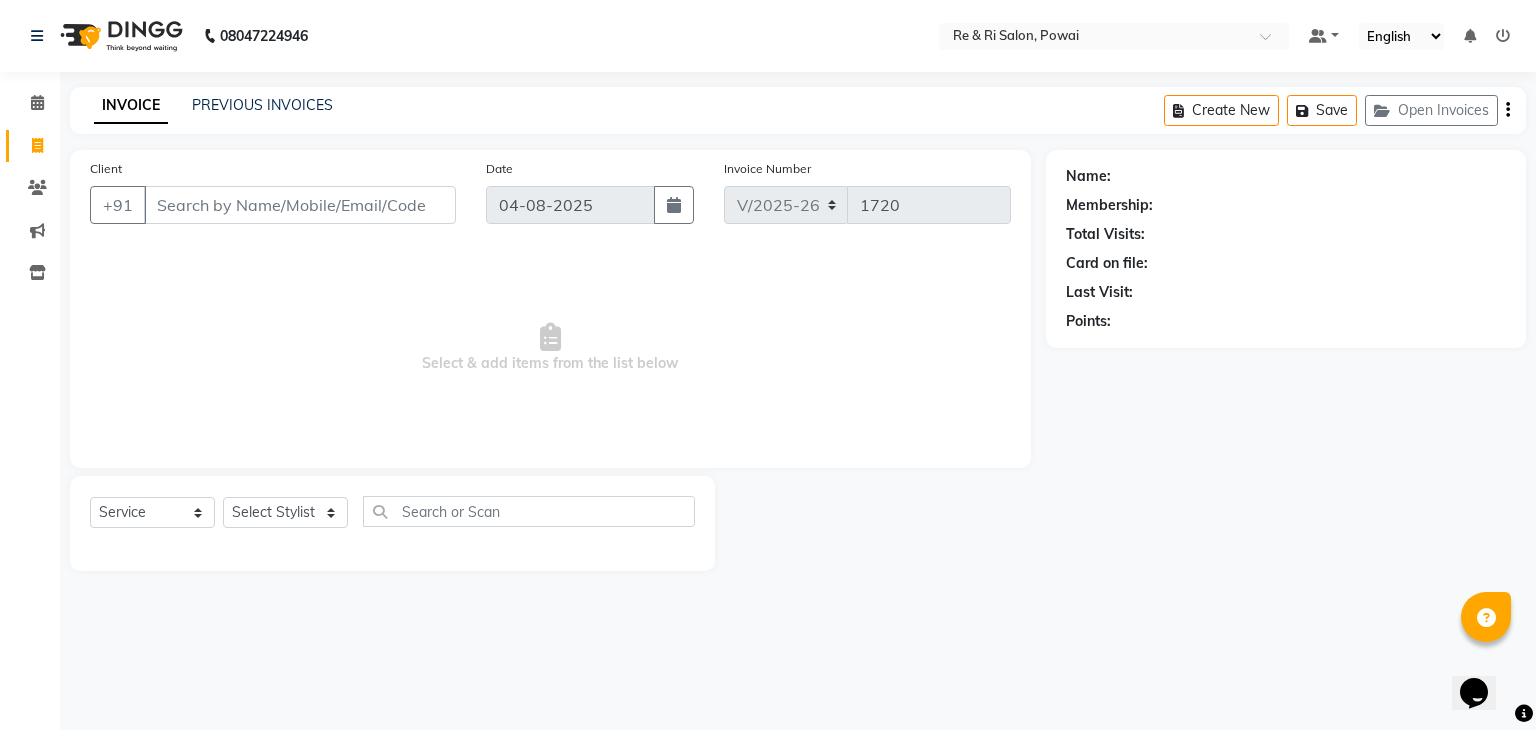 click on "Client" at bounding box center [300, 205] 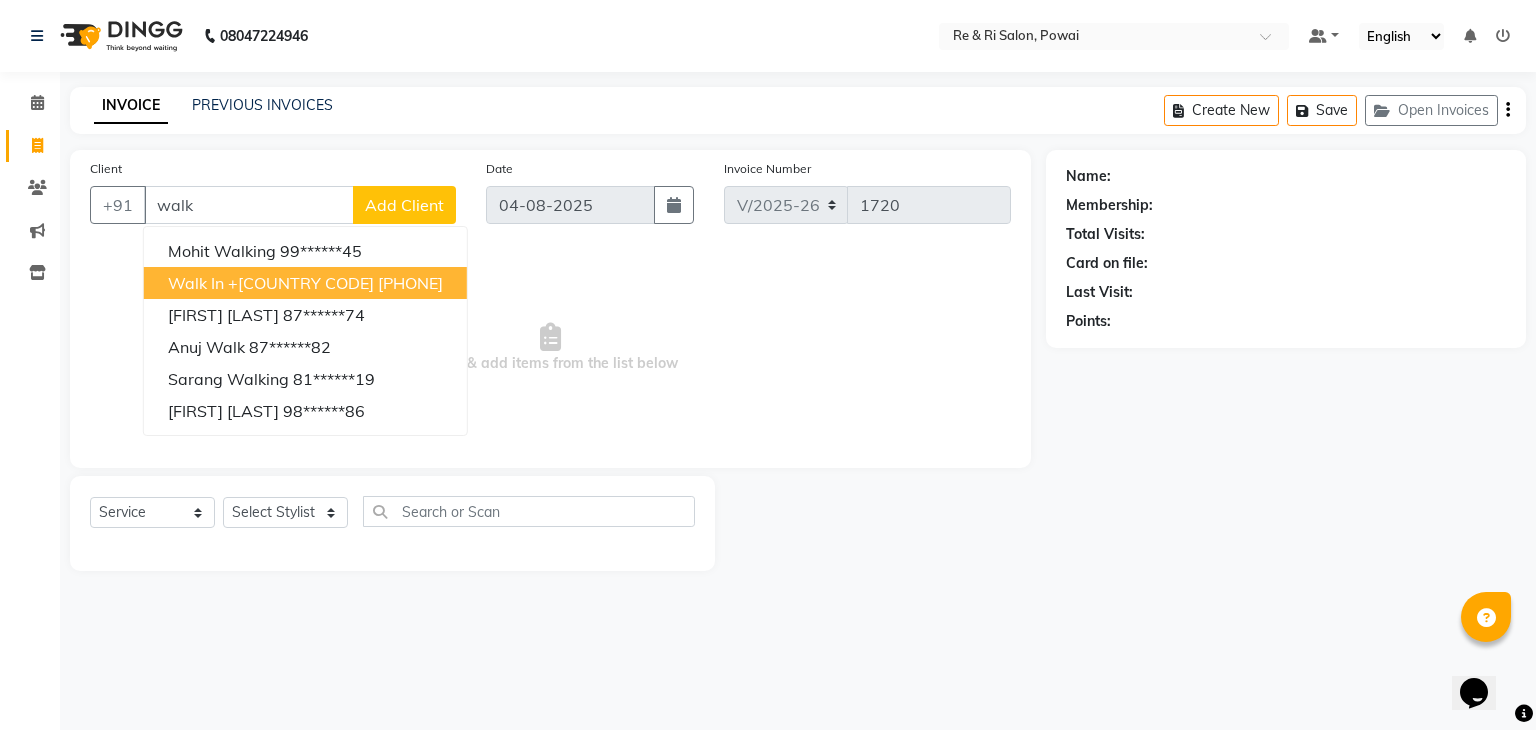 click on "+[COUNTRY CODE] [PHONE]" at bounding box center [335, 283] 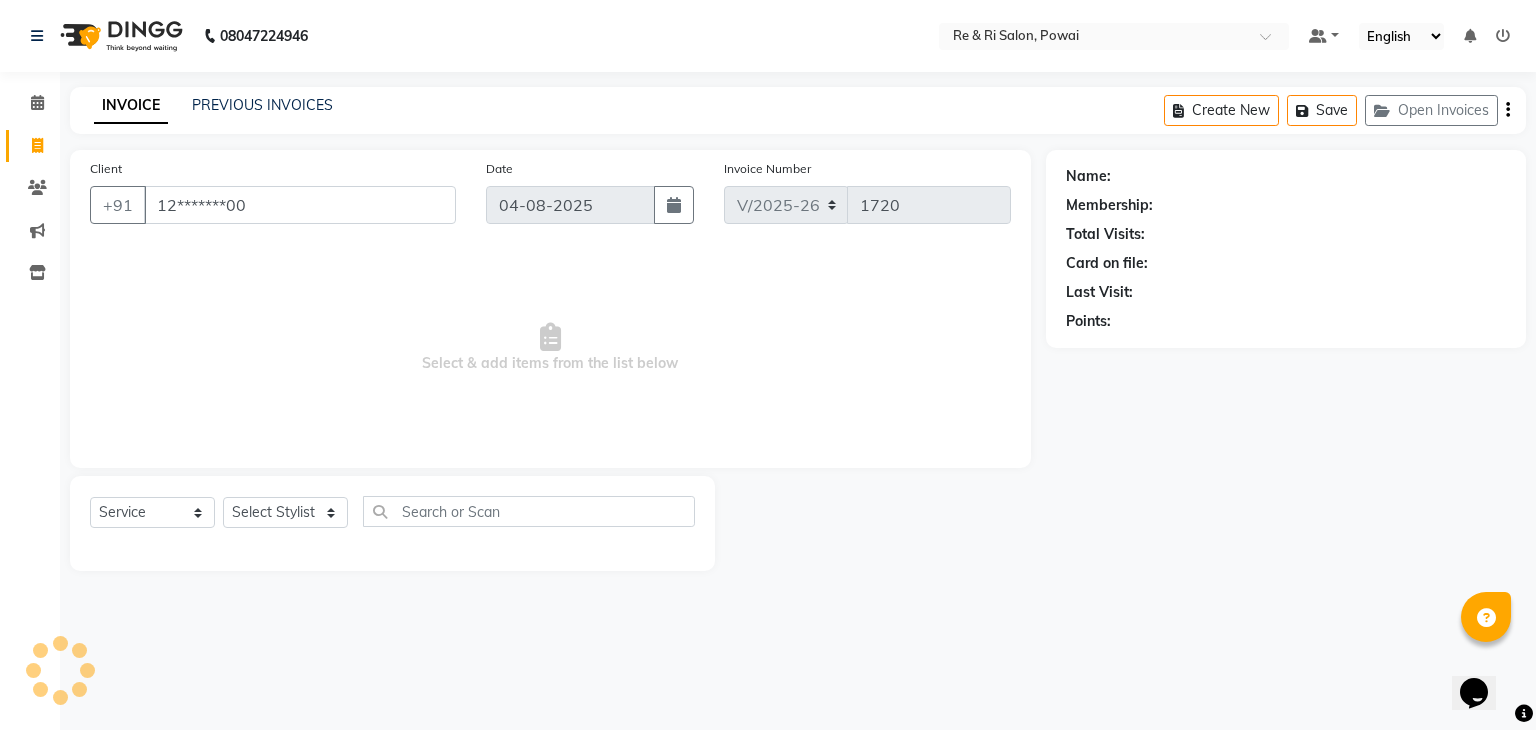 type on "12*******00" 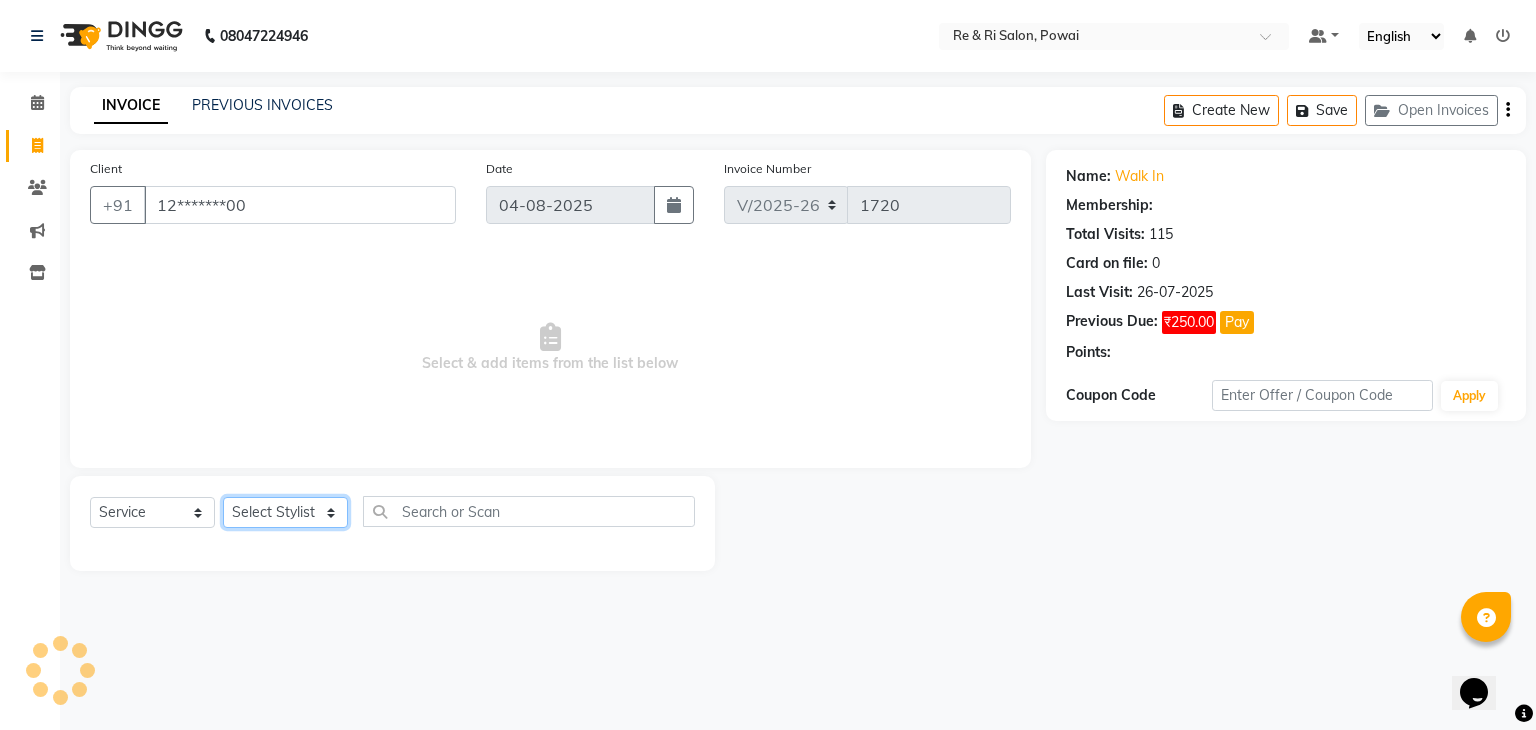 click on "Select Stylist ana Arbaaz  Danish  Poonam Rehaan  Salman  Sandy" 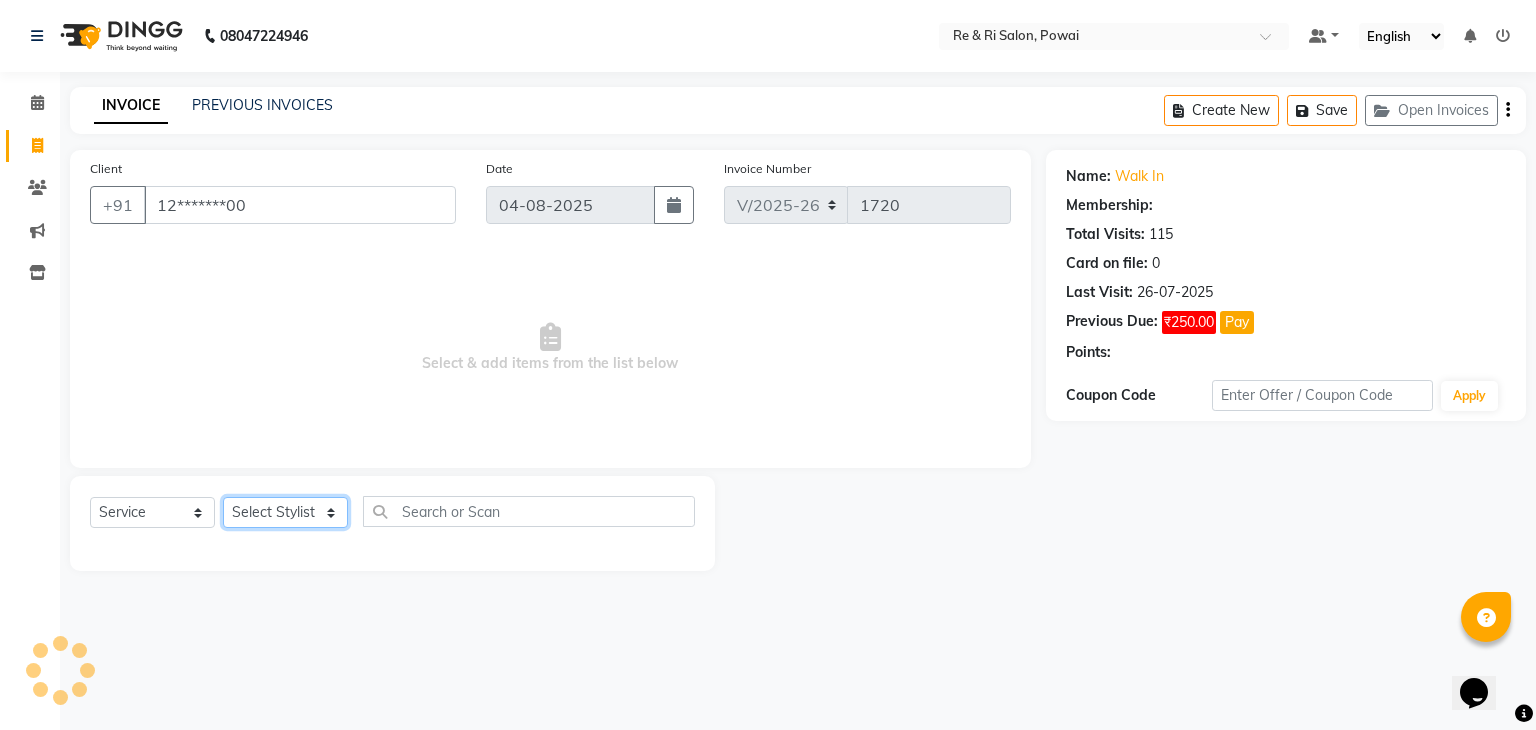 select on "87747" 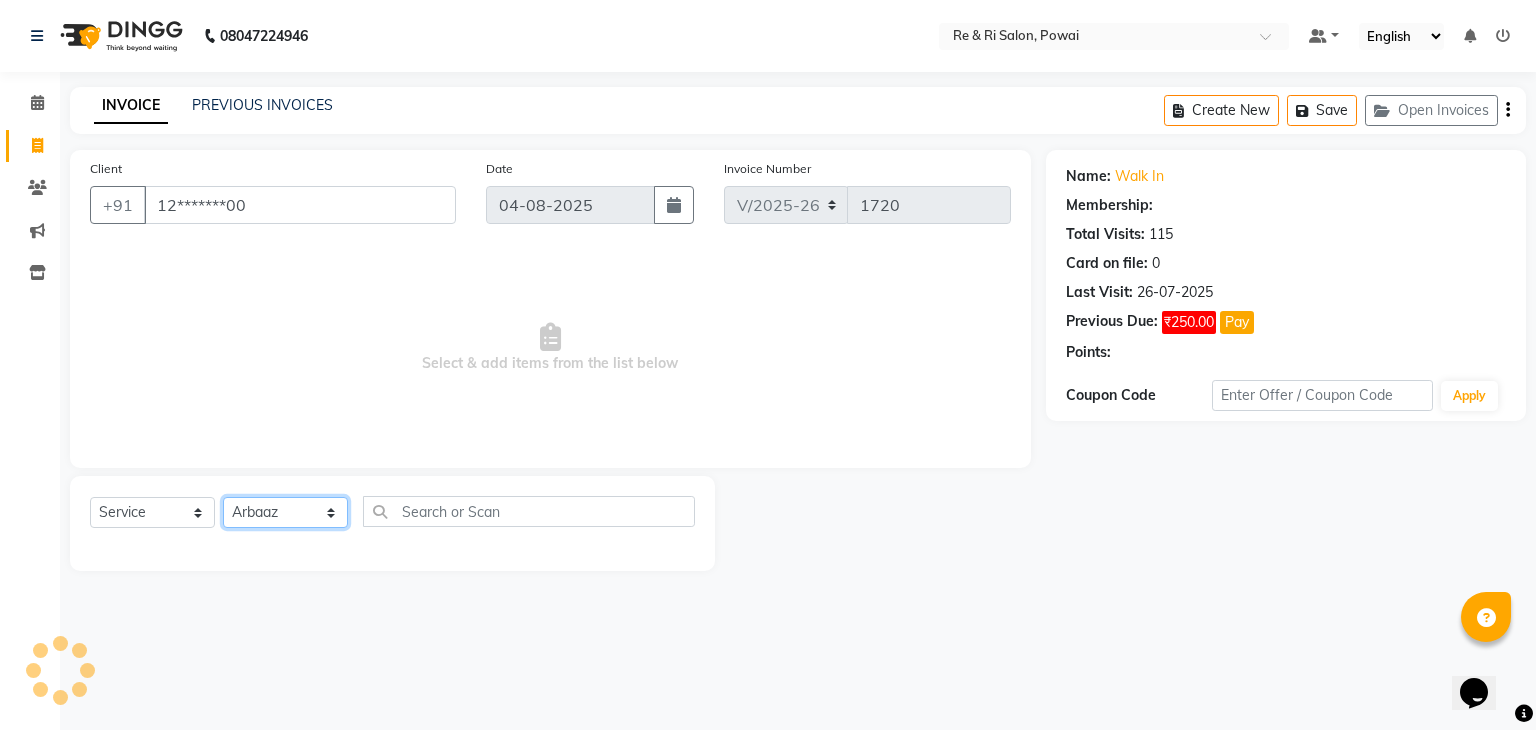 click on "Select Stylist ana Arbaaz  Danish  Poonam Rehaan  Salman  Sandy" 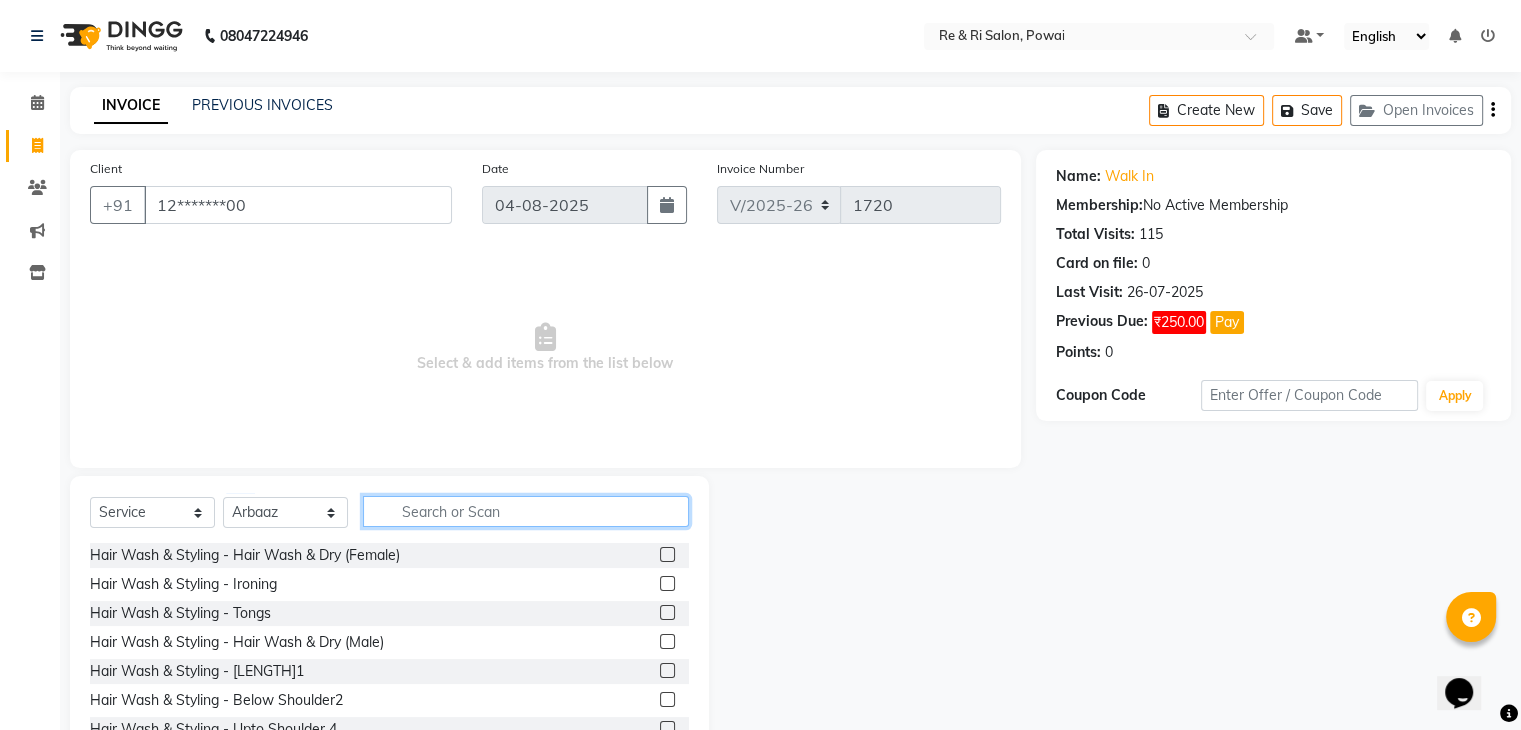 click 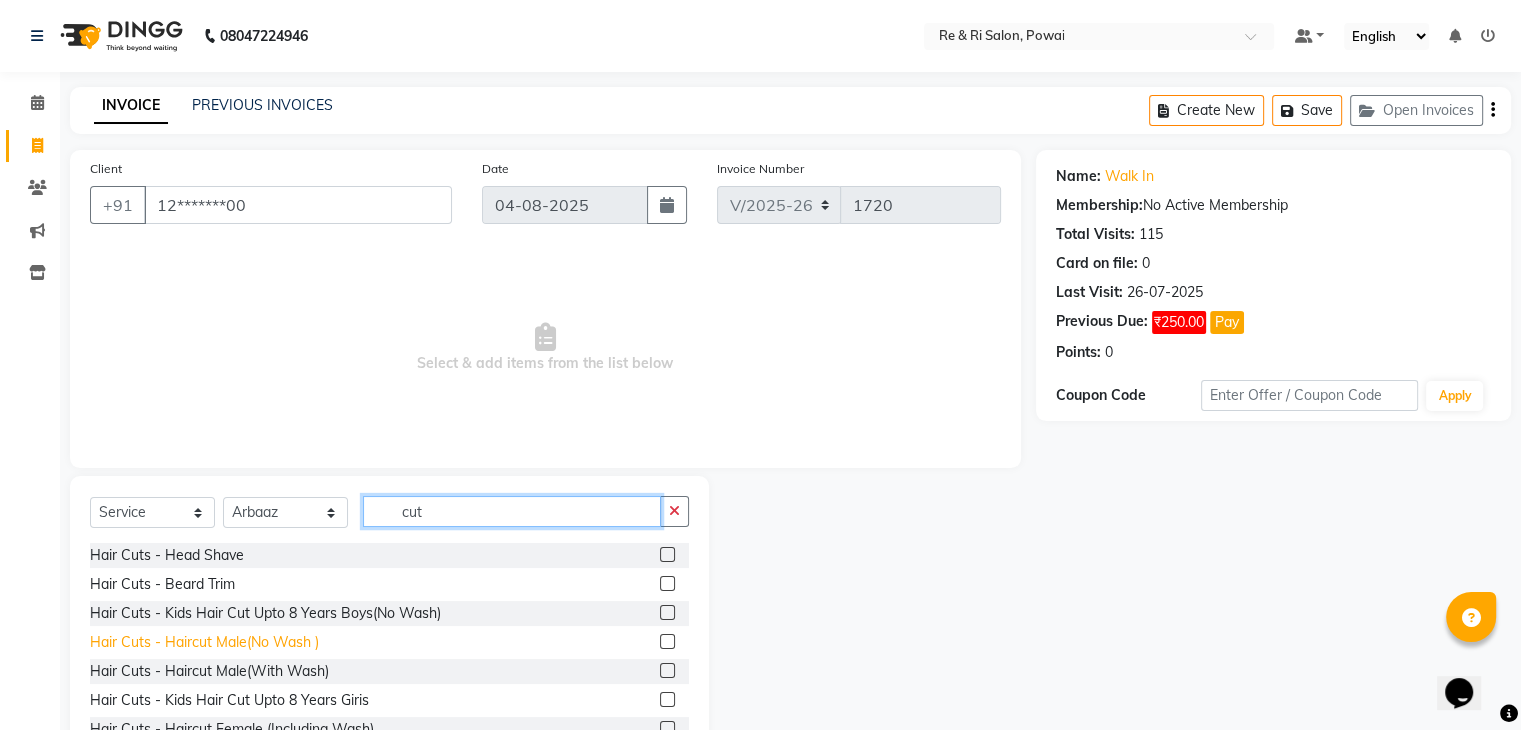 type on "cut" 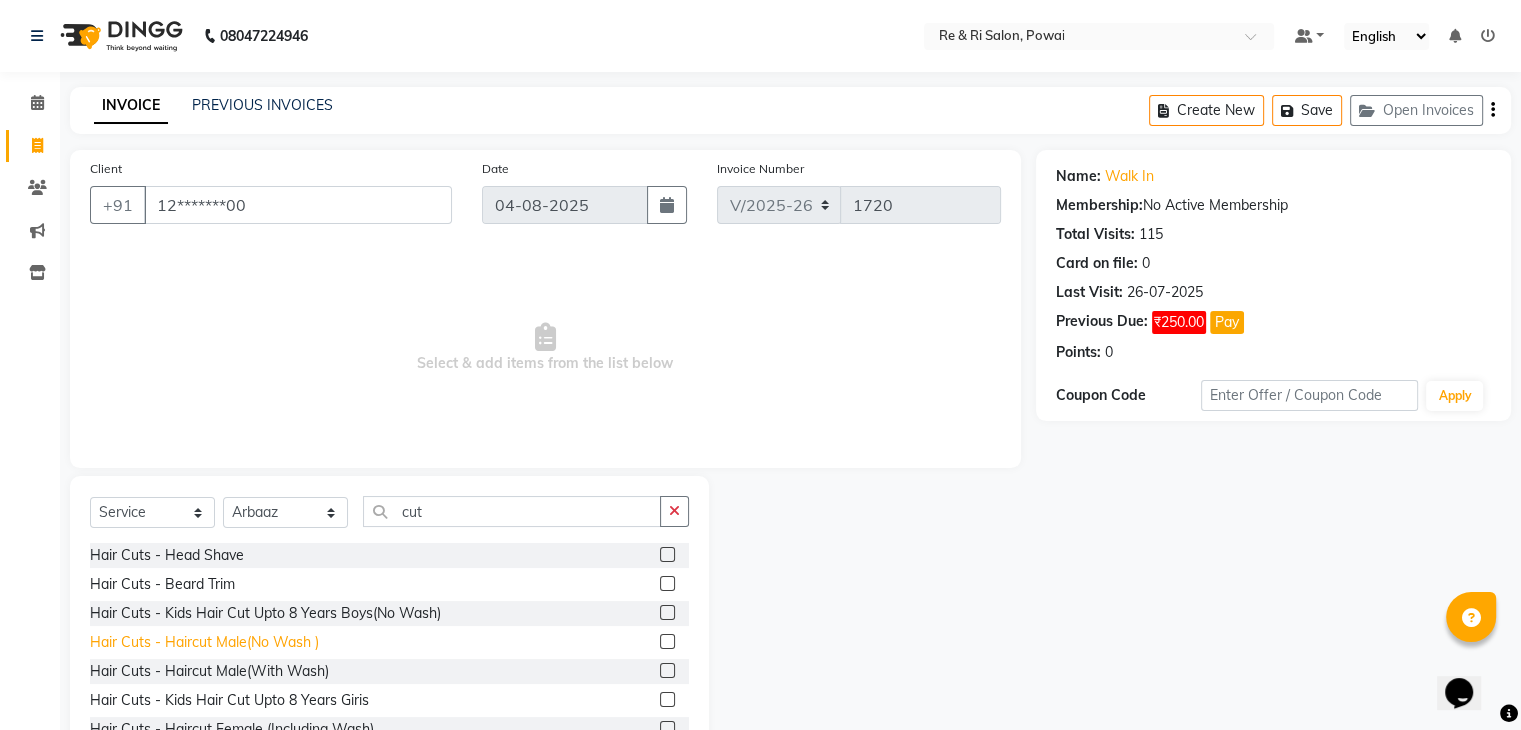 click on "Hair Cuts - Haircut Male(No Wash )" 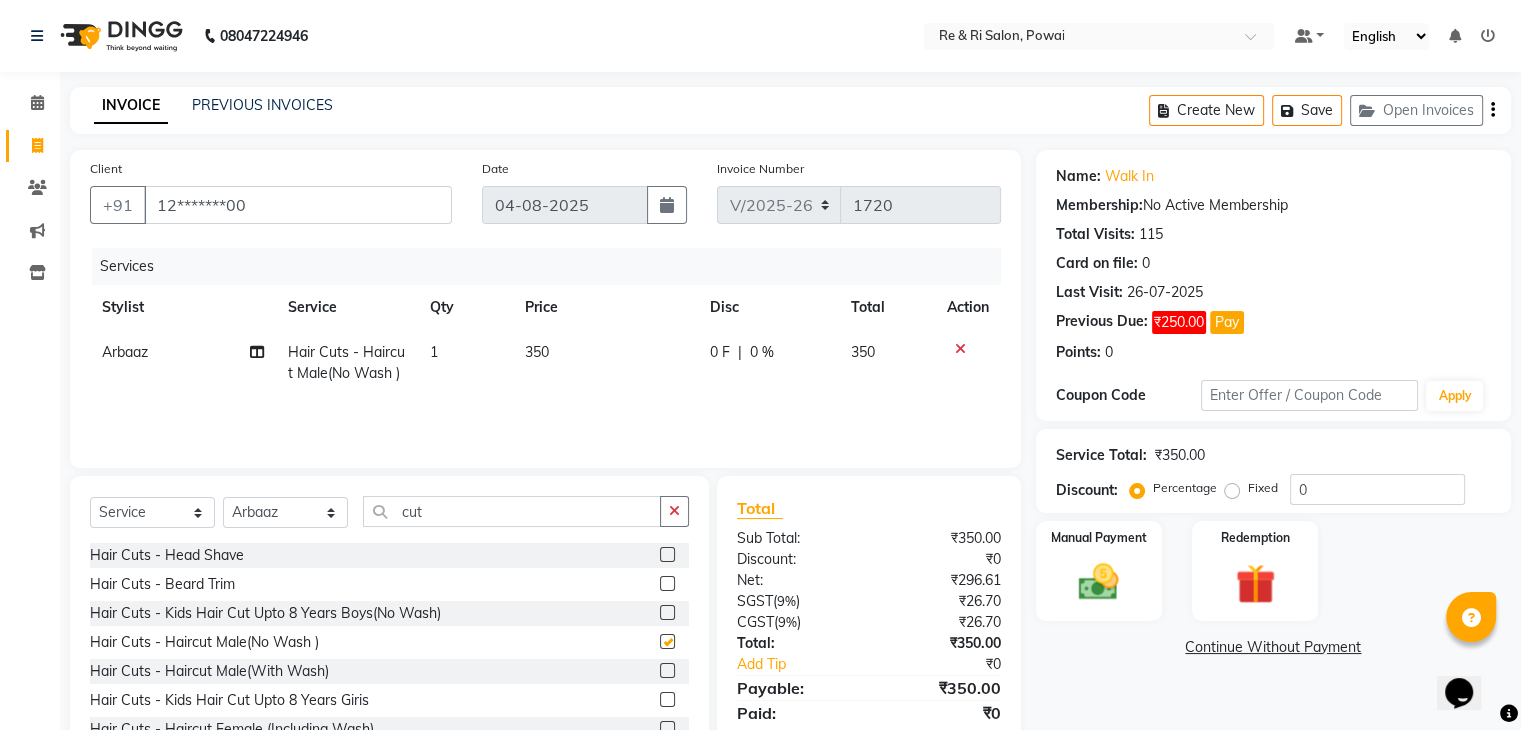 checkbox on "false" 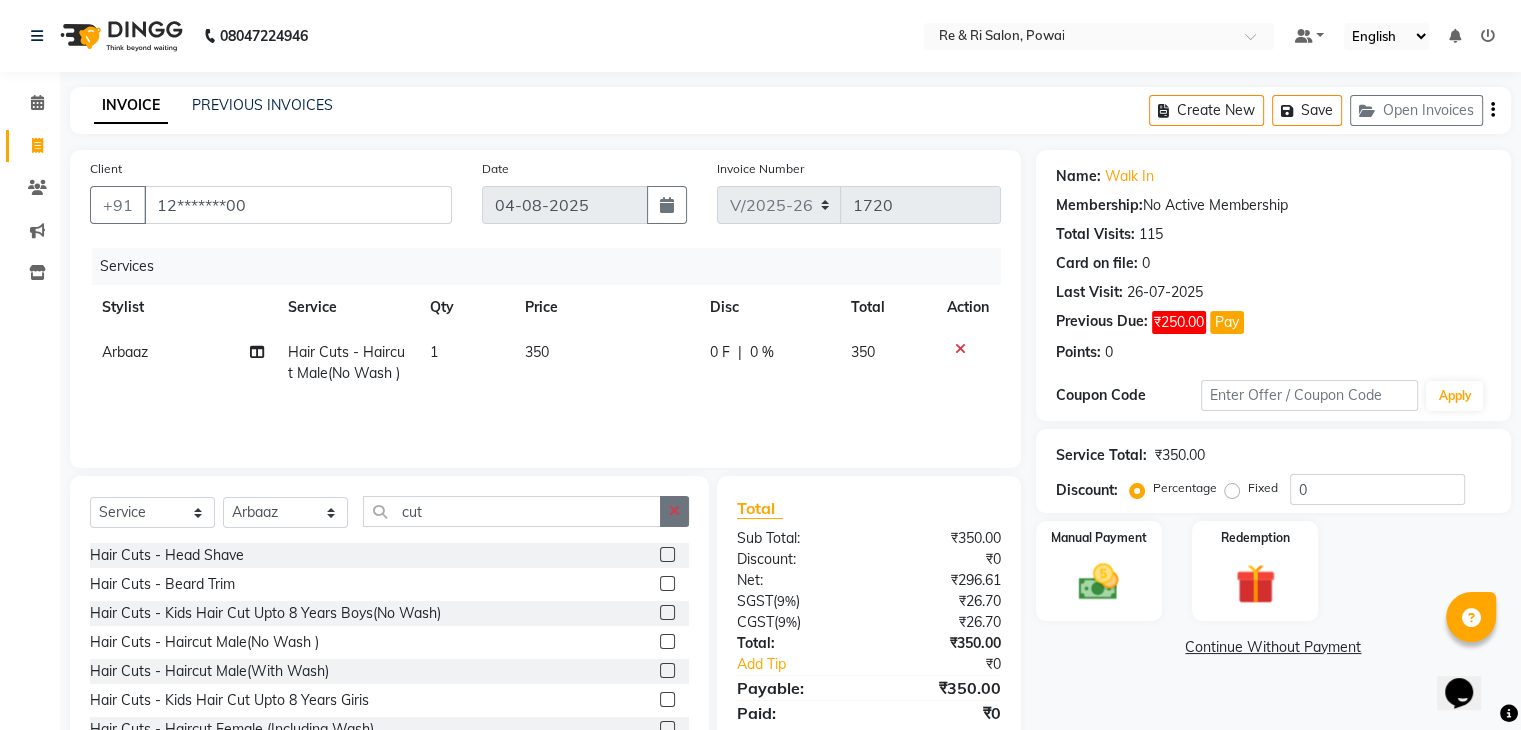 click 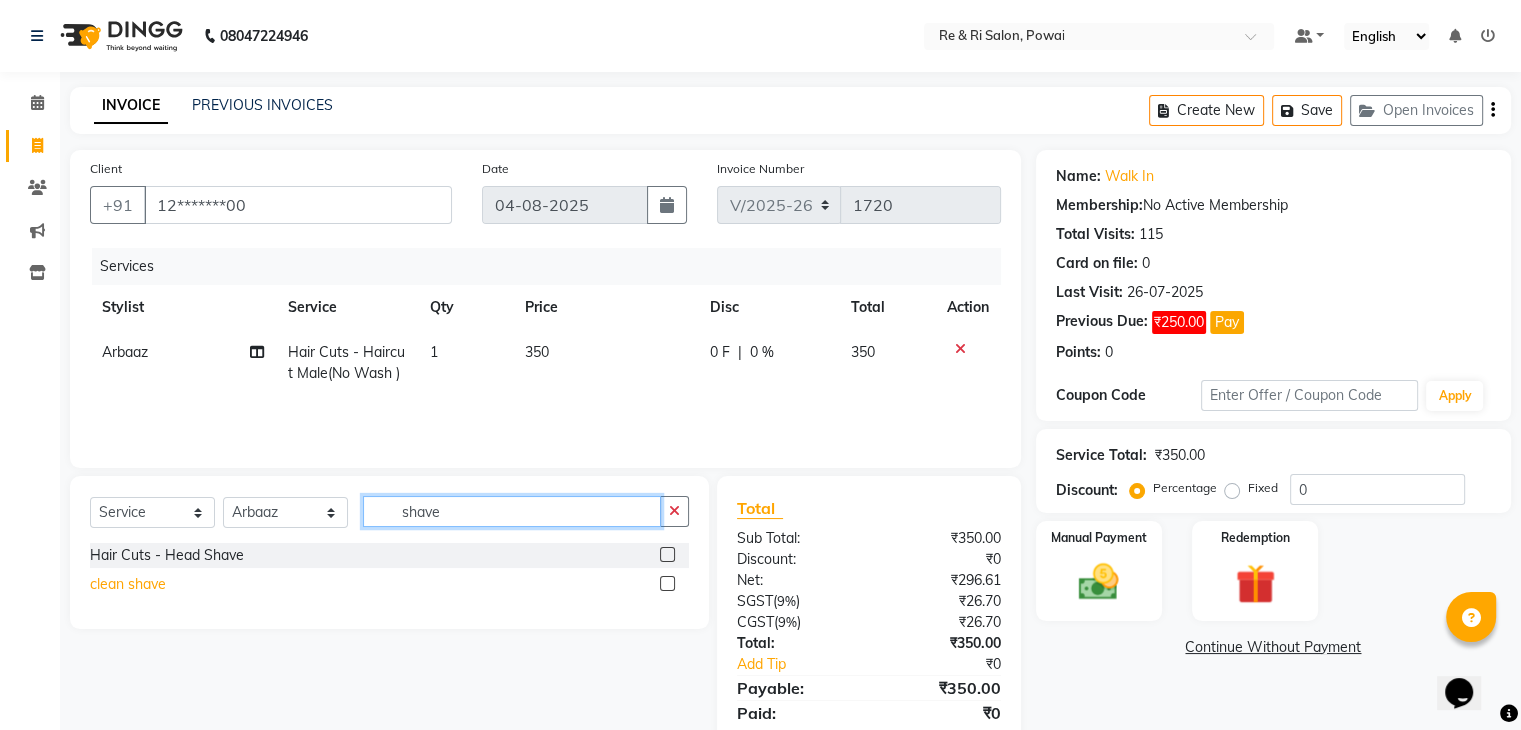 type on "shave" 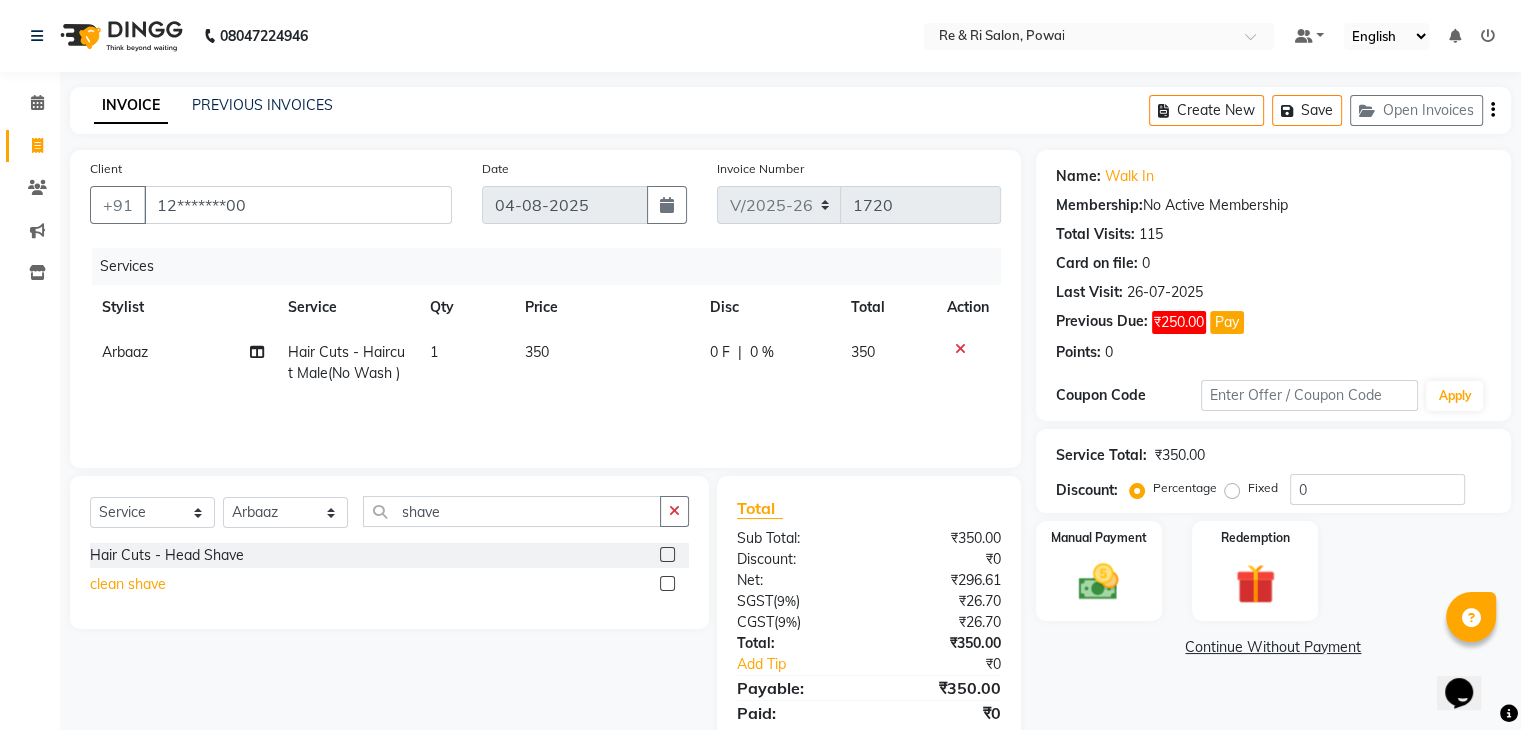 click on "clean shave" 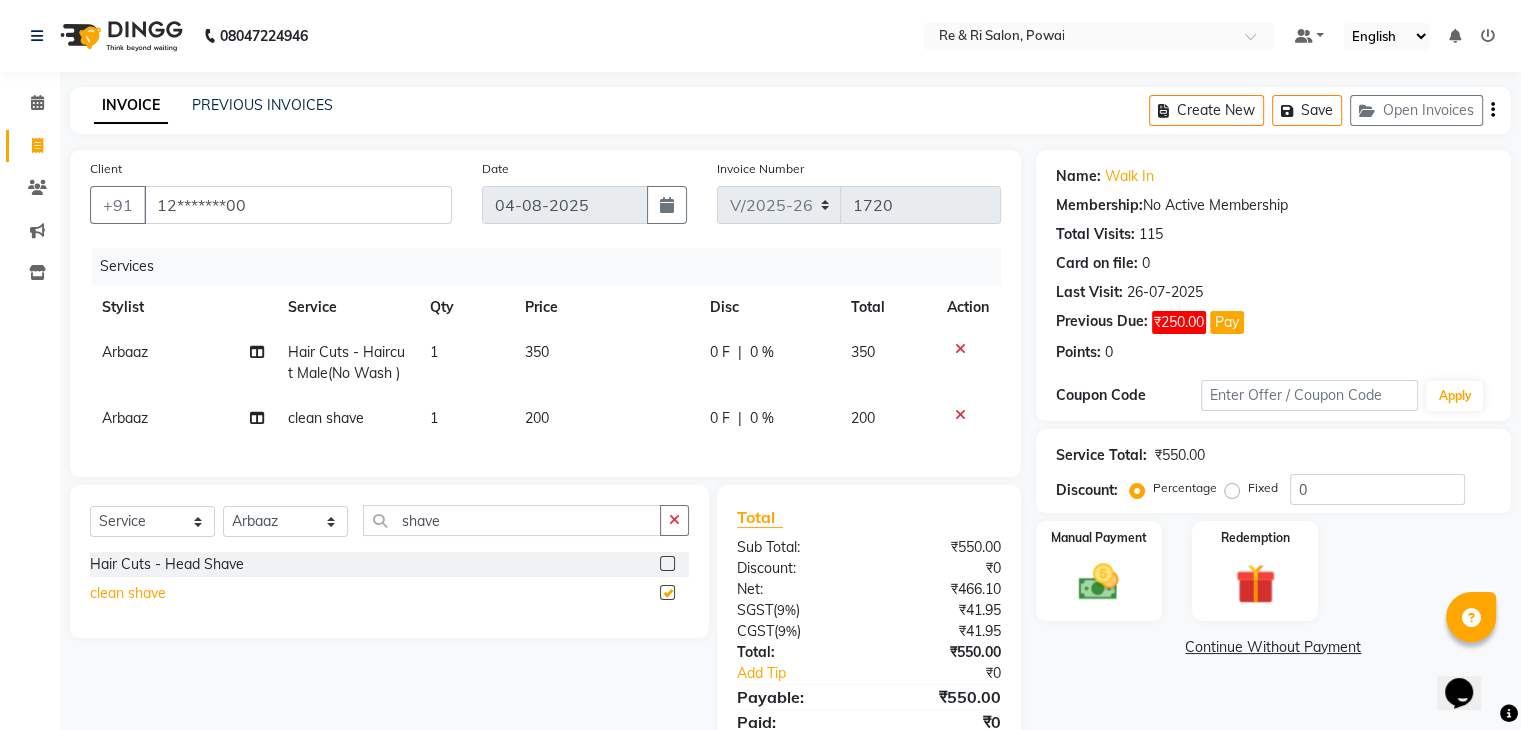 checkbox on "false" 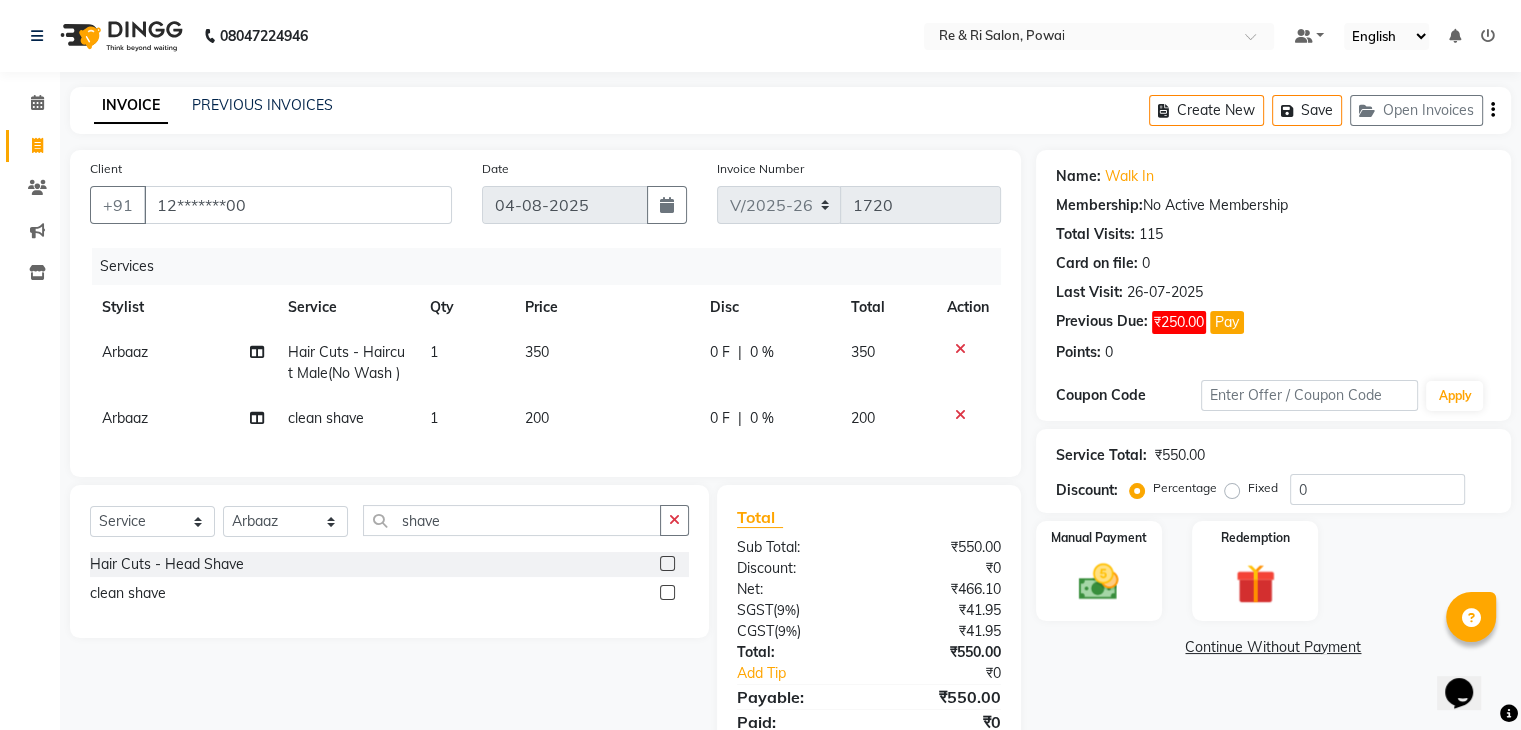 click on "0 F | 0 %" 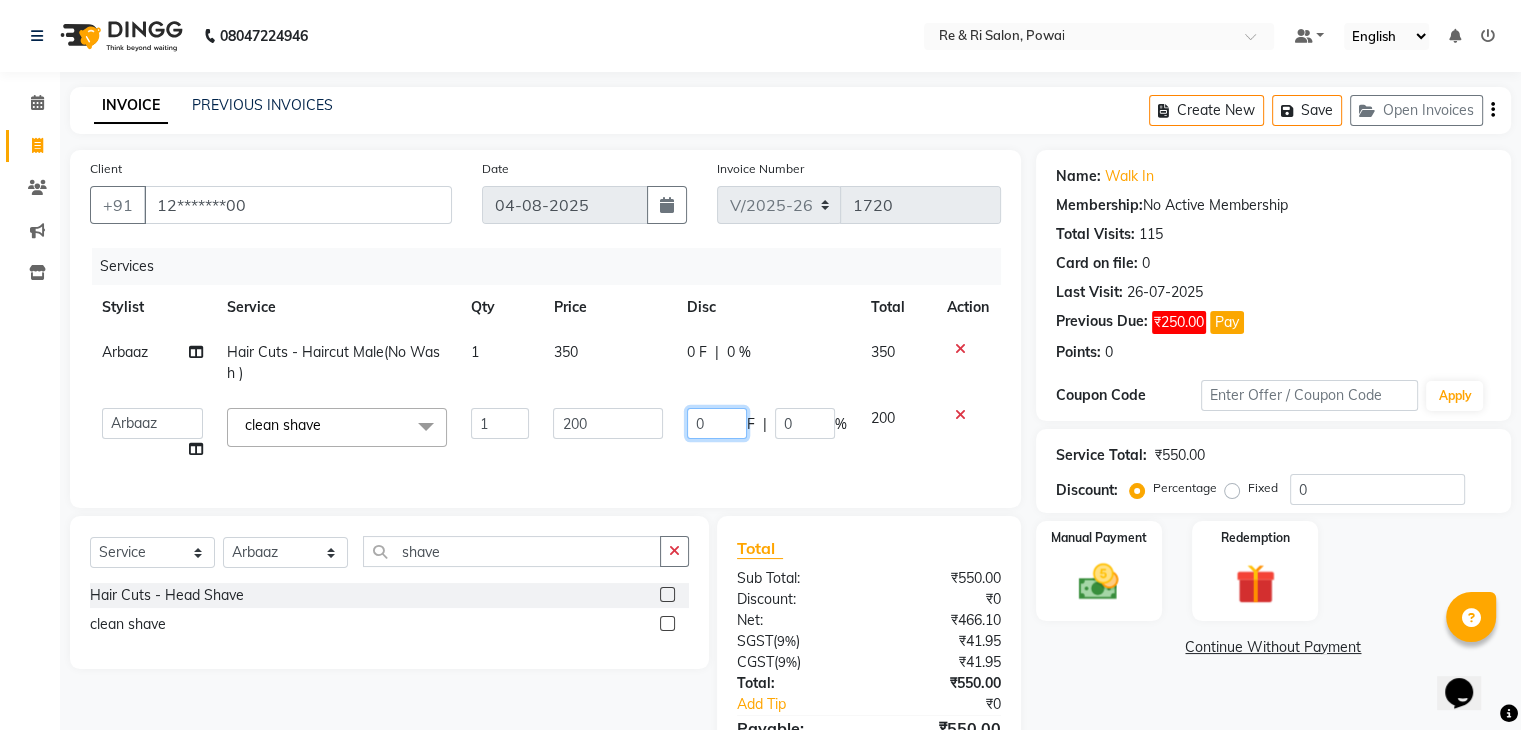 click on "0" 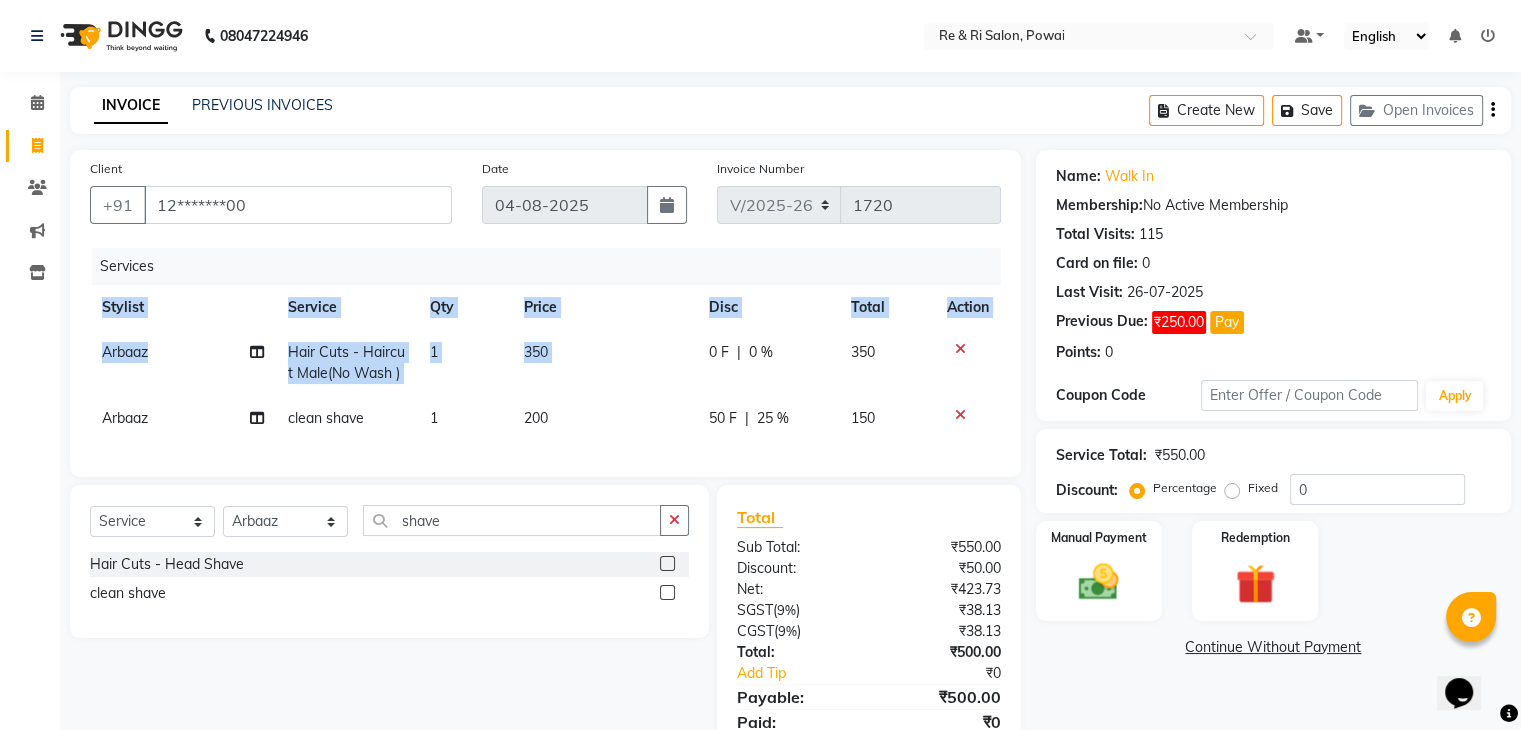 drag, startPoint x: 717, startPoint y: 461, endPoint x: 696, endPoint y: 359, distance: 104.13933 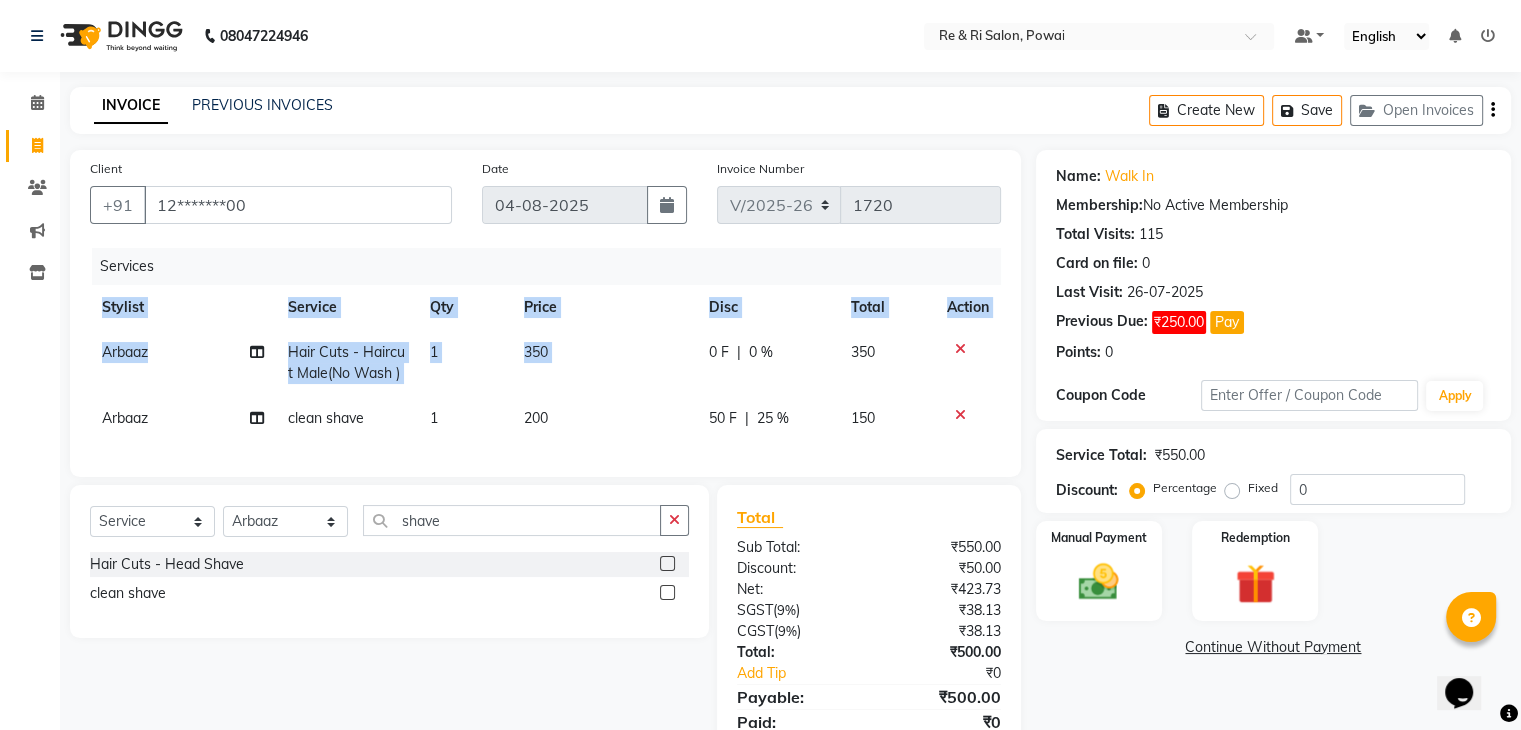 click on "Arbaaz Hair Cuts - Haircut Male(No Wash ) 1 350 0 F | 0 % 350 Arbaaz clean shave 1 200 50 F | 25 % 150" 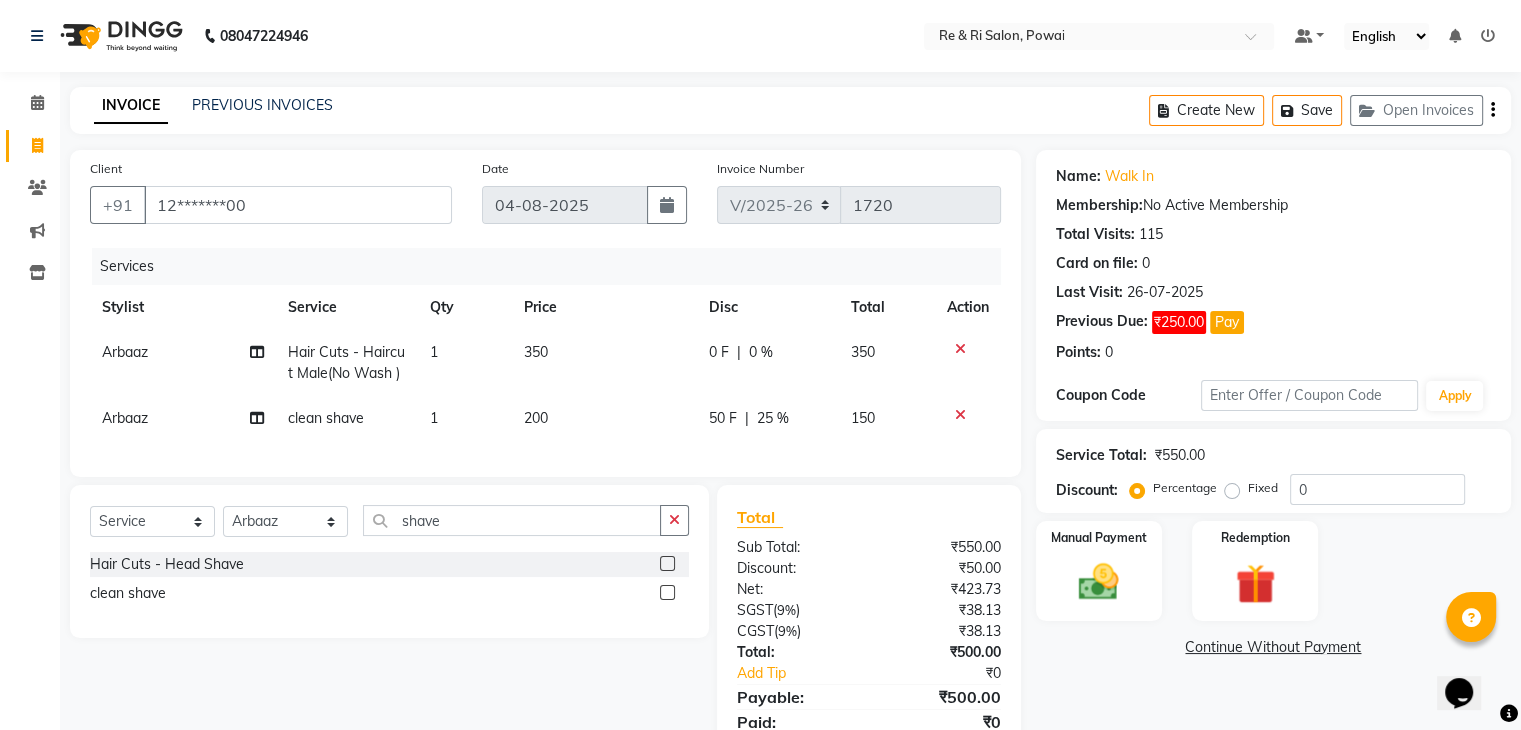 select on "87747" 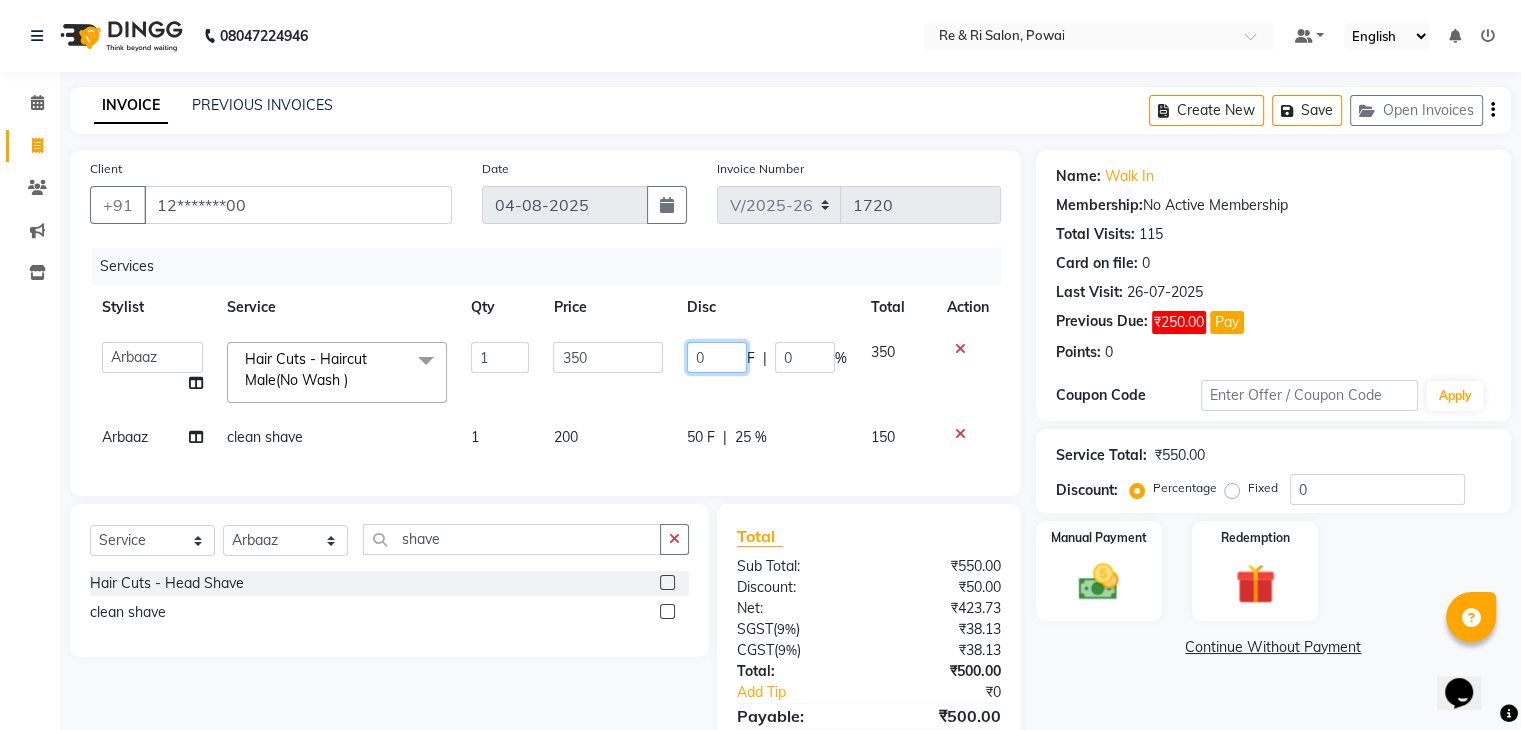 click on "0" 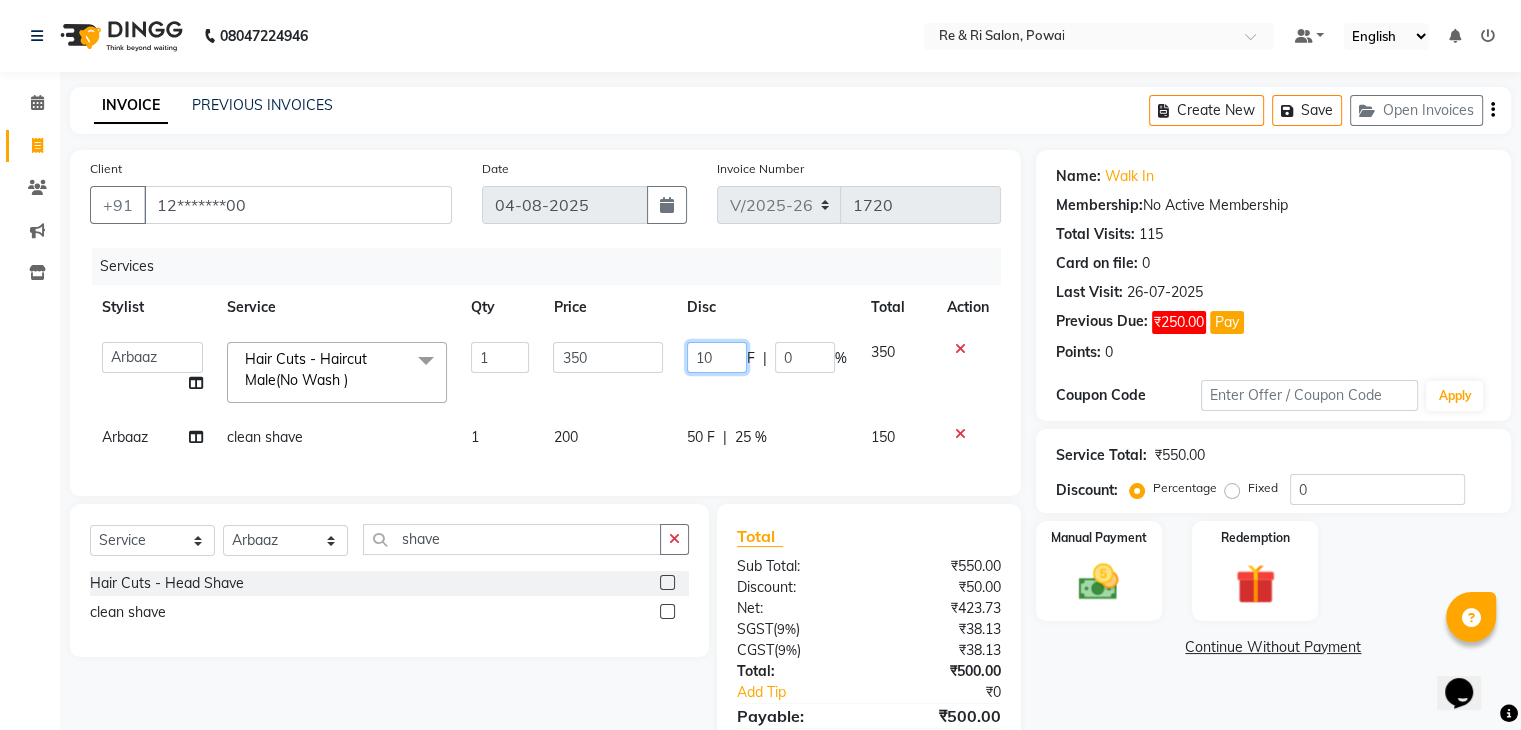 type on "100" 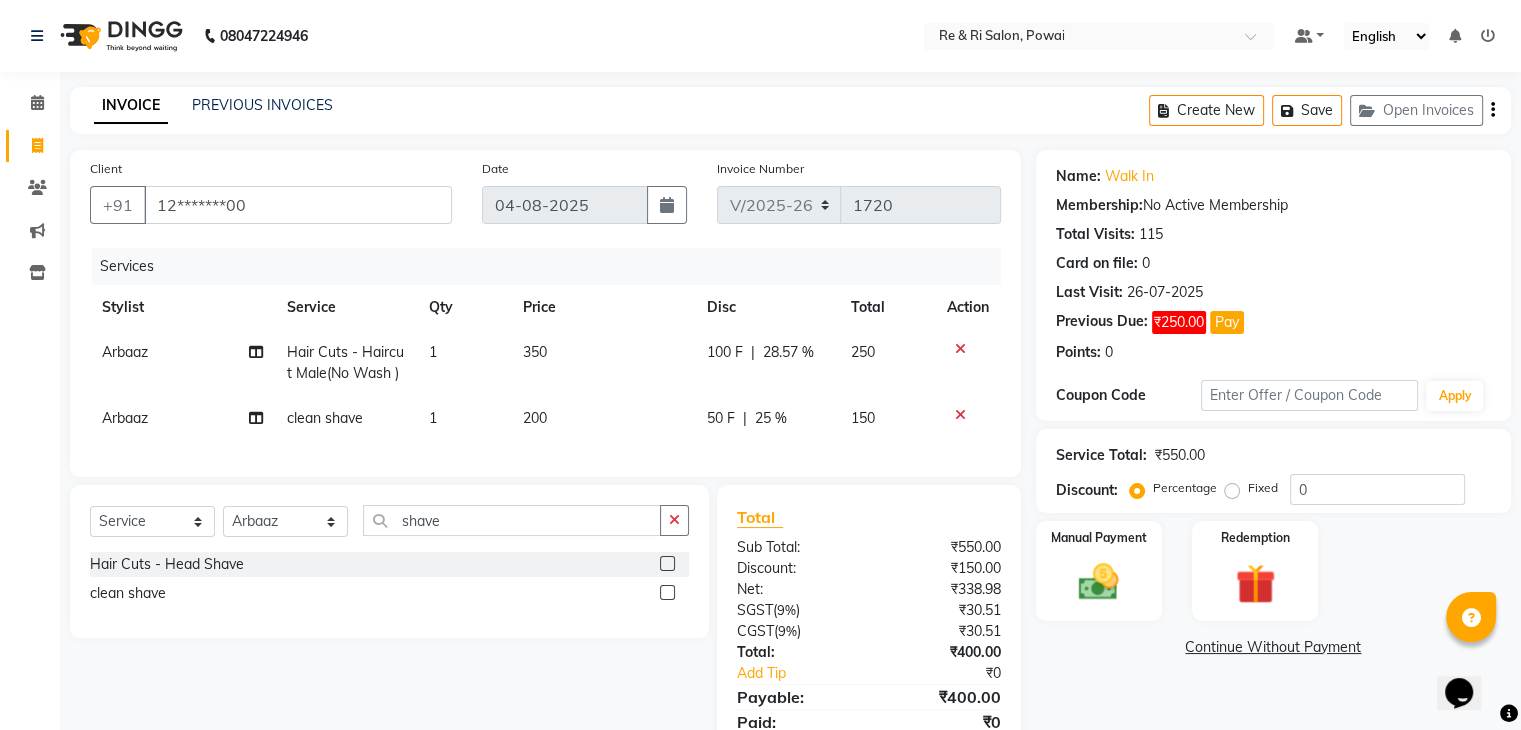 click on "[LAST] Hair Cuts - Haircut Male(No Wash ) 1 350 100 F | 28.57 % 250 [LAST] clean shave 1 200 50 F | 25 % 150" 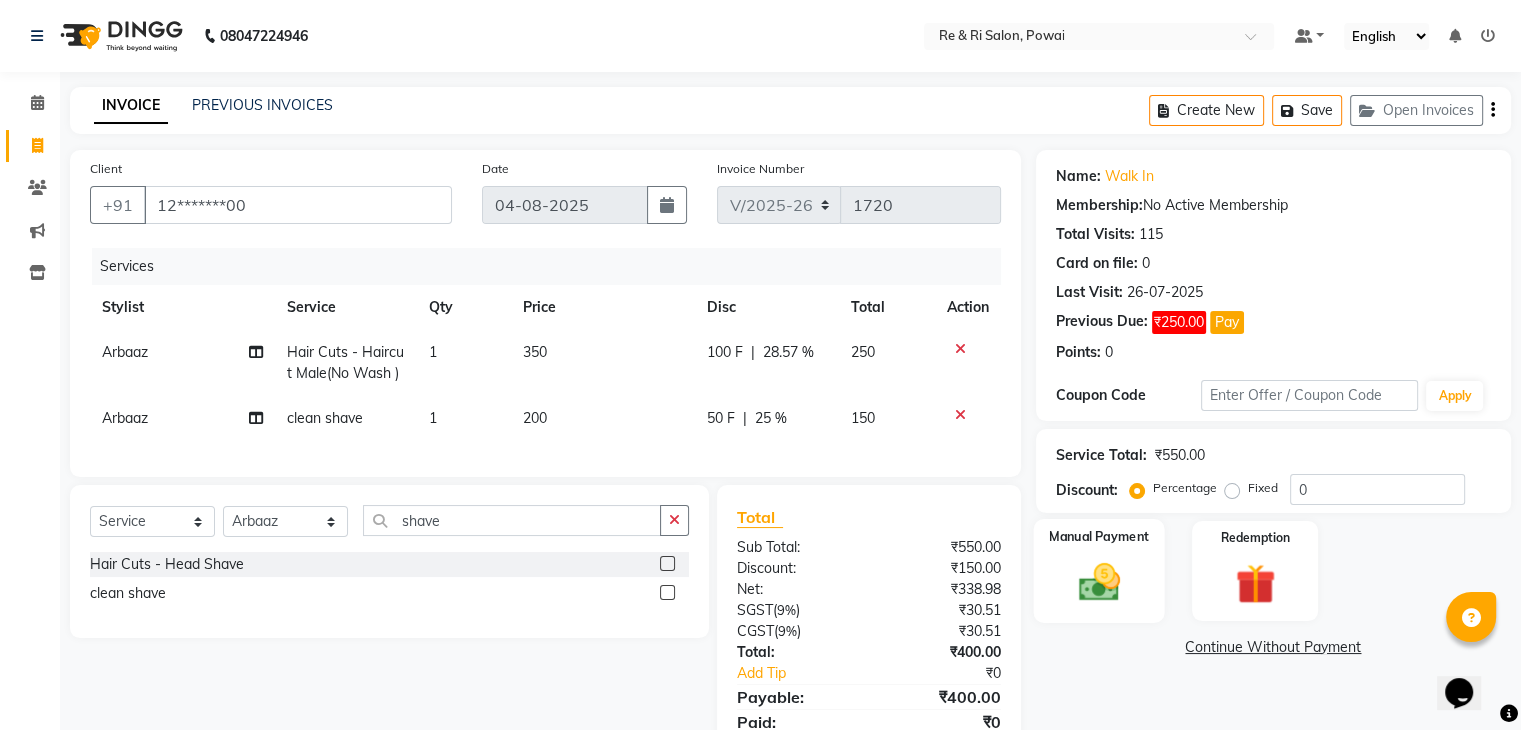 click 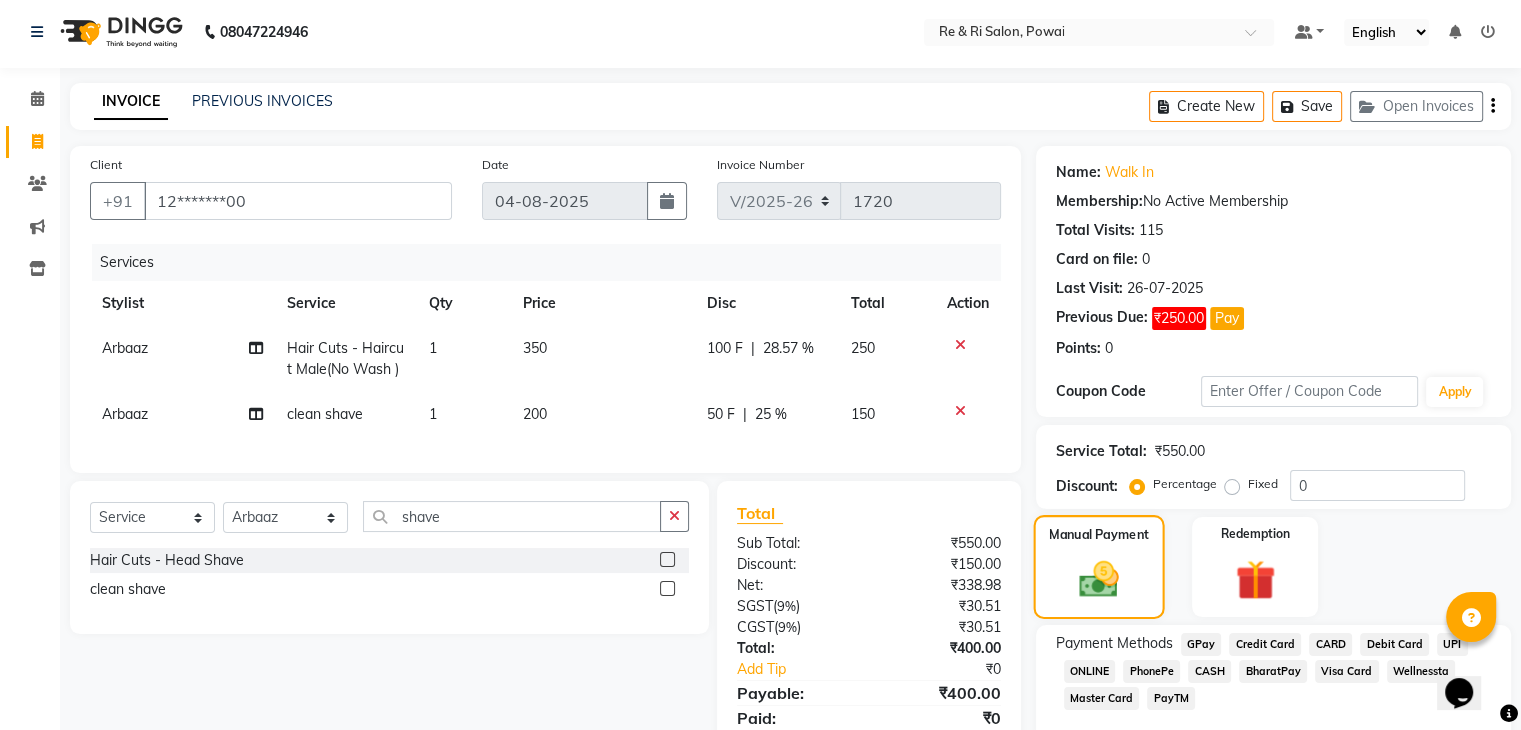 scroll, scrollTop: 95, scrollLeft: 0, axis: vertical 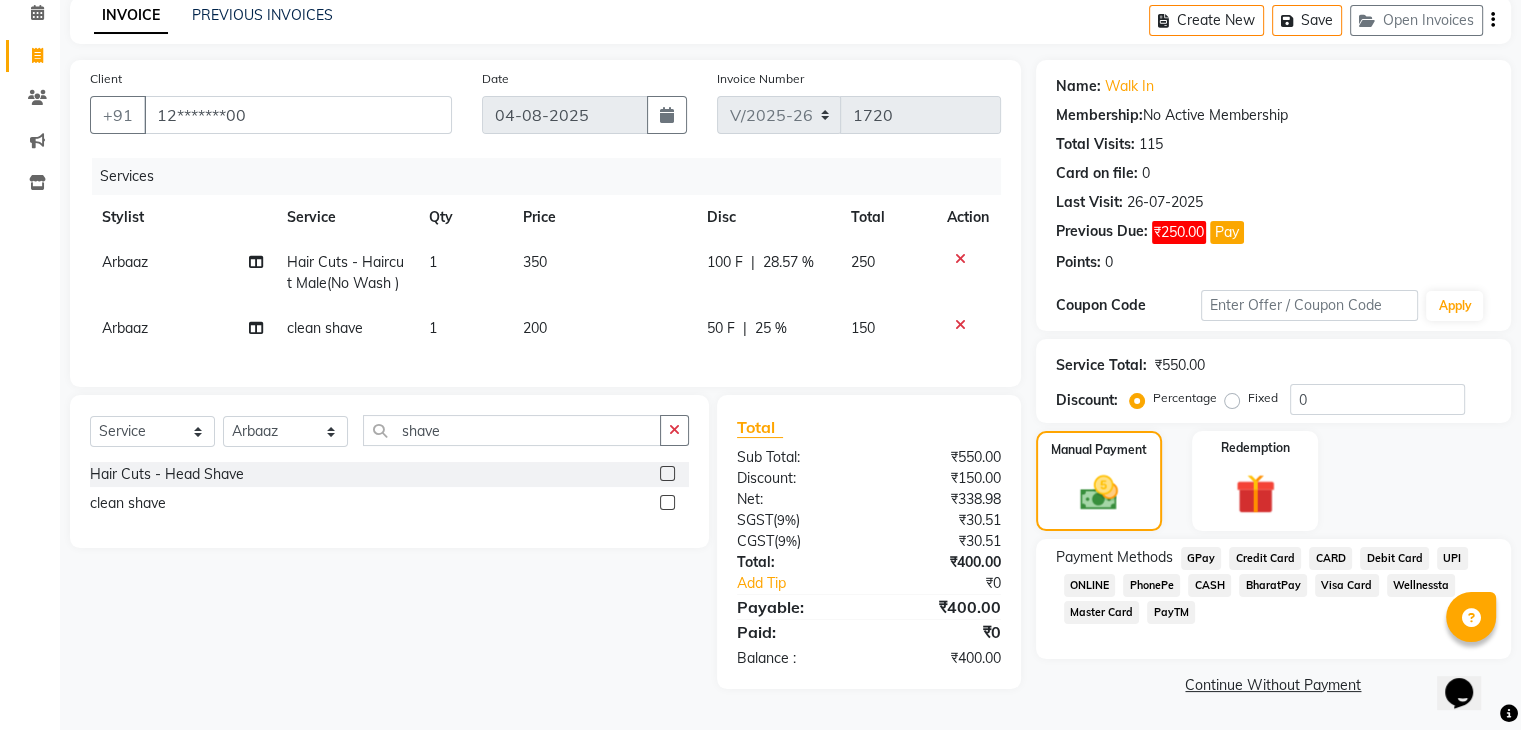 click on "CASH" 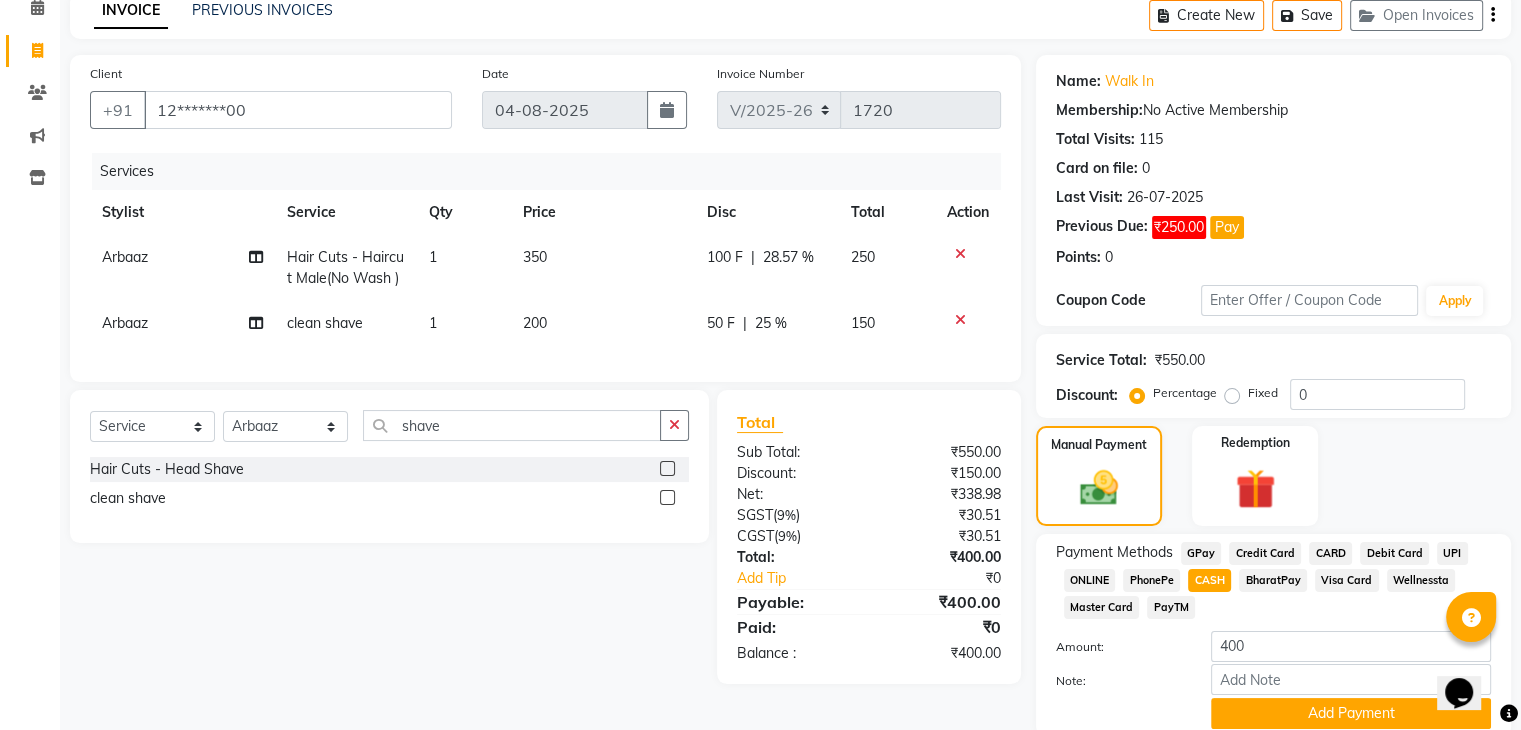 scroll, scrollTop: 176, scrollLeft: 0, axis: vertical 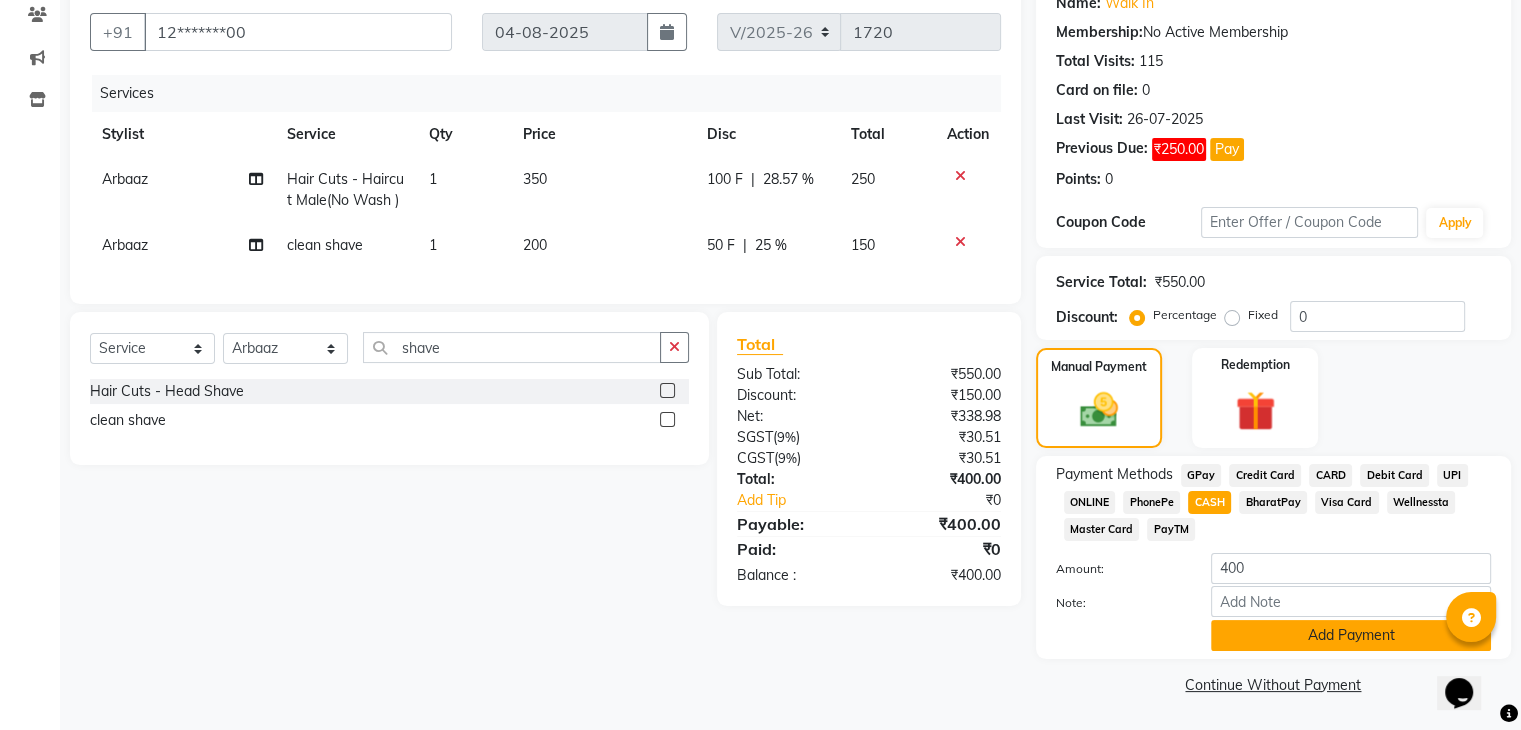 click on "Add Payment" 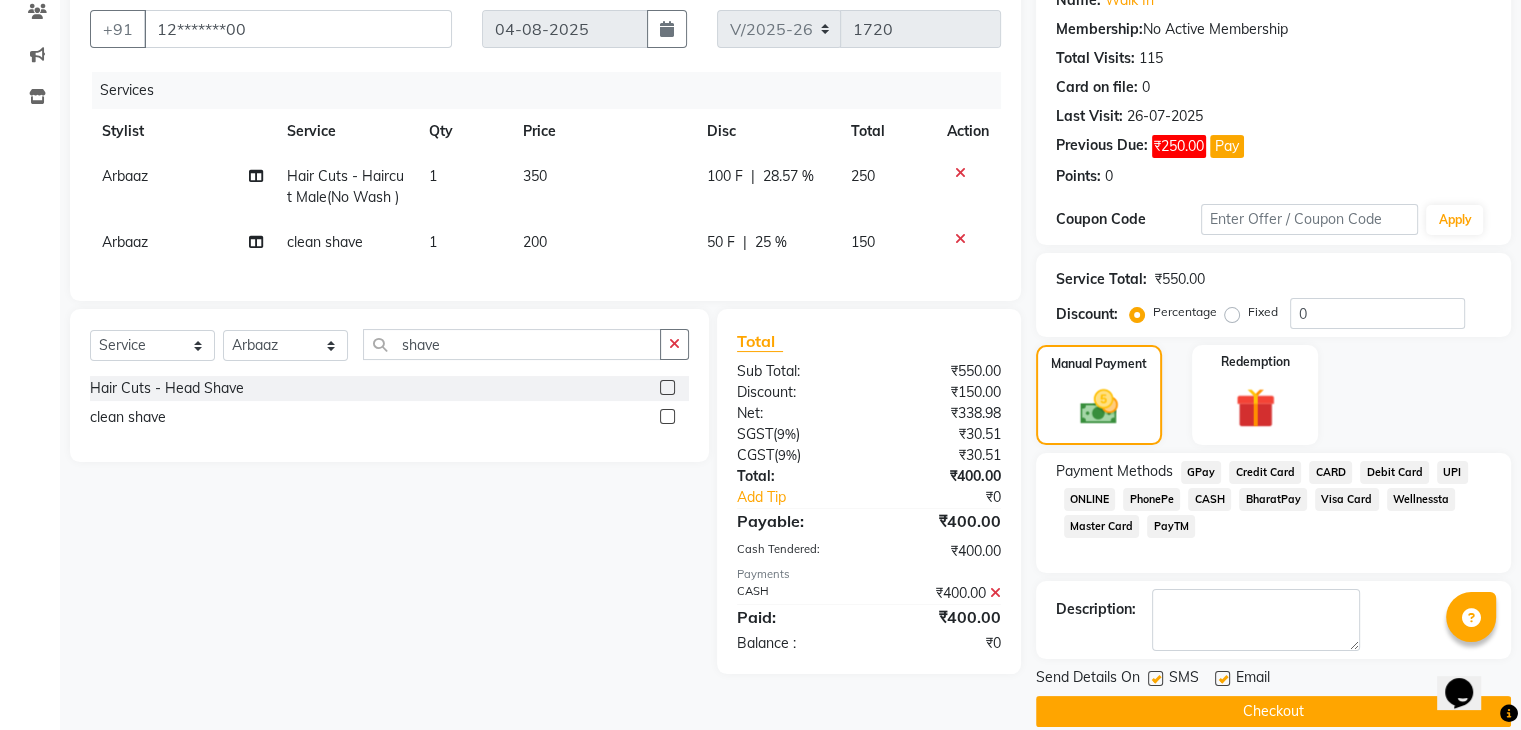 scroll, scrollTop: 201, scrollLeft: 0, axis: vertical 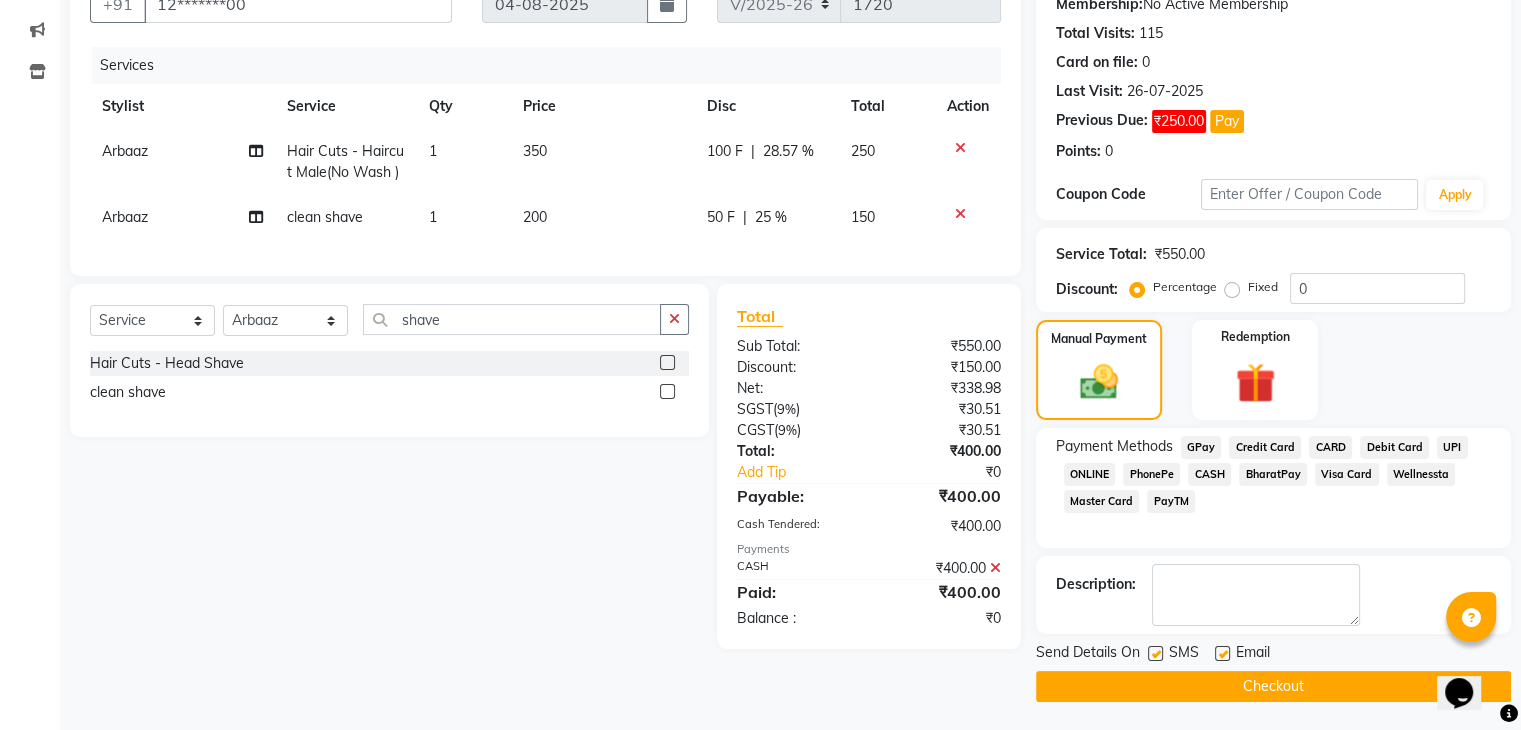 click 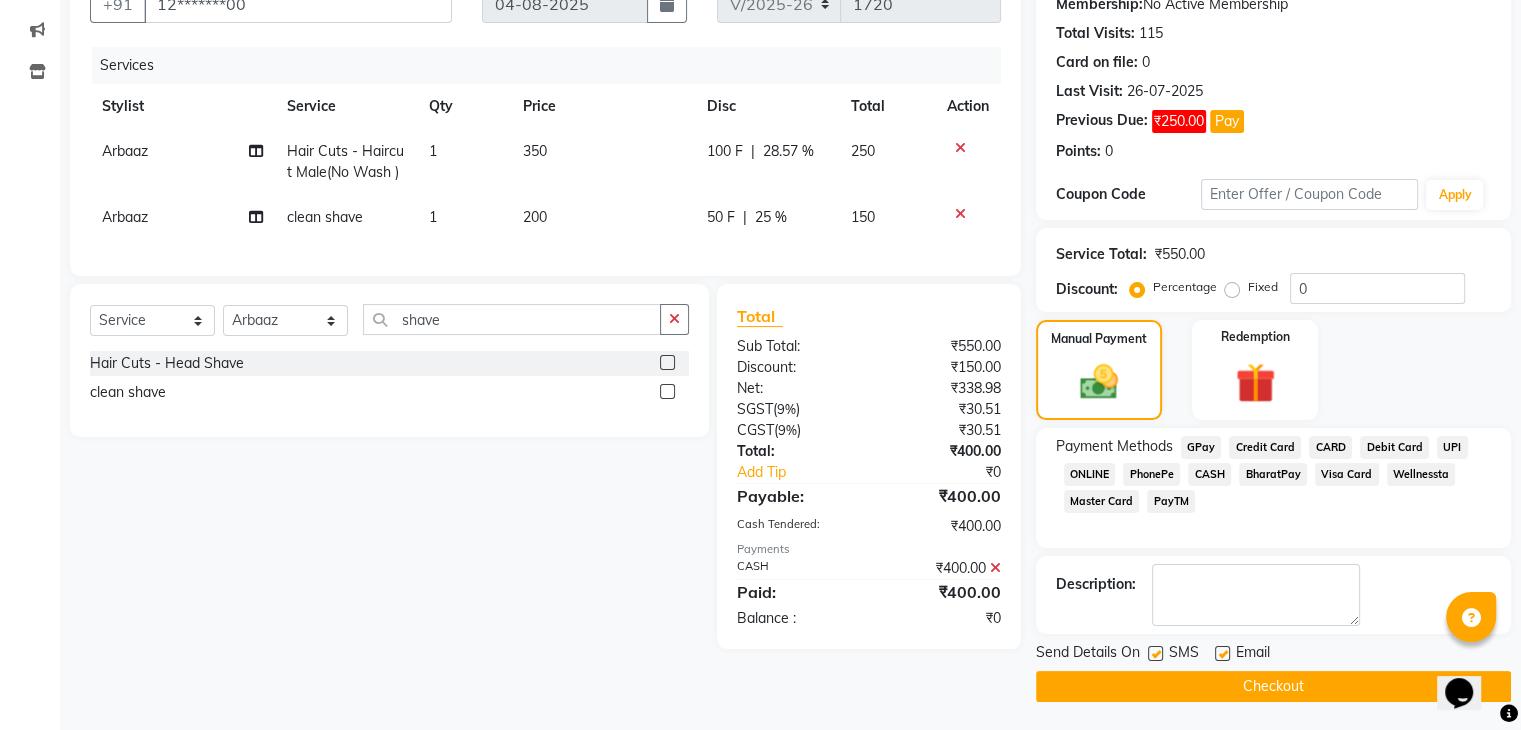 click at bounding box center [1221, 654] 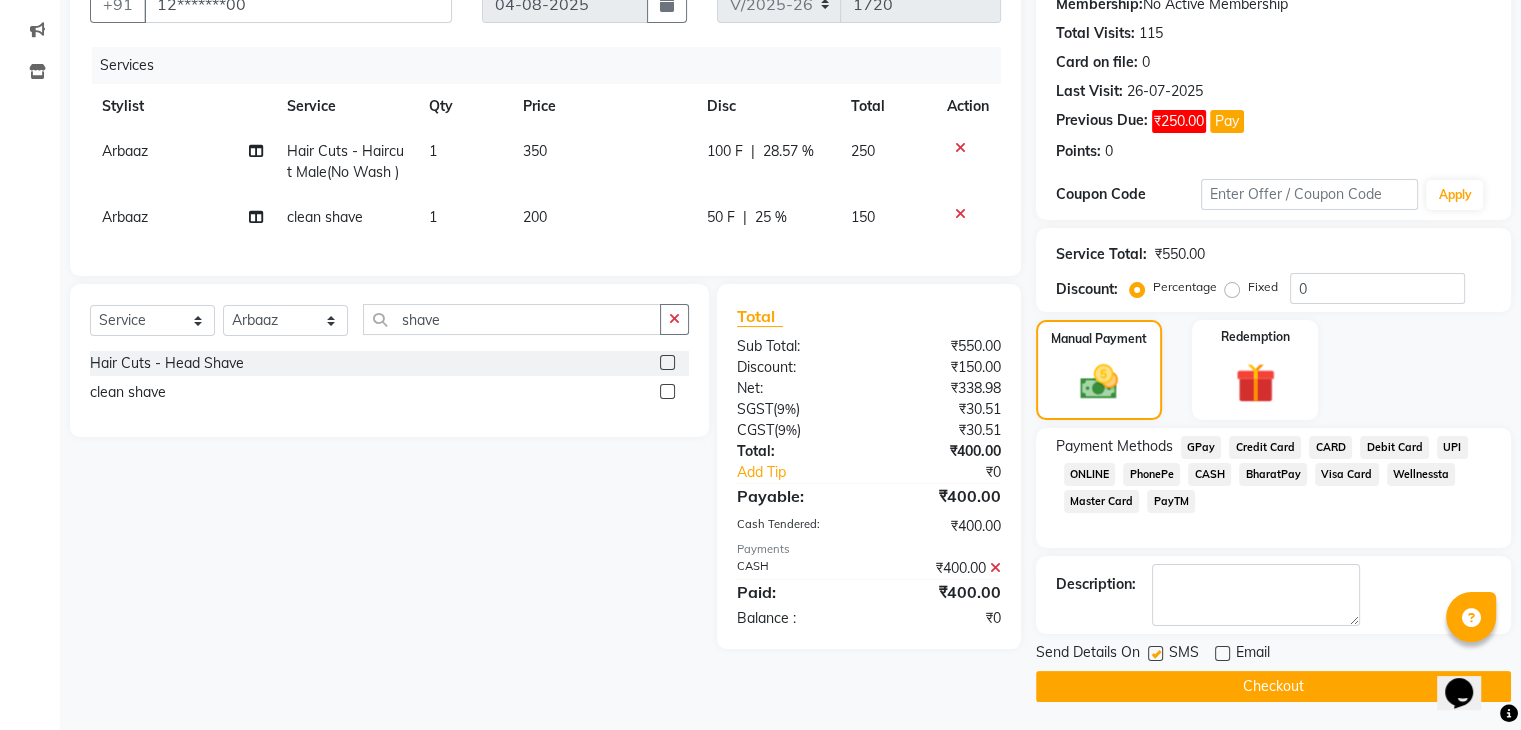 click 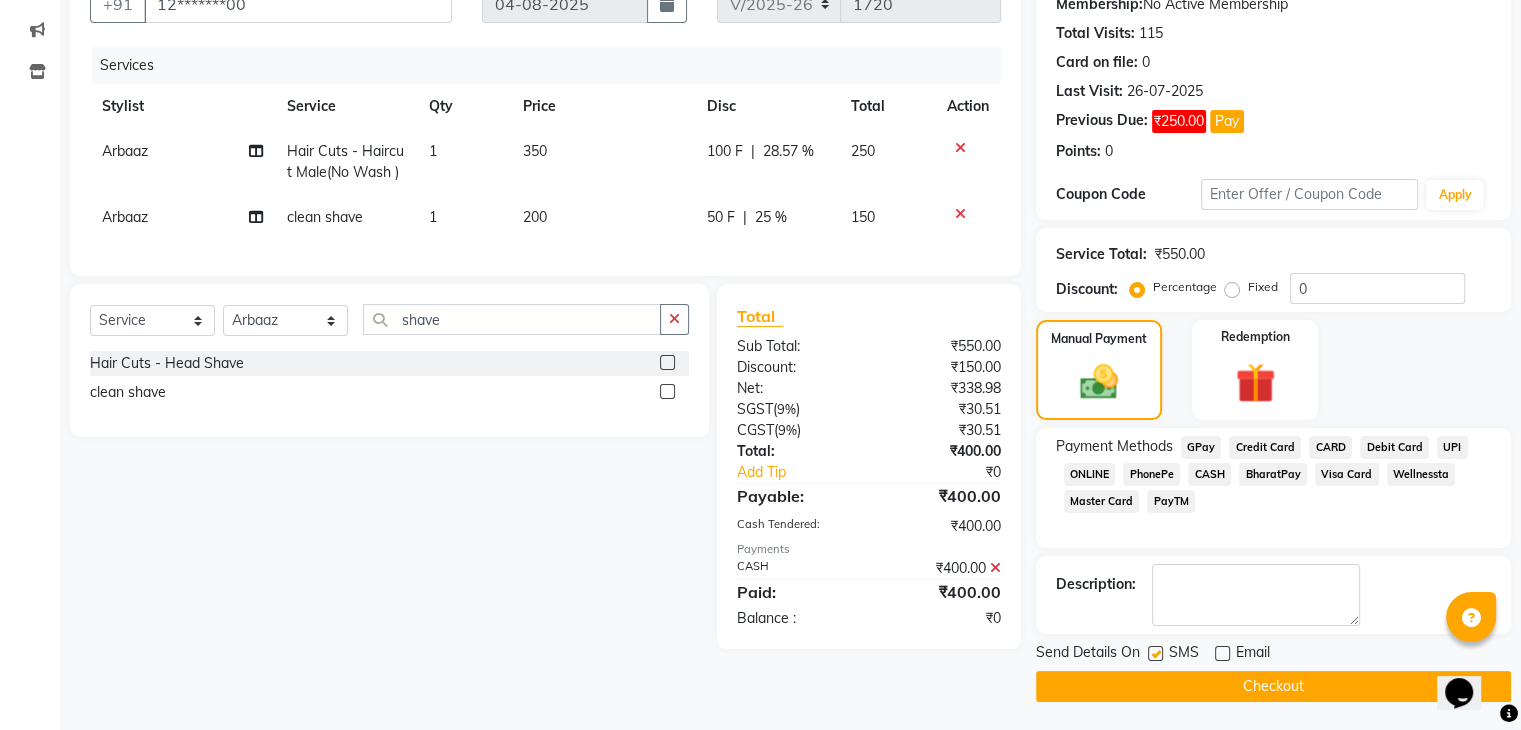 click at bounding box center (1154, 654) 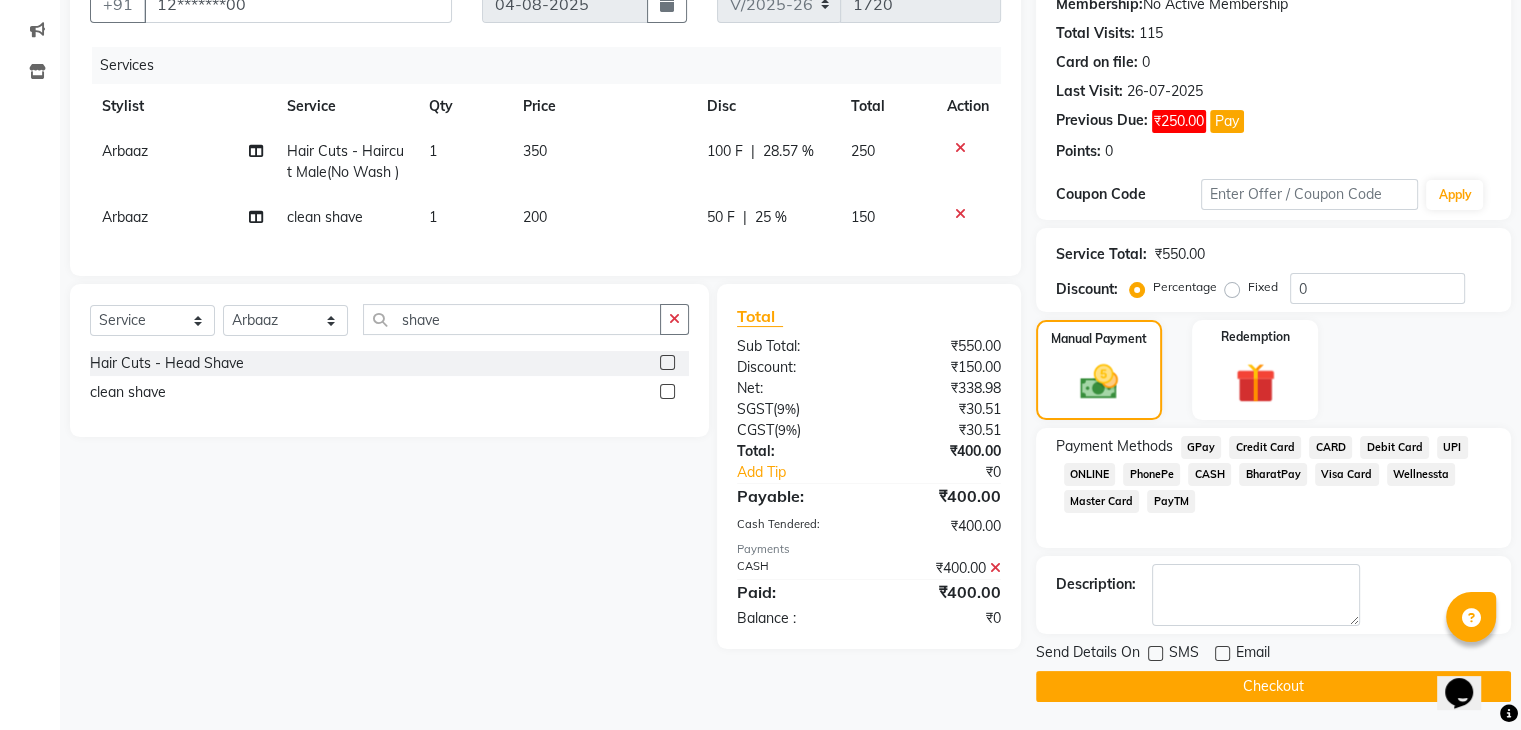 click on "Checkout" 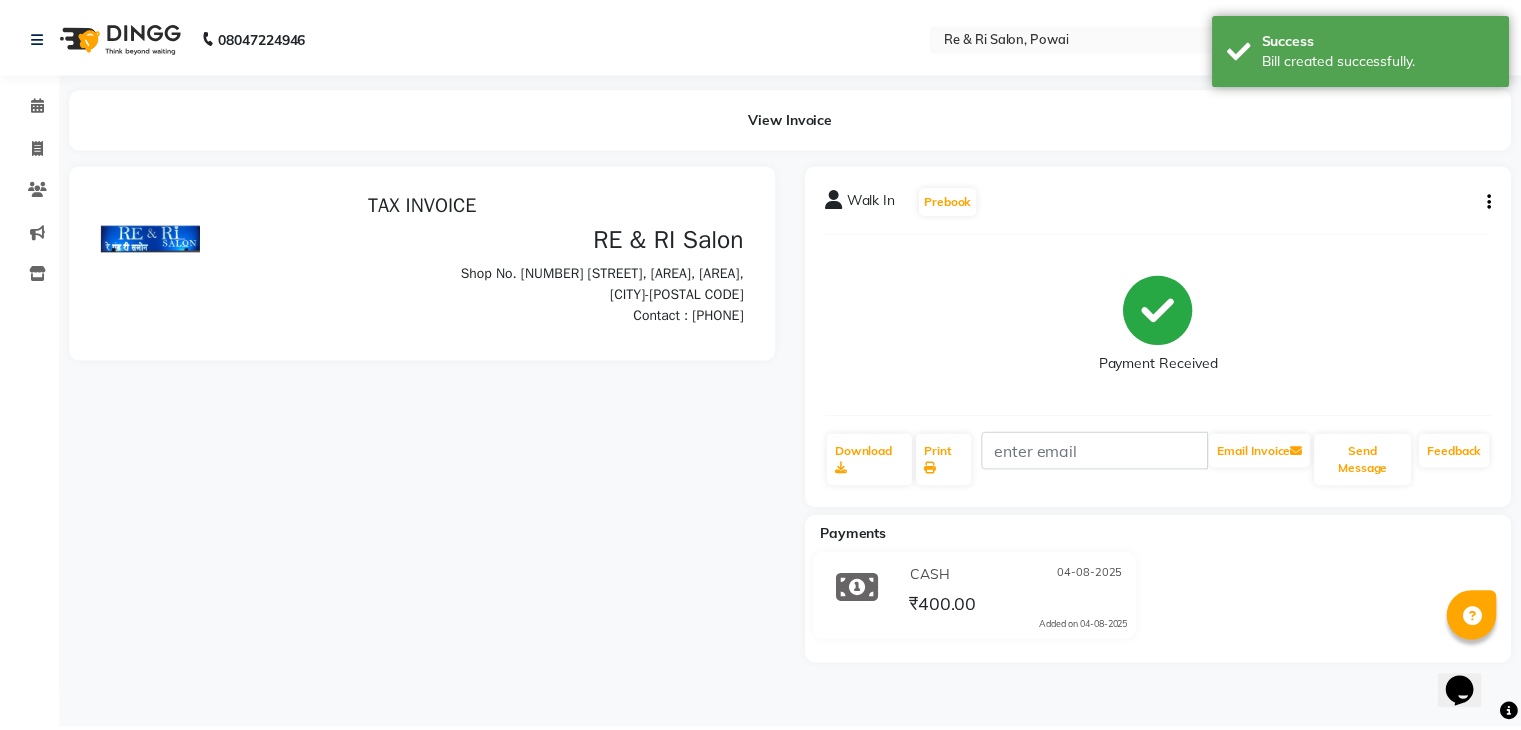 scroll, scrollTop: 0, scrollLeft: 0, axis: both 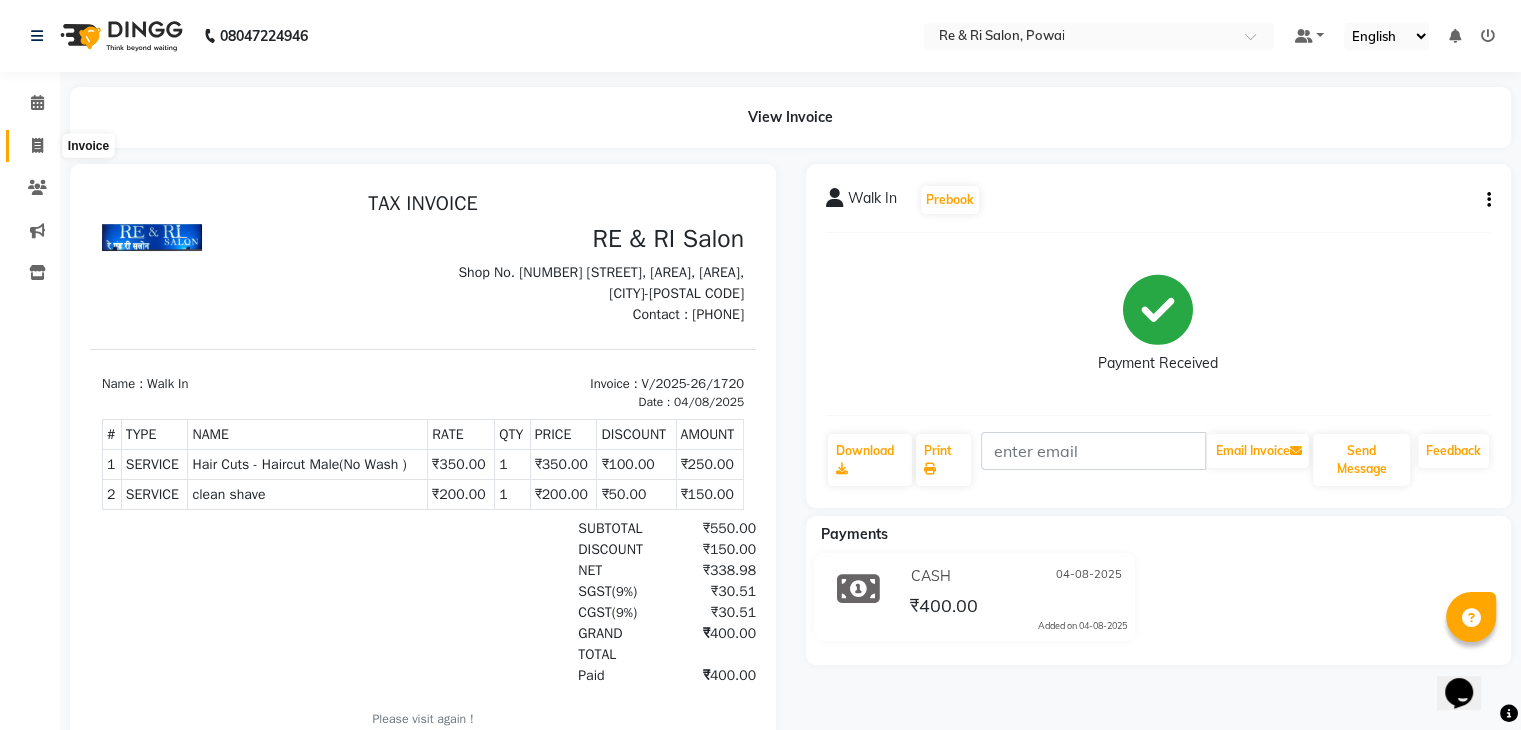 click 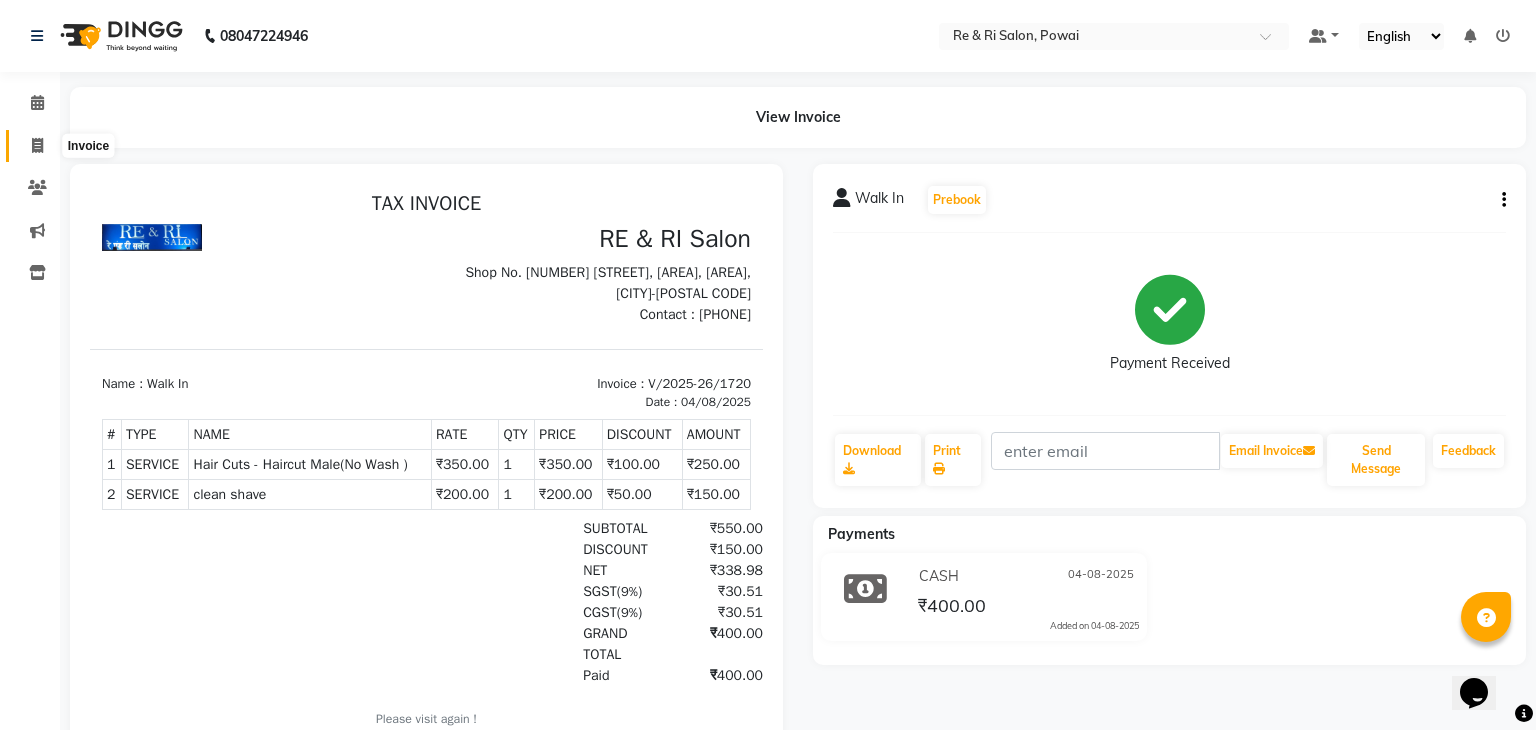 select on "service" 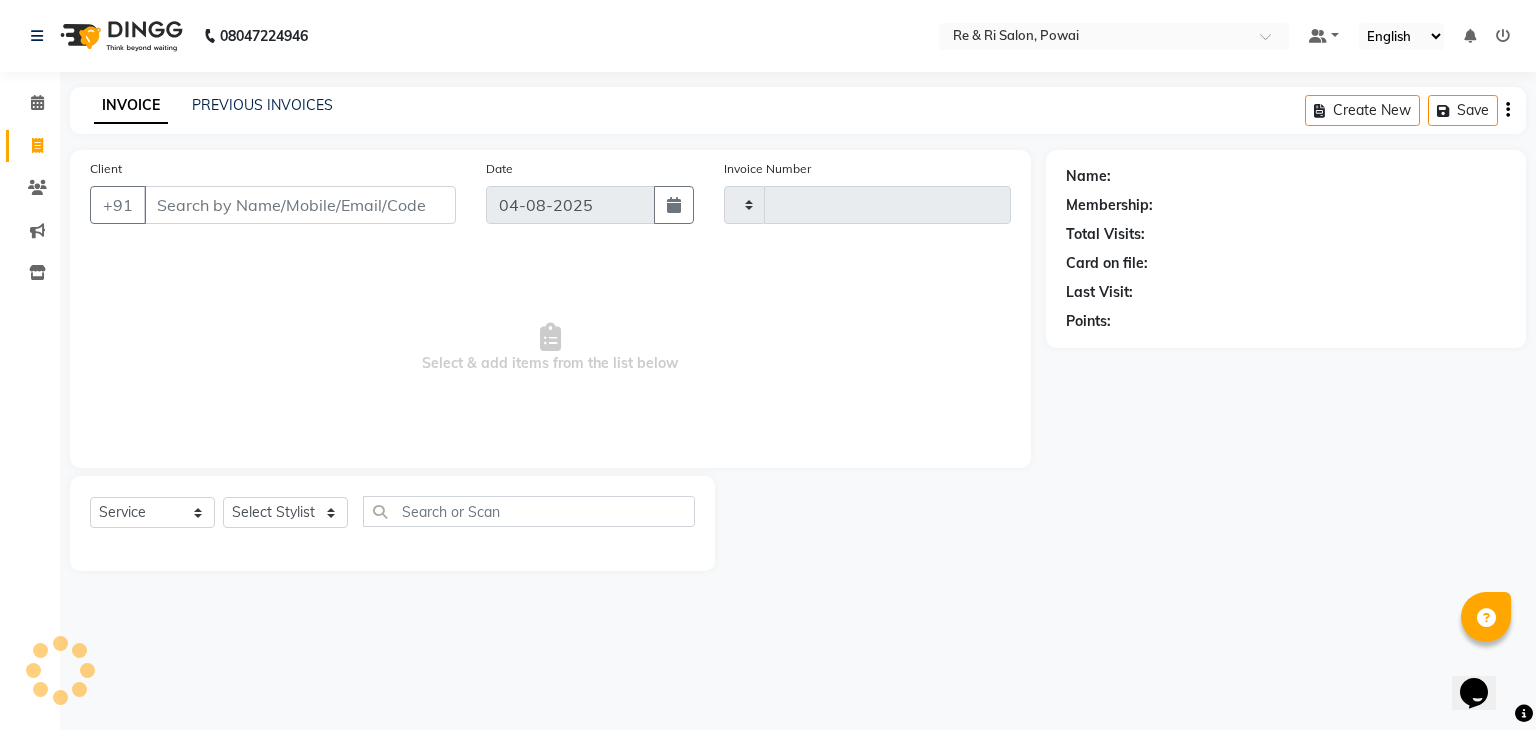type on "1721" 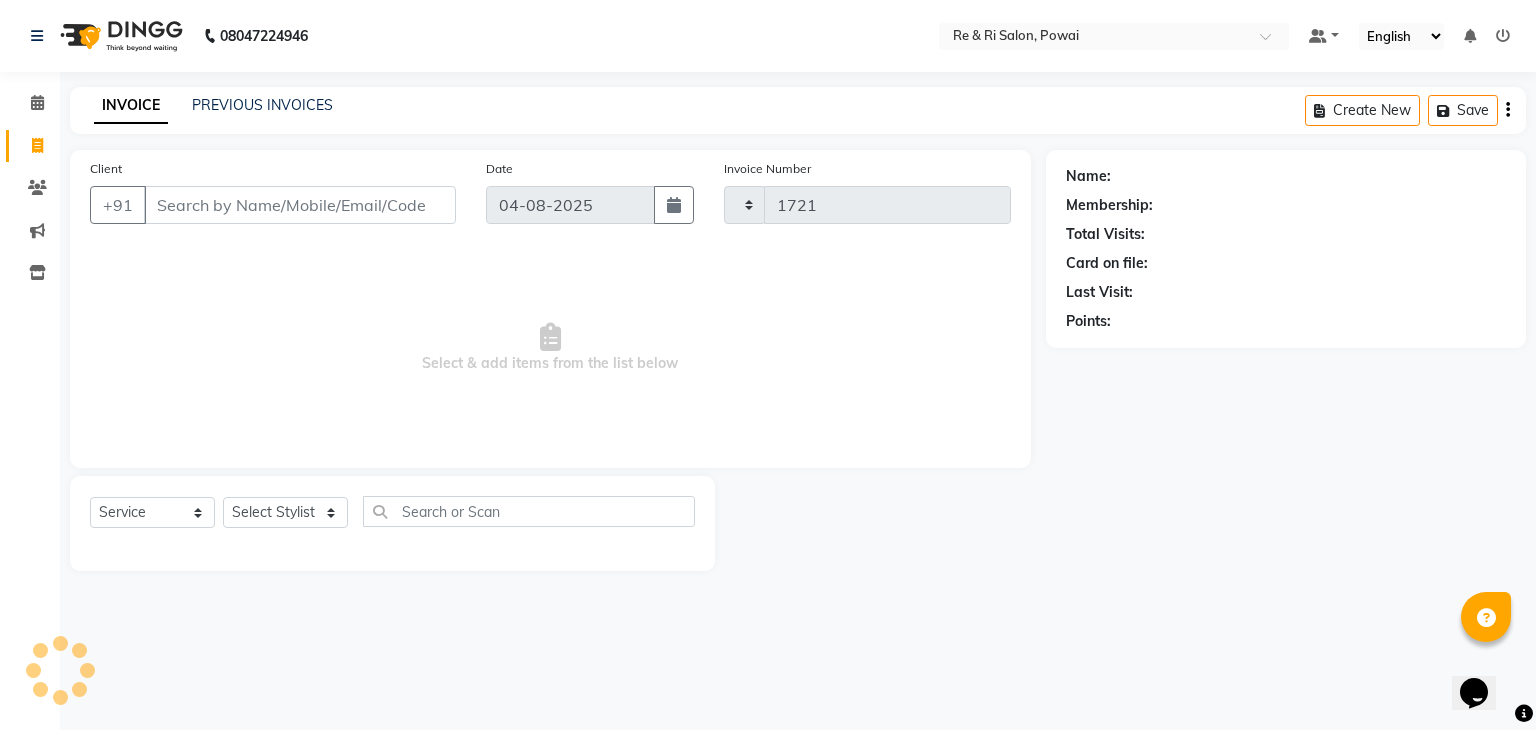 select on "5364" 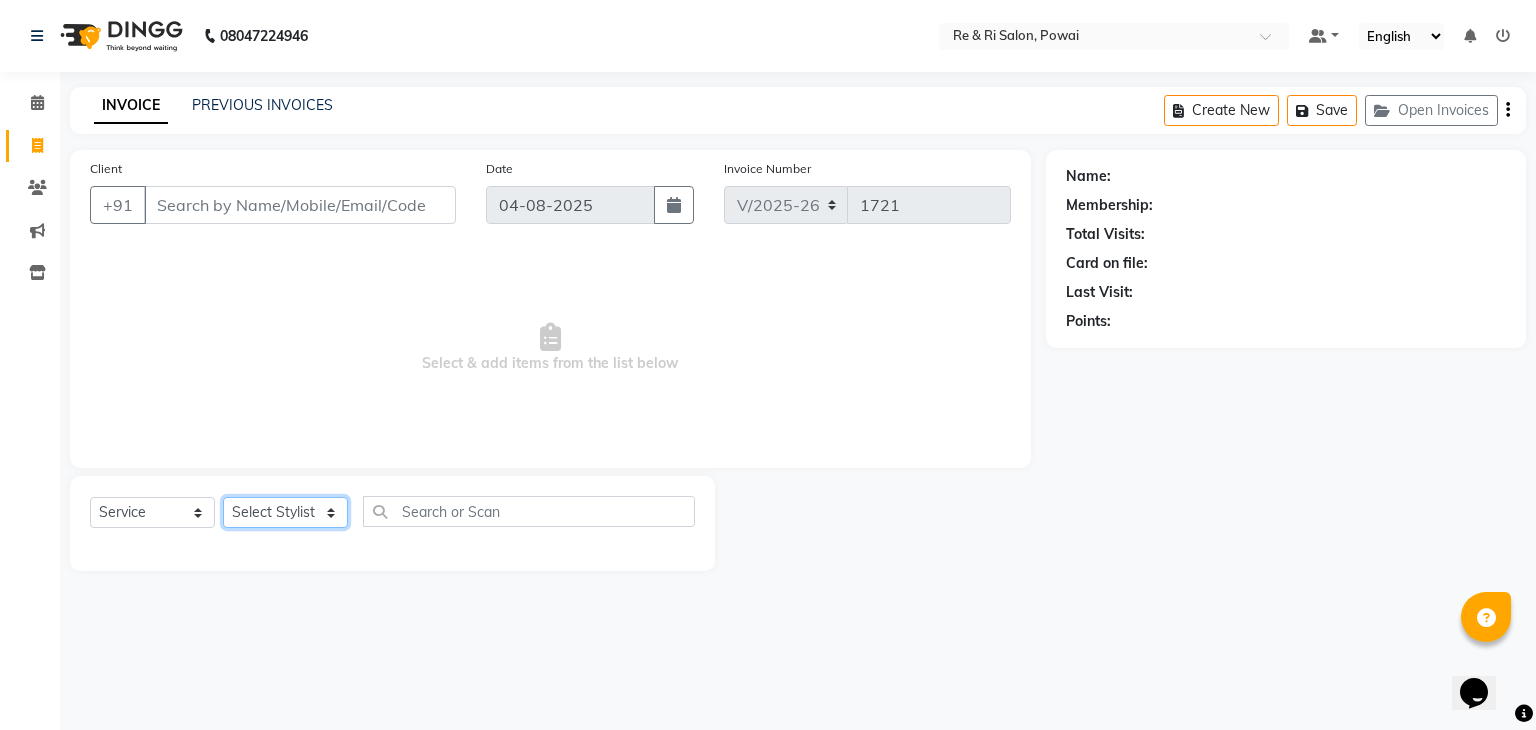 click on "Select Stylist ana Arbaaz  Danish  Poonam Rehaan  Salman  Sandy" 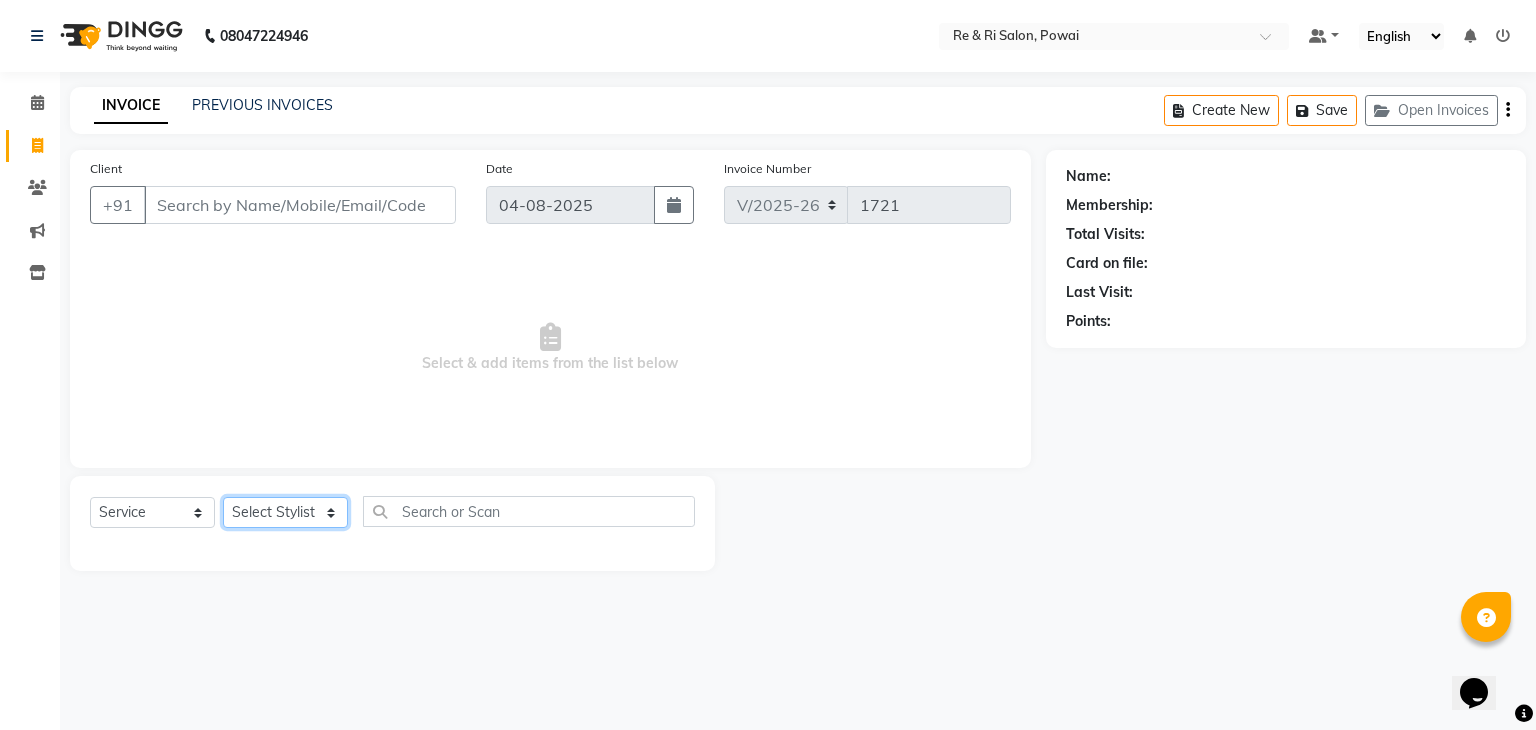 select on "35434" 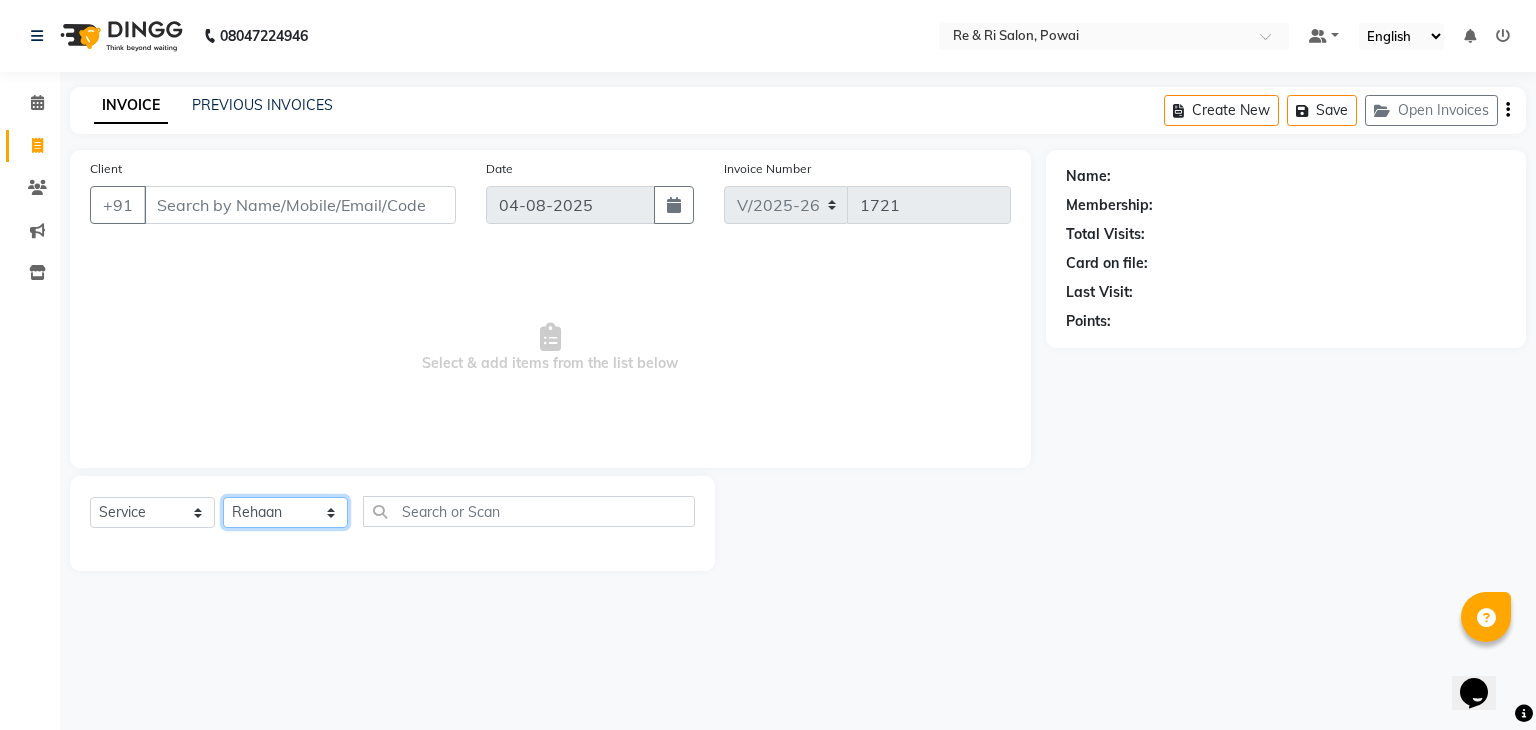 click on "Select Stylist ana Arbaaz  Danish  Poonam Rehaan  Salman  Sandy" 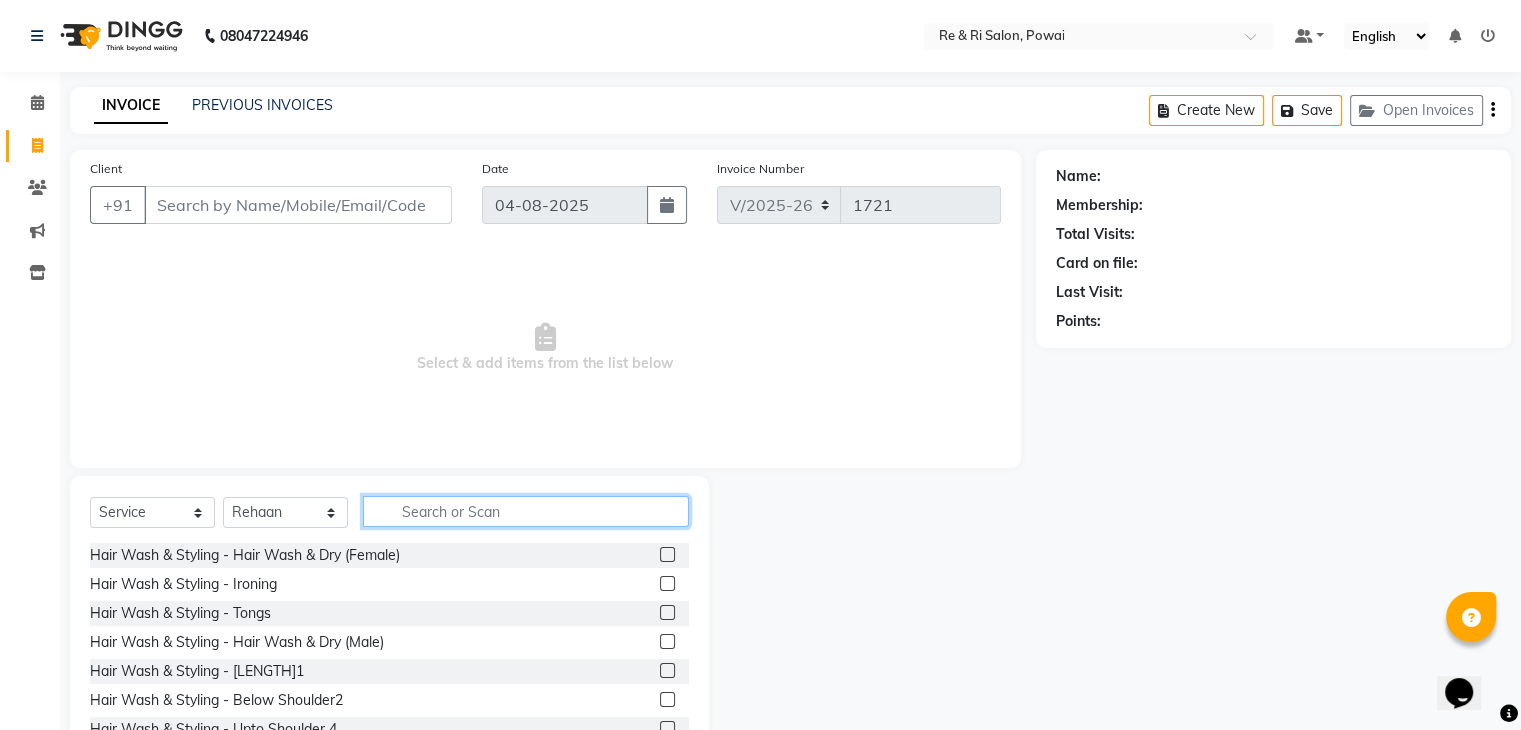 click 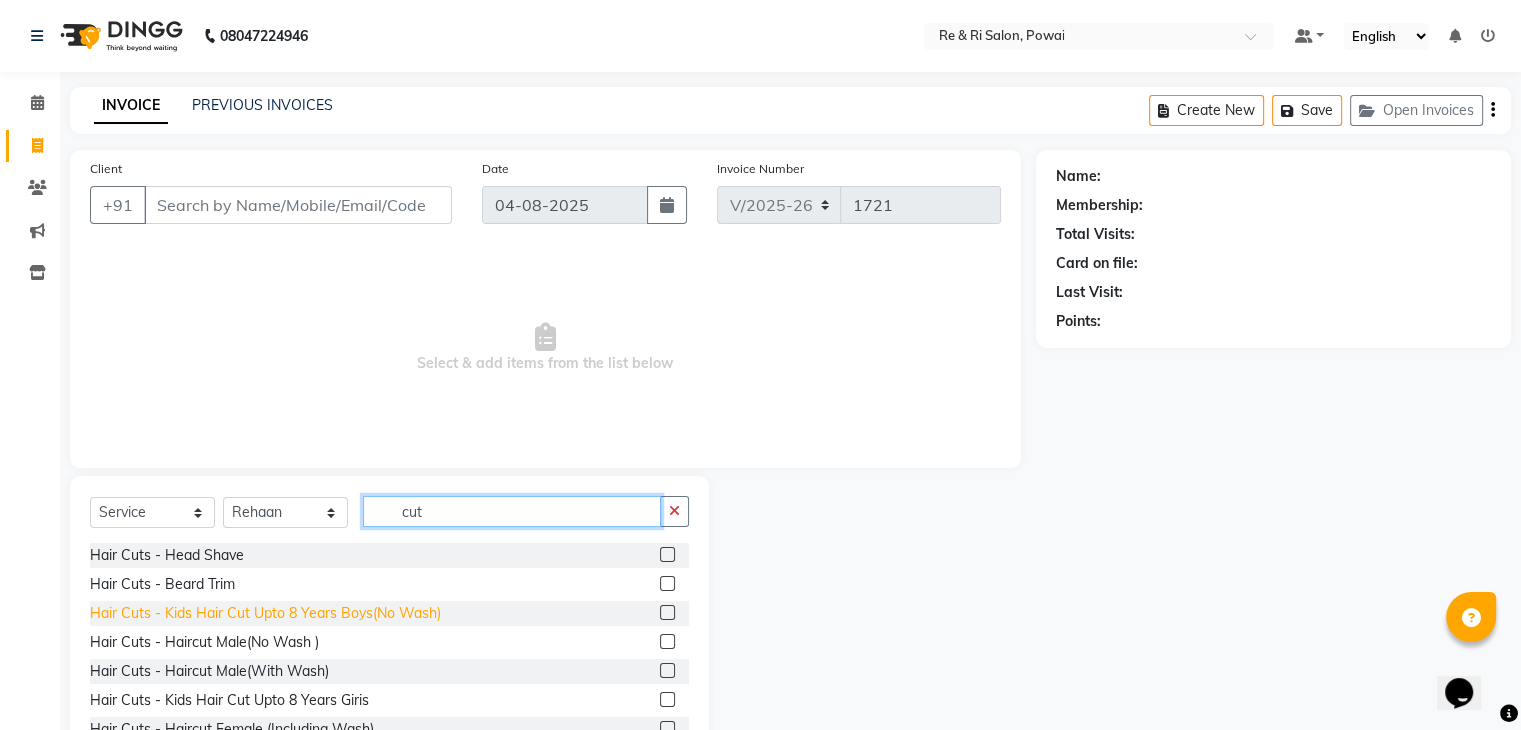 scroll, scrollTop: 32, scrollLeft: 0, axis: vertical 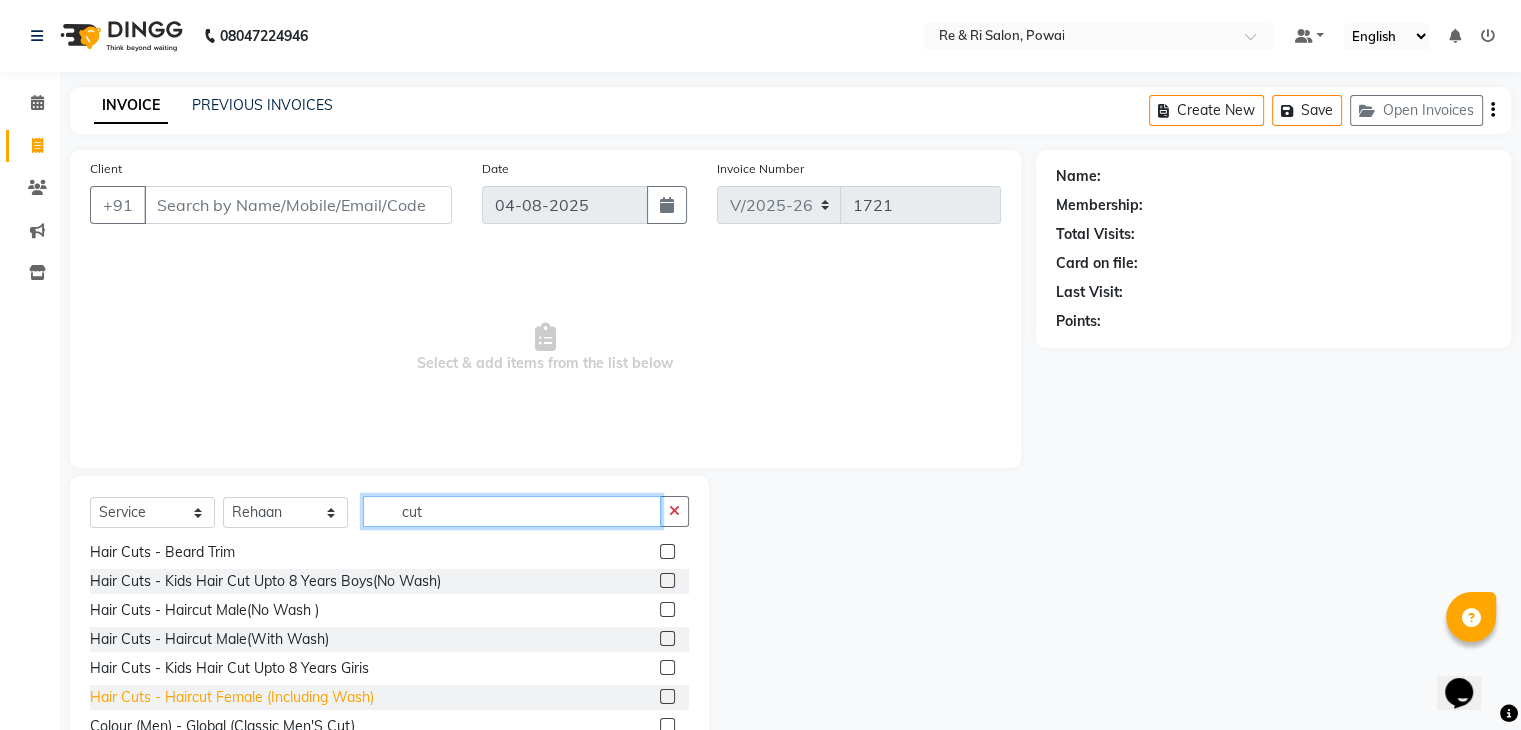 type on "cut" 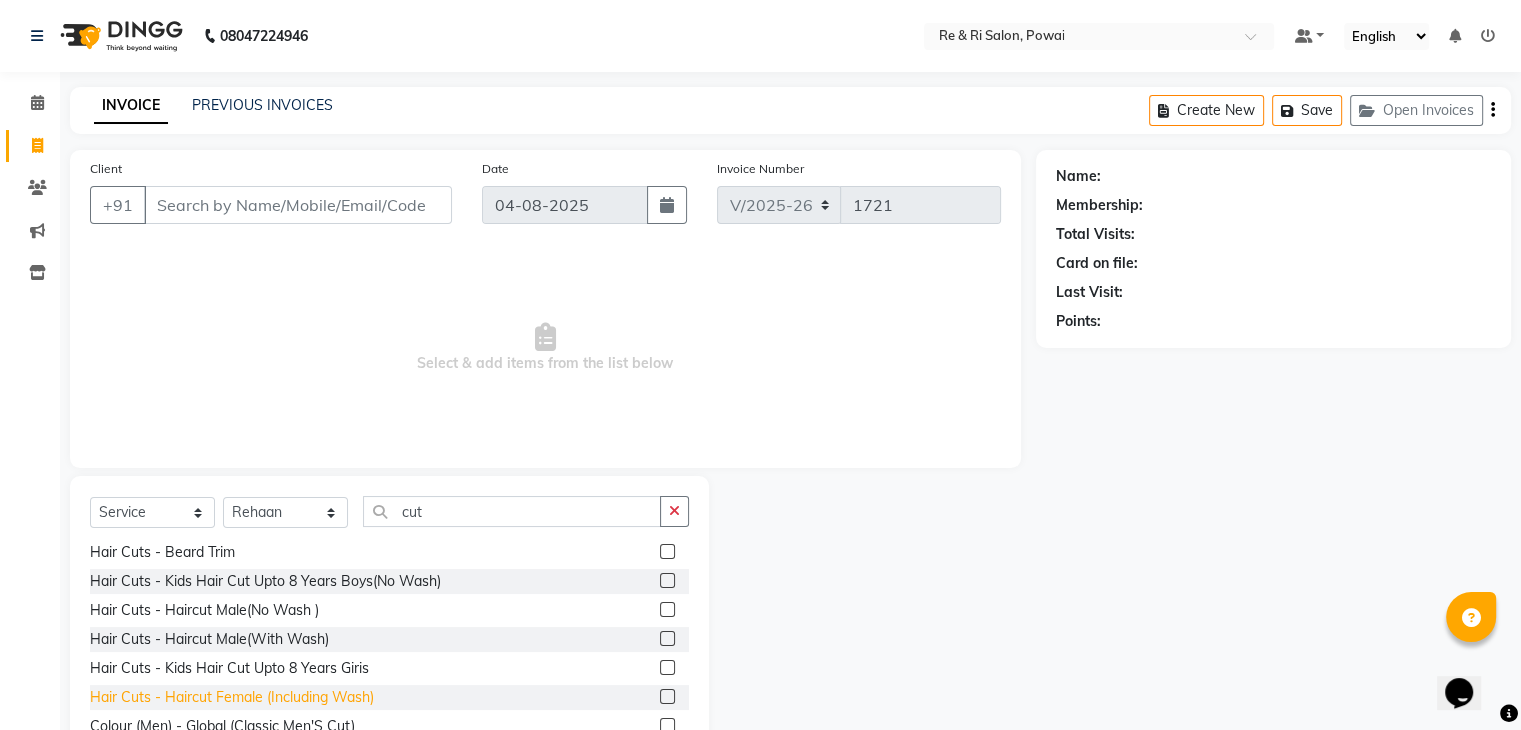 click on "Hair Cuts - Haircut Female (Including Wash)" 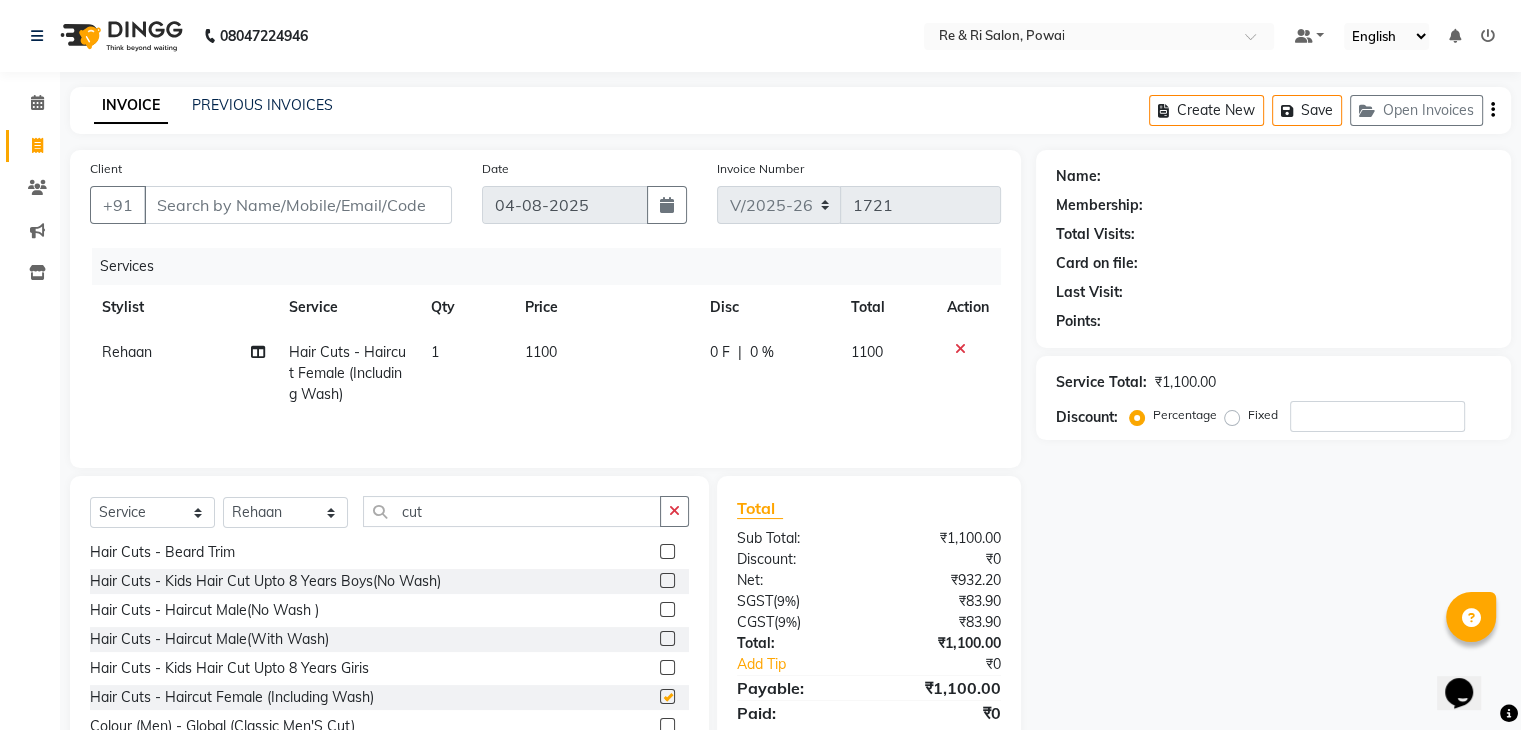 checkbox on "false" 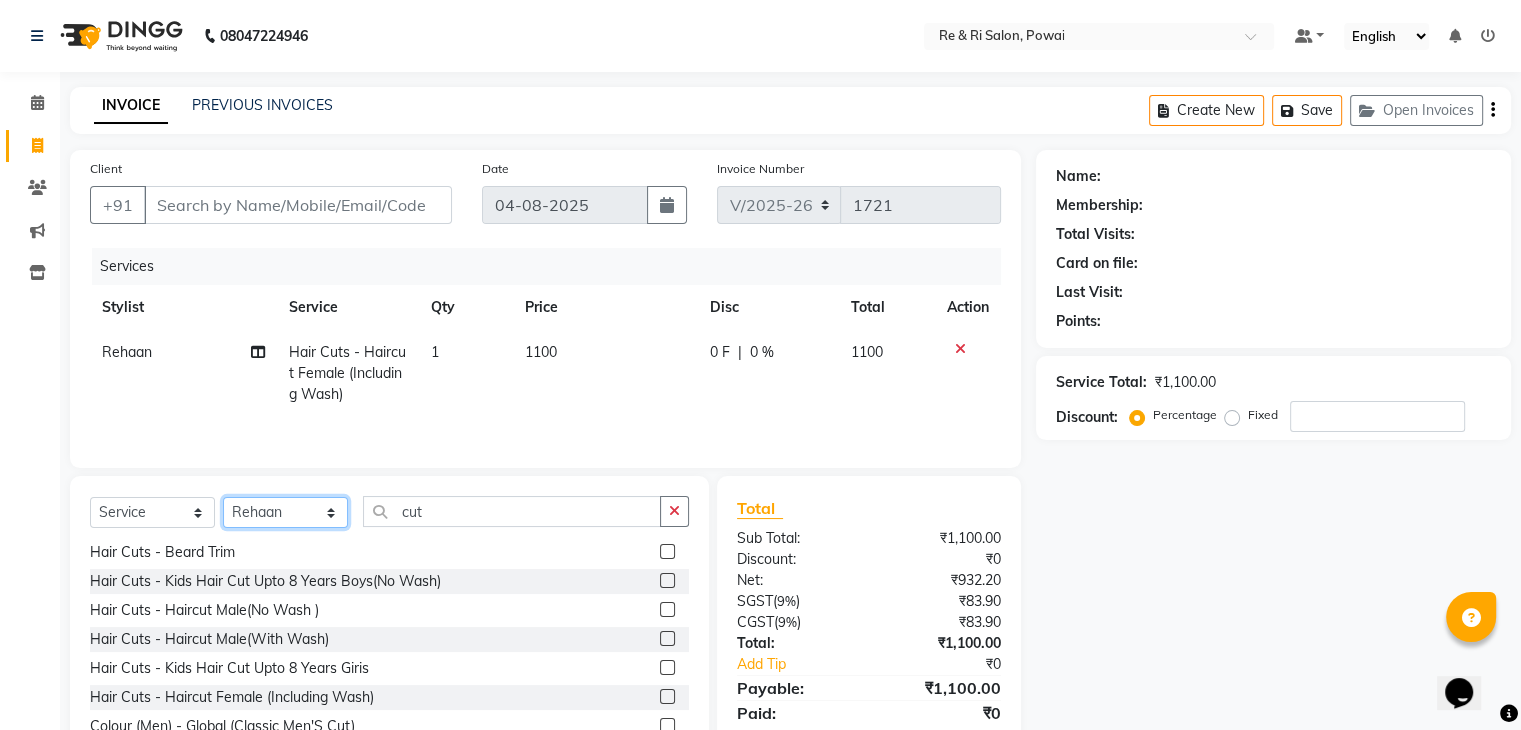 click on "Select Stylist ana Arbaaz  Danish  Poonam Rehaan  Salman  Sandy" 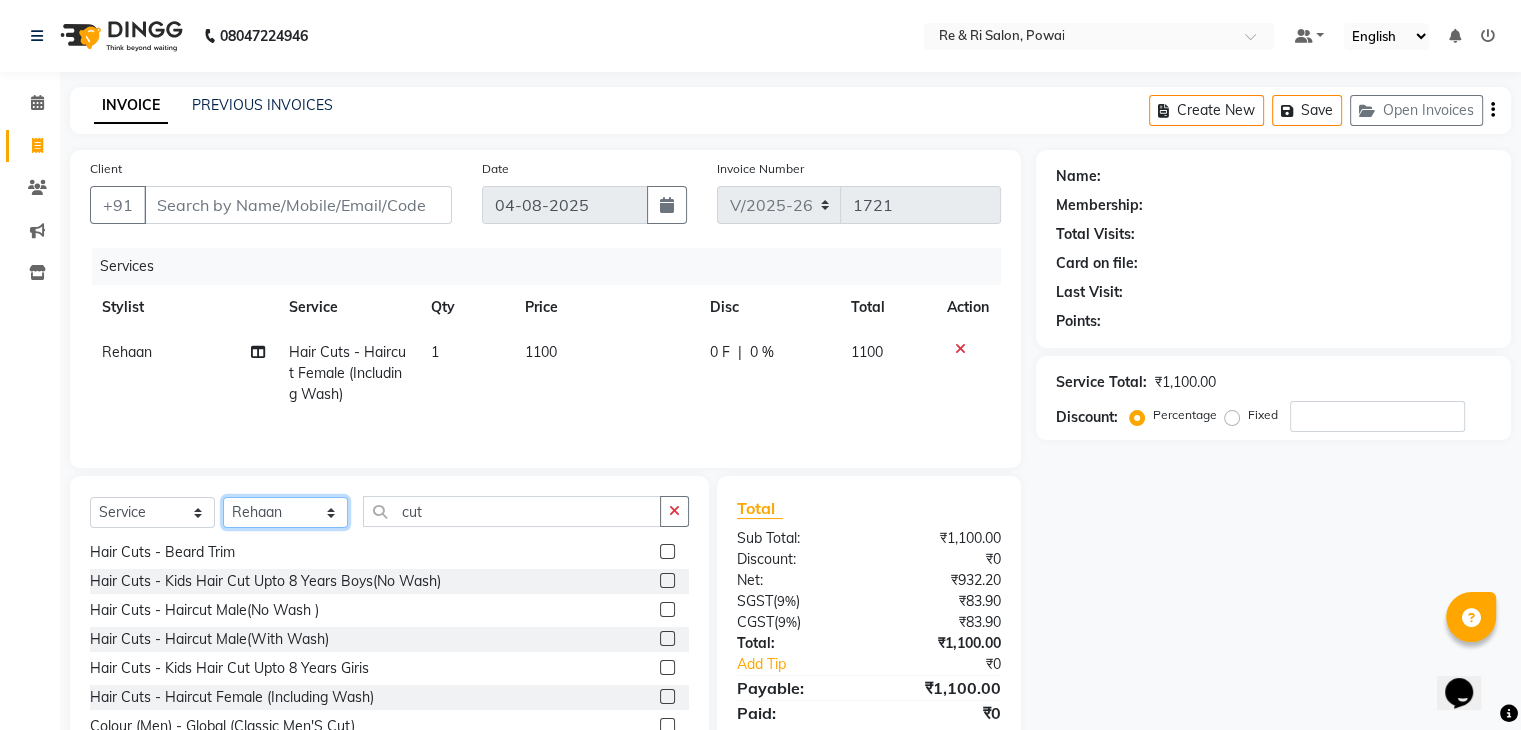 select on "36184" 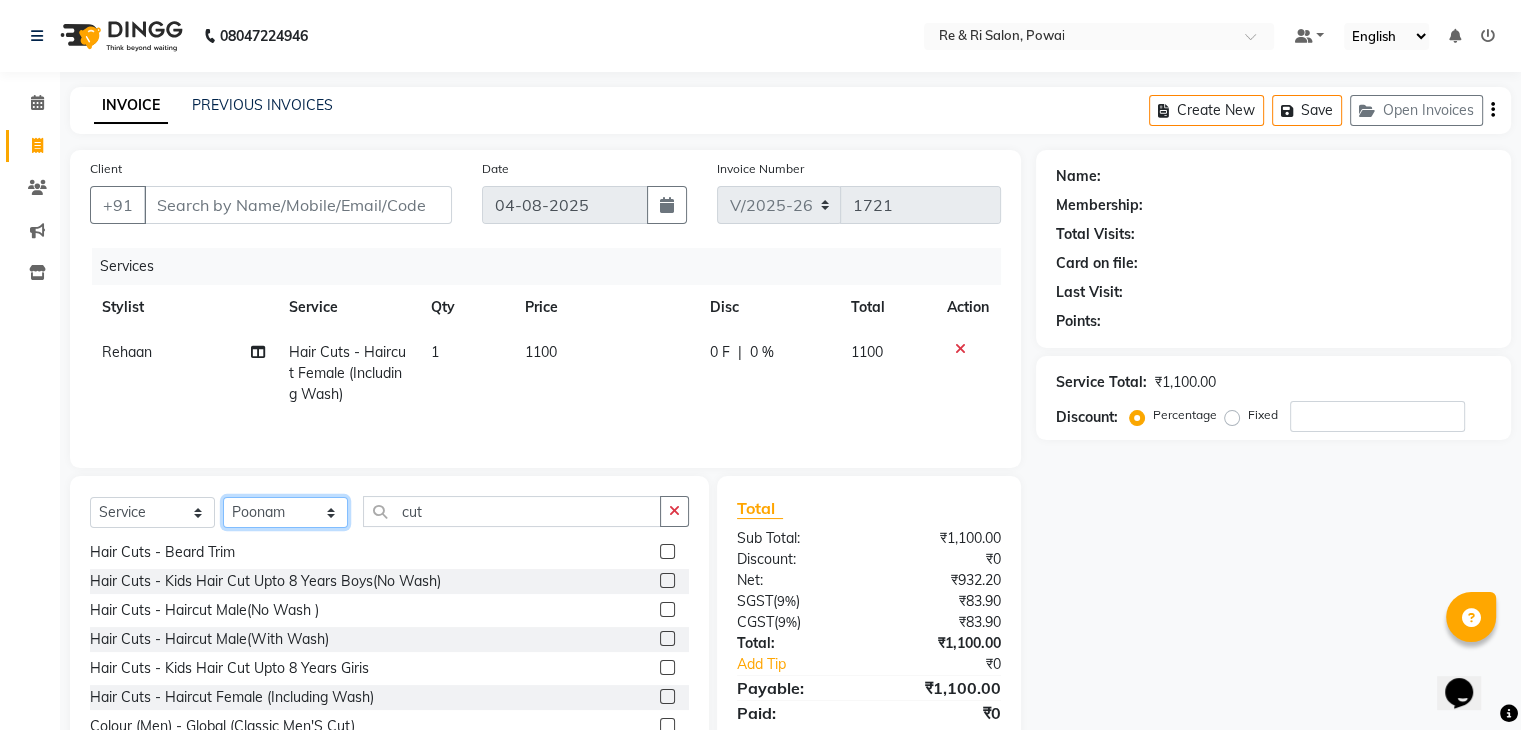 click on "Select Stylist ana Arbaaz  Danish  Poonam Rehaan  Salman  Sandy" 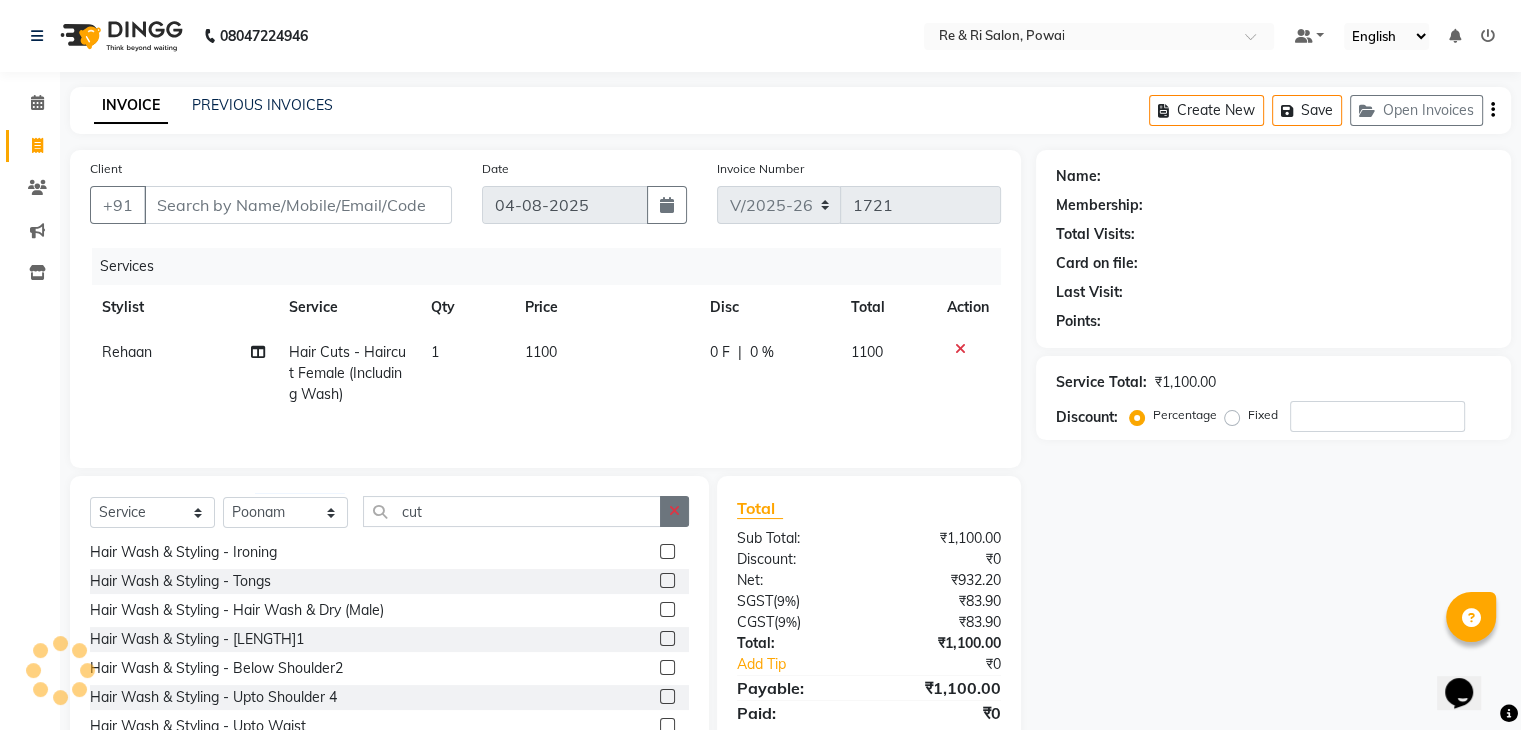 click 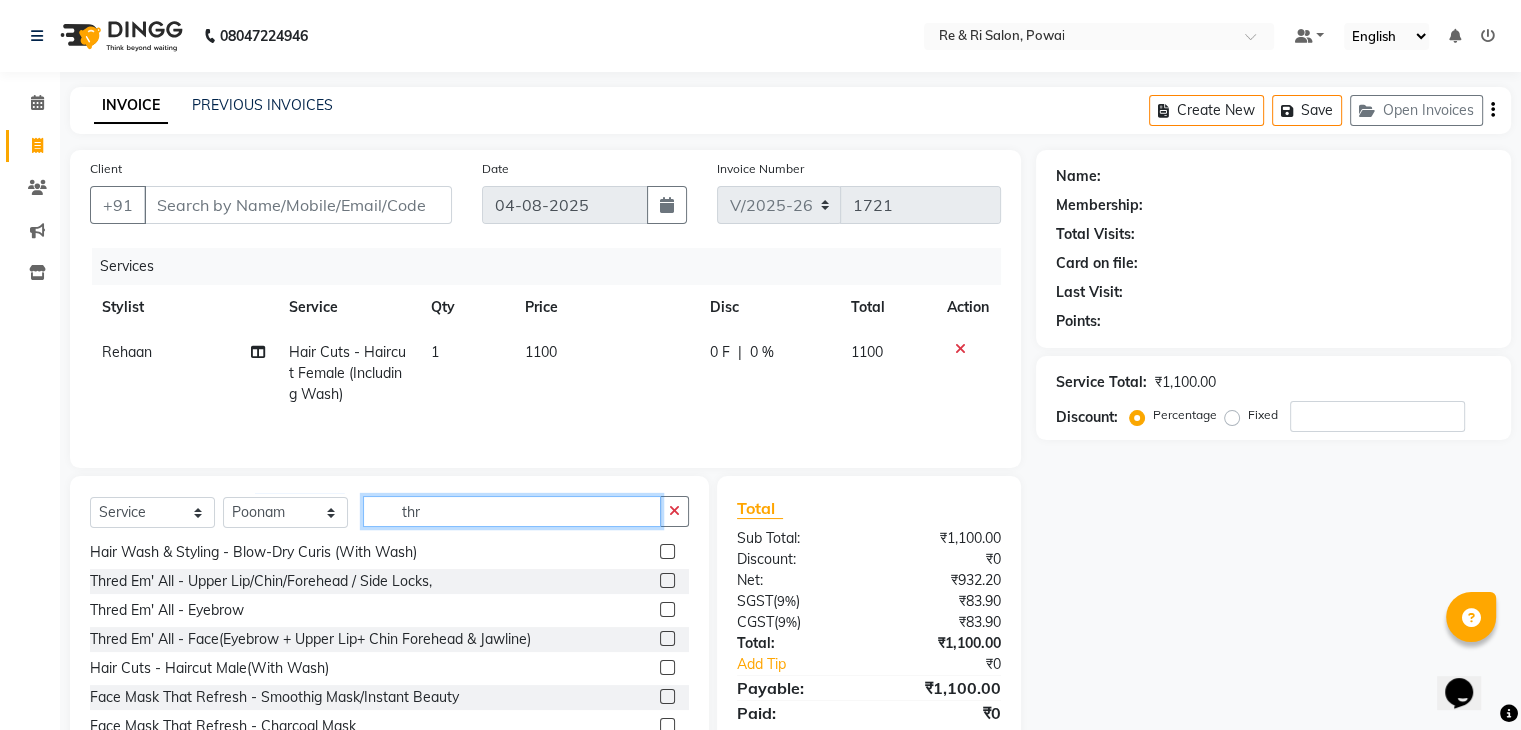 scroll, scrollTop: 0, scrollLeft: 0, axis: both 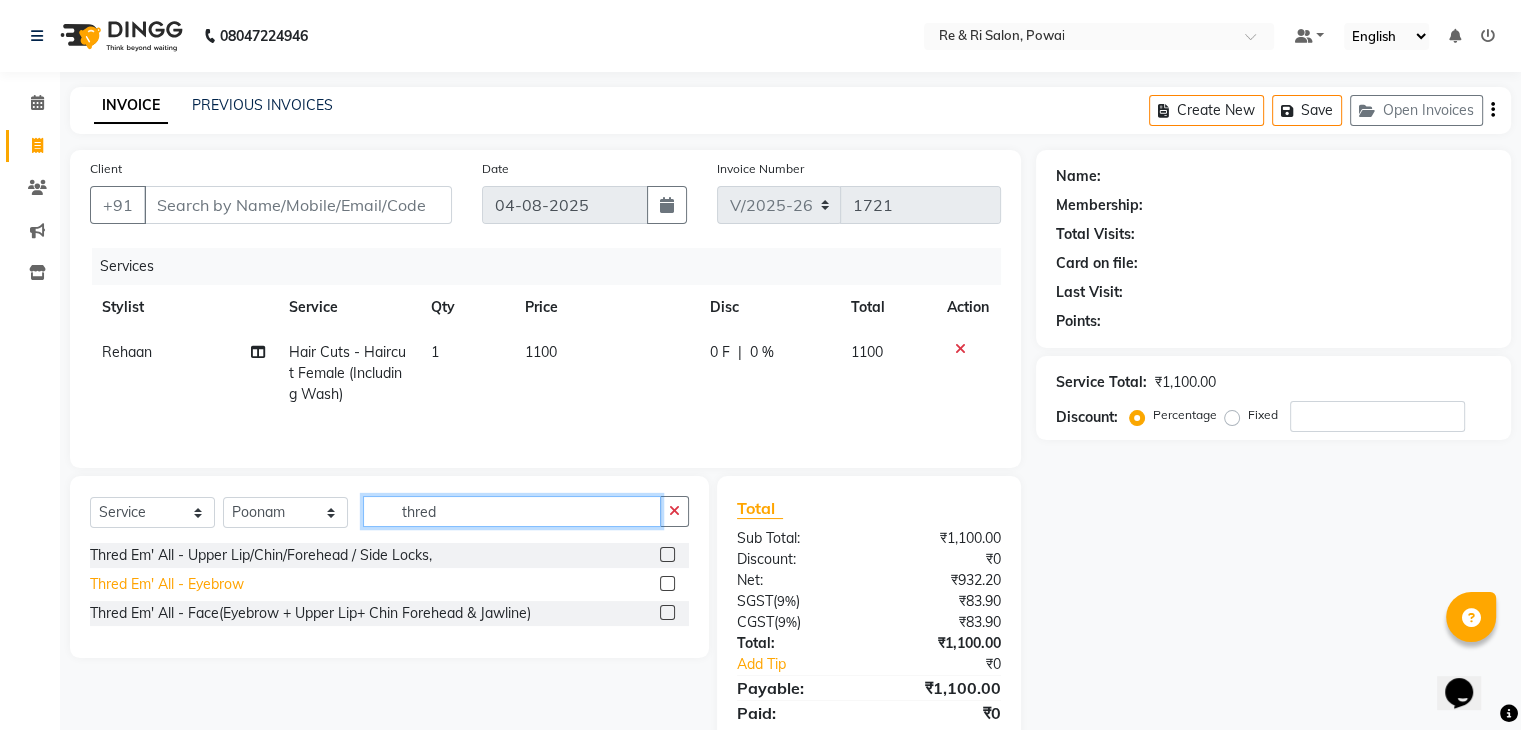 type on "thred" 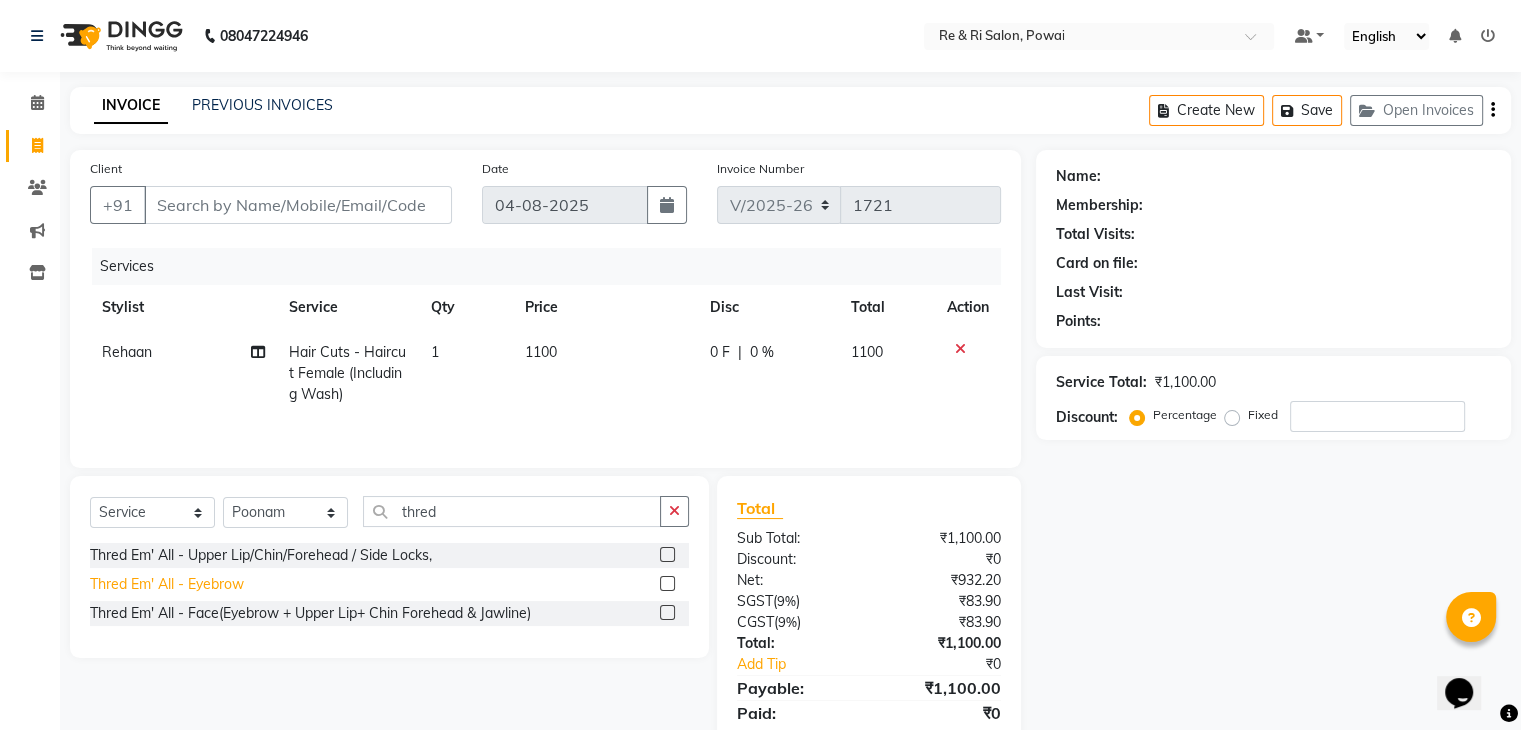 click on "Thred Em' All - Eyebrow" 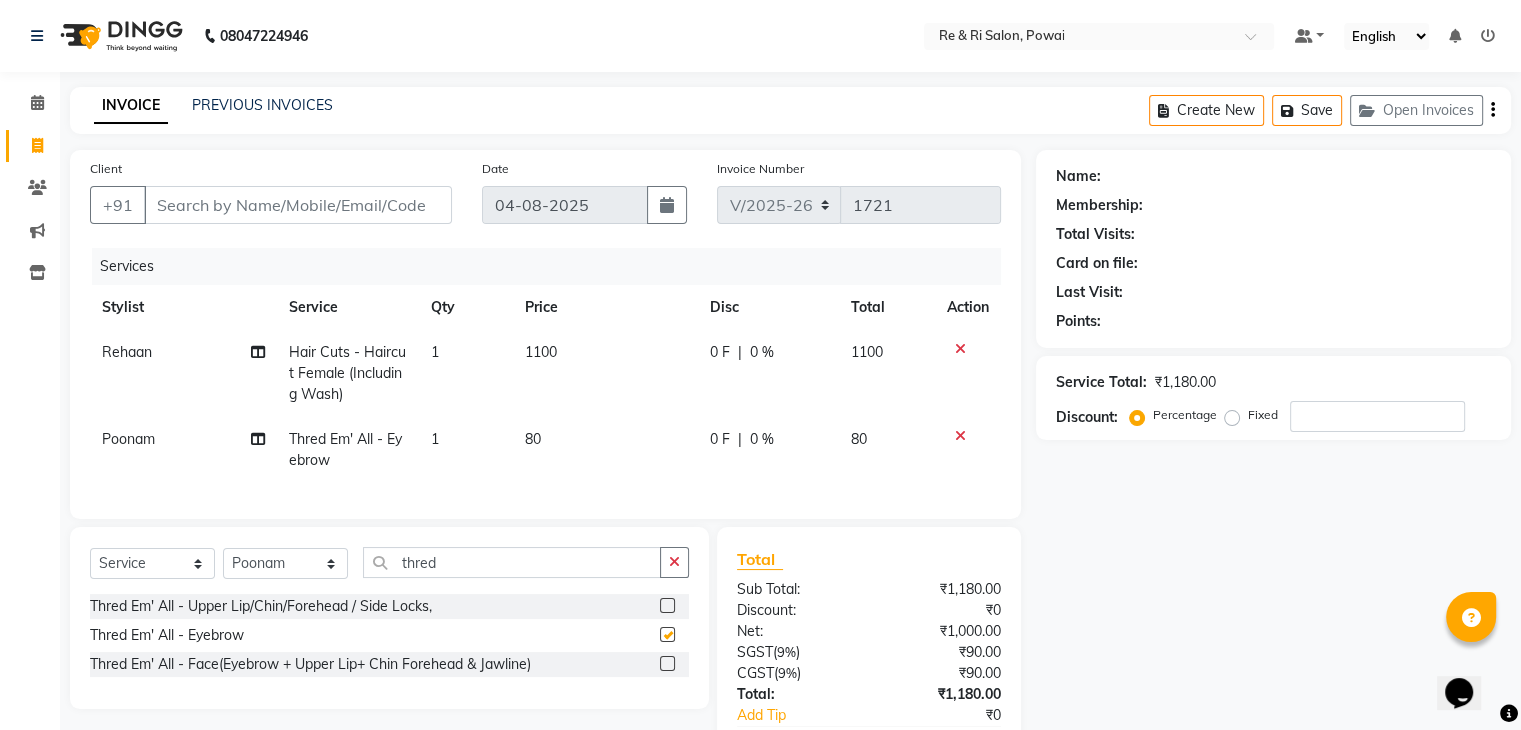 checkbox on "false" 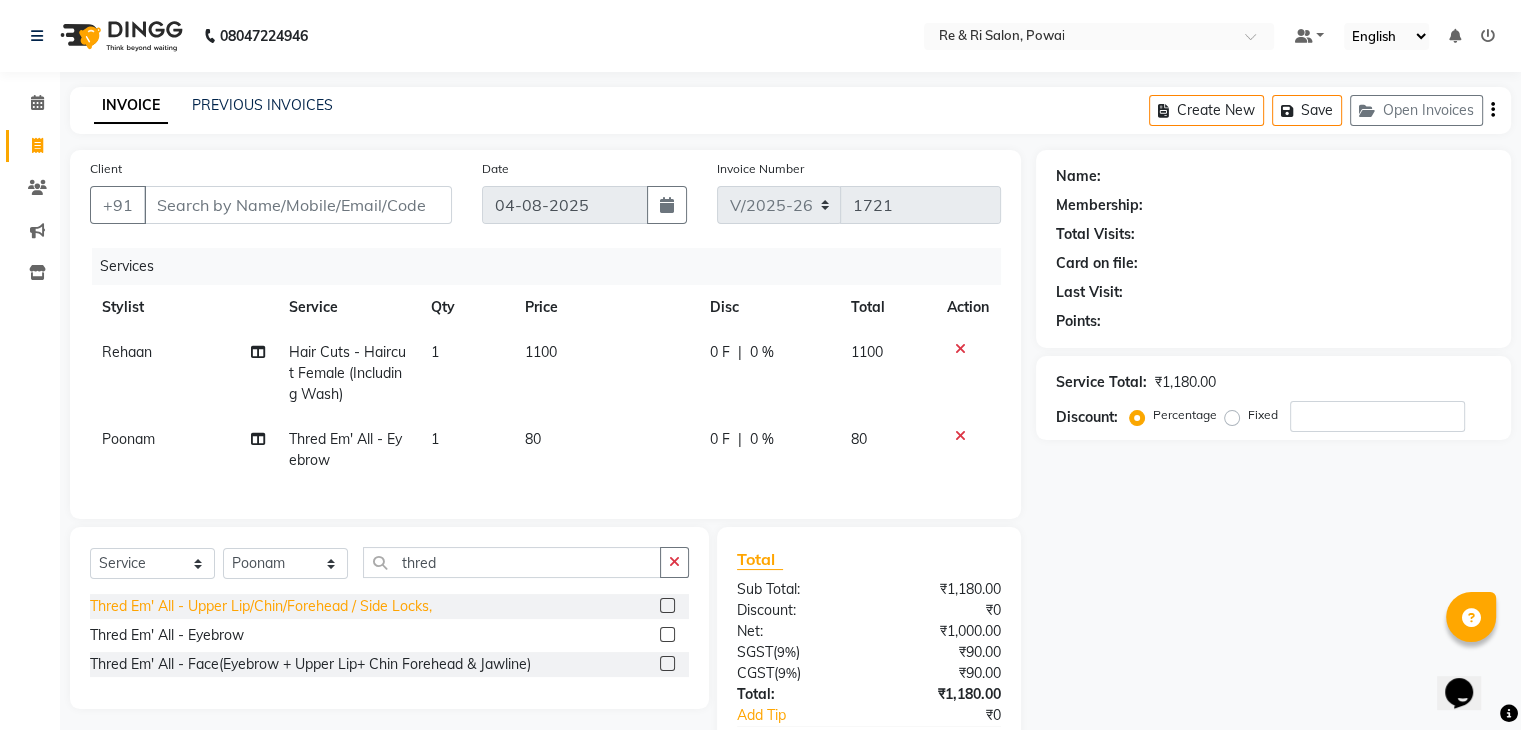 click on "Thred Em' All - Upper Lip/Chin/Forehead / Side Locks," 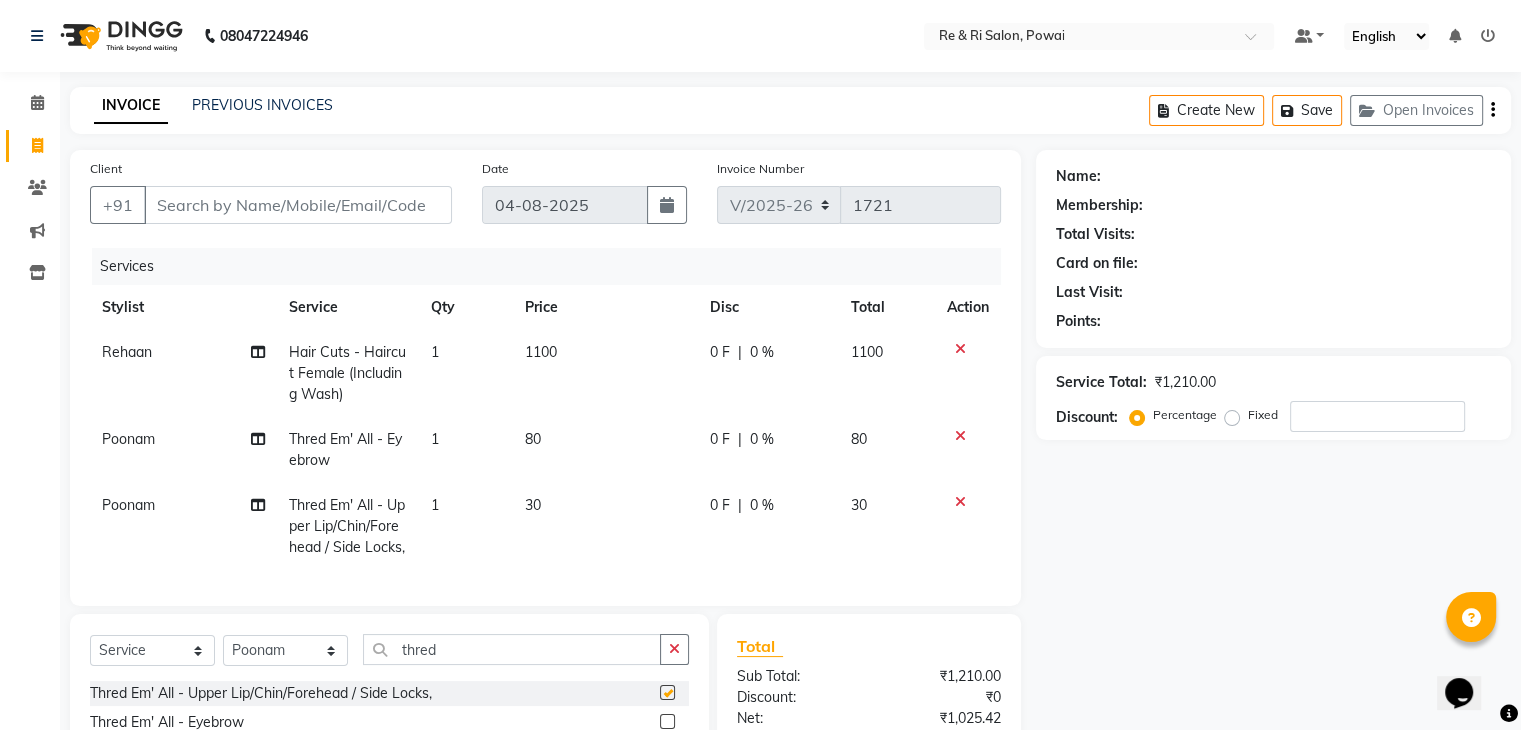checkbox on "false" 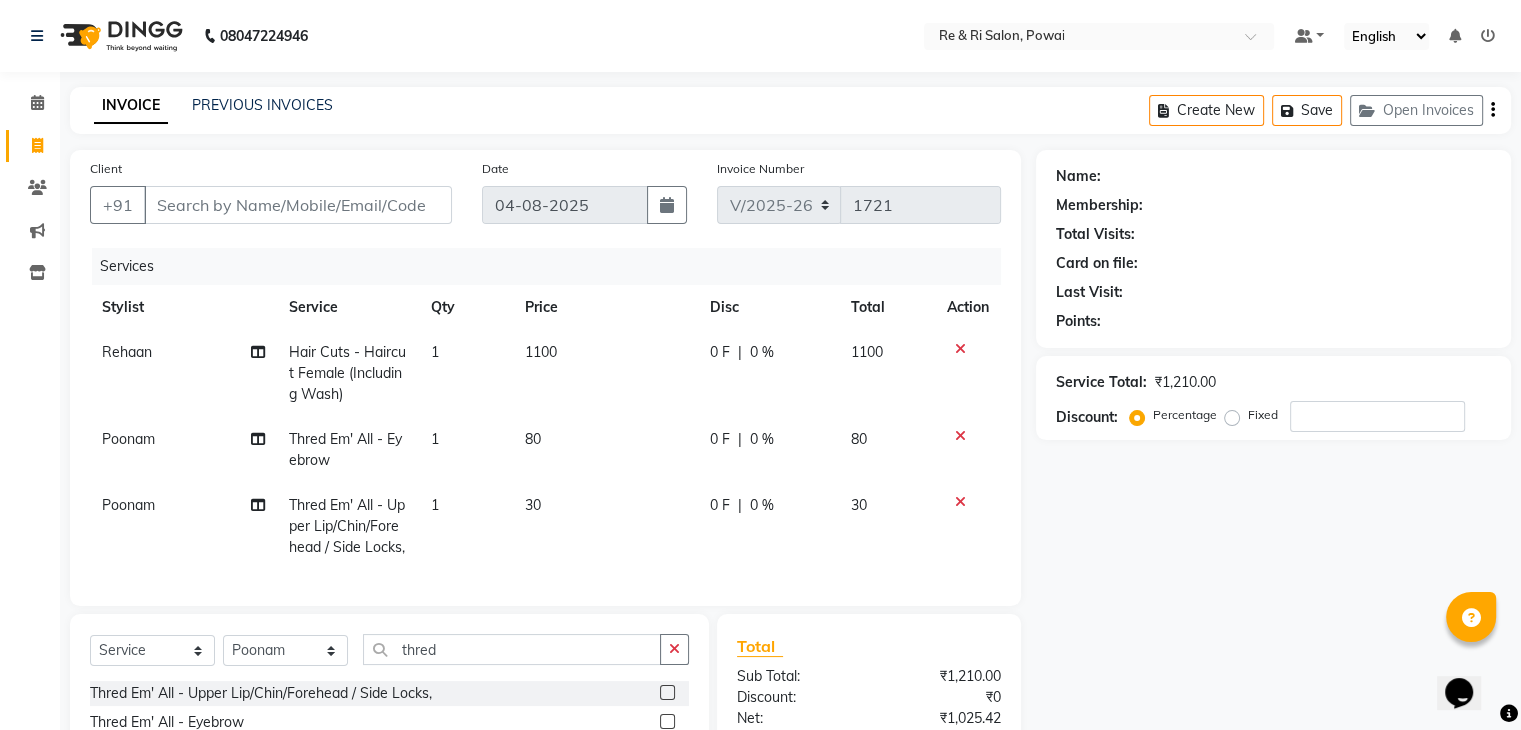 click on "1" 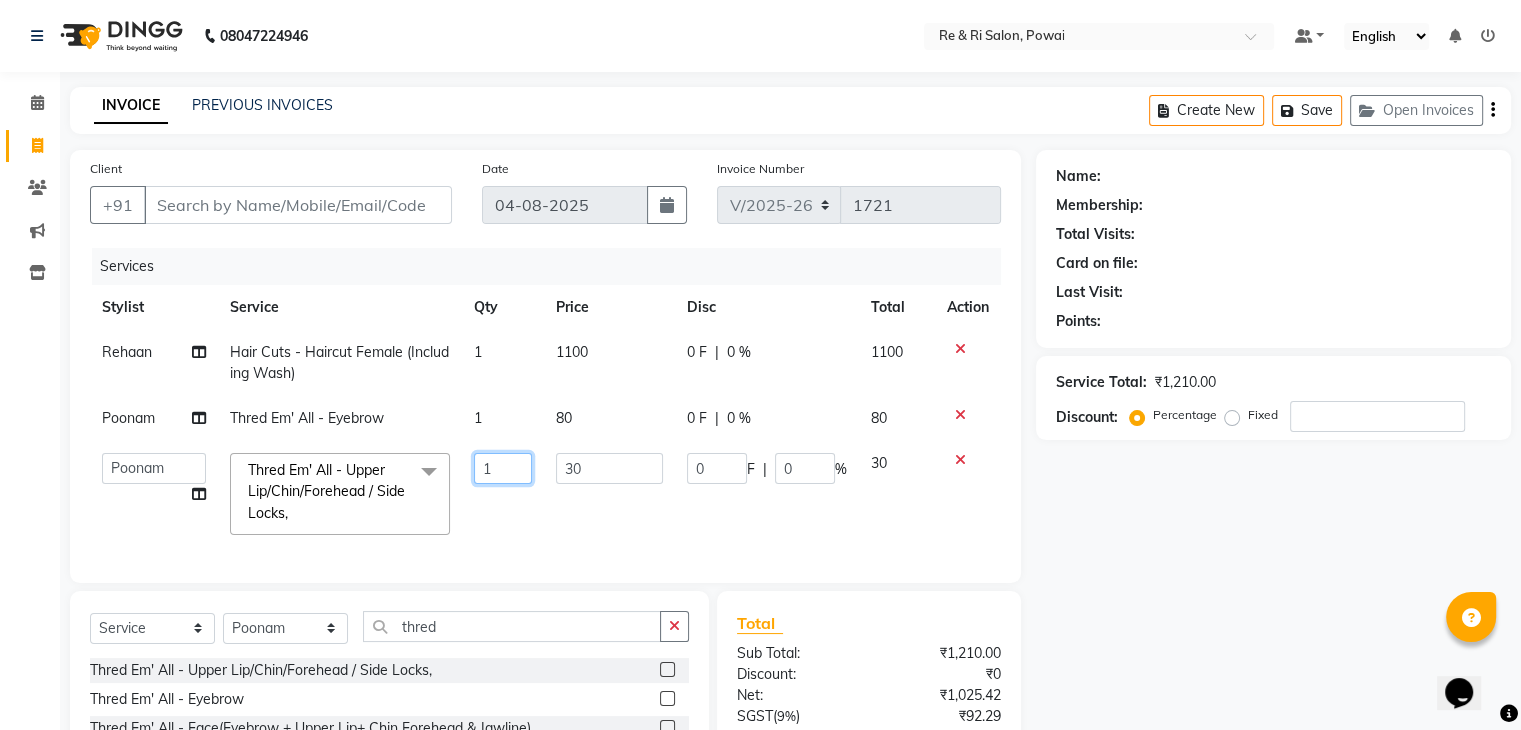click on "1" 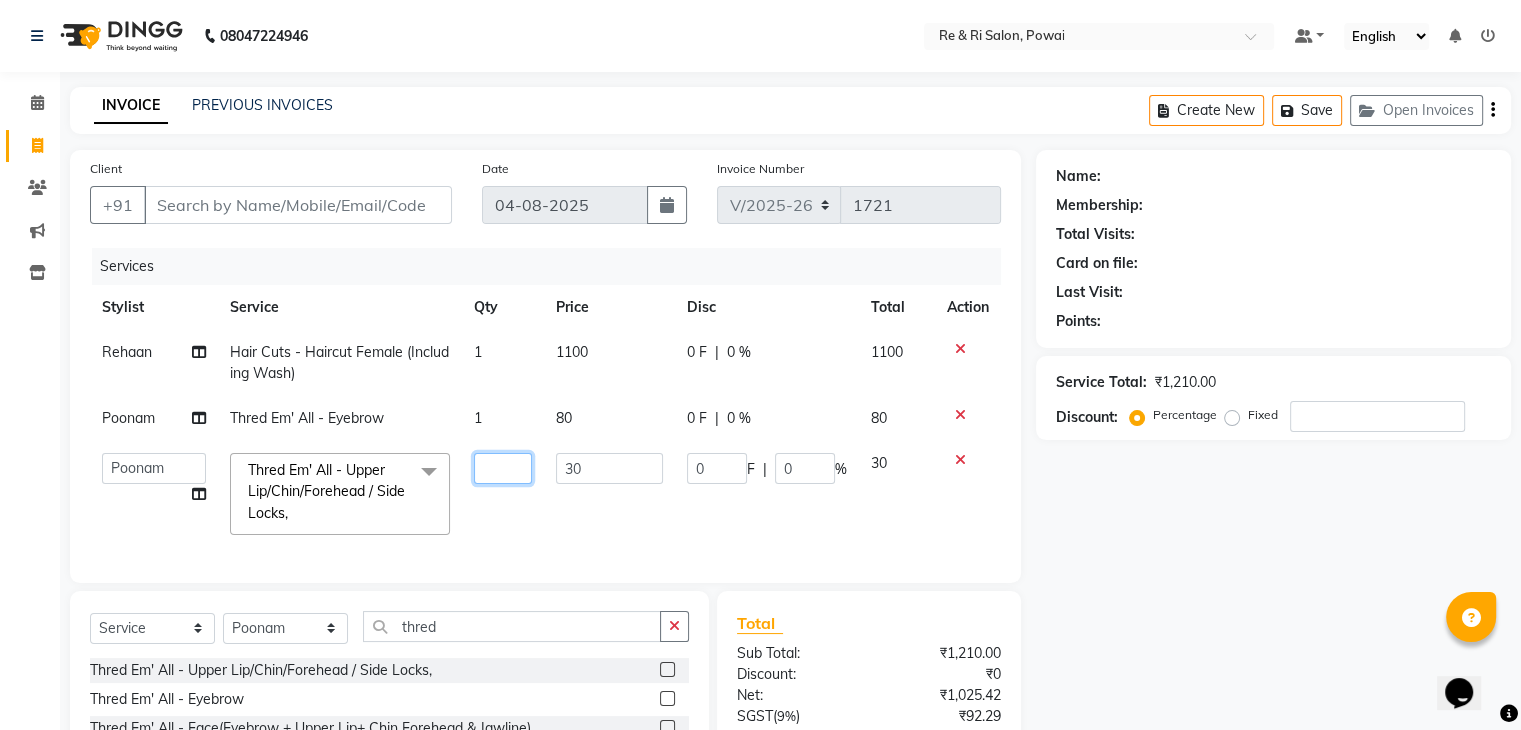 type on "2" 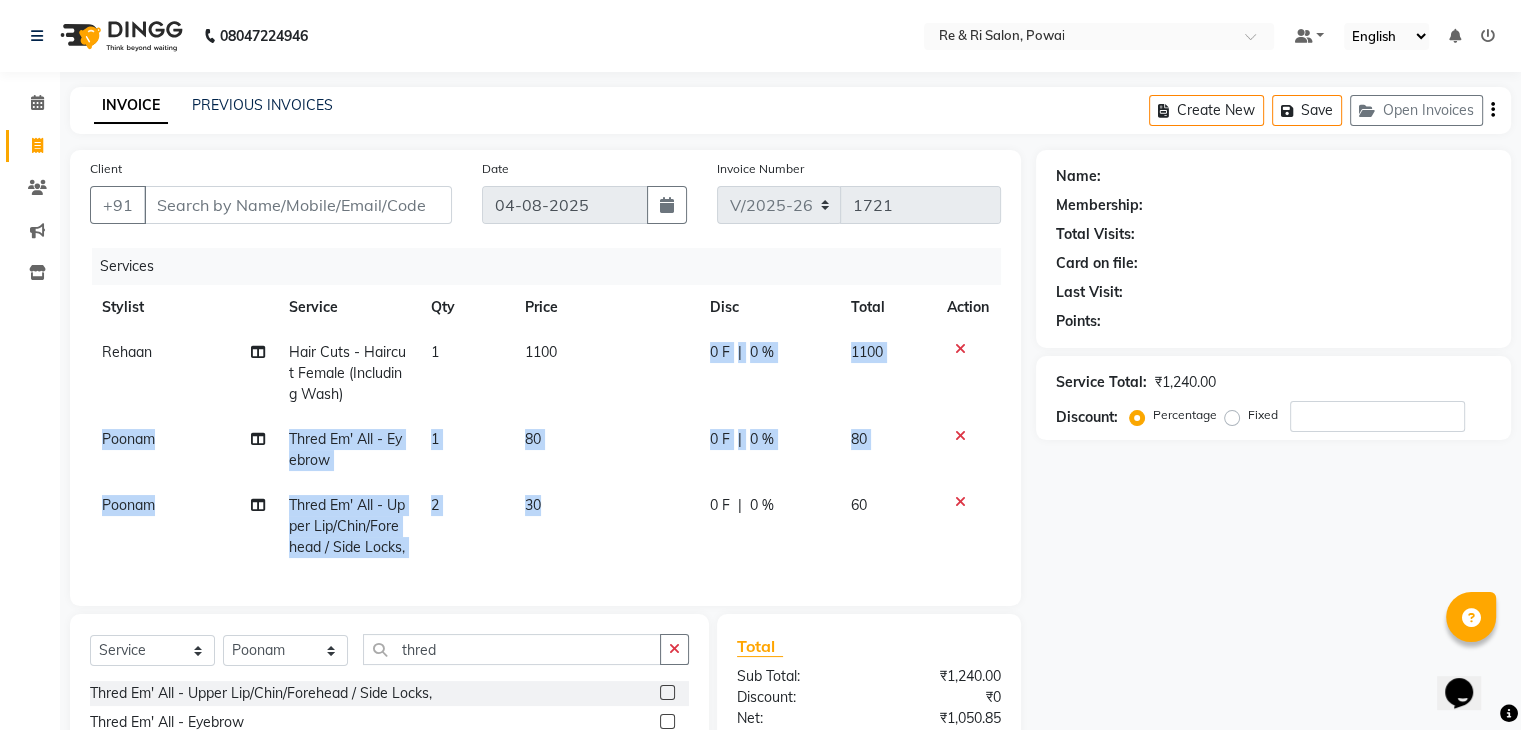 drag, startPoint x: 576, startPoint y: 516, endPoint x: 712, endPoint y: 357, distance: 209.22954 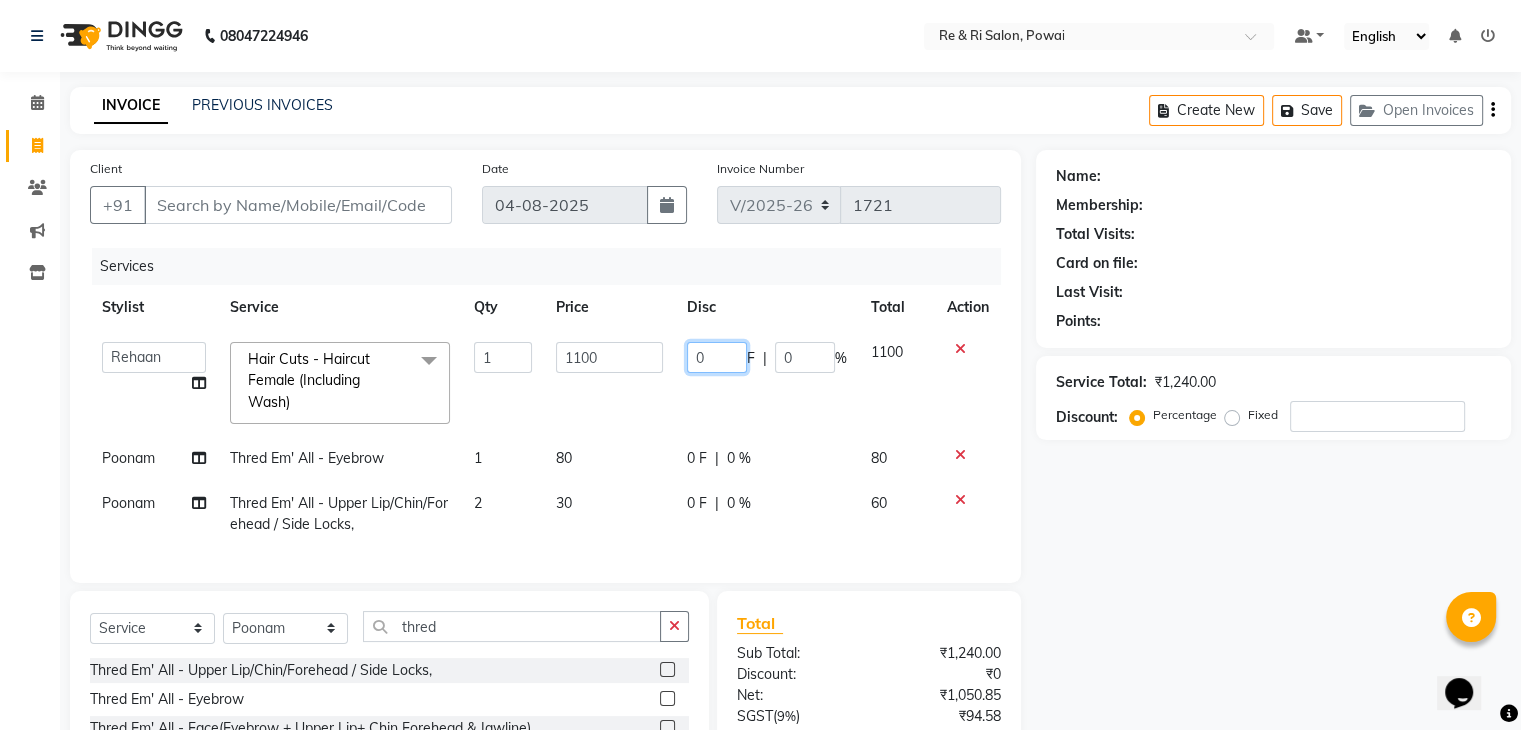 click on "0" 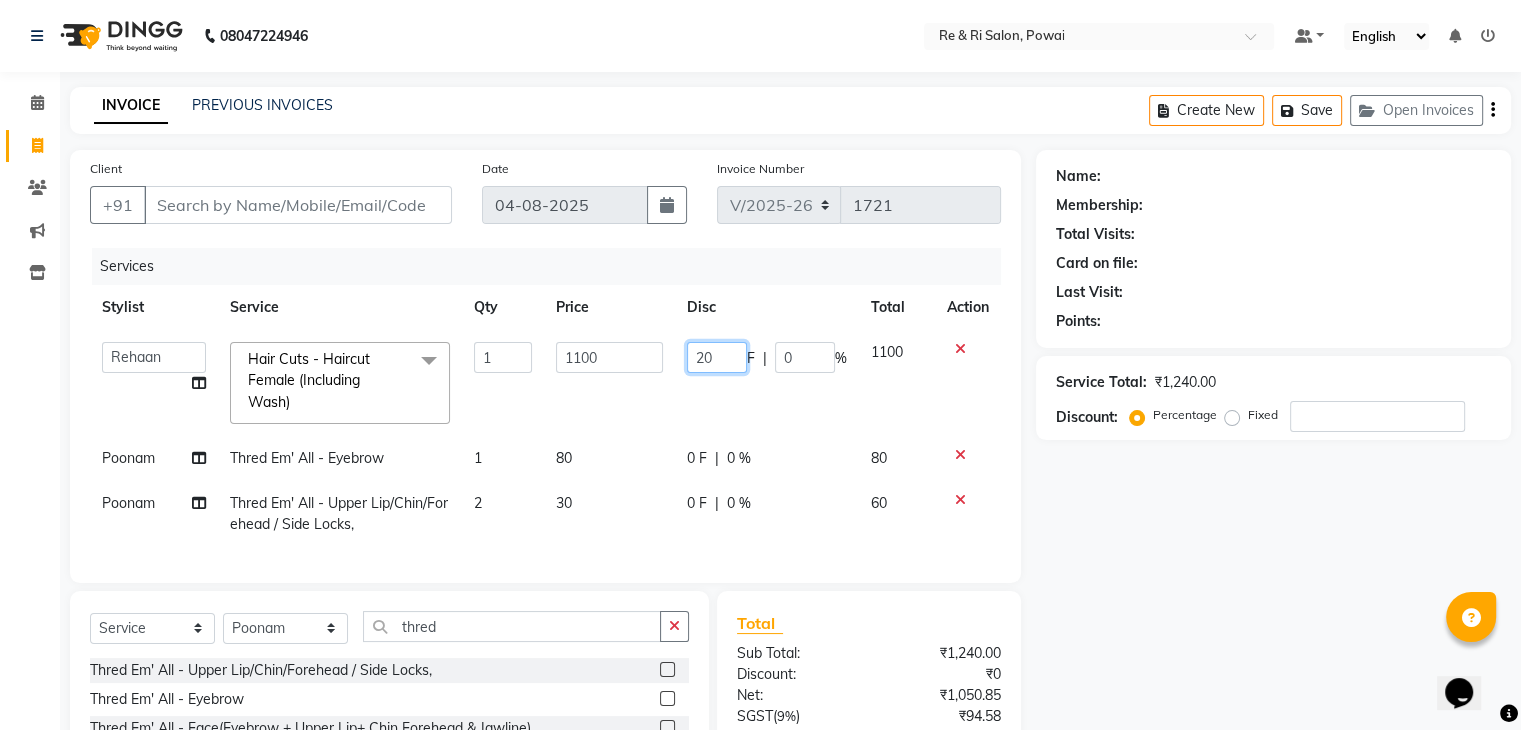 type on "200" 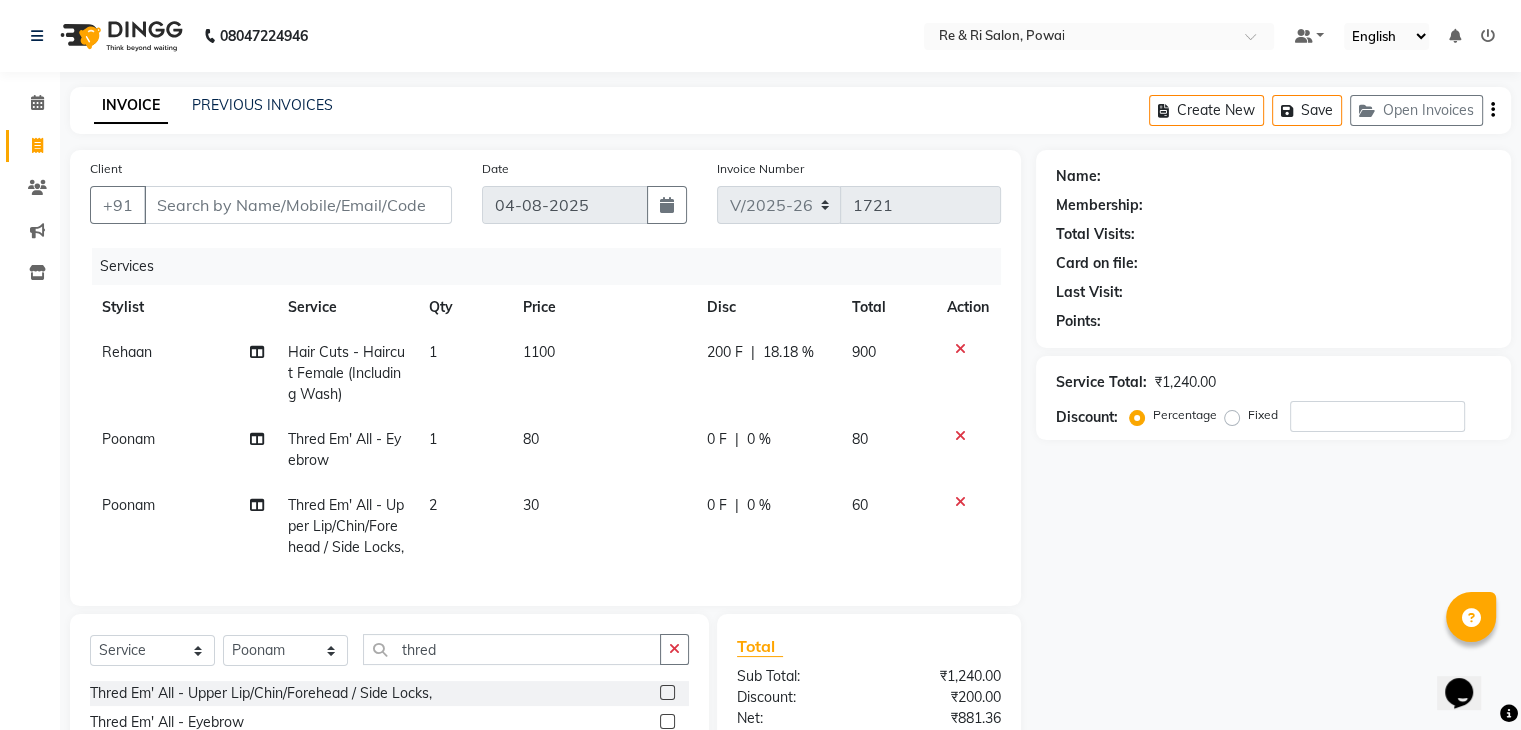 click on "200 F | 18.18 %" 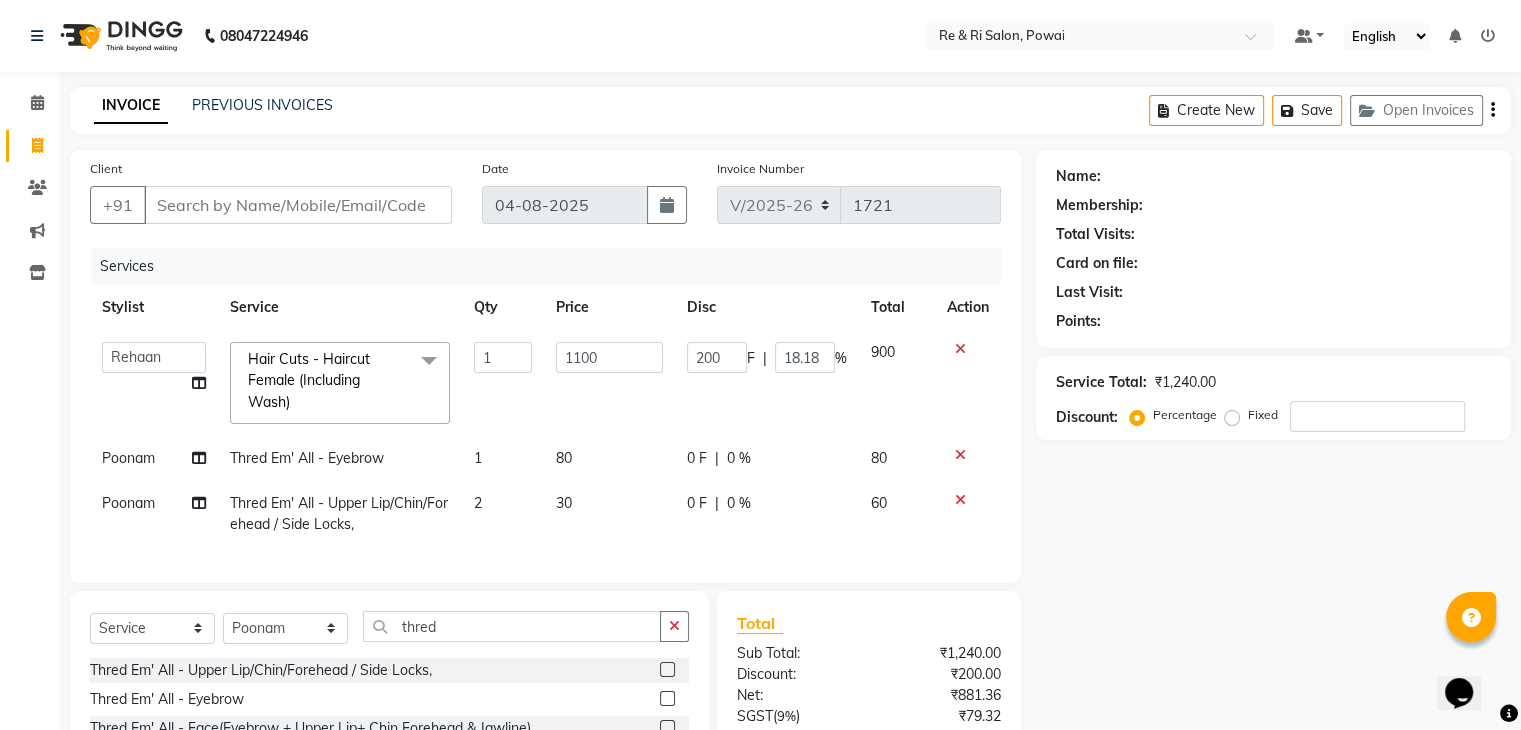 scroll, scrollTop: 200, scrollLeft: 0, axis: vertical 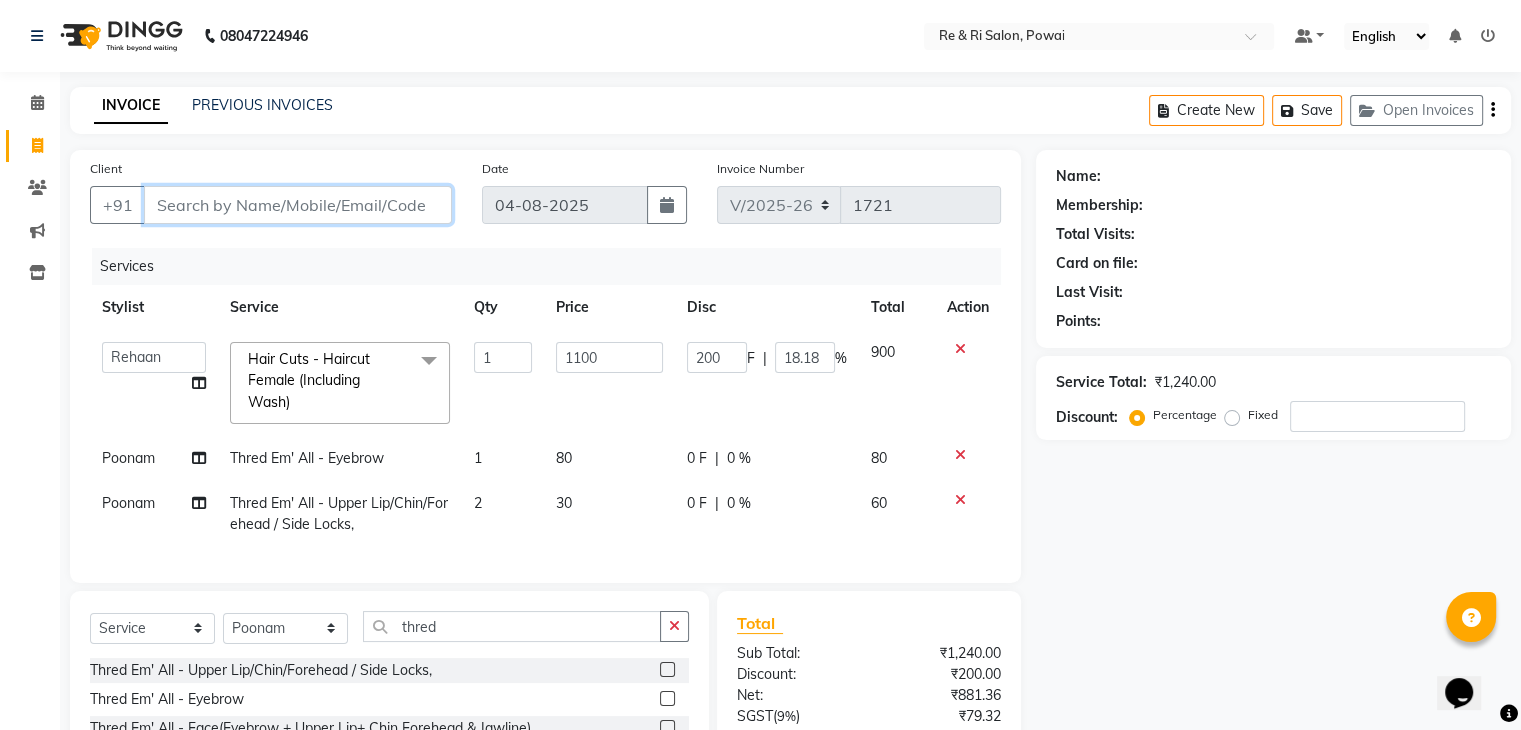 click on "Client" at bounding box center (298, 205) 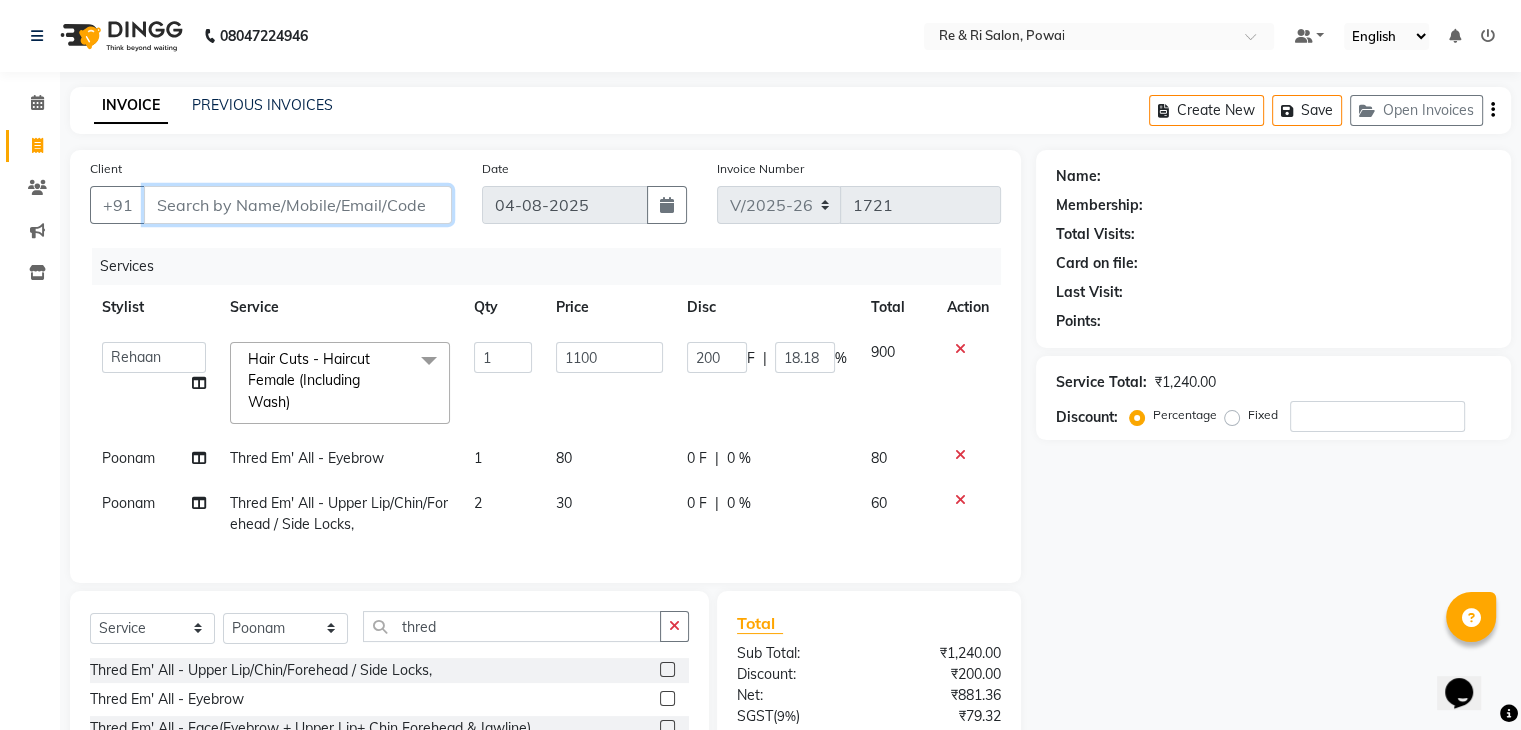 type on "8" 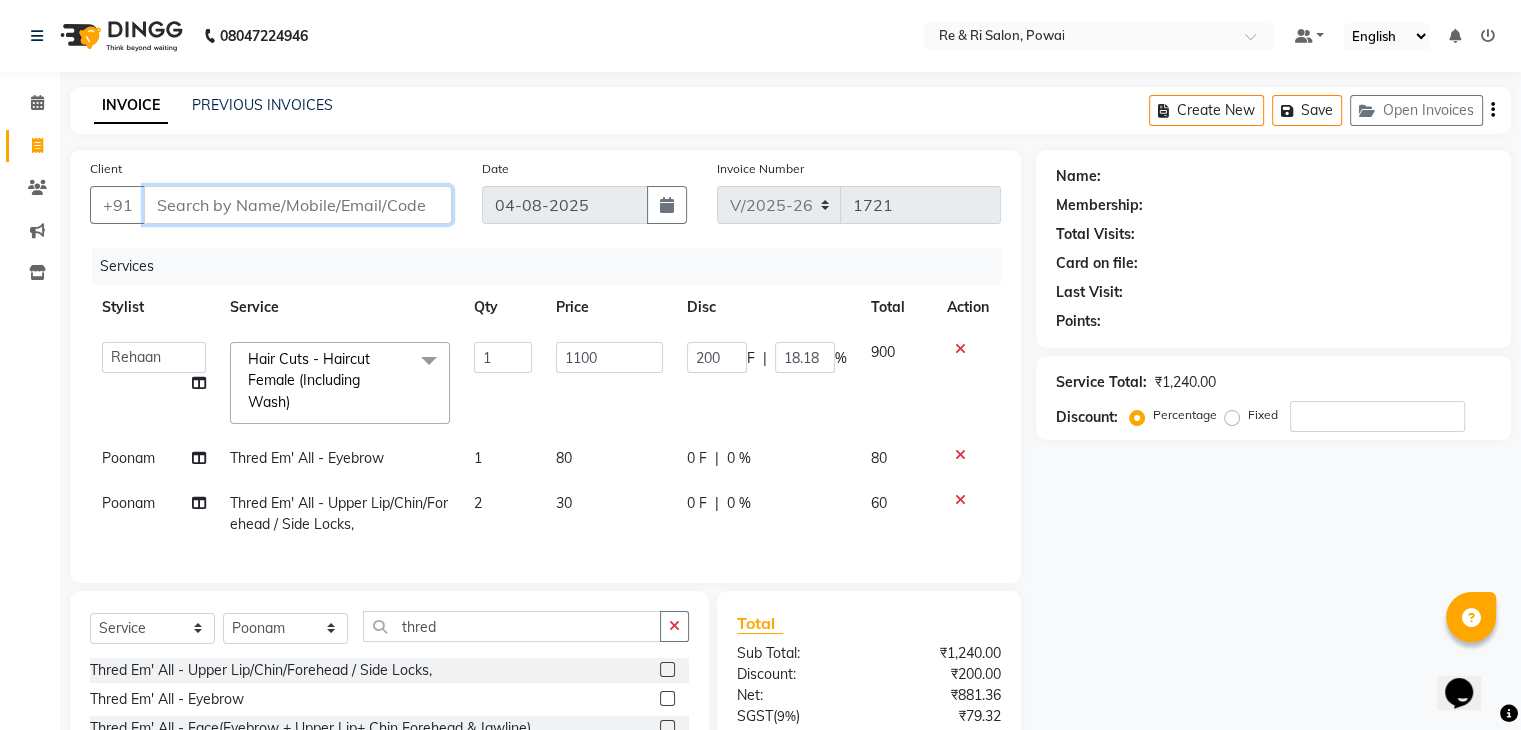 type on "0" 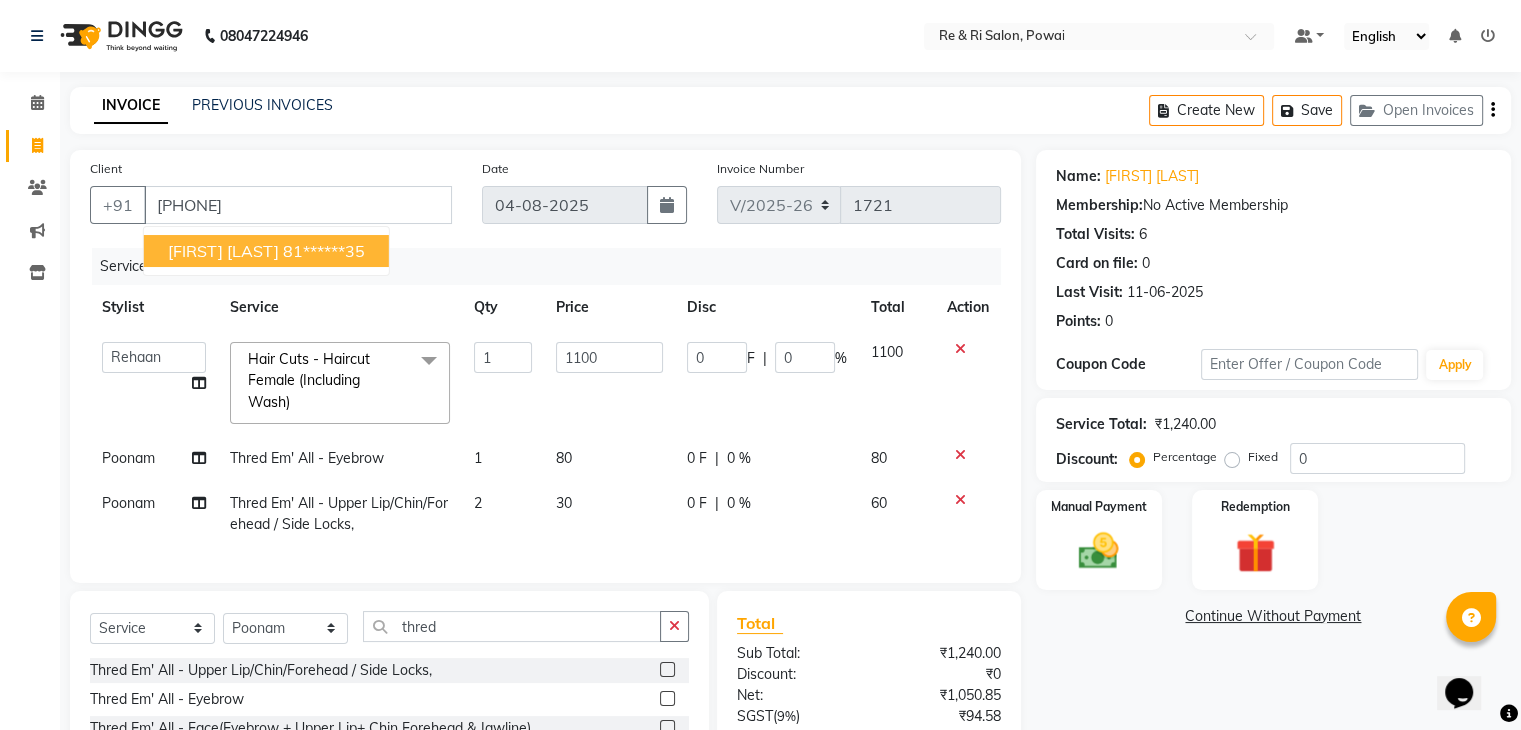 click on "[FIRST] [LAST]" at bounding box center (223, 251) 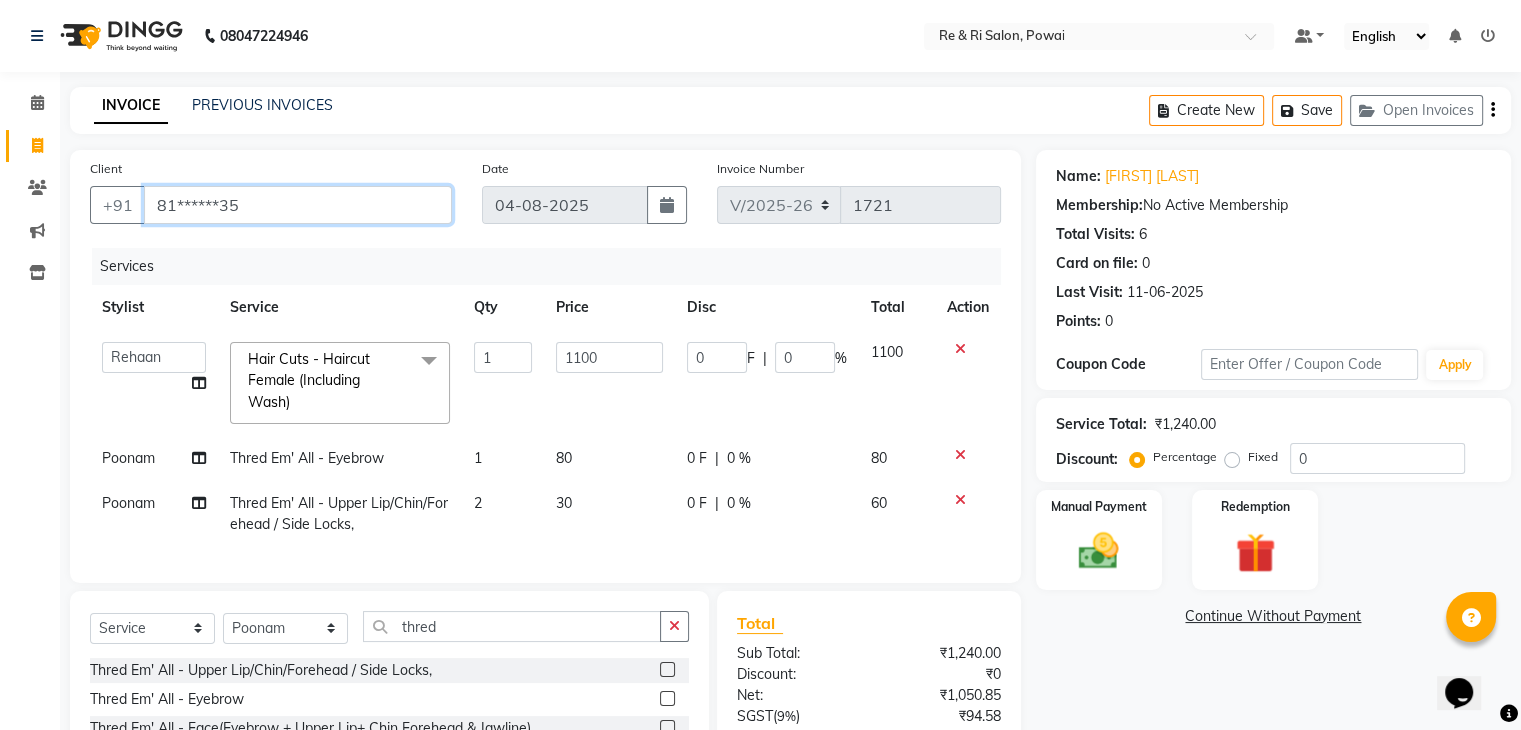 click on "81******35" at bounding box center (298, 205) 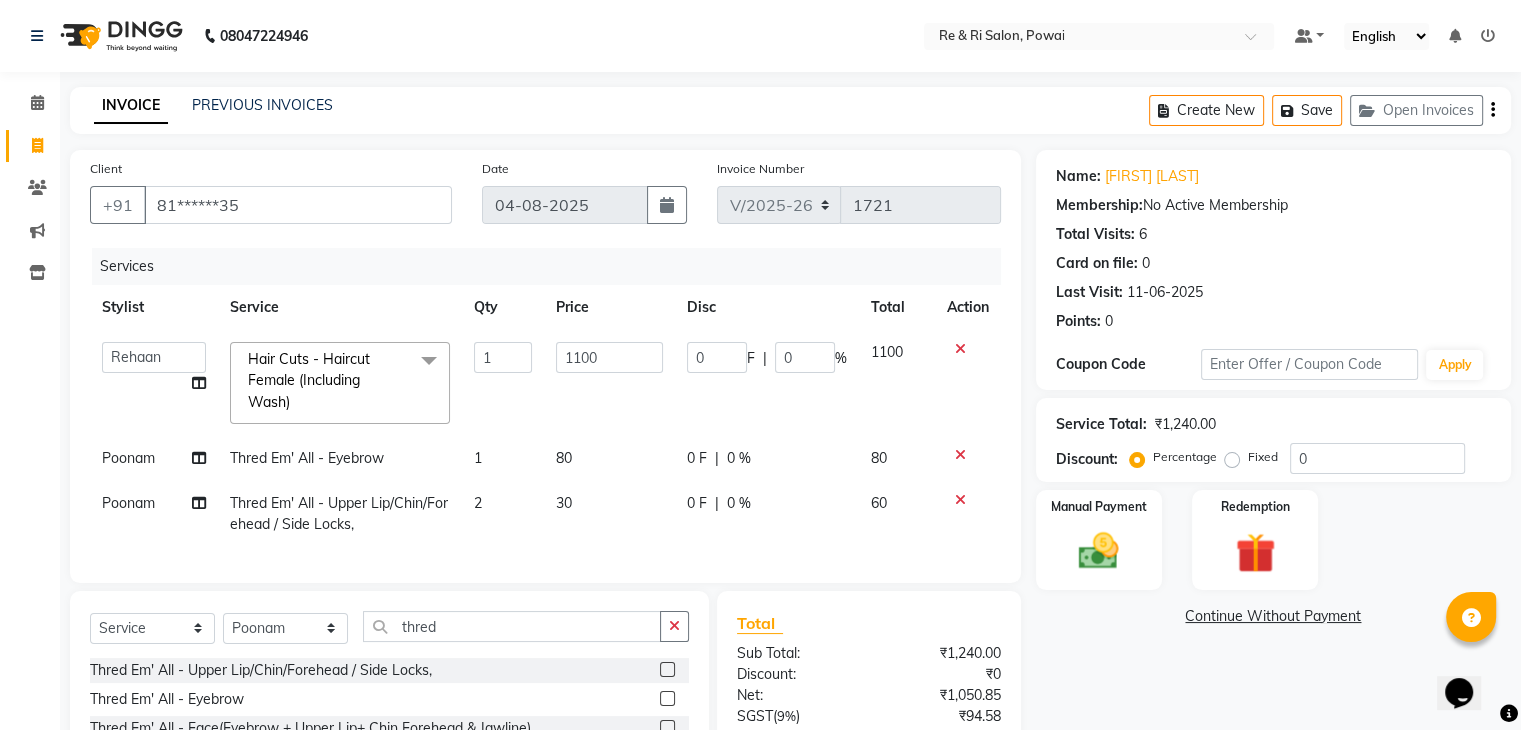 click 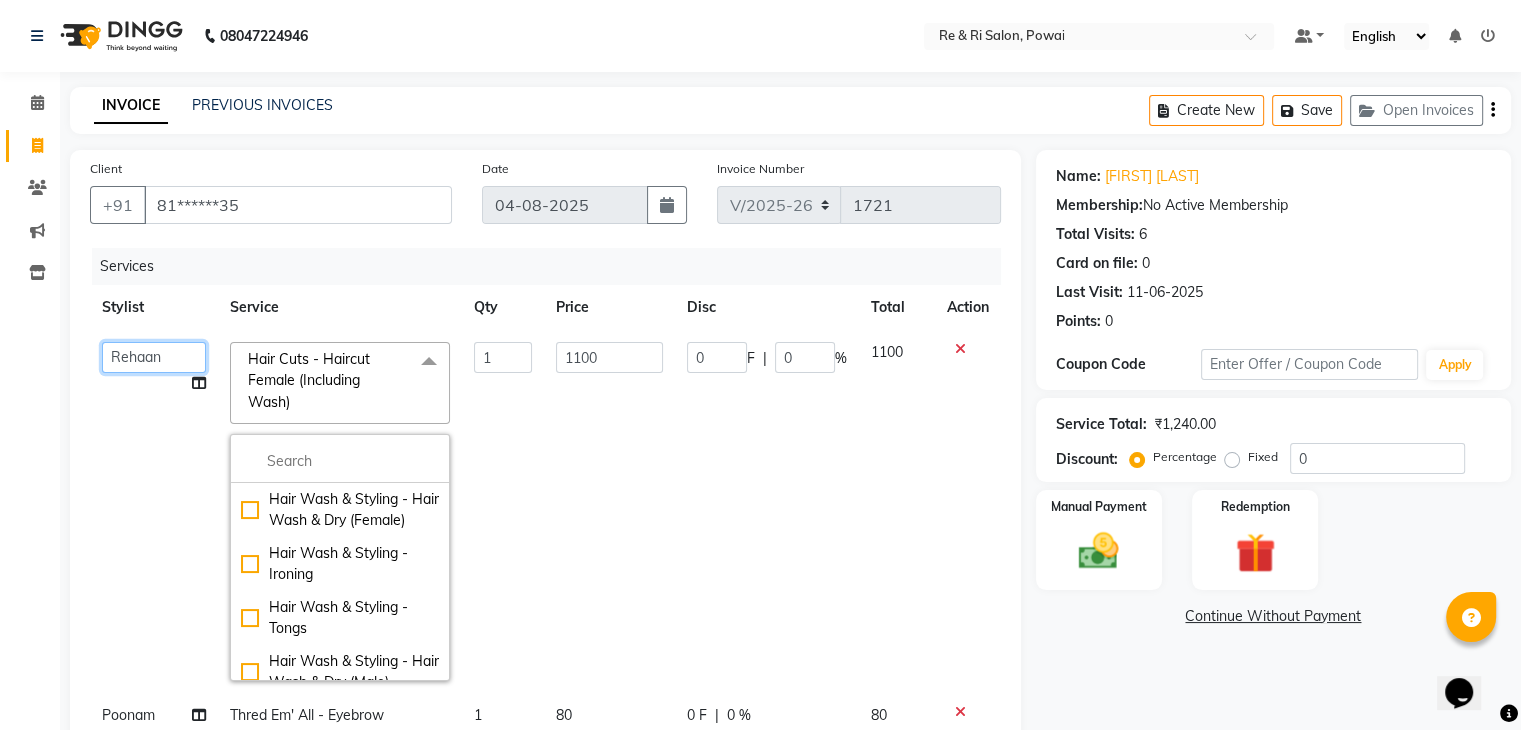 click on "ana   Arbaaz    Danish    Poonam   Rehaan    Salman    Sandy" 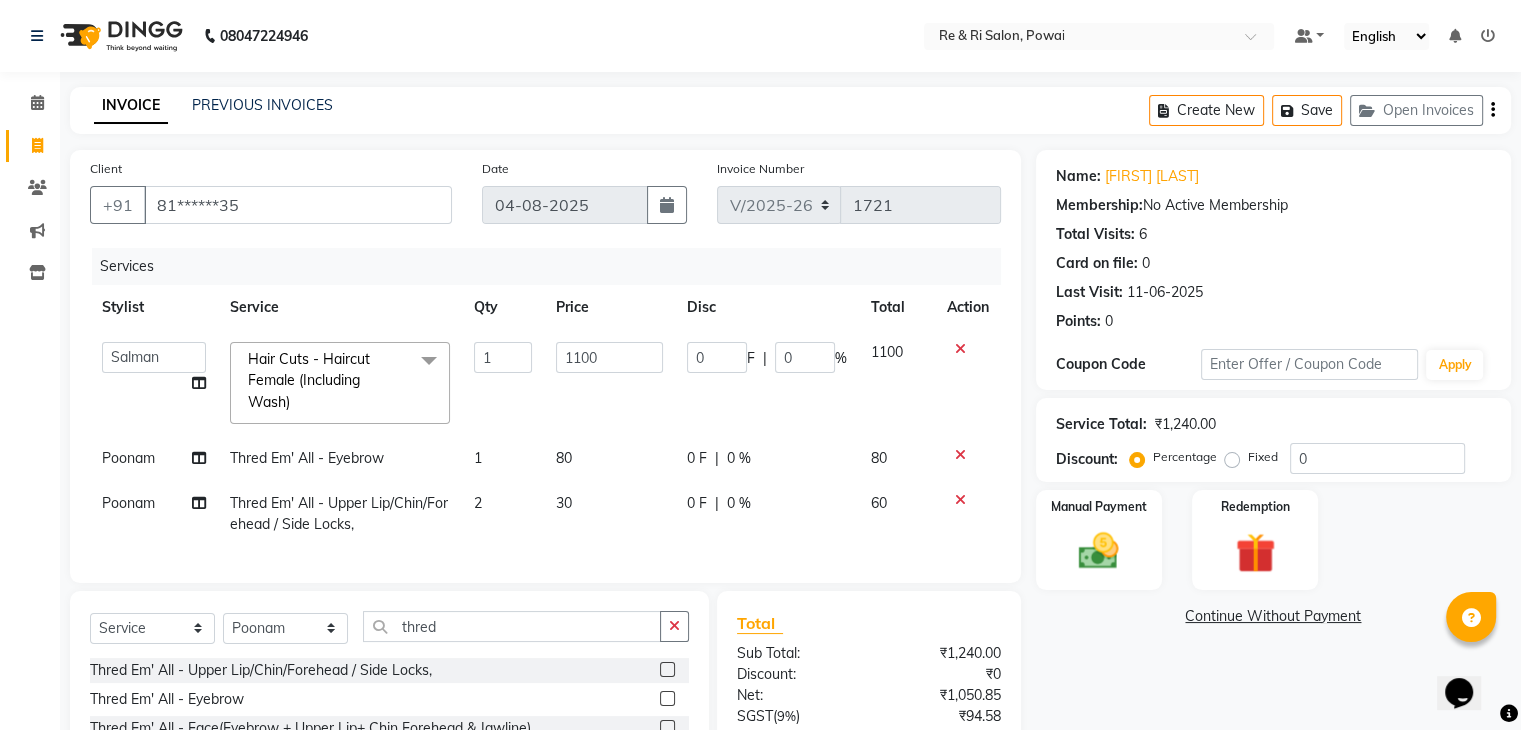 select on "63988" 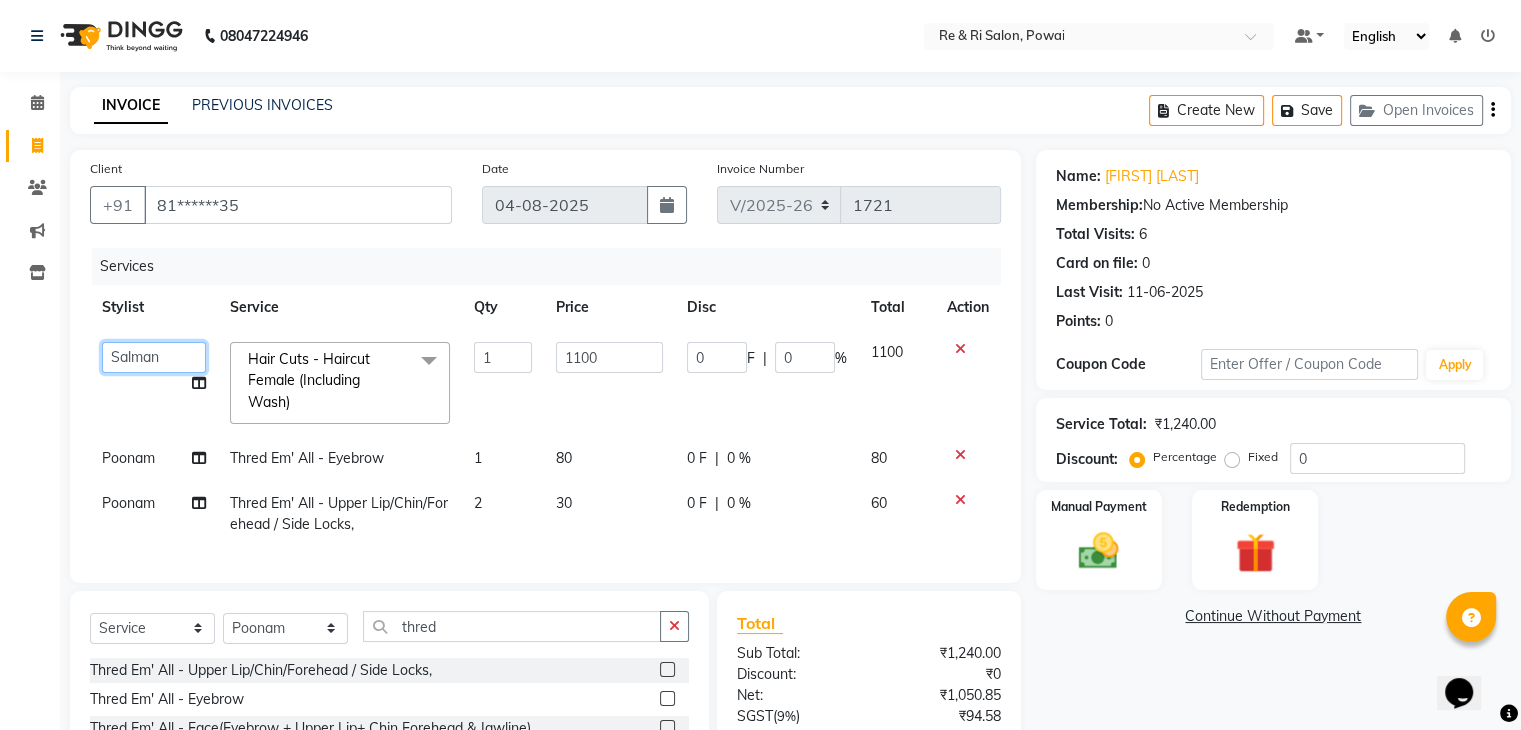 click on "ana   Arbaaz    Danish    Poonam   Rehaan    Salman    Sandy" 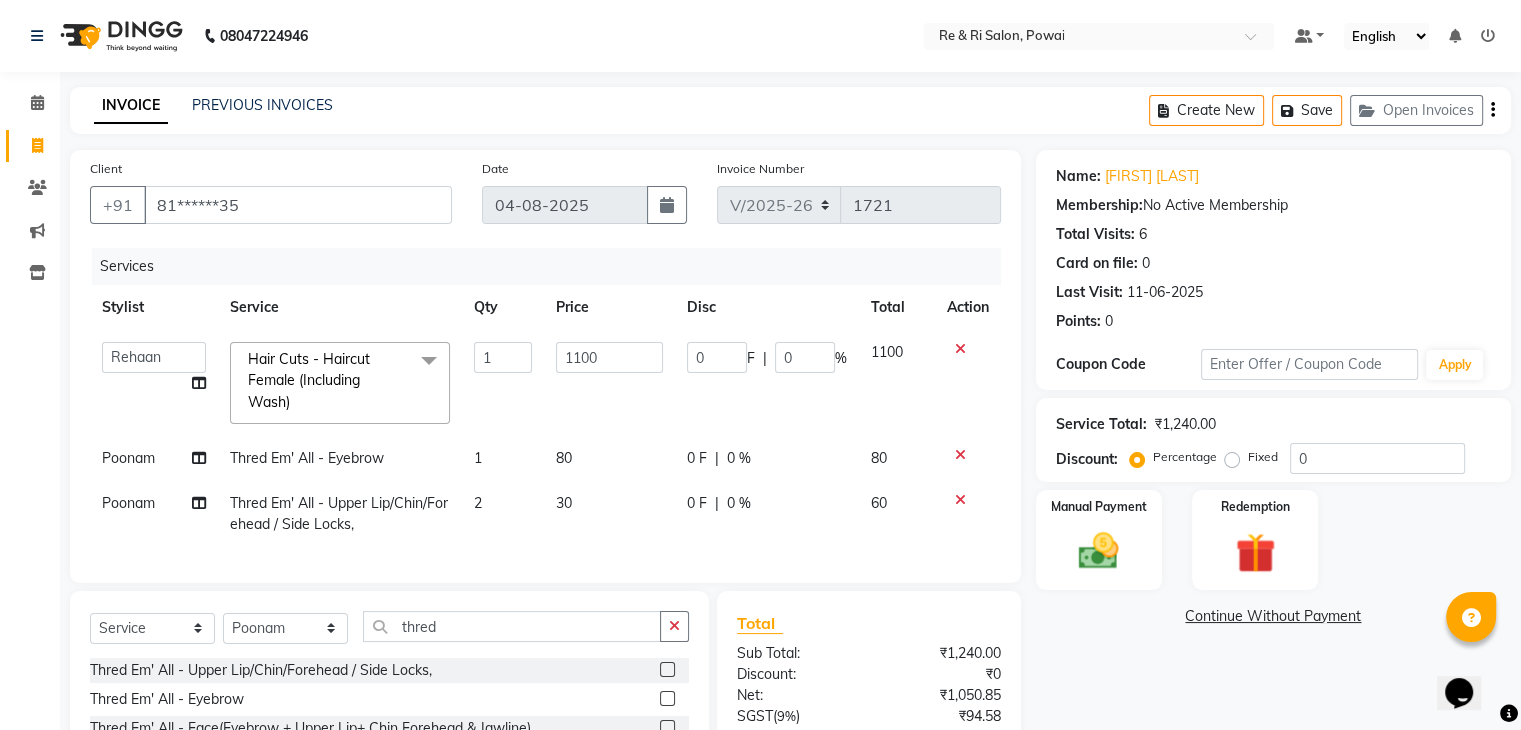select on "35434" 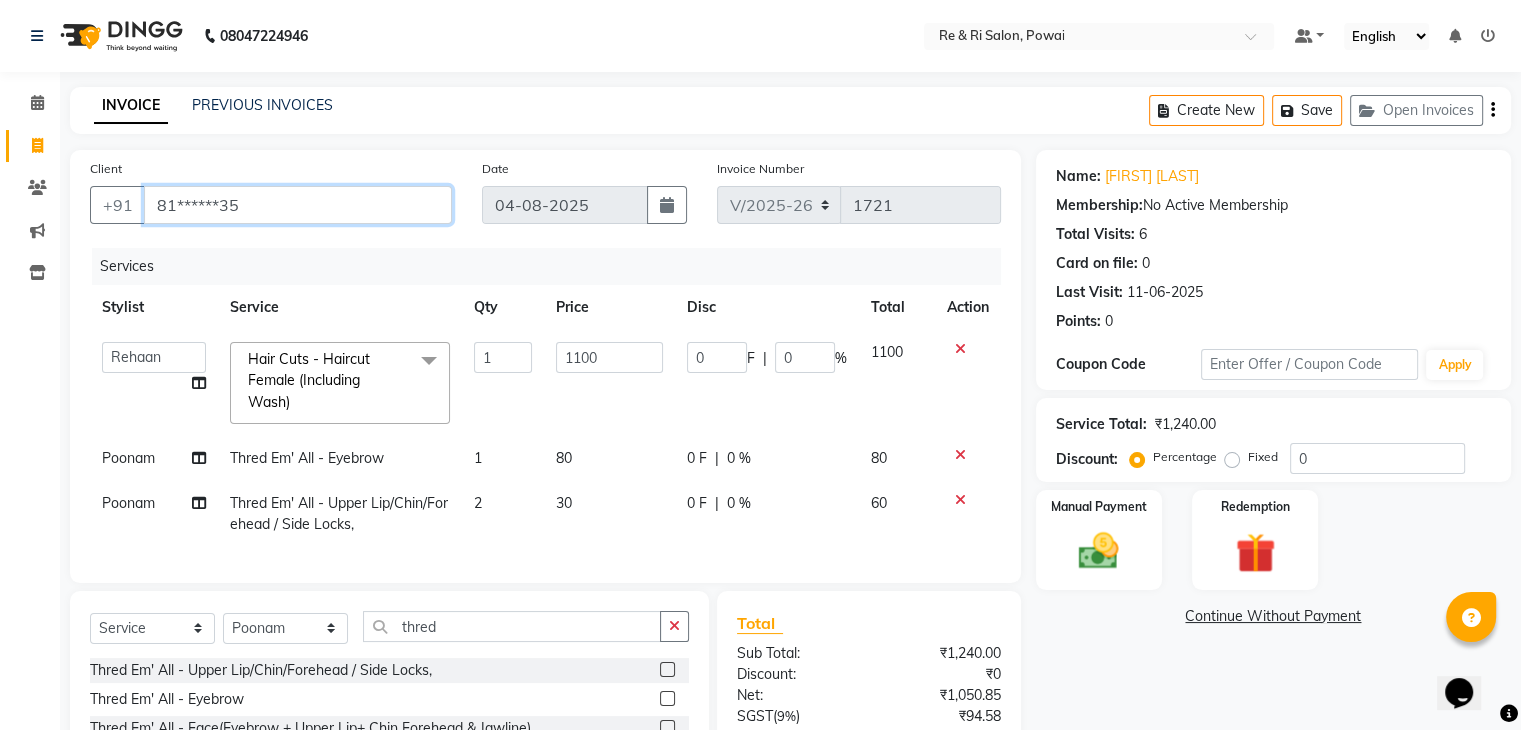 click on "81******35" at bounding box center (298, 205) 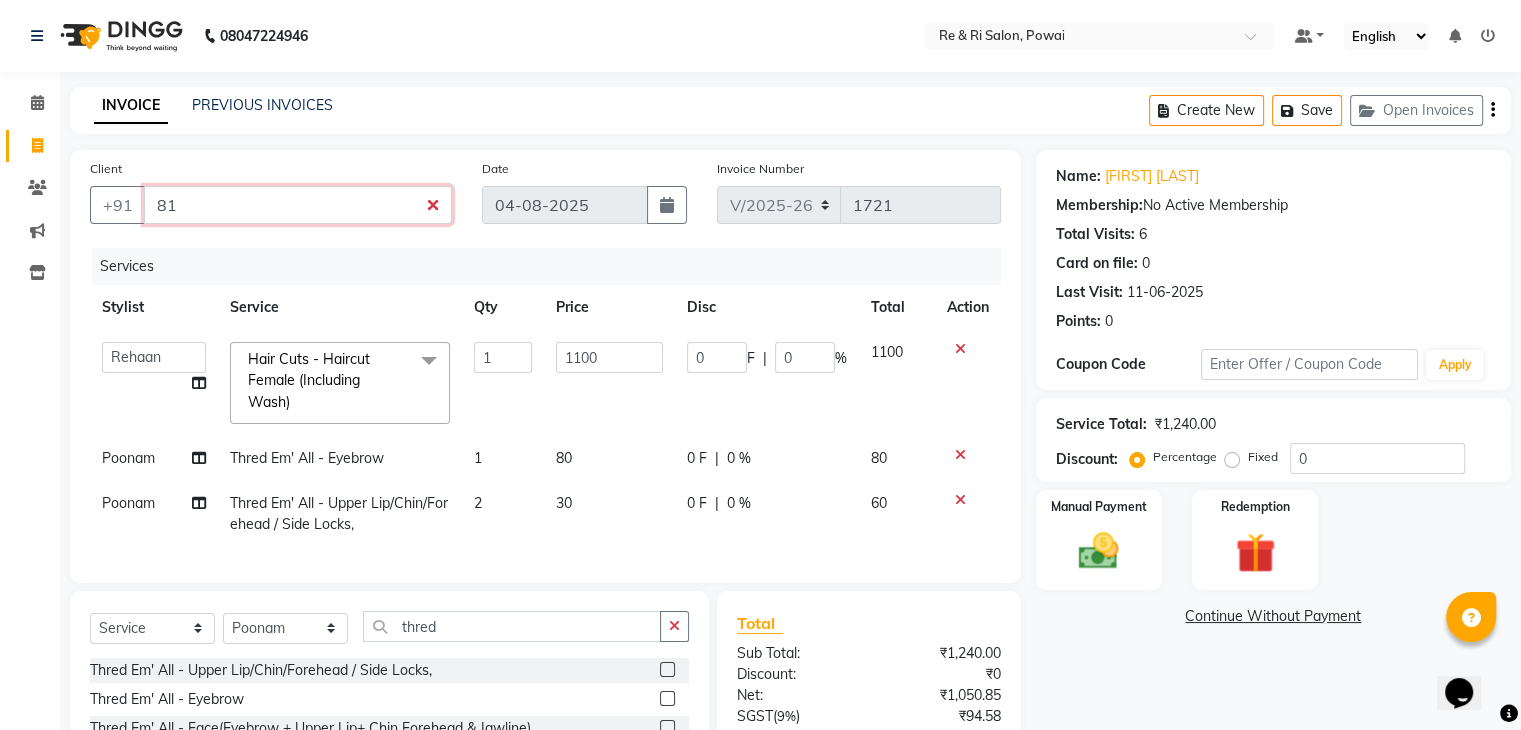 type on "8" 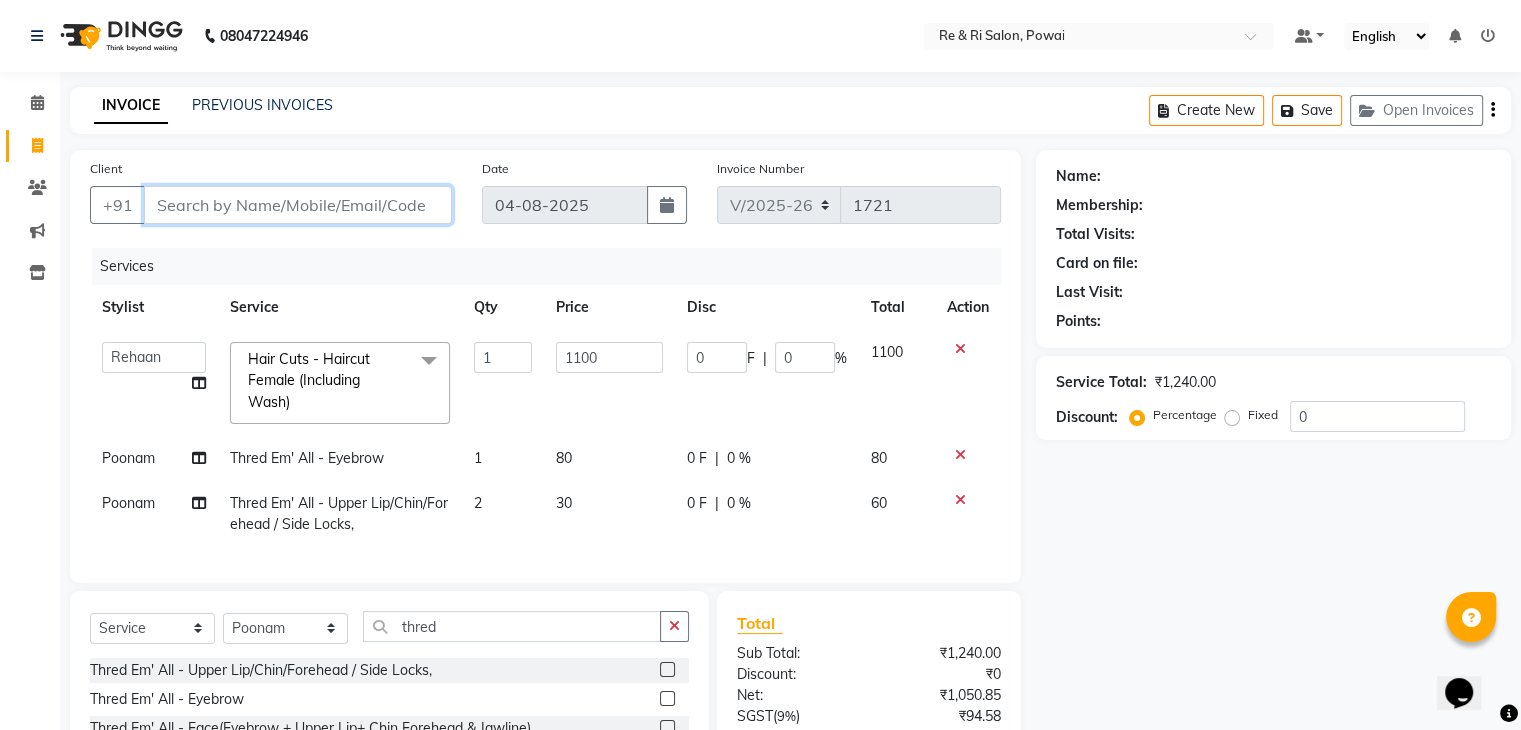 type 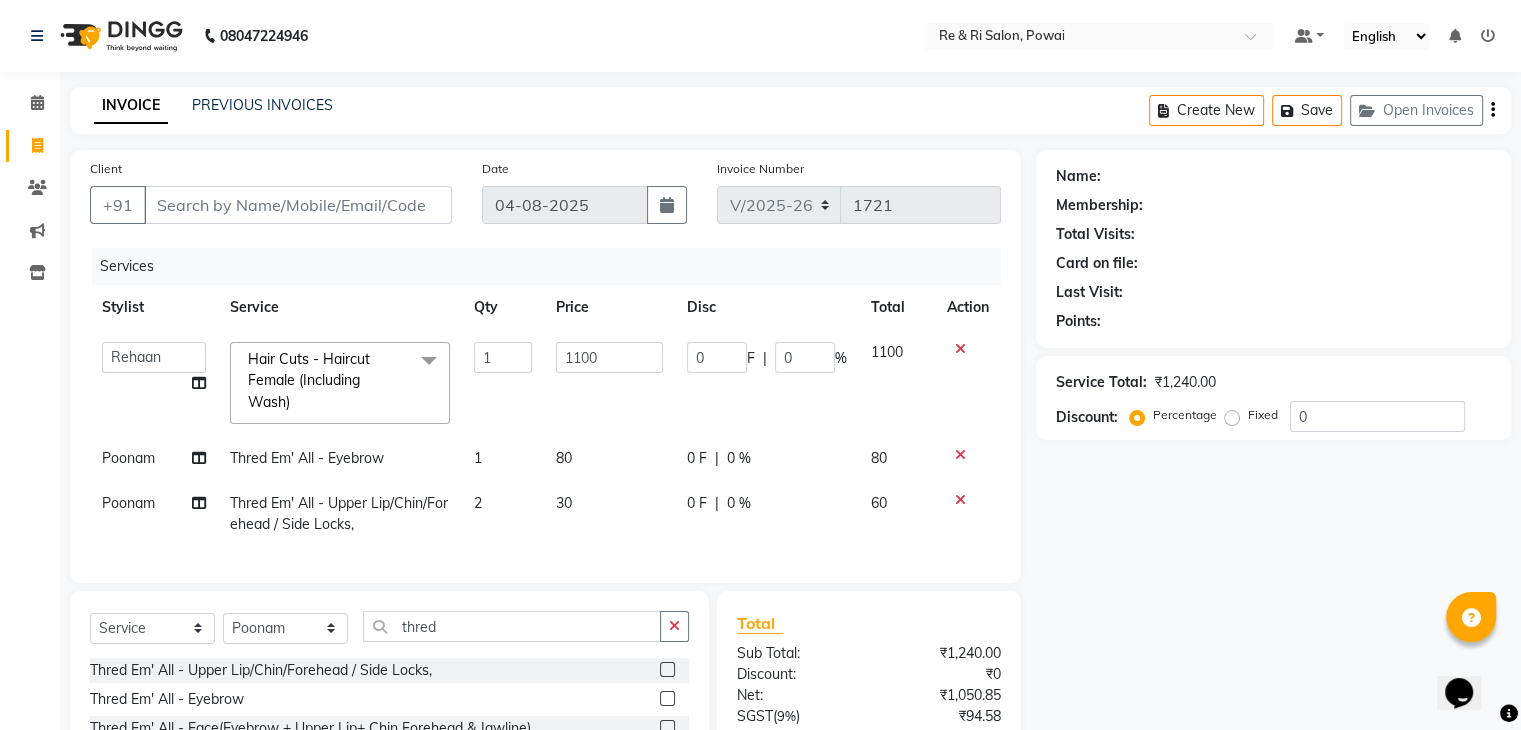 click 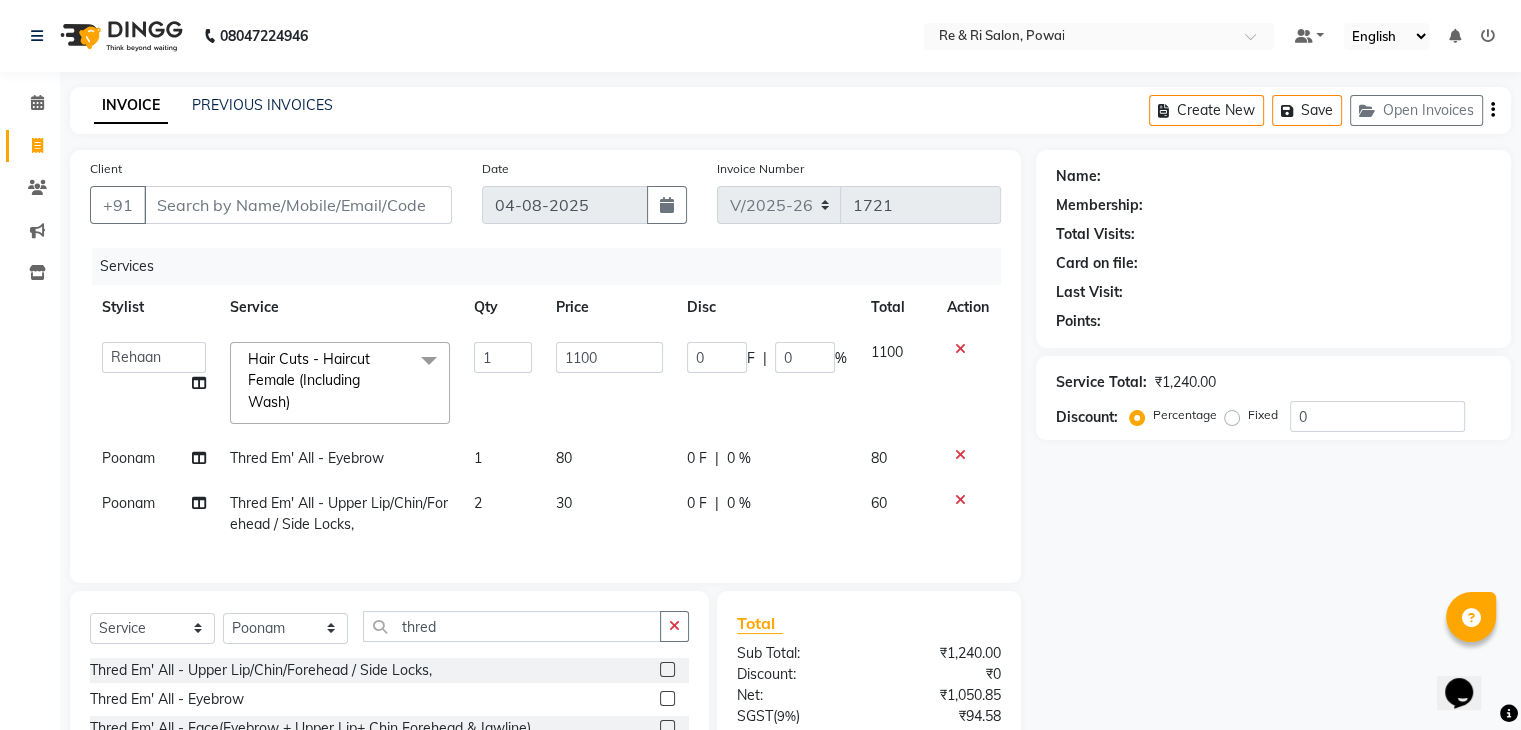 click 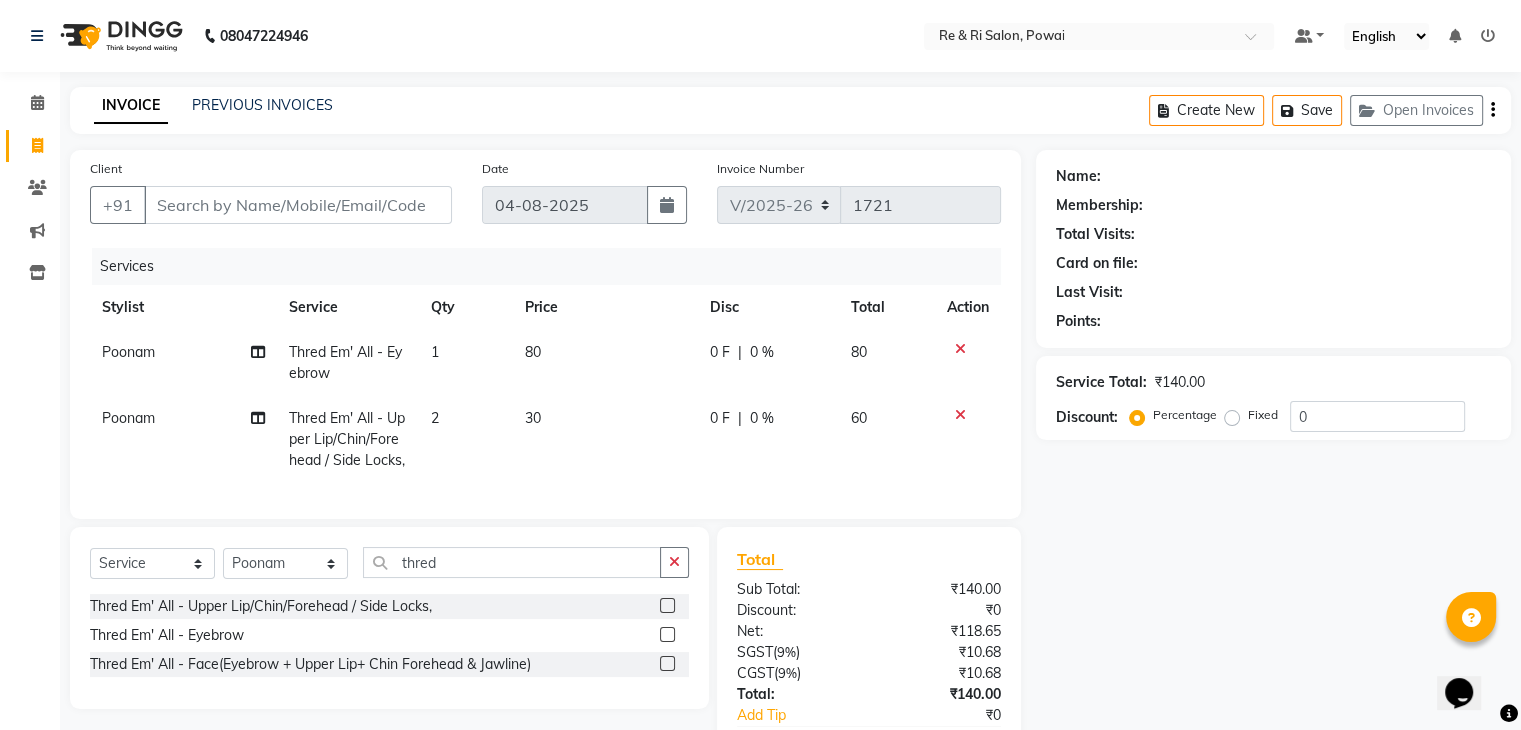 click 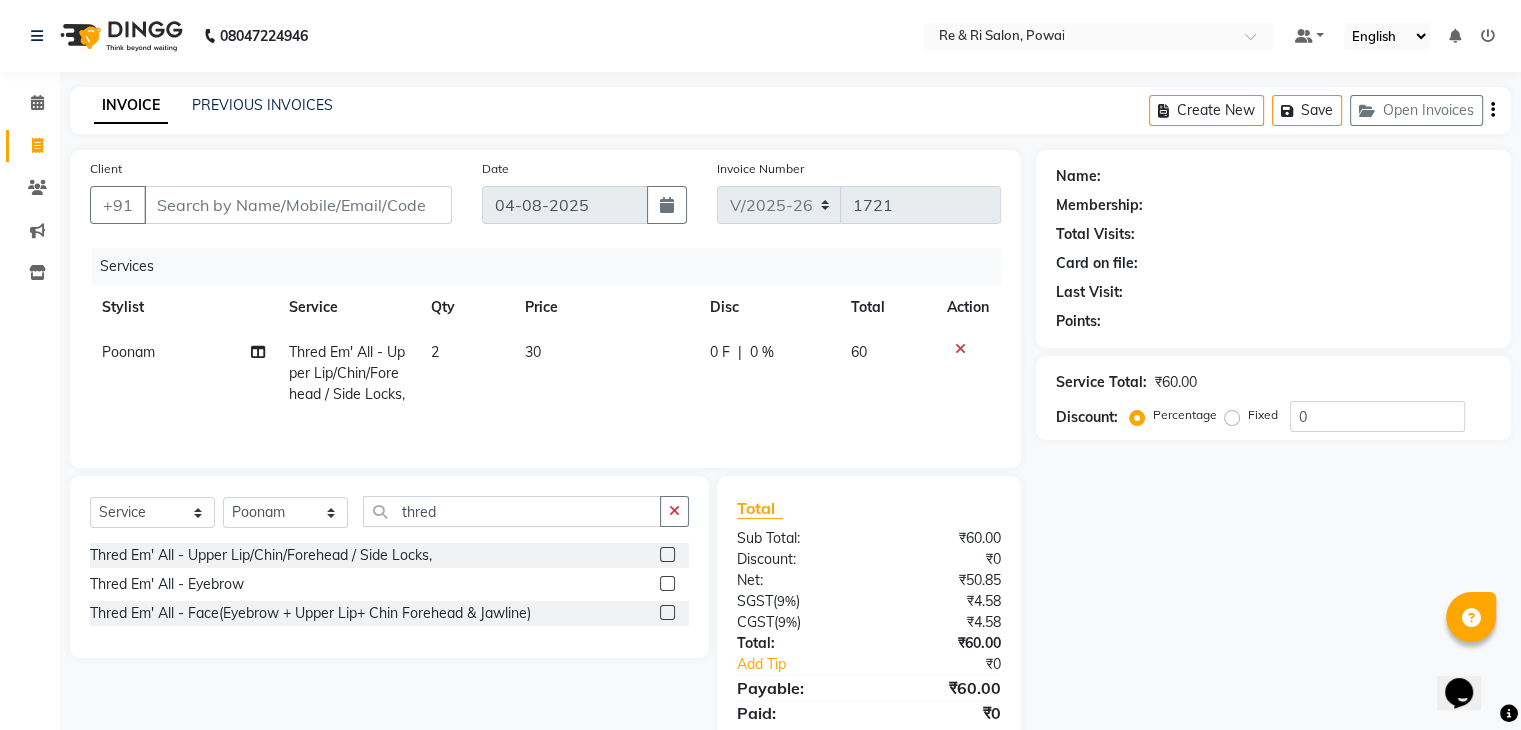 click 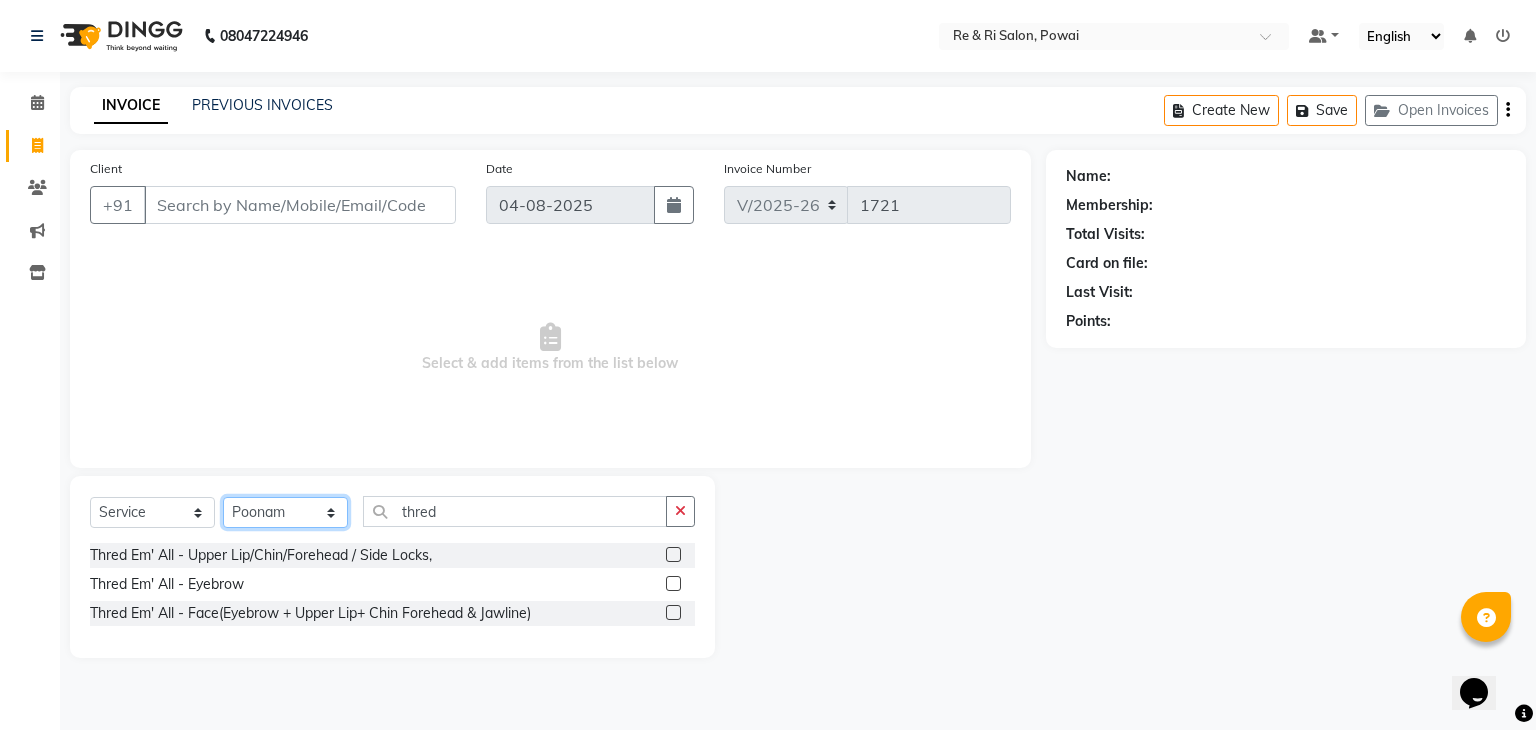 click on "Select Stylist ana Arbaaz  Danish  Poonam Rehaan  Salman  Sandy" 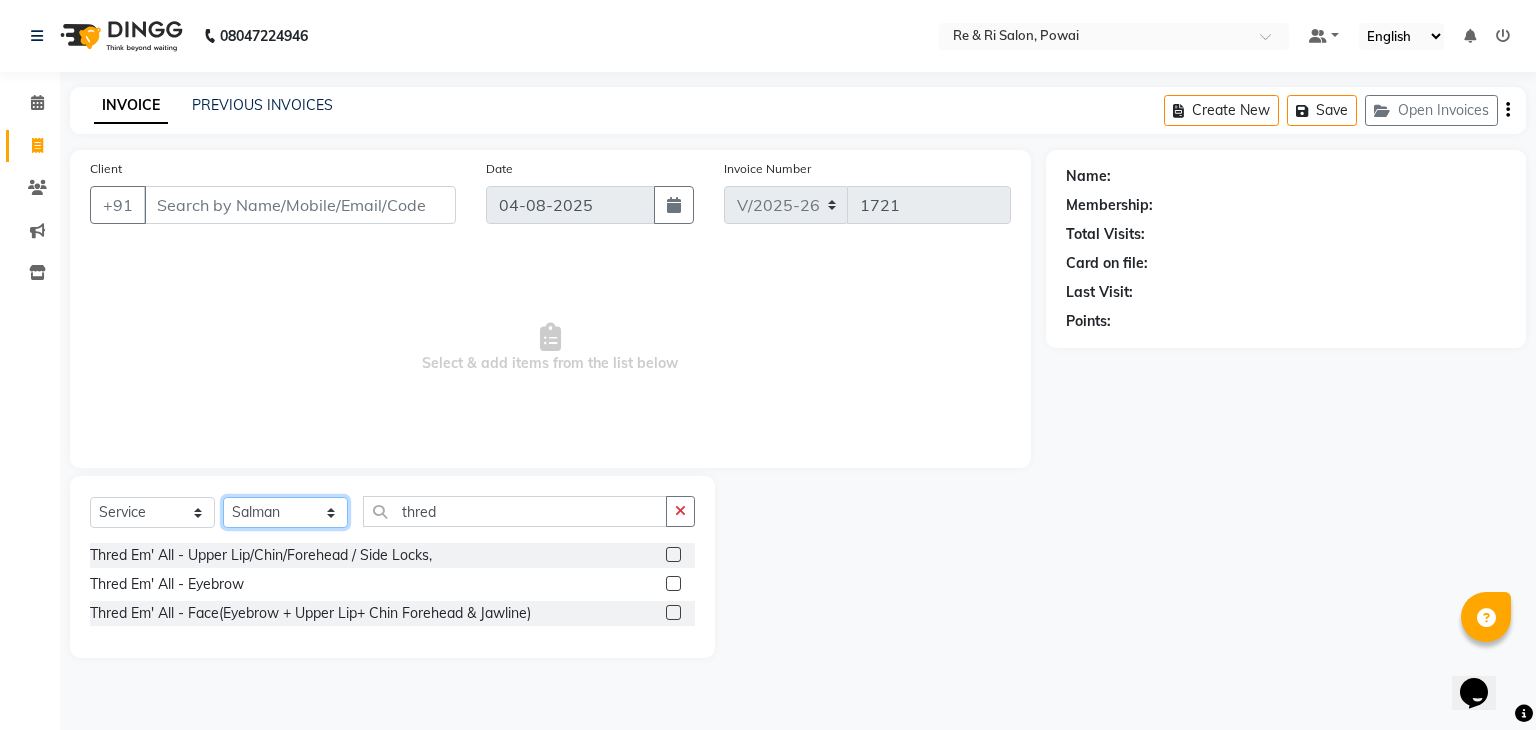 click on "Select Stylist ana Arbaaz  Danish  Poonam Rehaan  Salman  Sandy" 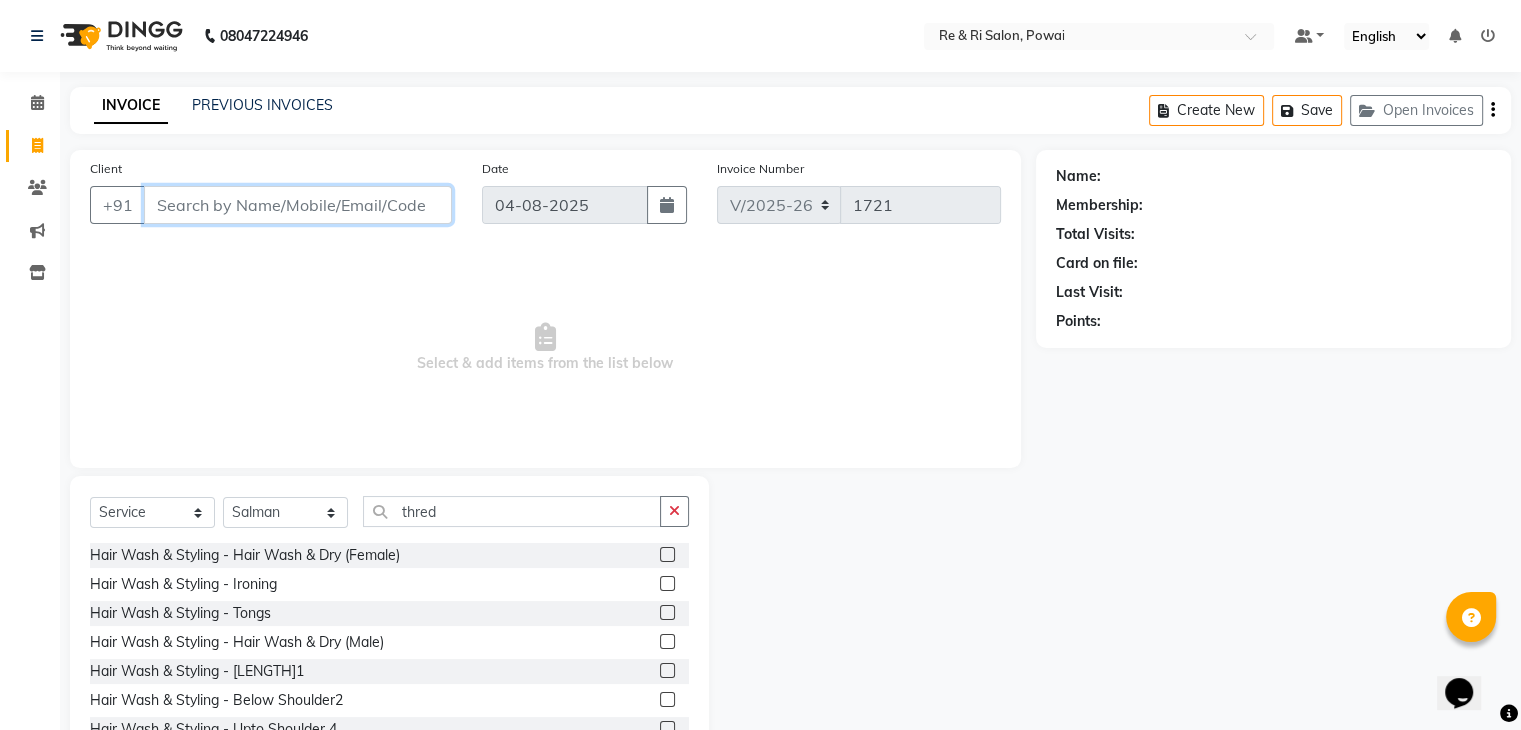 click on "Client" at bounding box center [298, 205] 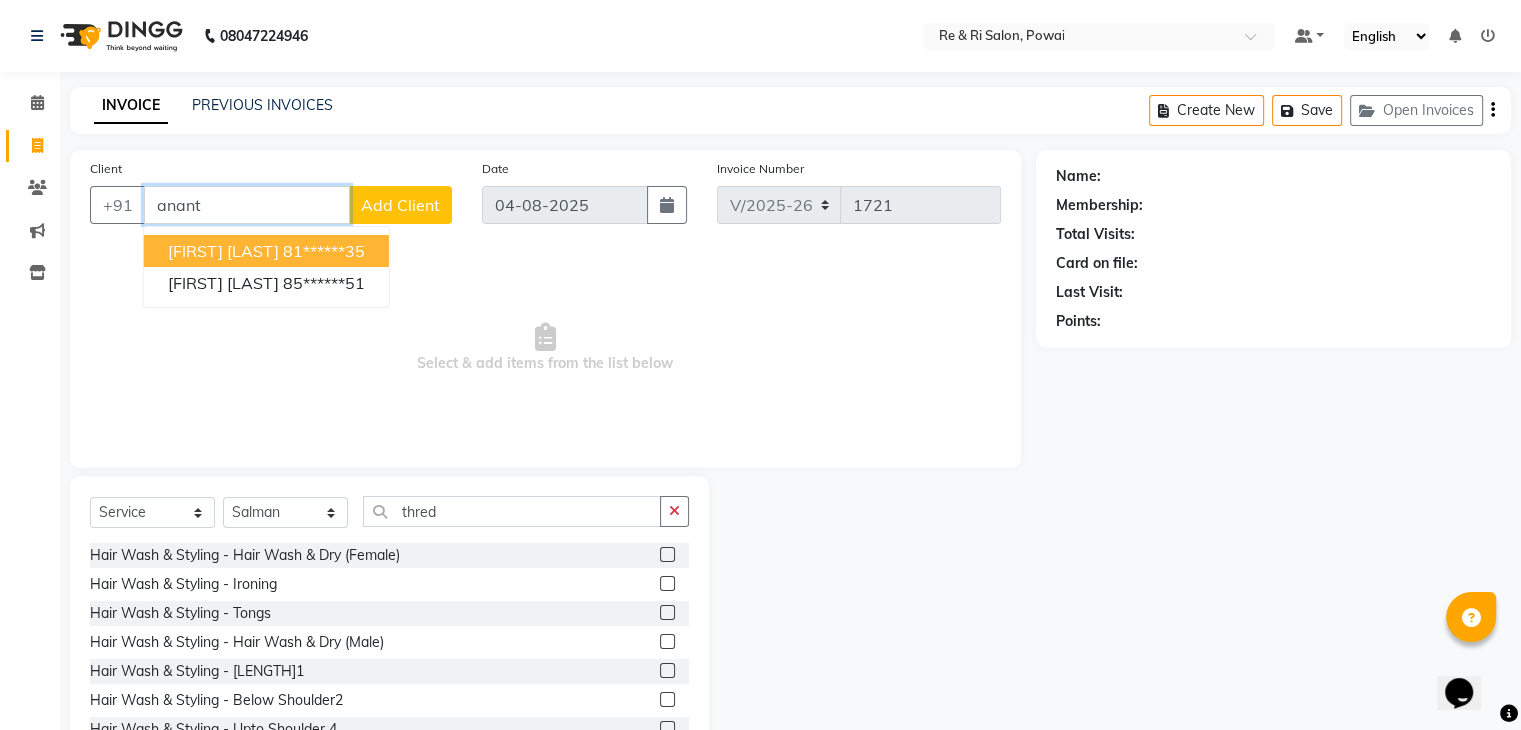 click on "[FIRST] [LAST]" at bounding box center [223, 251] 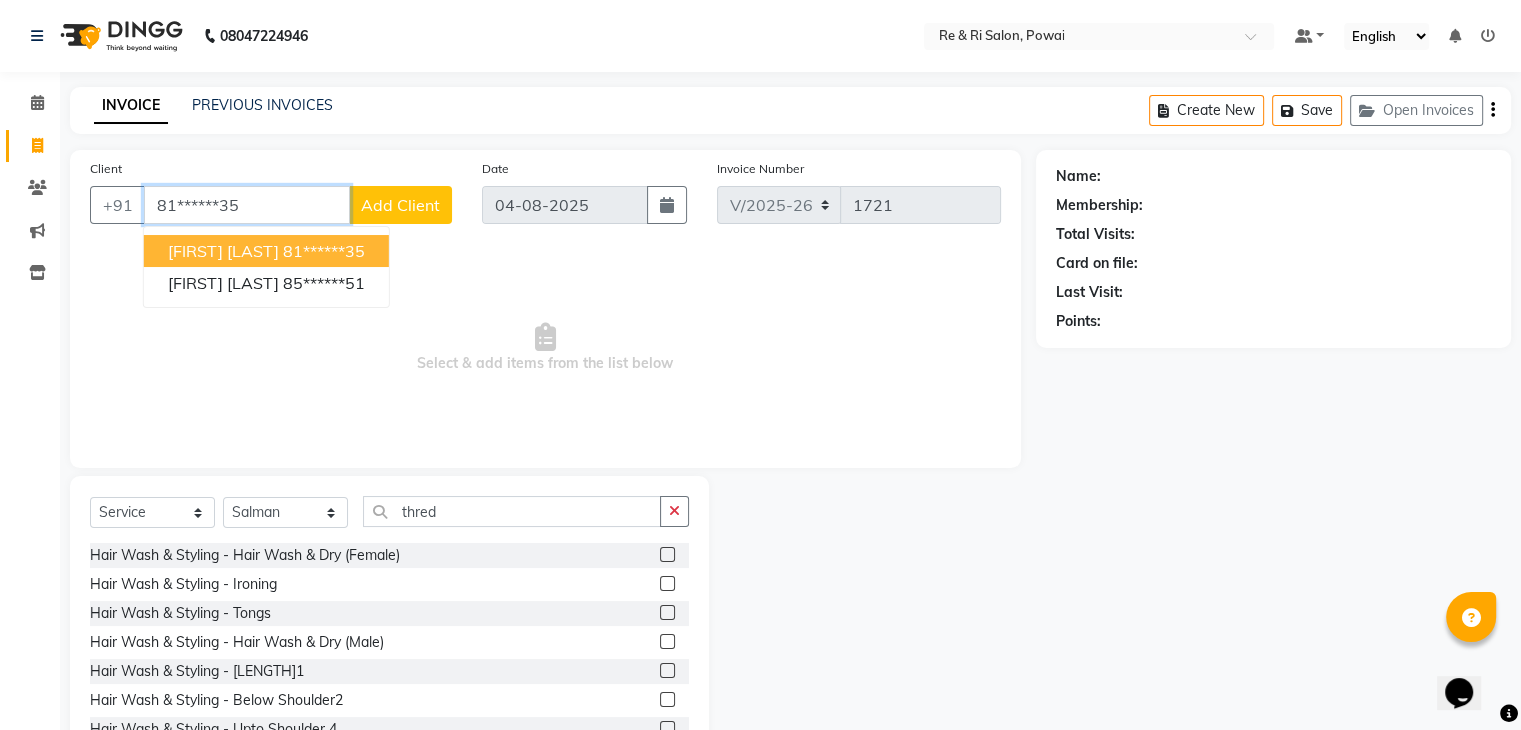 type on "81******35" 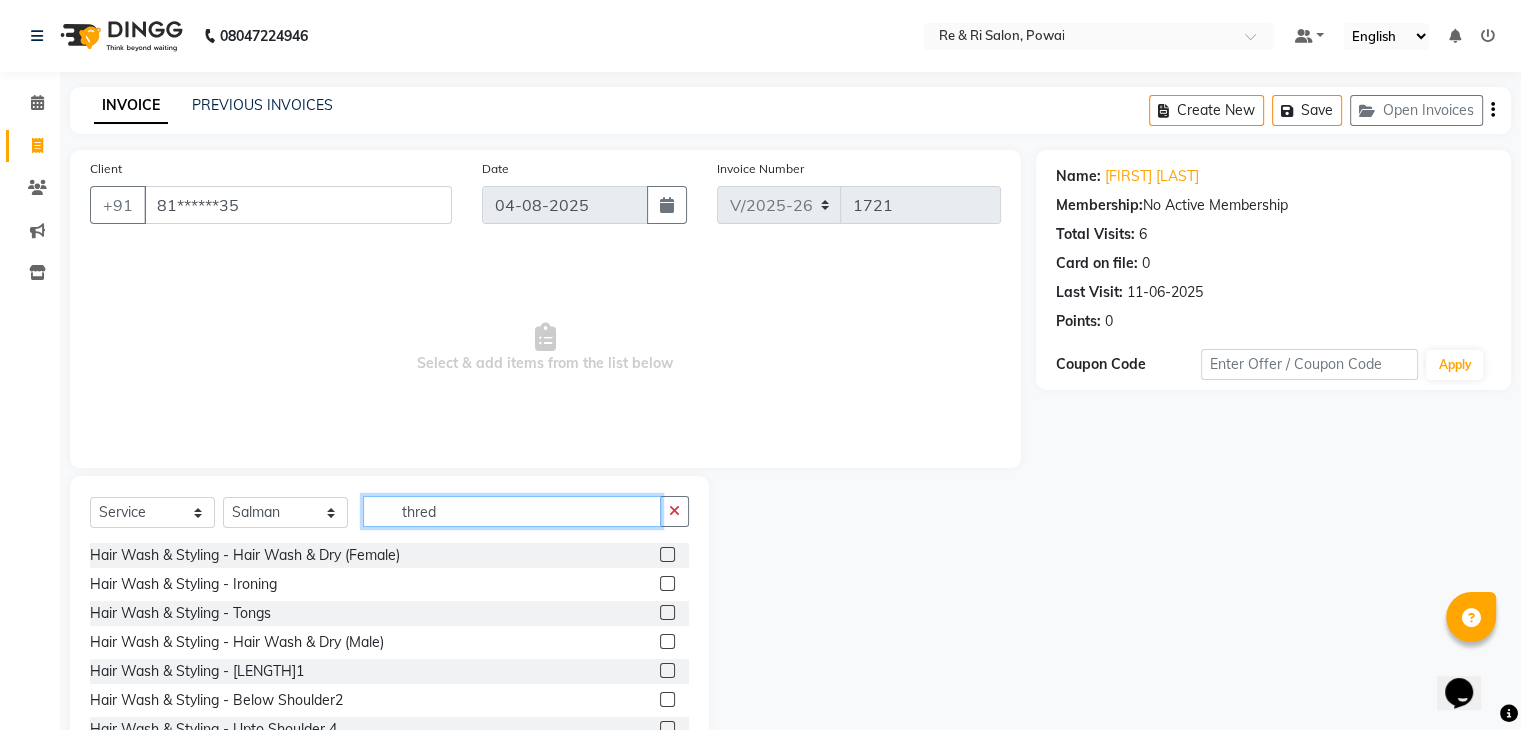 click on "thred" 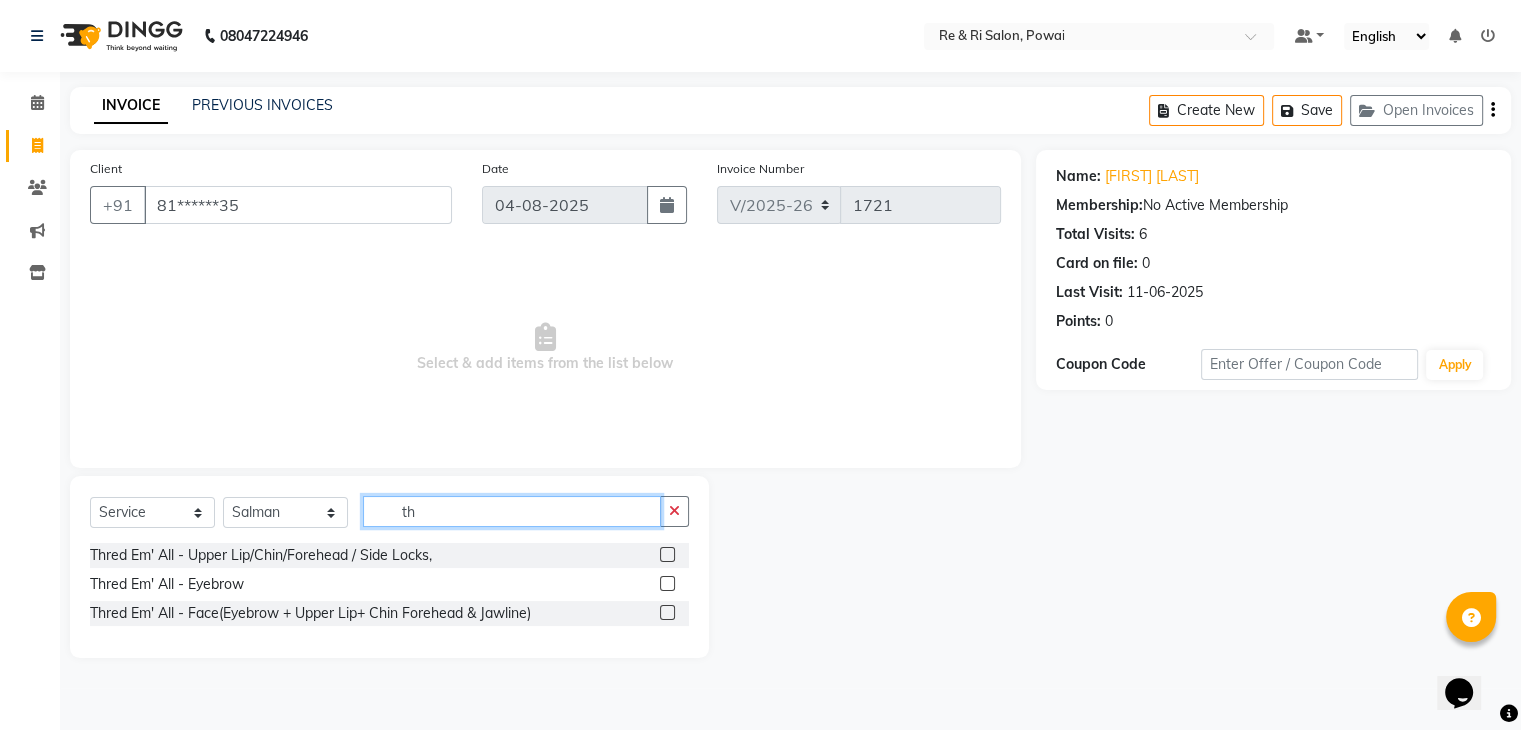 type on "t" 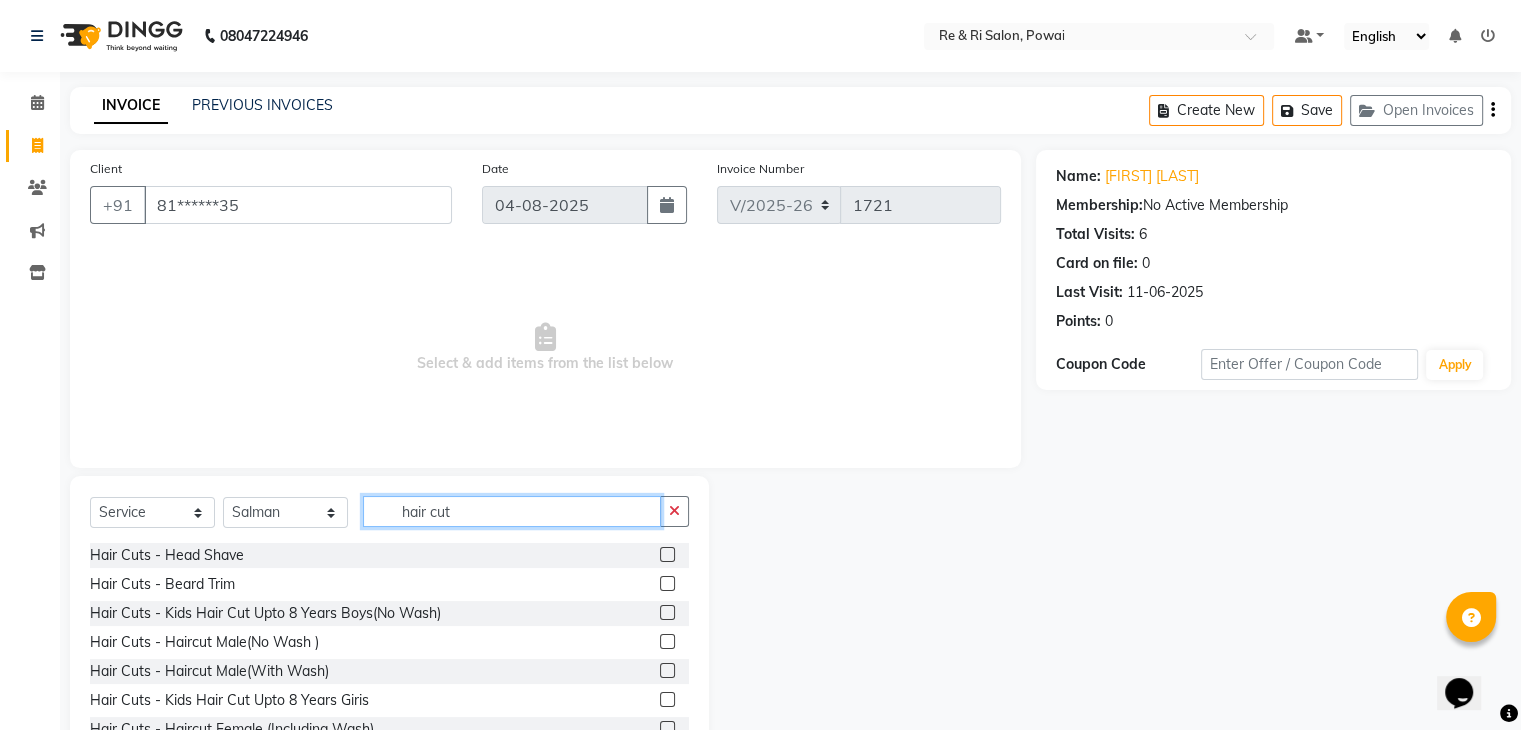 type on "hair cut" 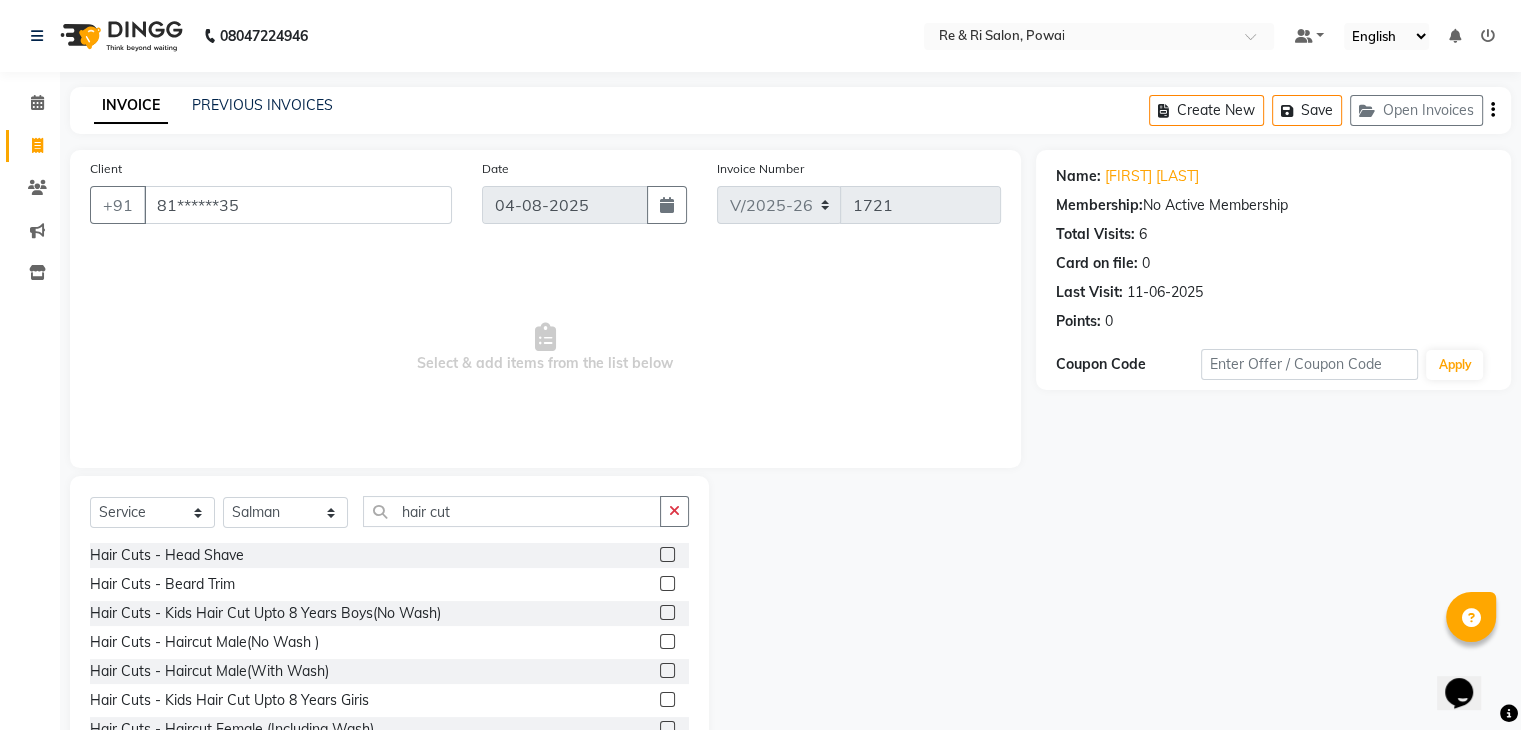 click 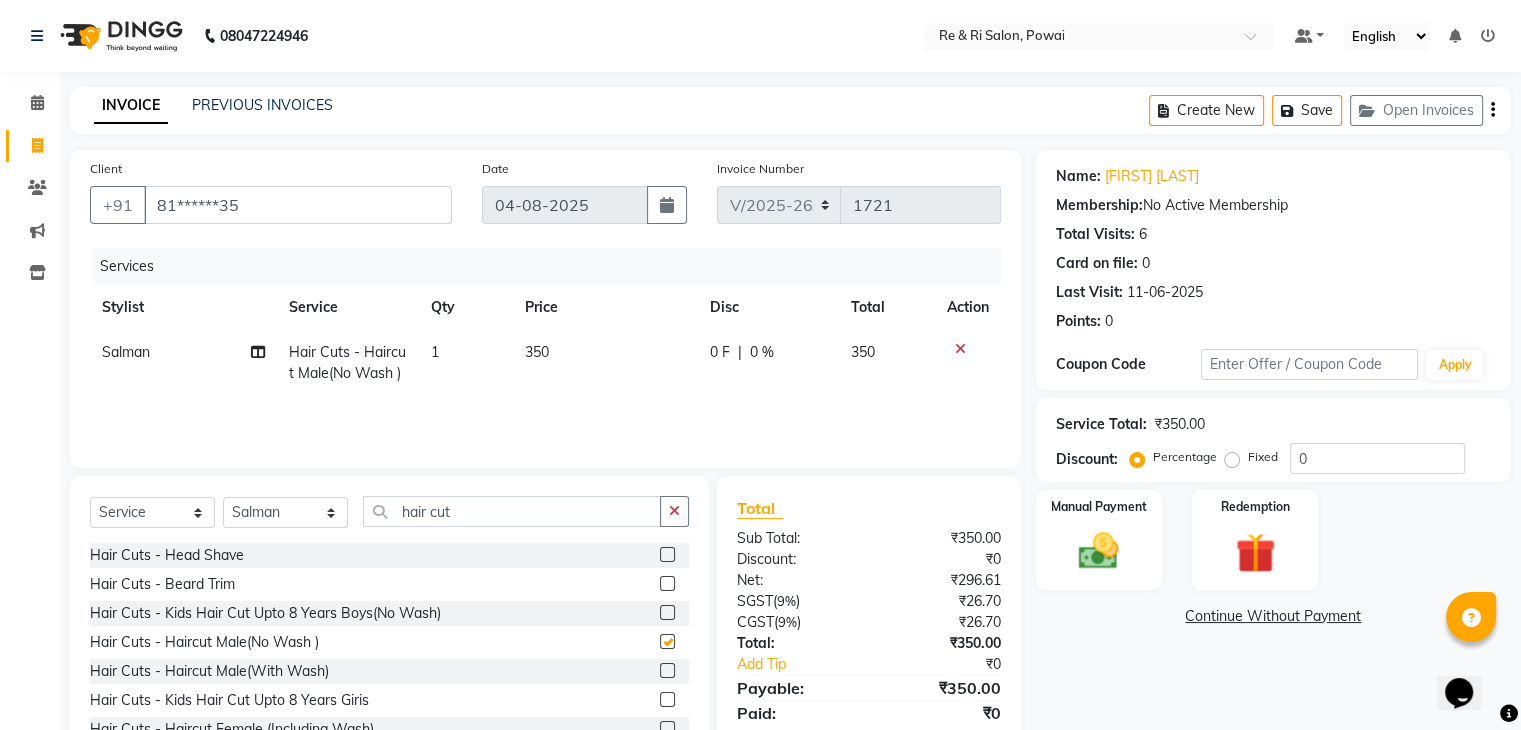 checkbox on "false" 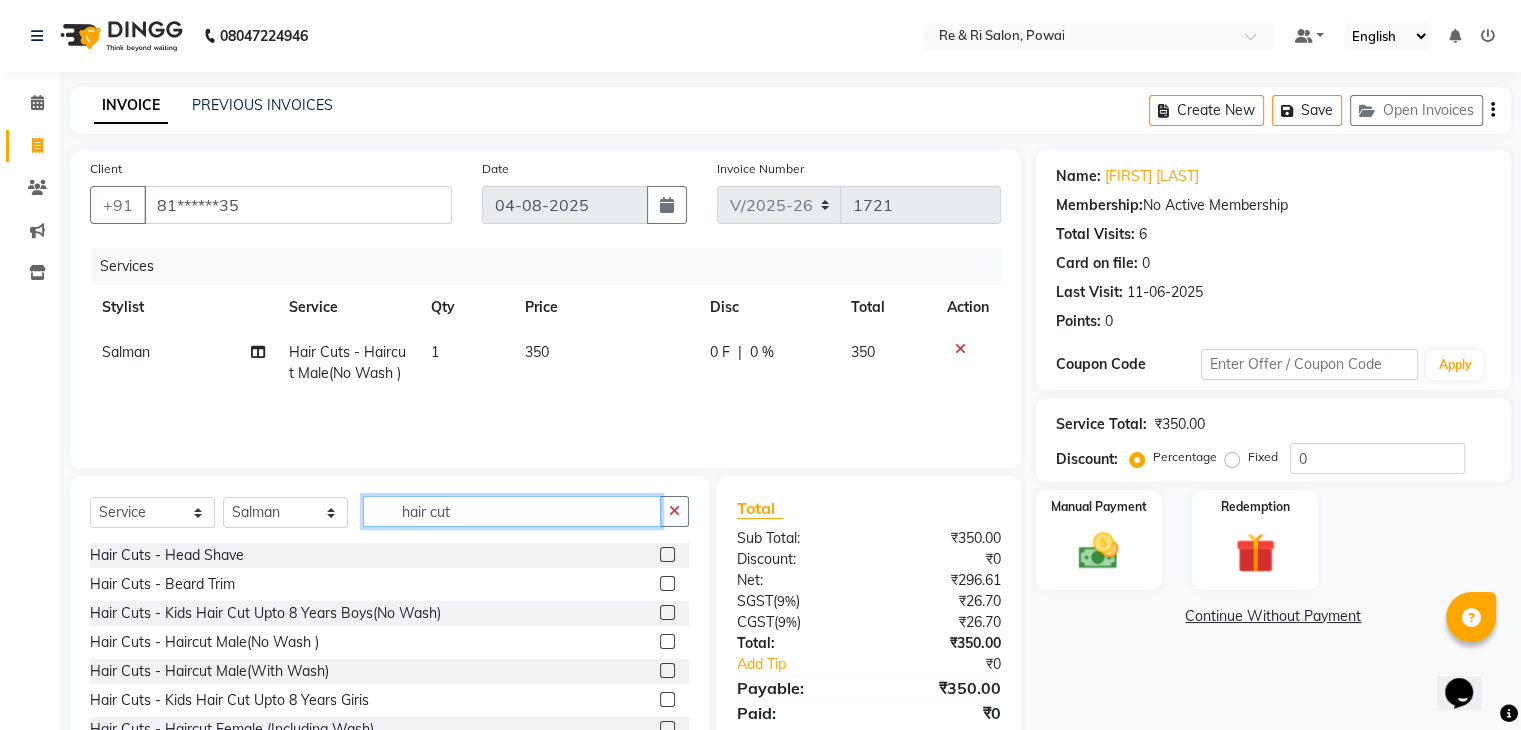 click on "hair cut" 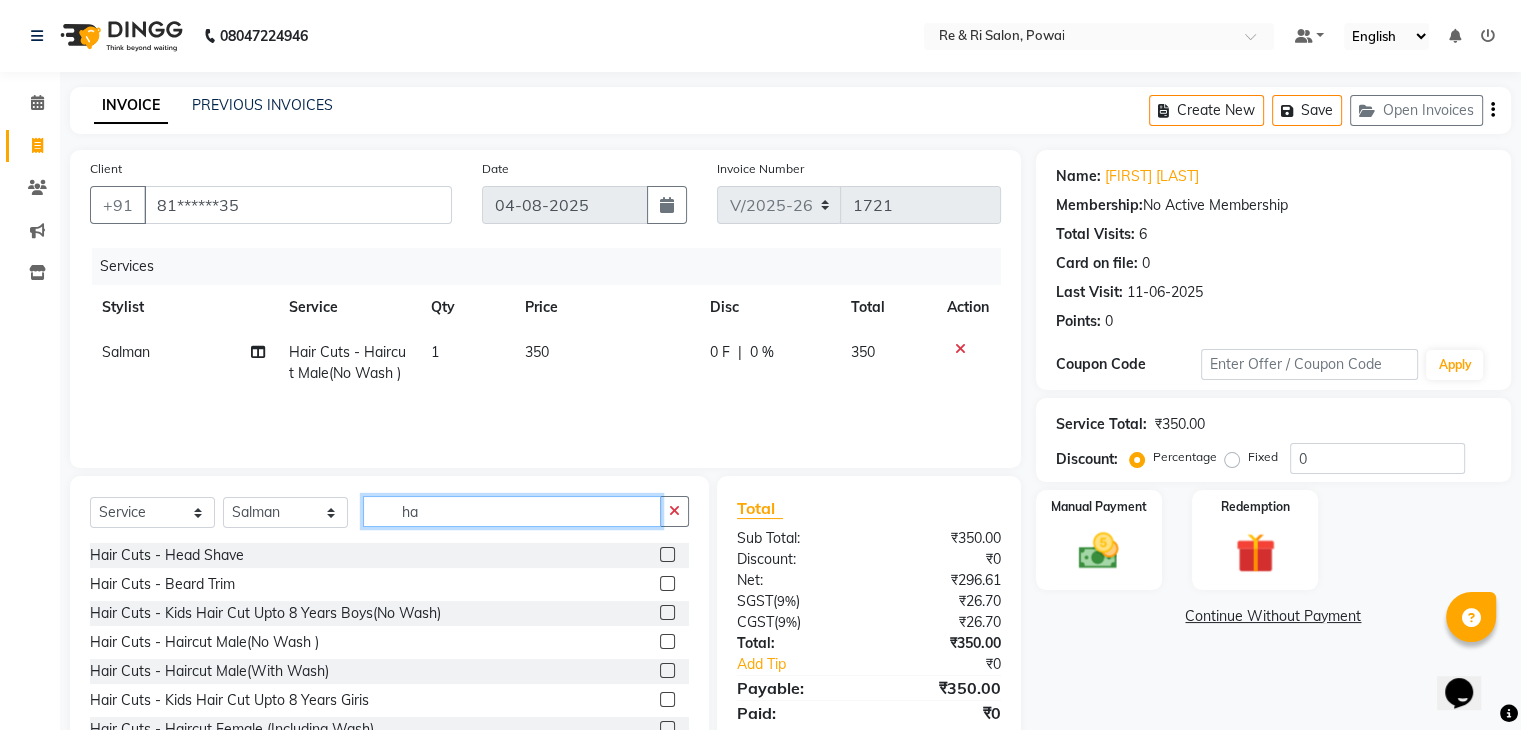 type on "h" 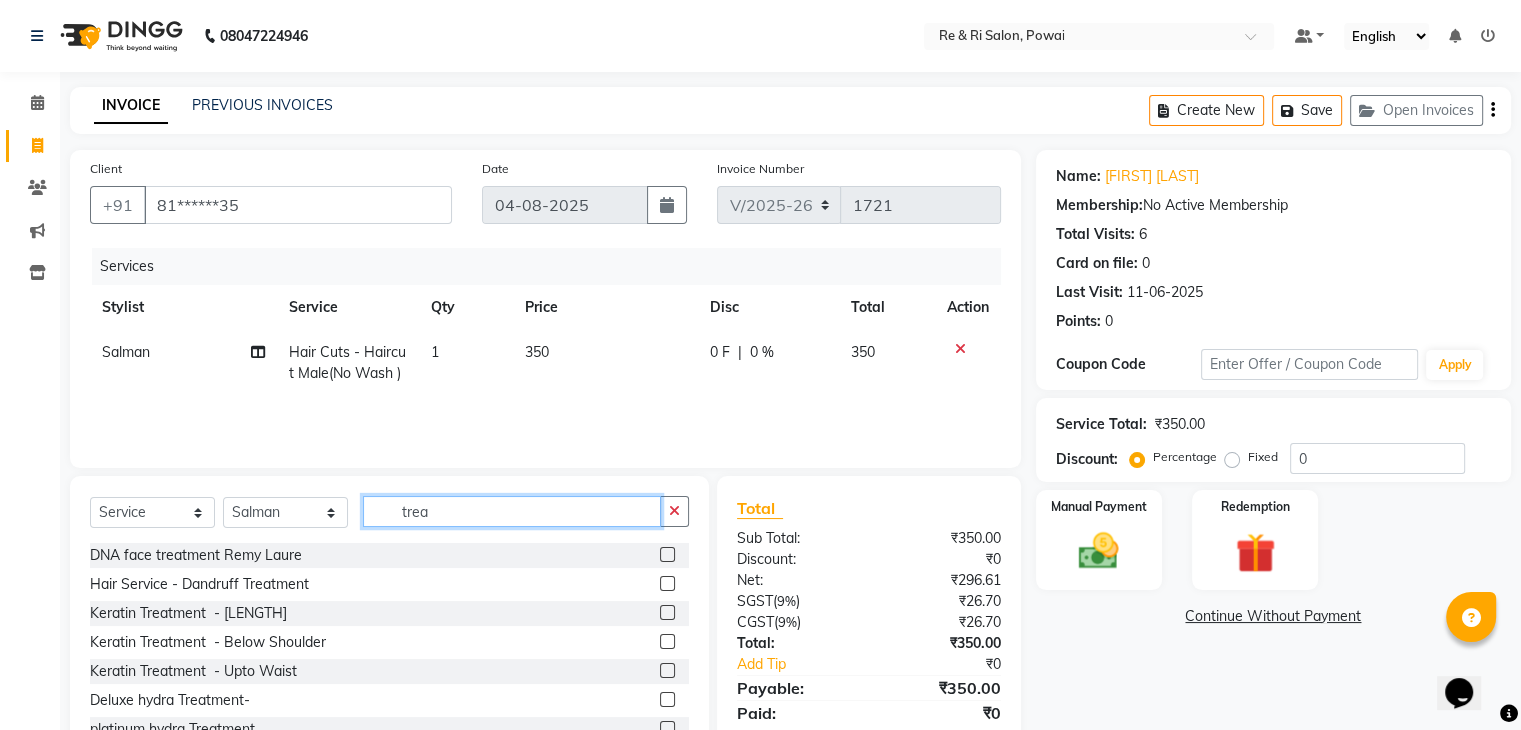 click on "trea" 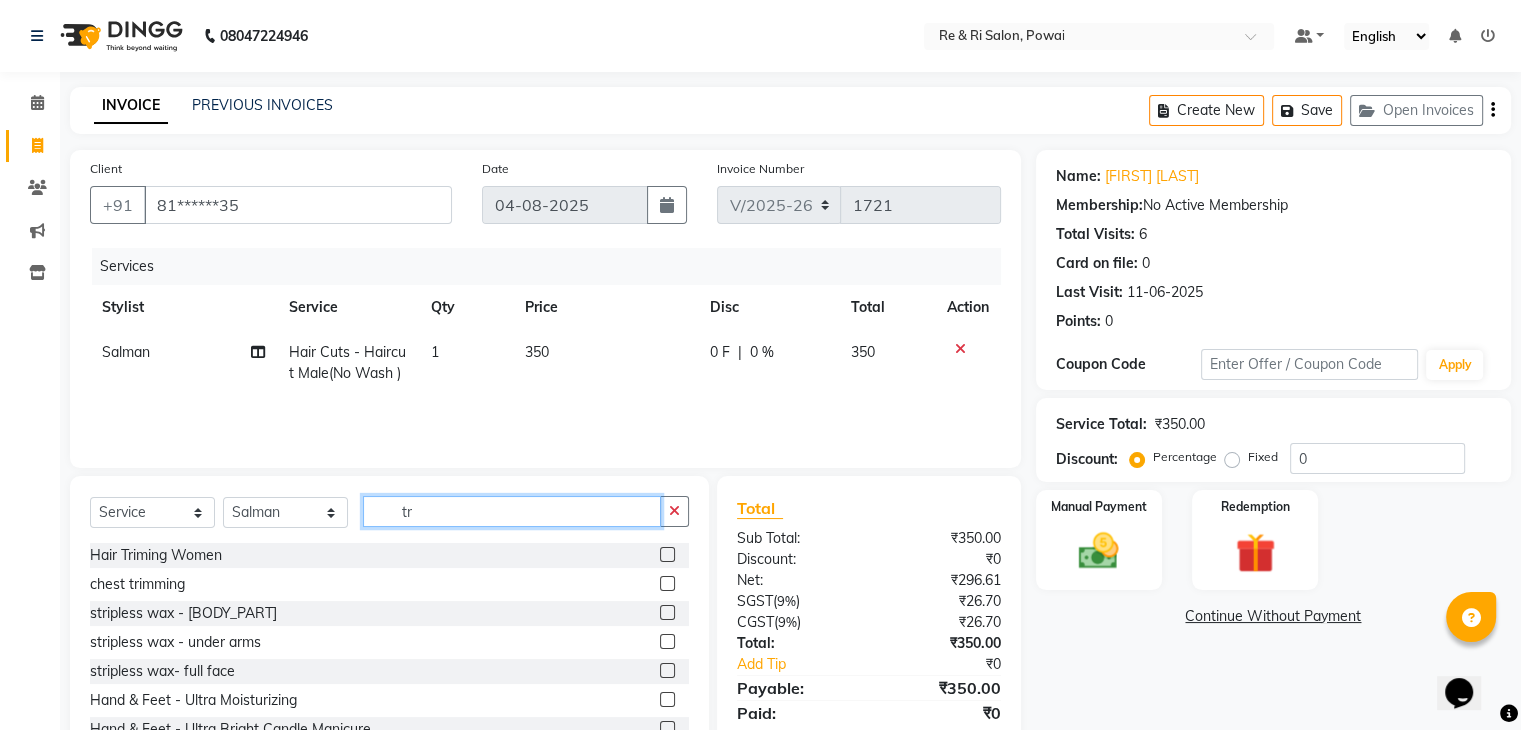 type on "t" 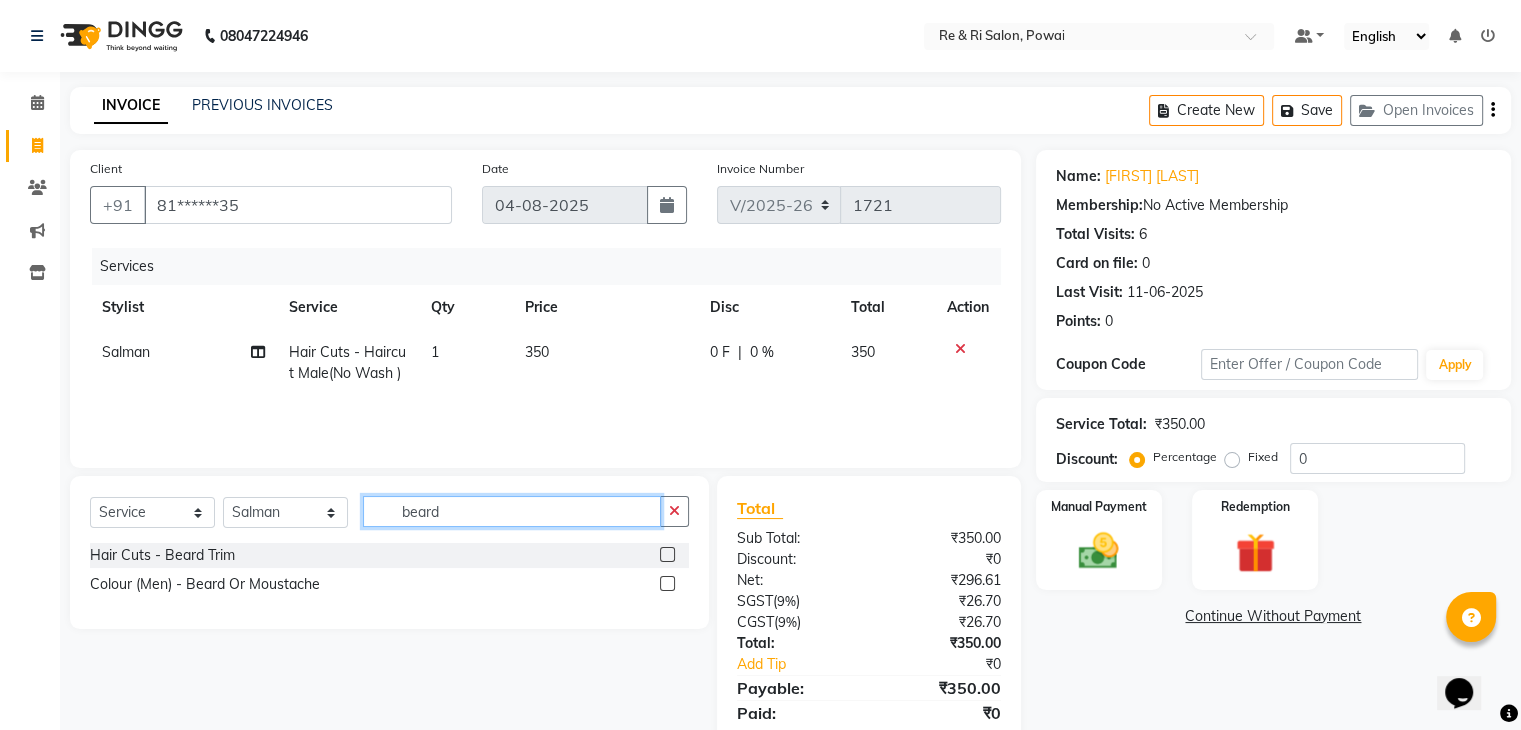 type on "beard" 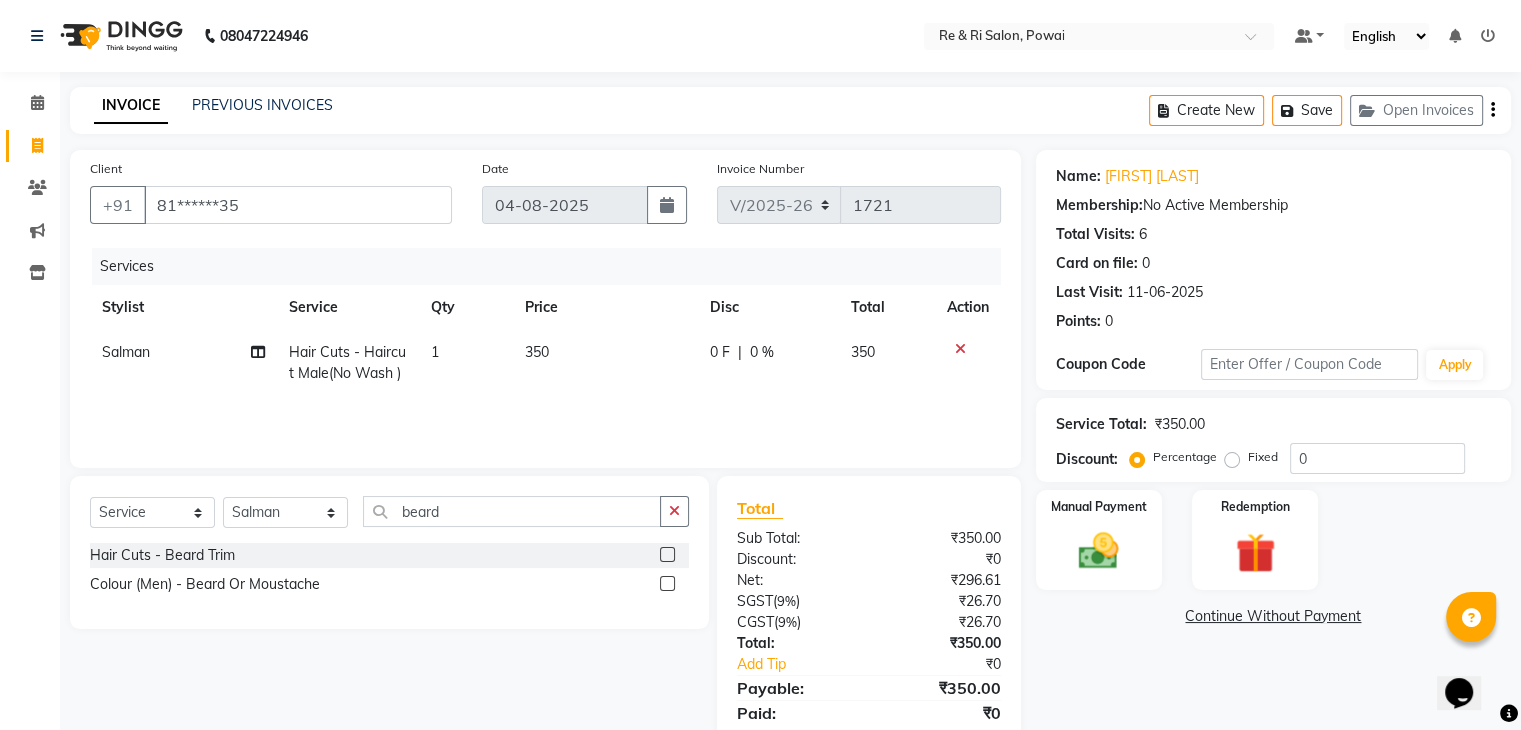 click 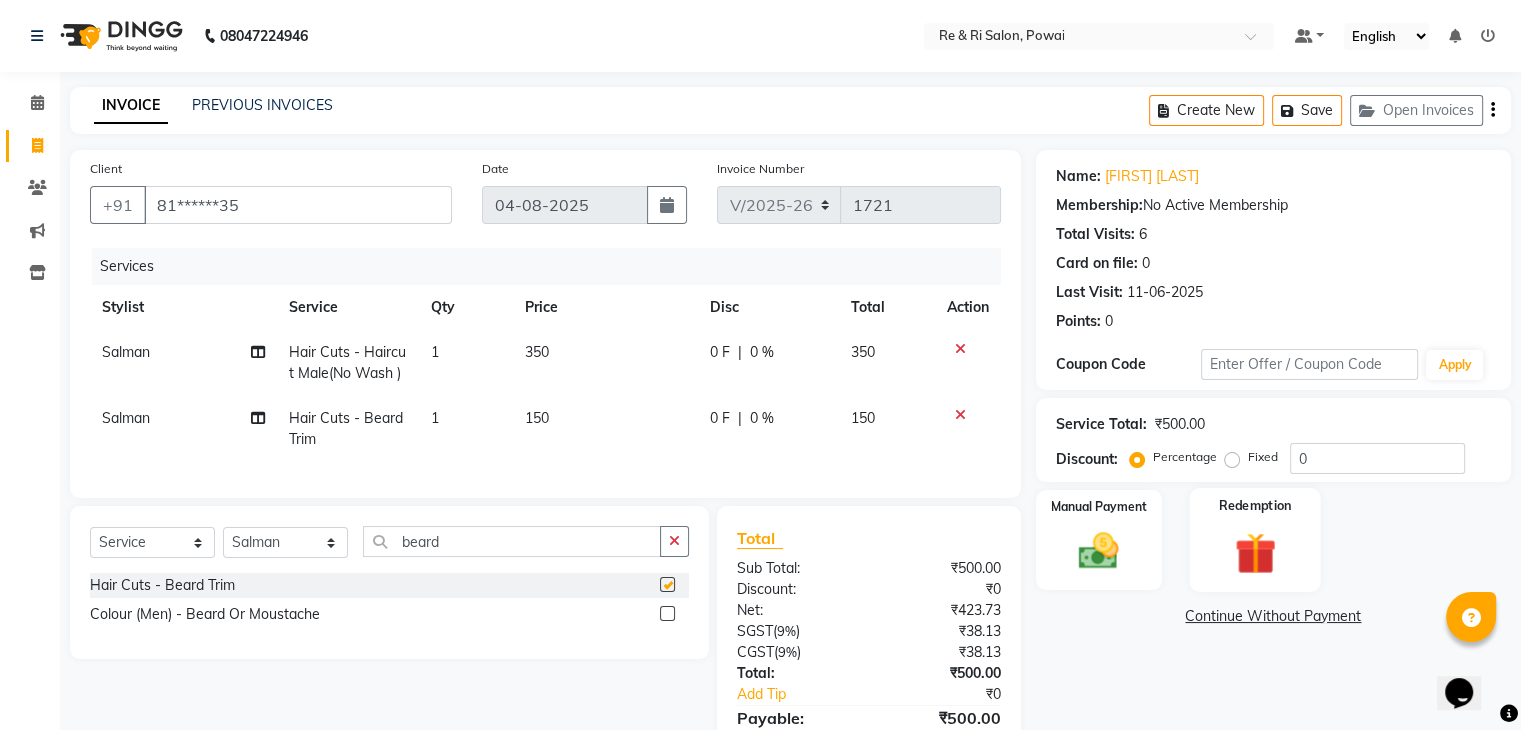 checkbox on "false" 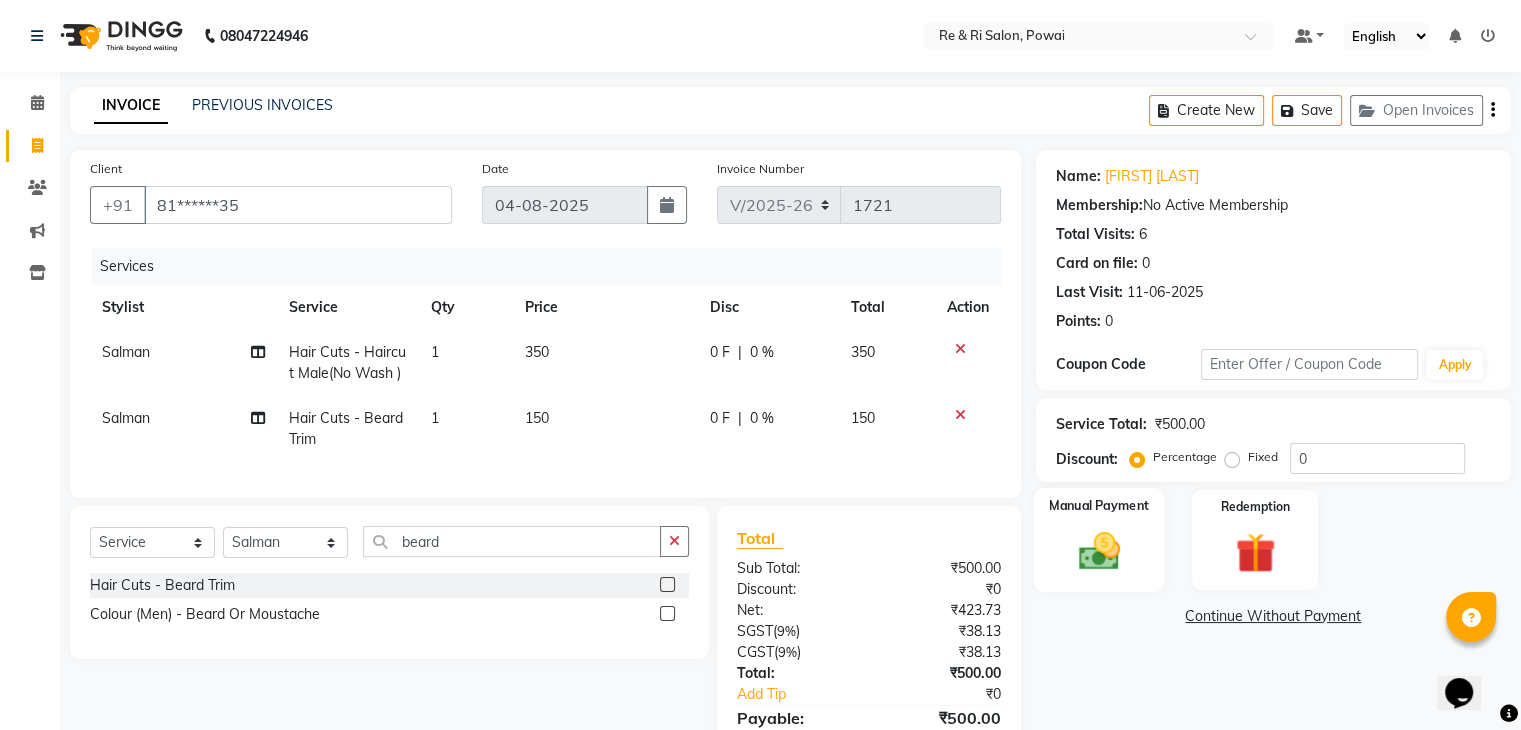 click 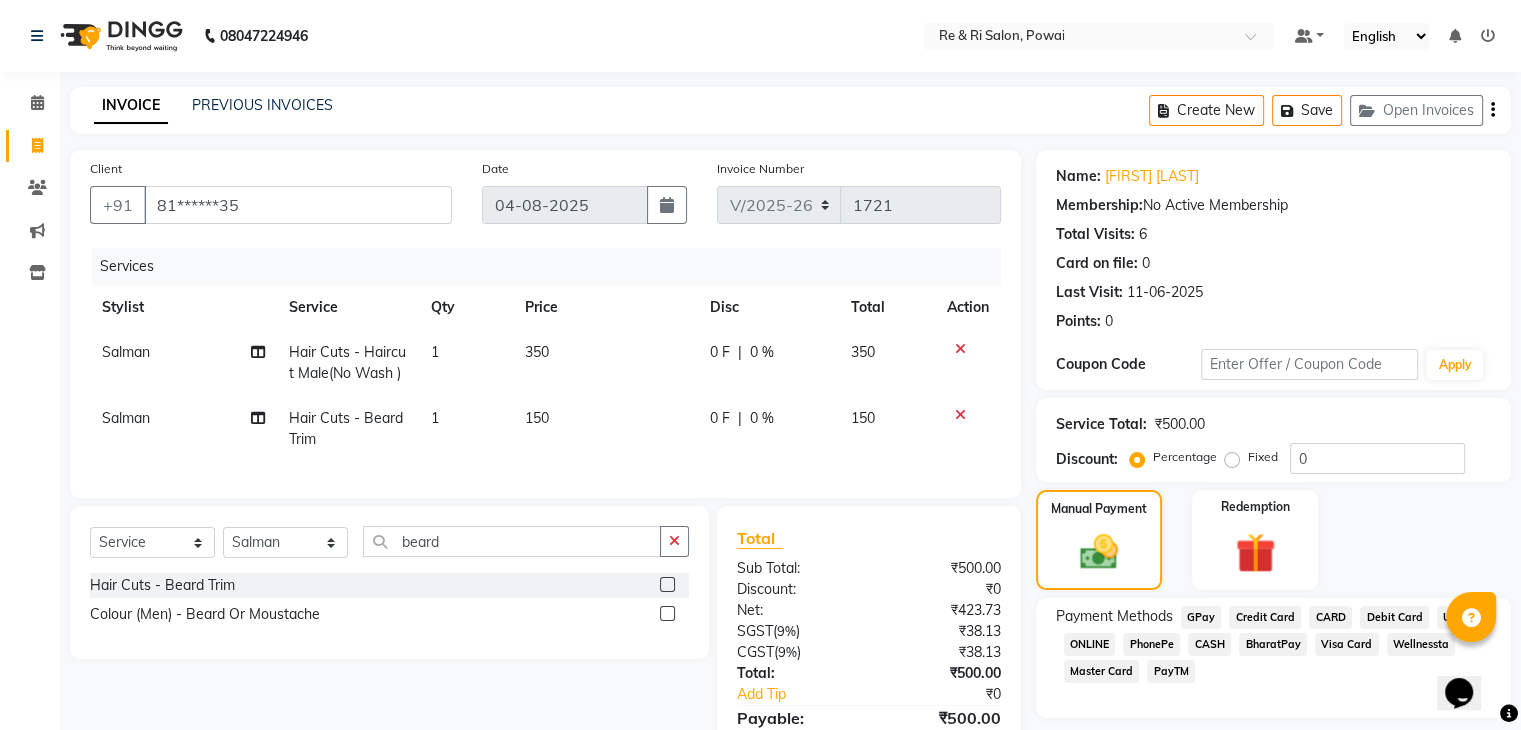 click on "GPay" 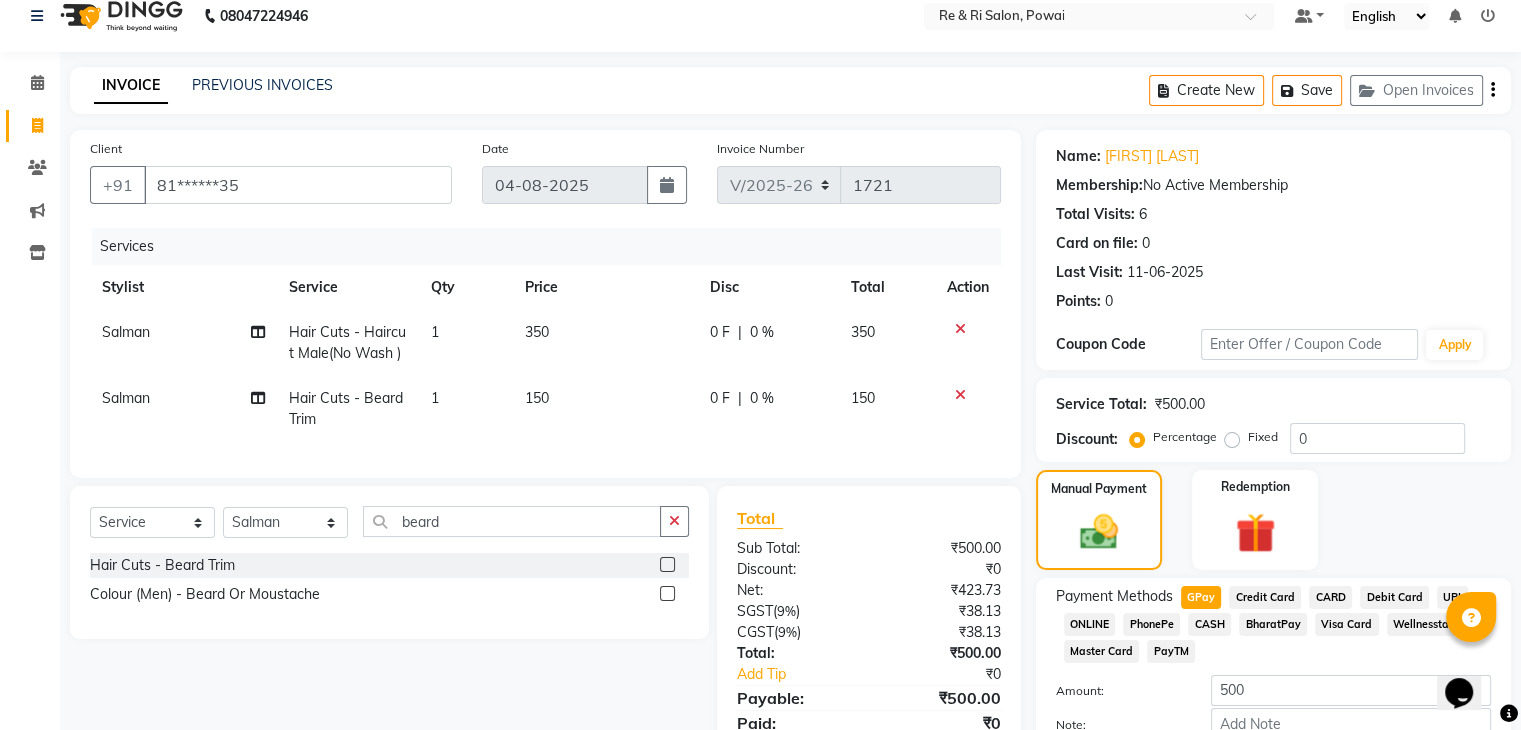 scroll, scrollTop: 145, scrollLeft: 0, axis: vertical 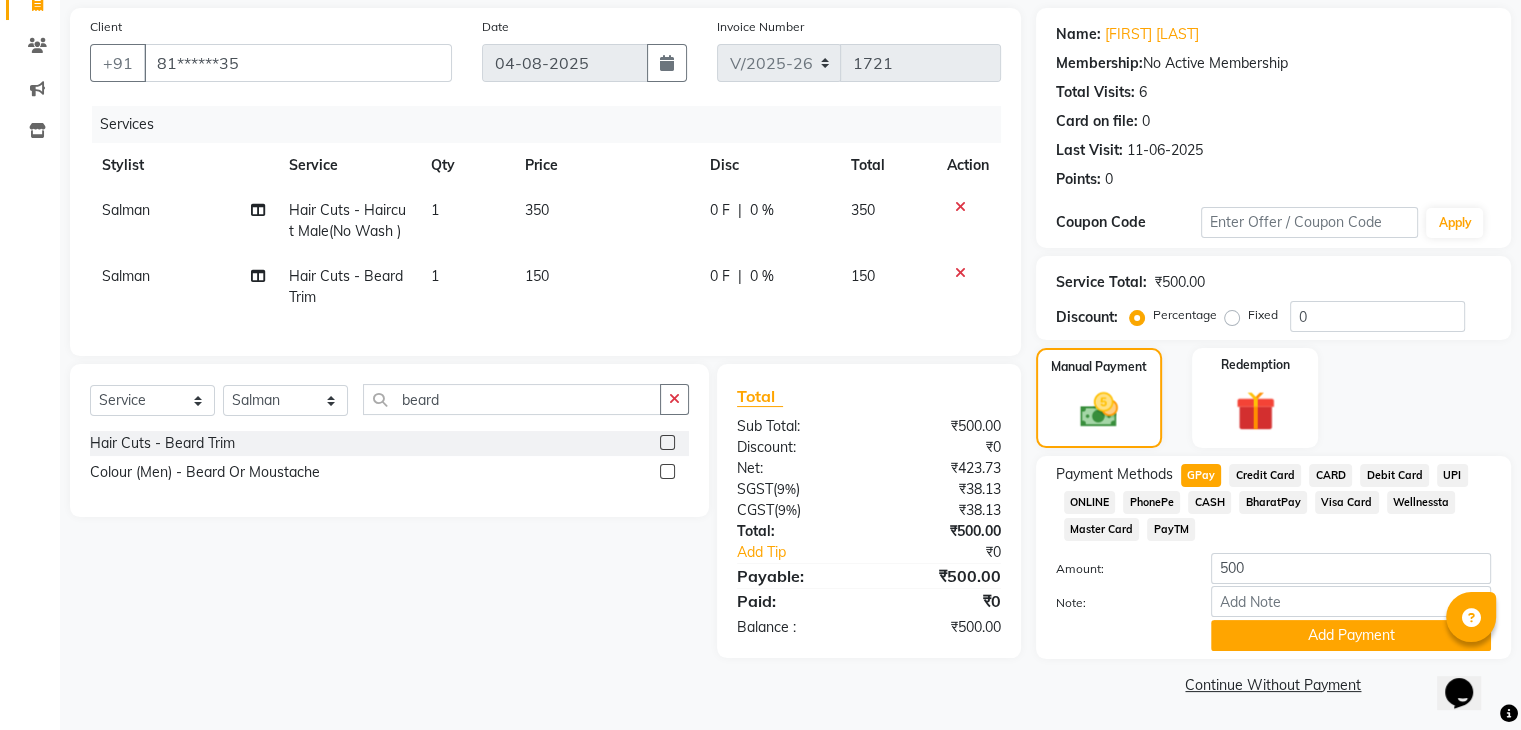 click on "0 F" 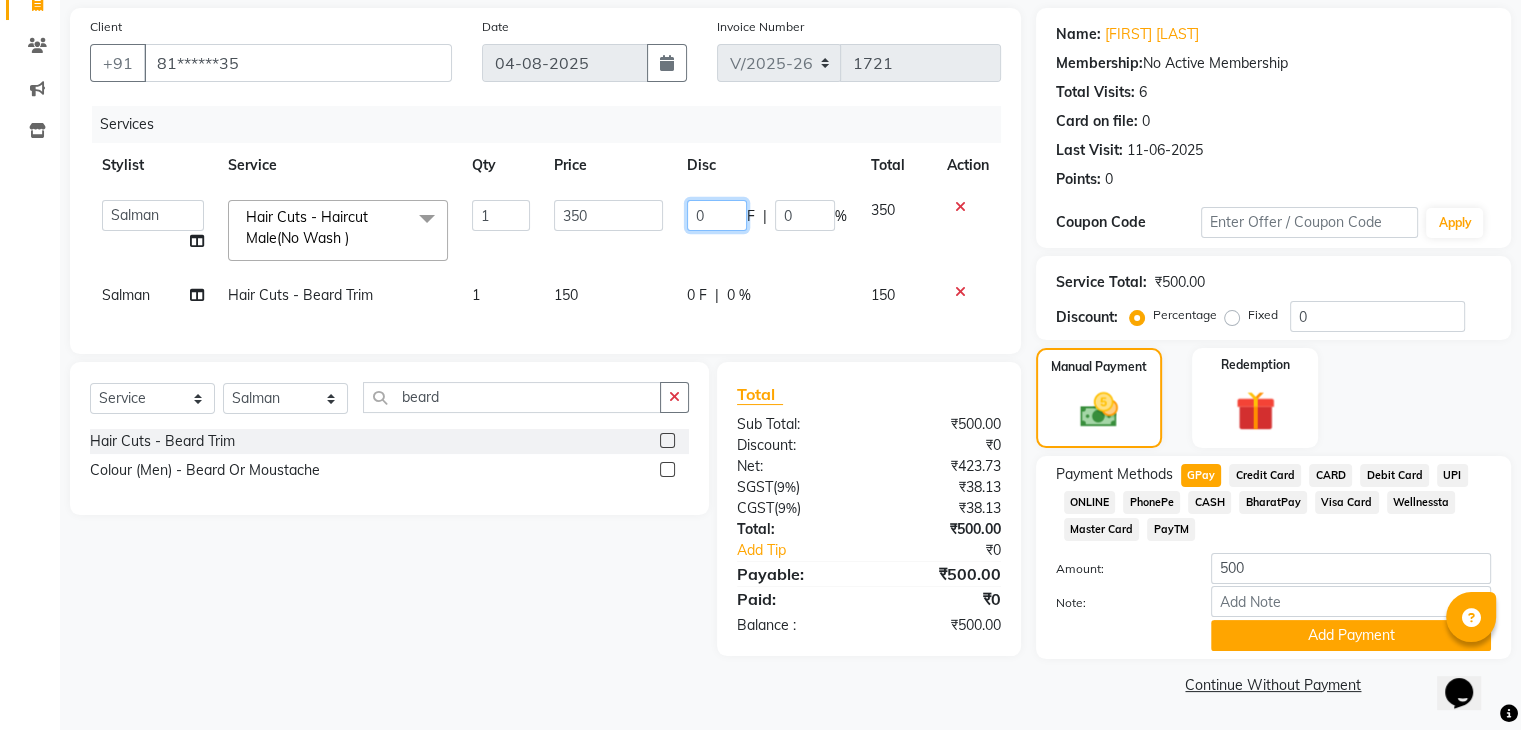 click on "0" 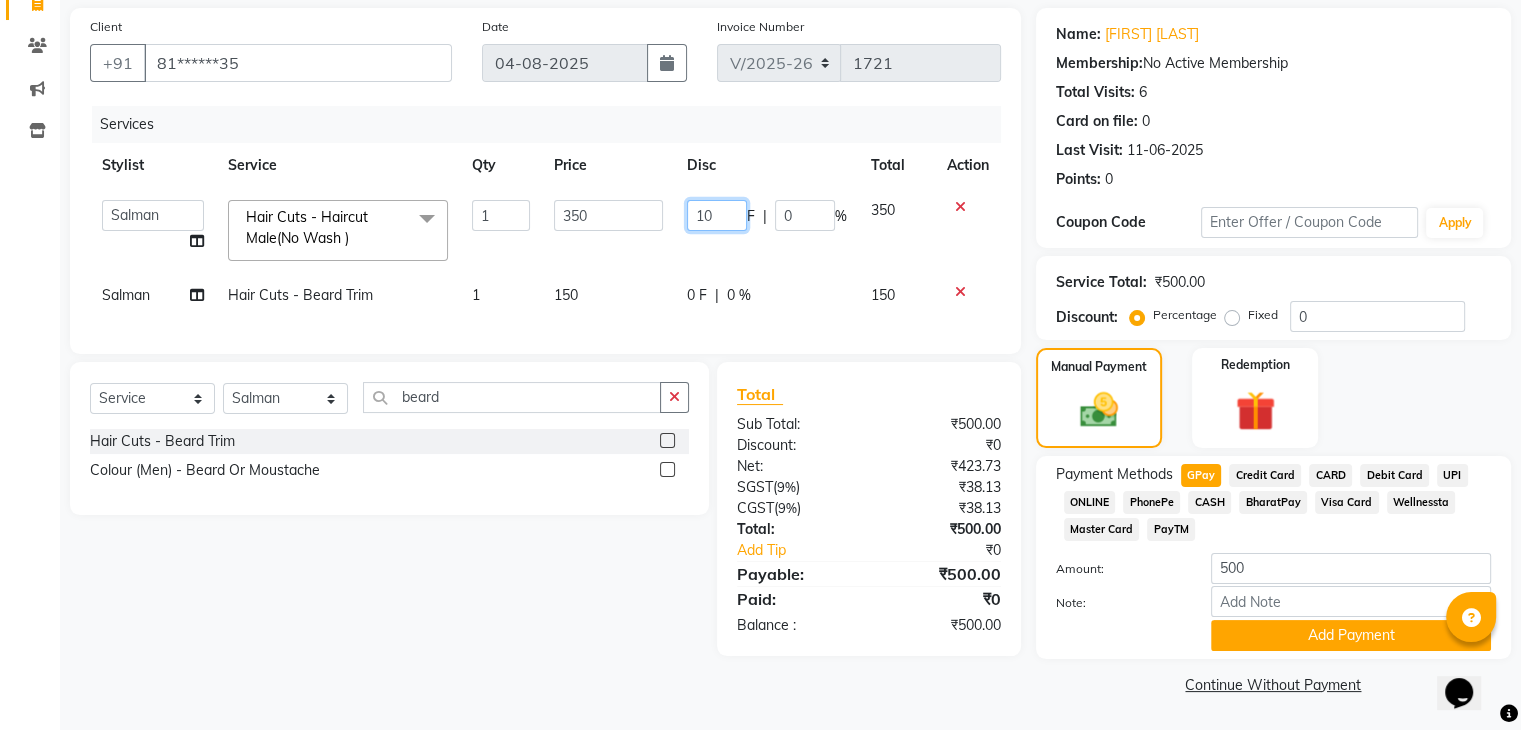 type on "100" 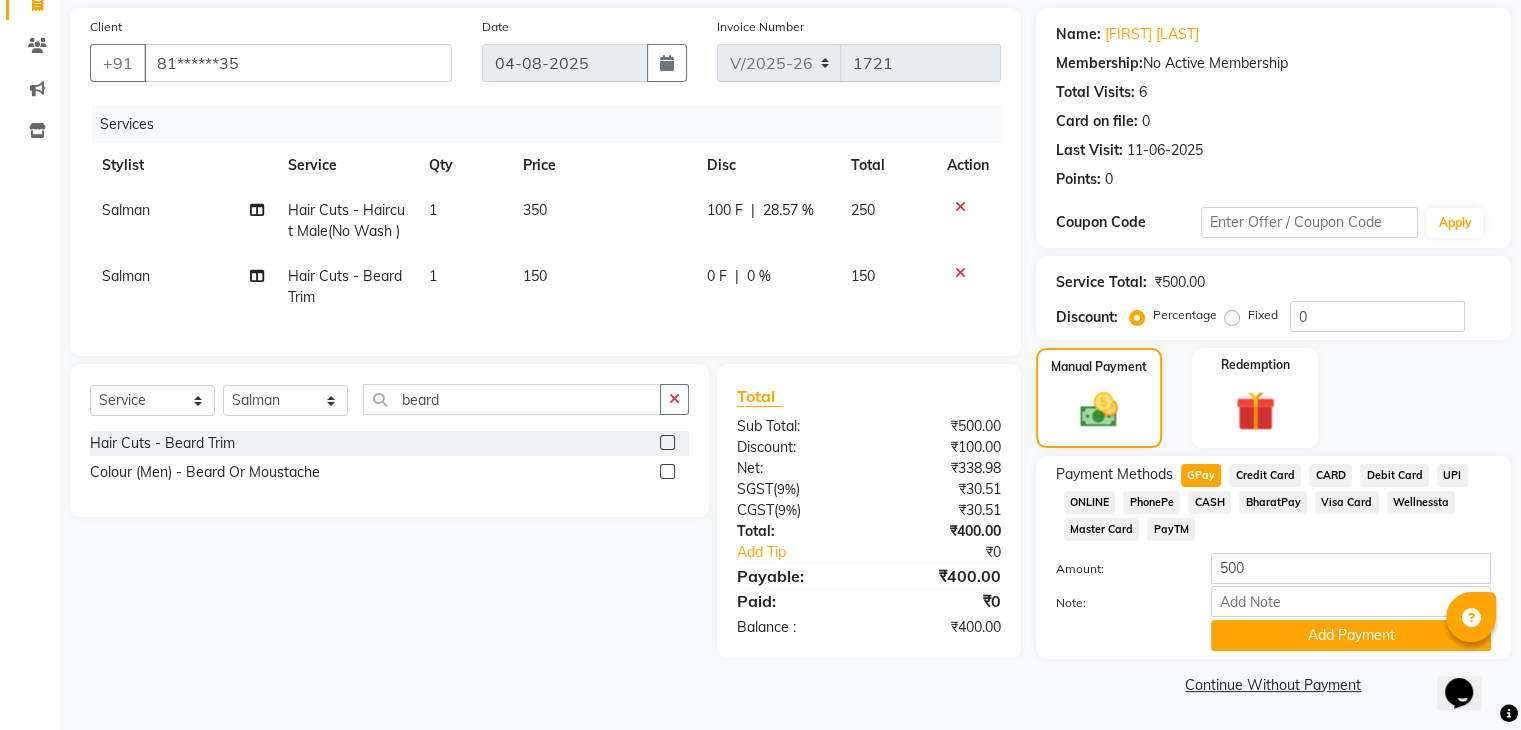 click on "Salman  Hair Cuts - Haircut Male(No Wash ) 1 350 100 F | 28.57 % 250 Salman  Hair Cuts - Beard Trim 1 150 0 F | 0 % 150" 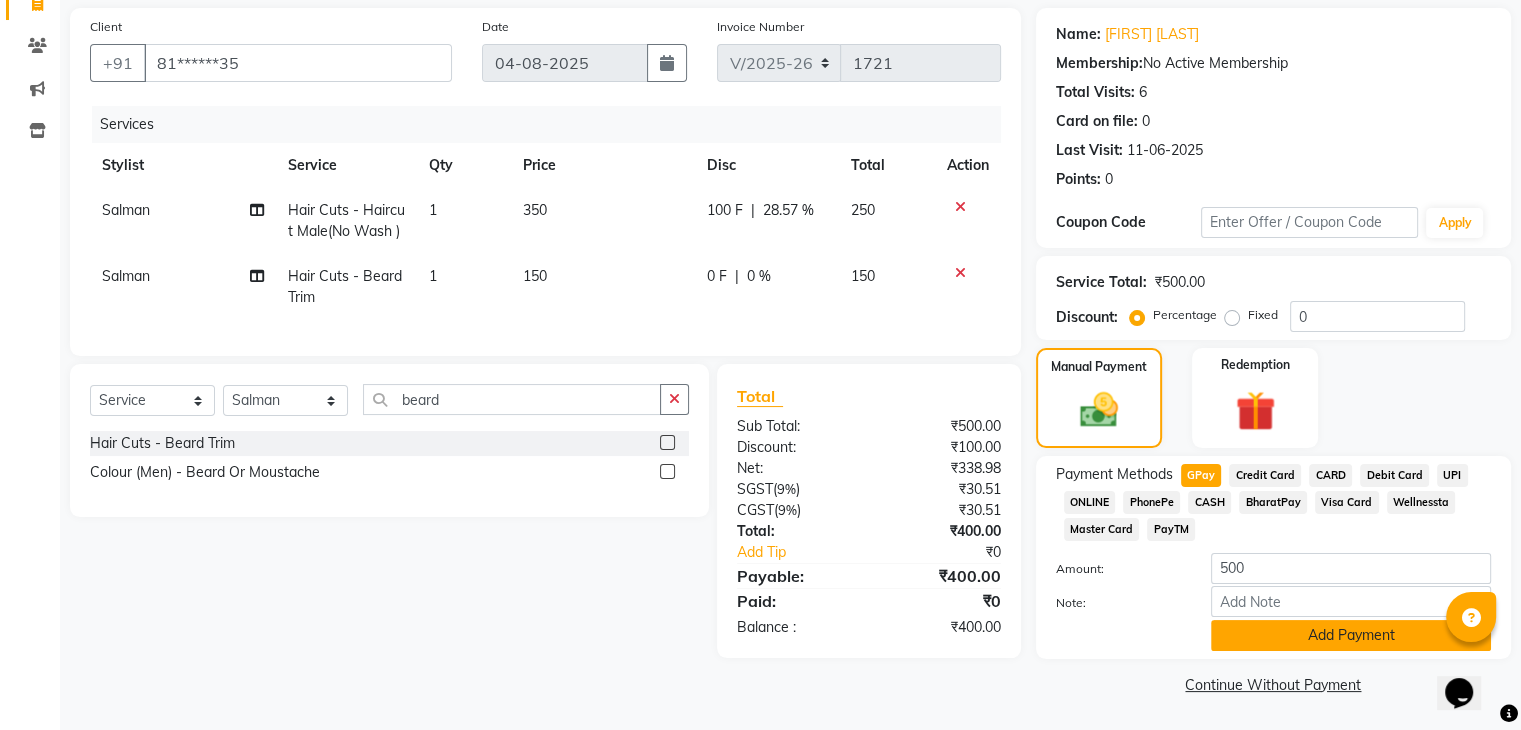 click on "Add Payment" 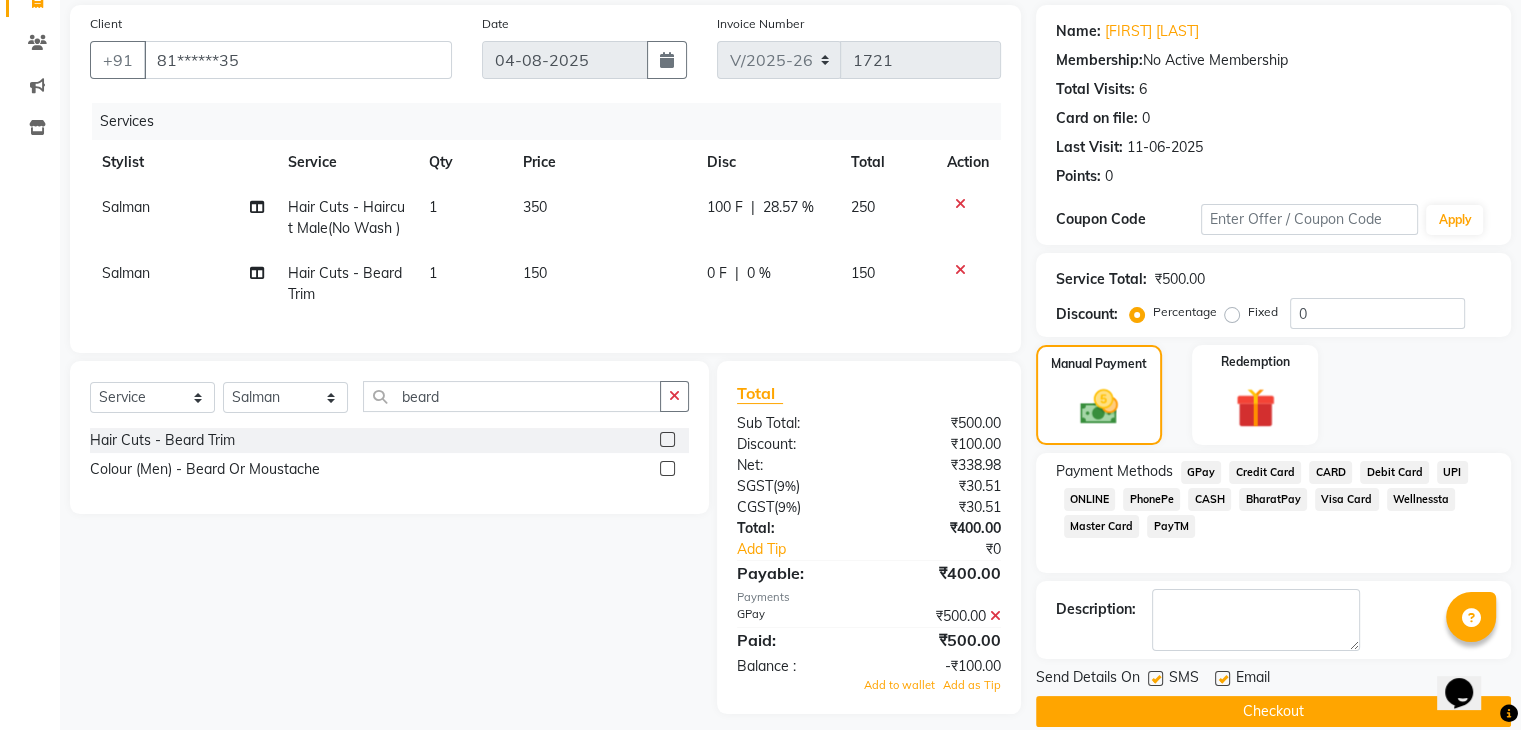 click 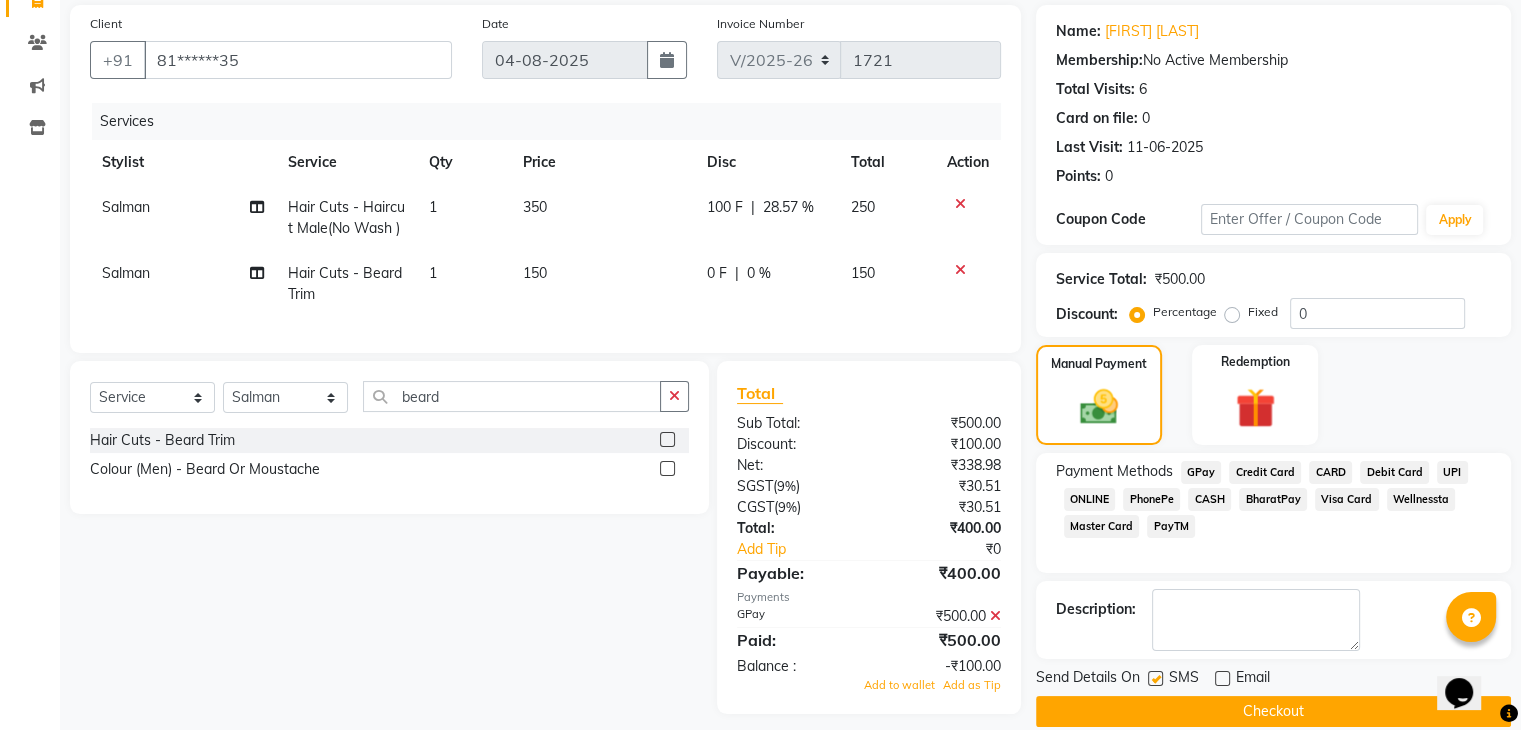 click 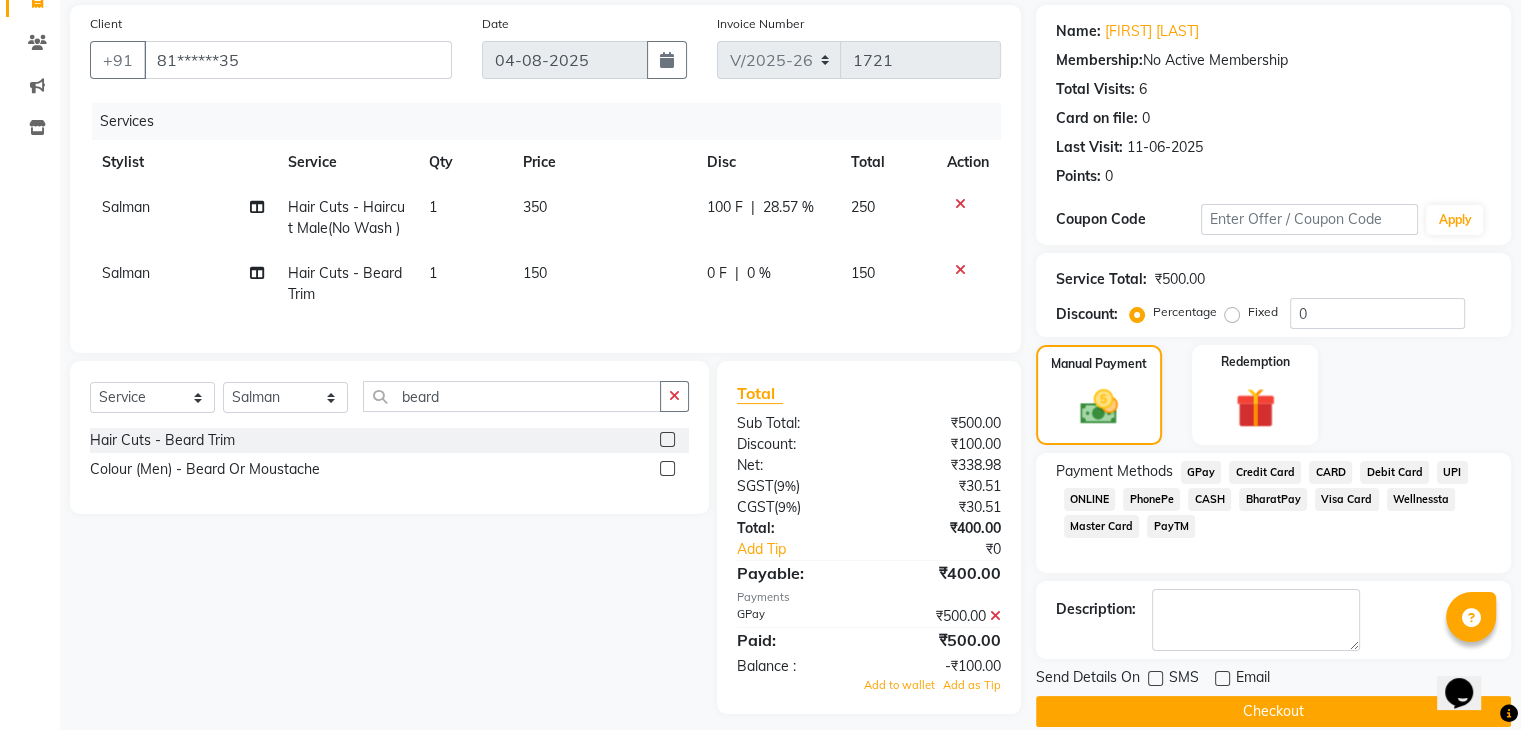click on "Name: [FIRST] [LAST] Membership: No Active Membership Total Visits: 6 Card on file: 0 Last Visit: [DATE] Points: 0 Coupon Code Apply Service Total: ₹500.00 Discount: Percentage Fixed 0 Manual Payment Redemption Payment Methods GPay Credit Card CARD Debit Card UPI ONLINE PhonePe CASH BharatPay Visa Card Wellnessta Master Card PayTM Description: Send Details On SMS Email Checkout" 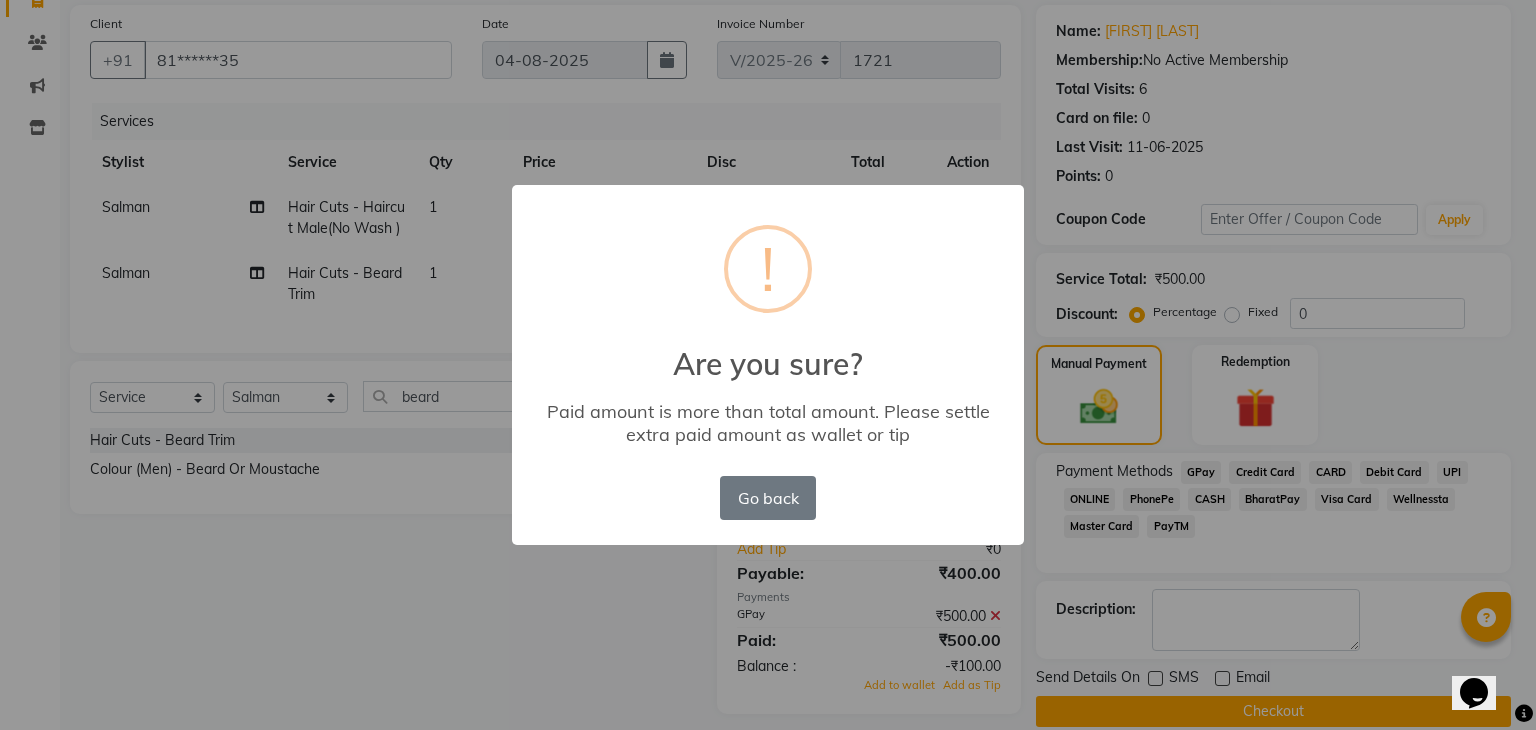 click on "× ! Are you sure? Paid amount is more than total amount. Please settle extra paid amount as wallet or tip Go back No OK" at bounding box center [768, 365] 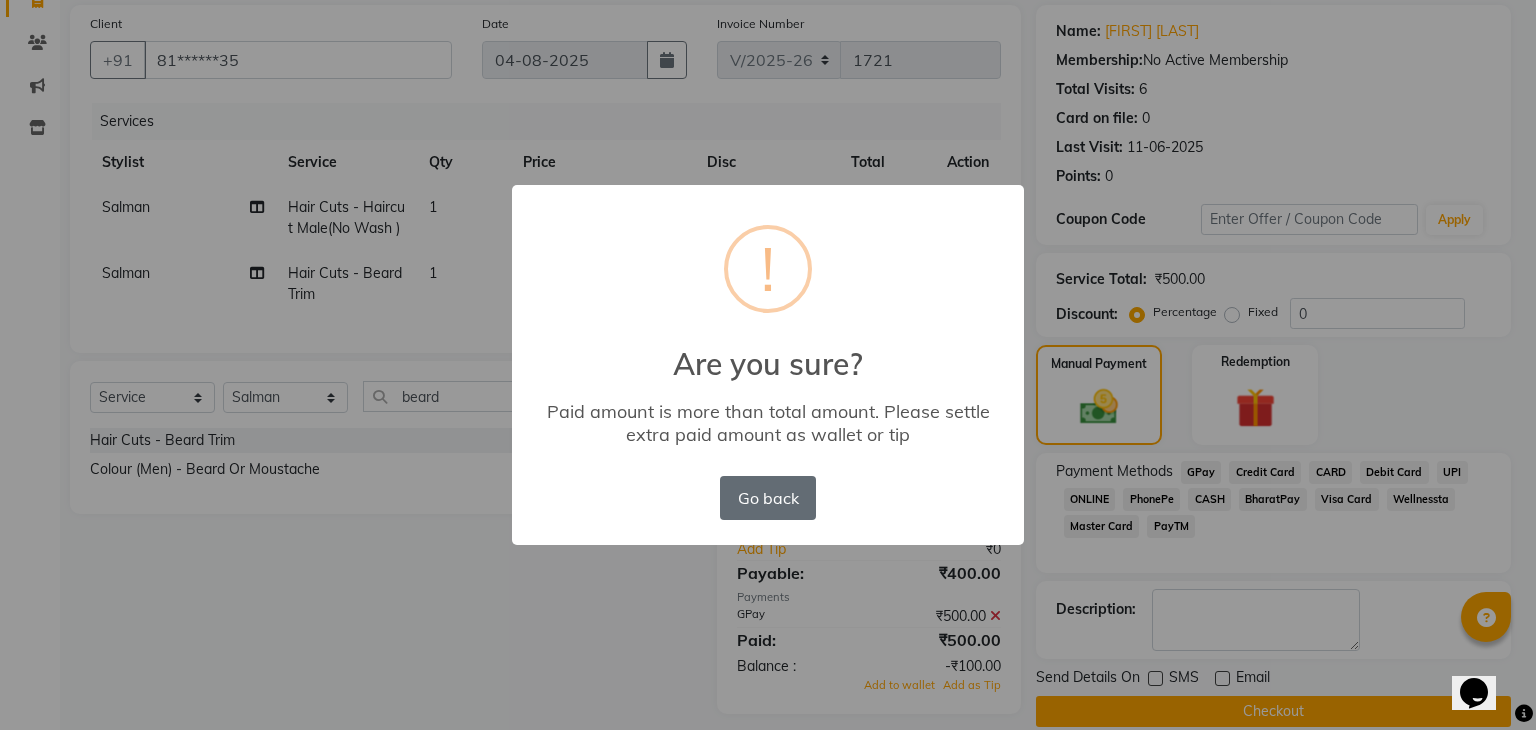 click on "Go back" at bounding box center (768, 498) 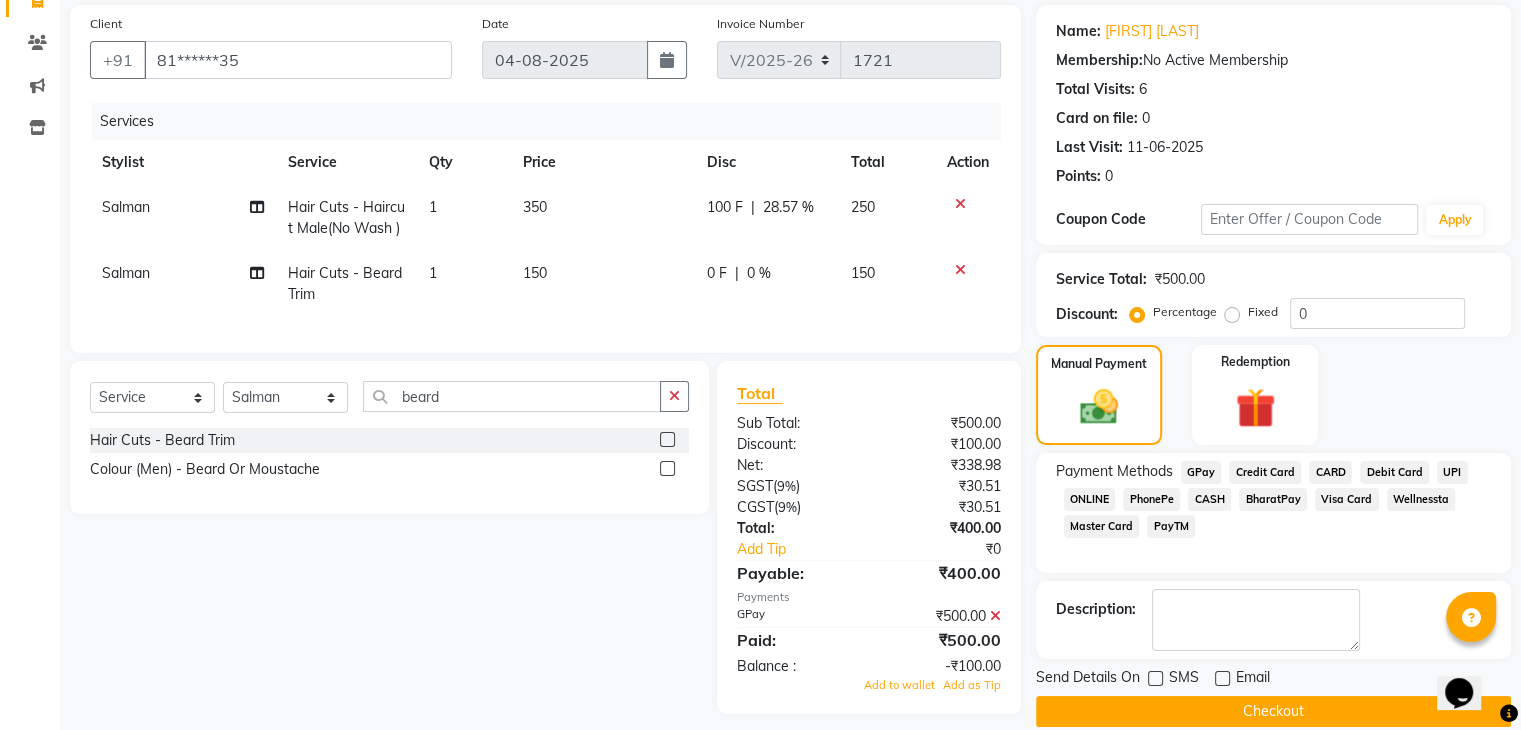 click 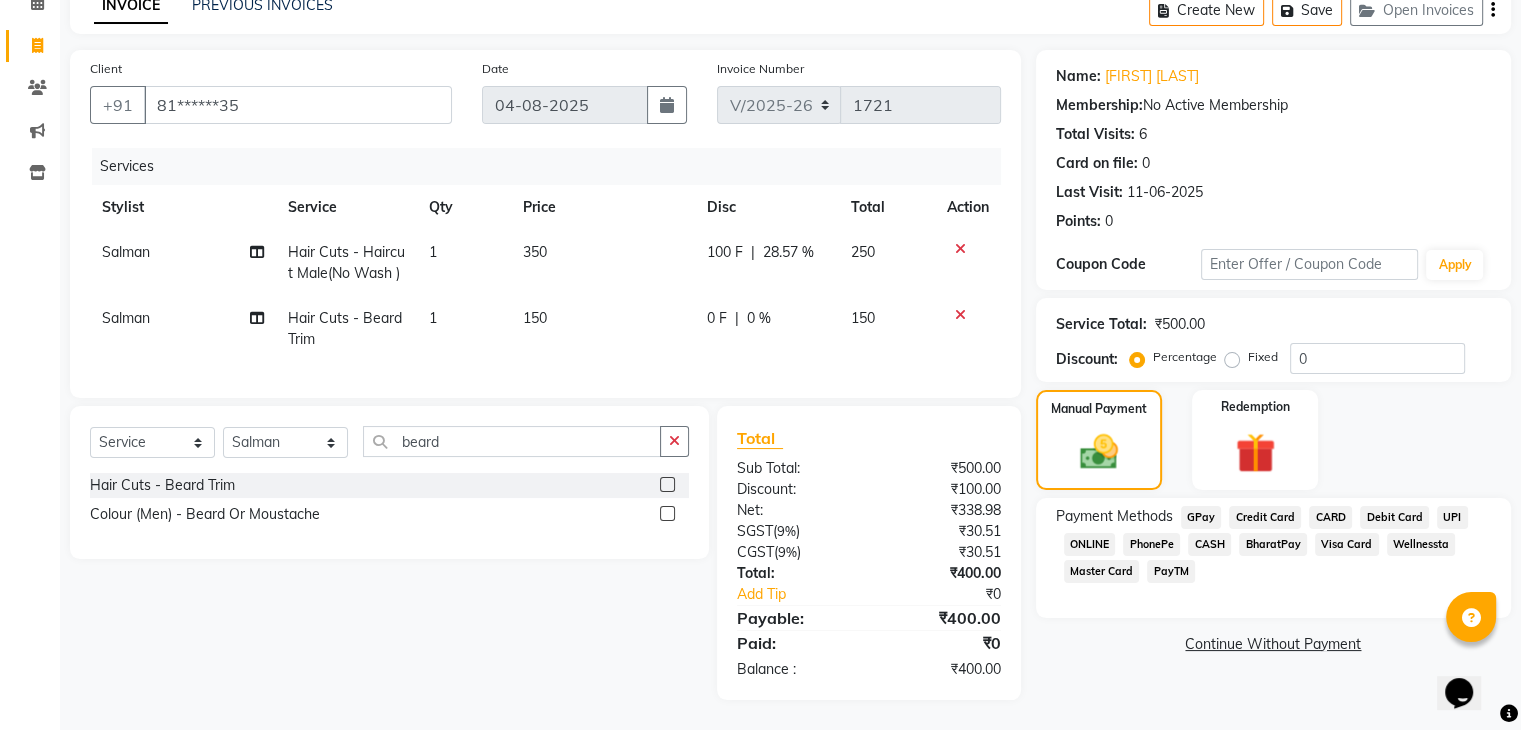 click on "GPay" 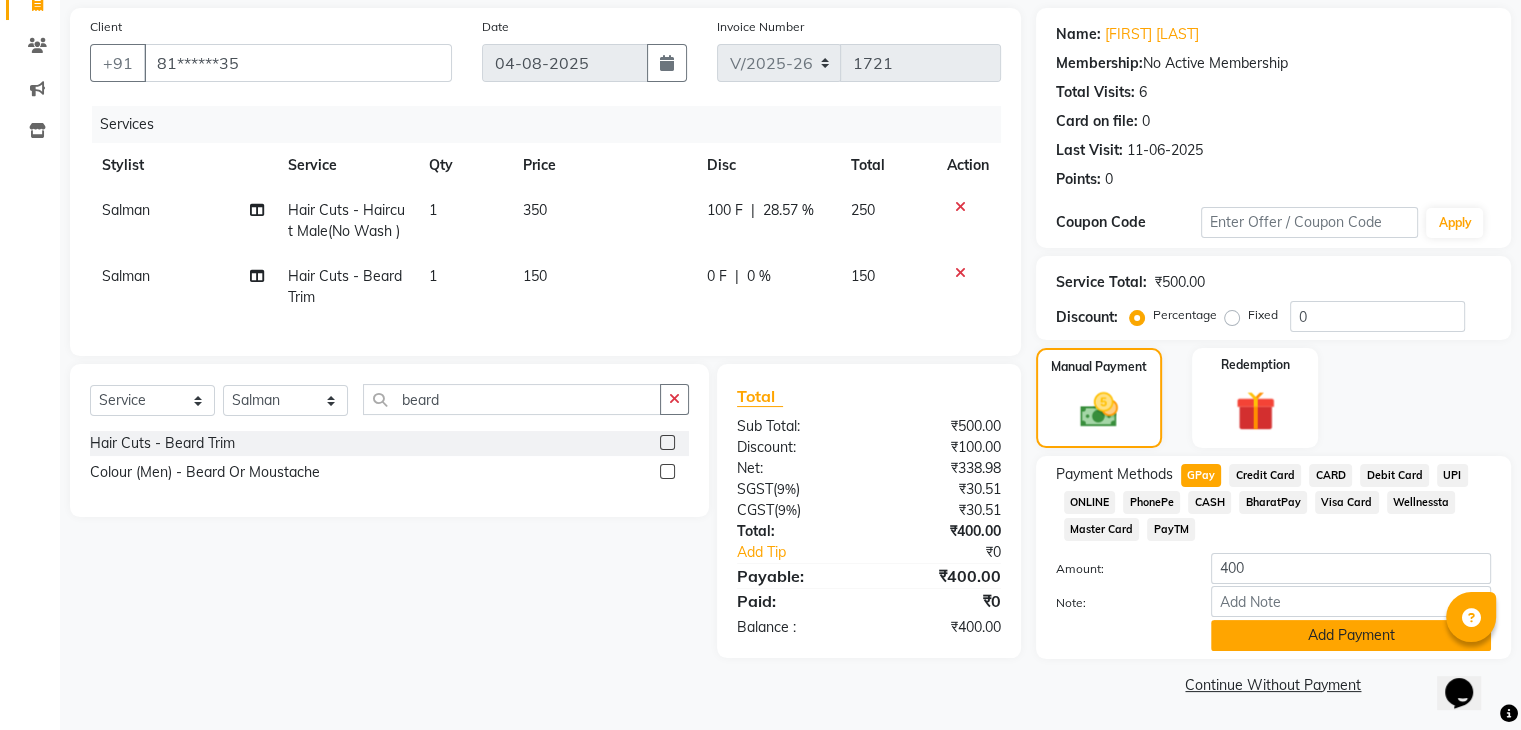click on "Add Payment" 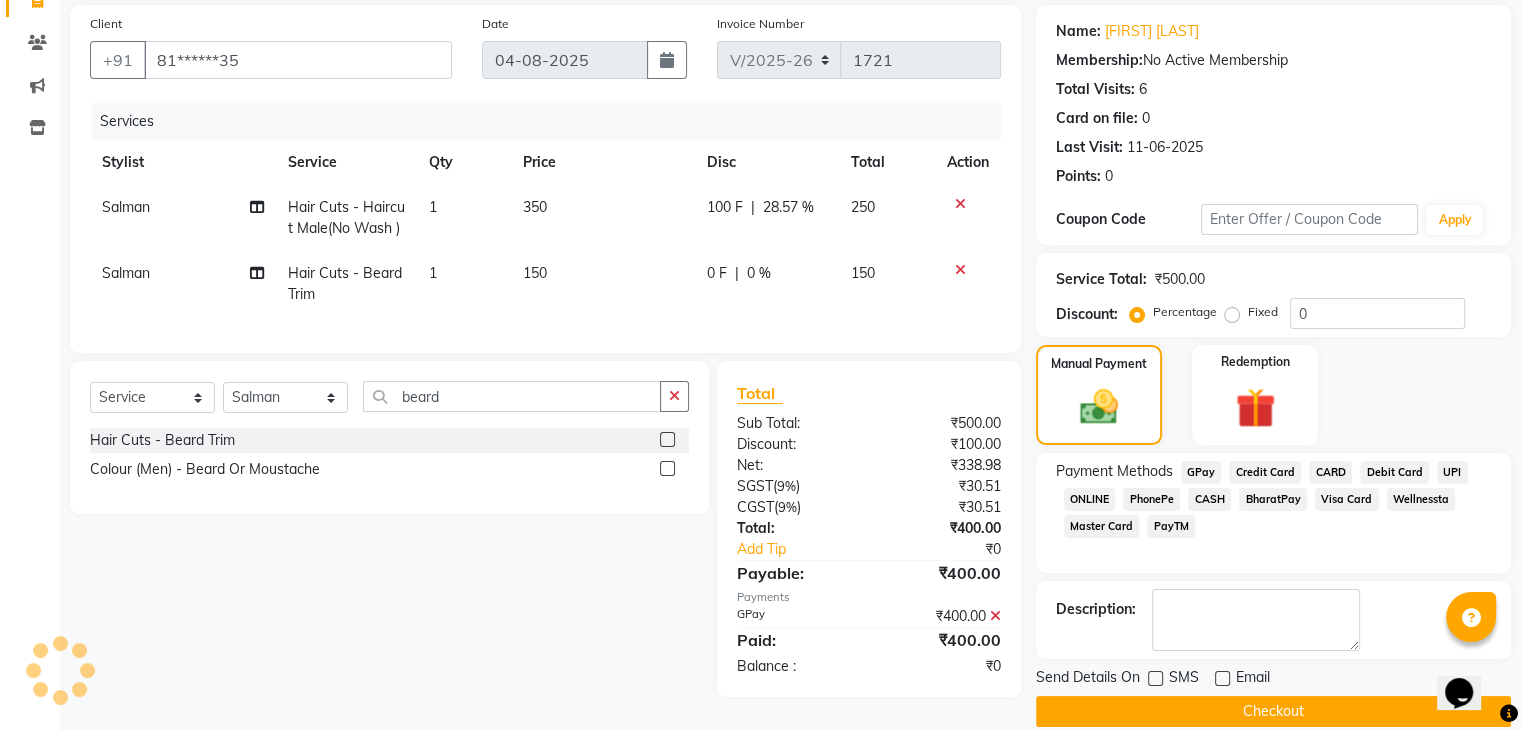 click on "Checkout" 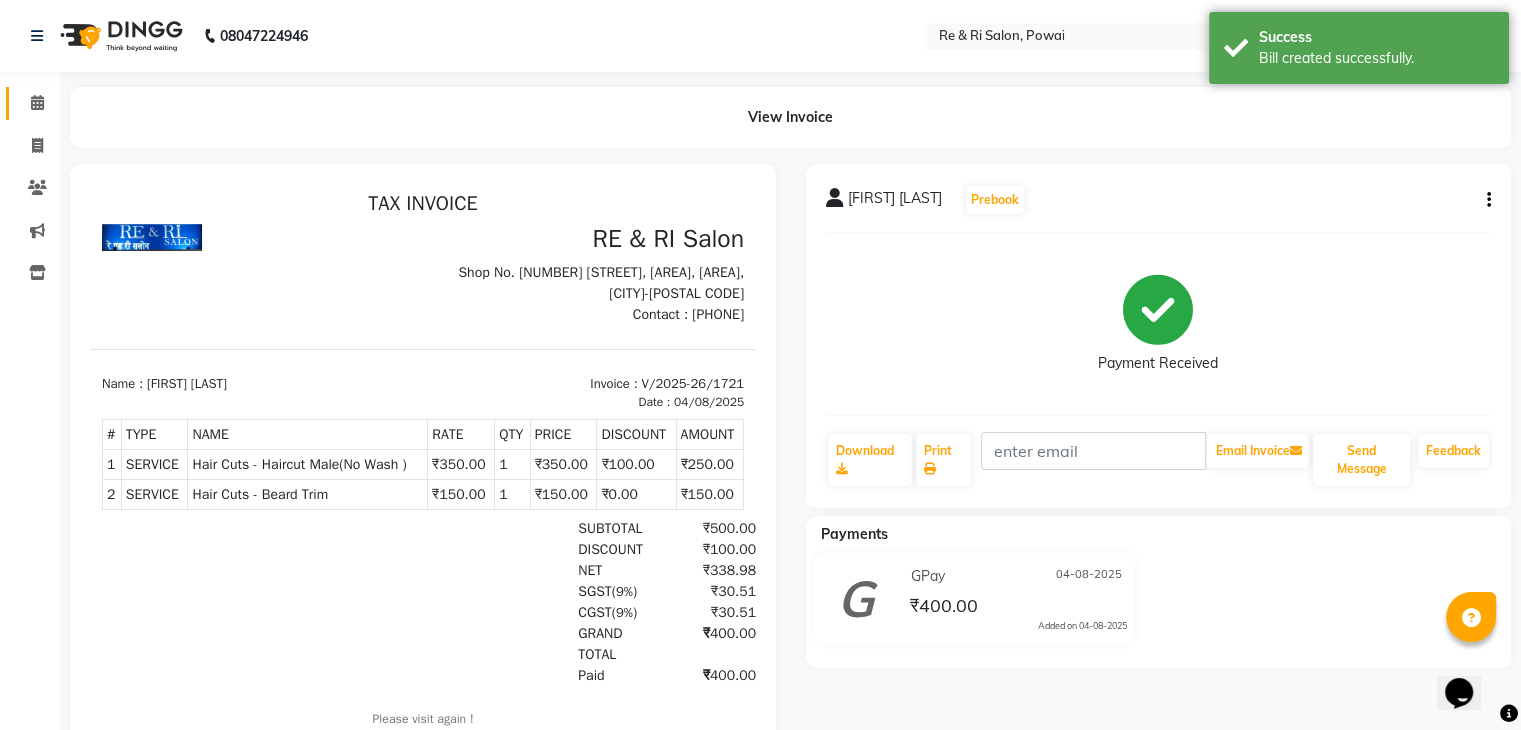 scroll, scrollTop: 0, scrollLeft: 0, axis: both 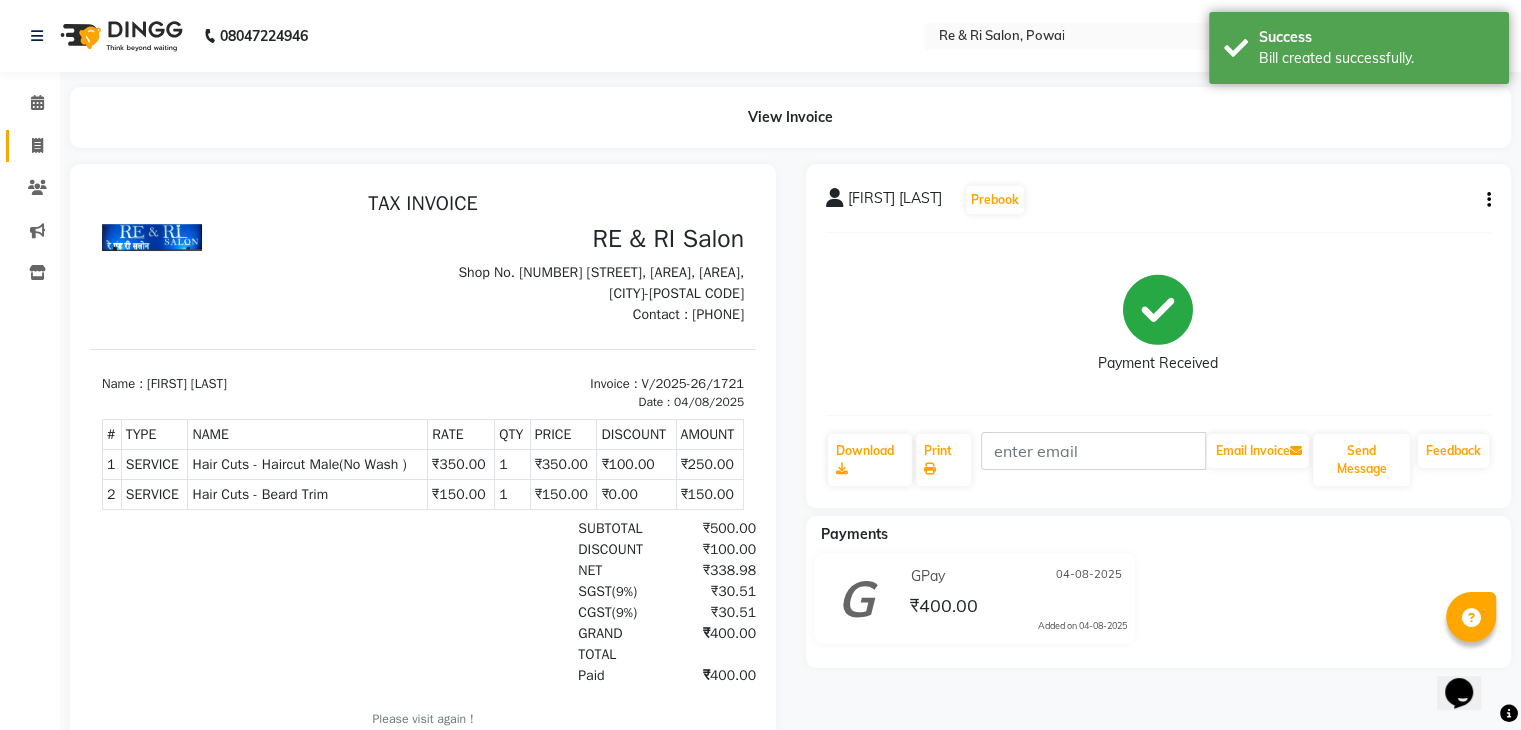 click on "Invoice" 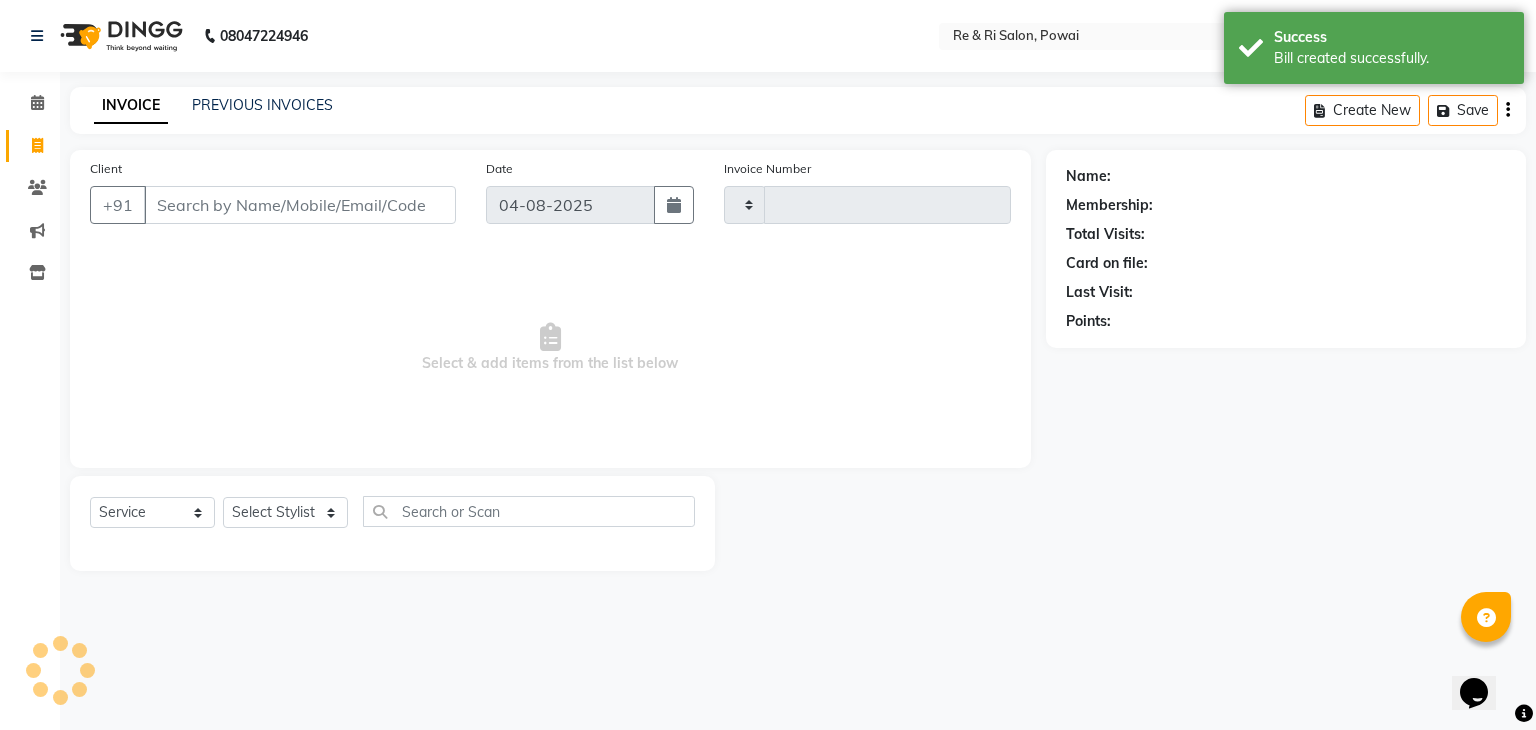 type on "1722" 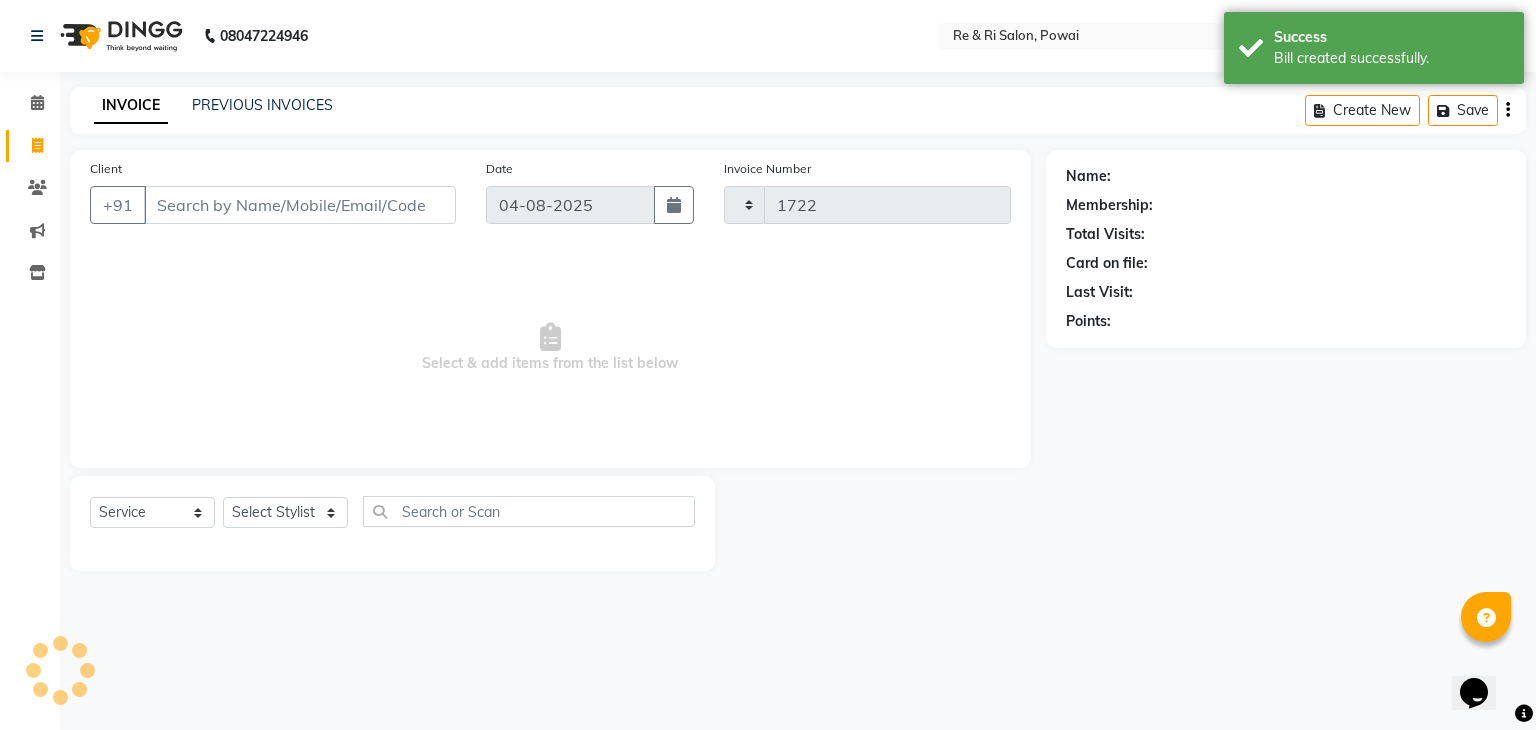 select on "5364" 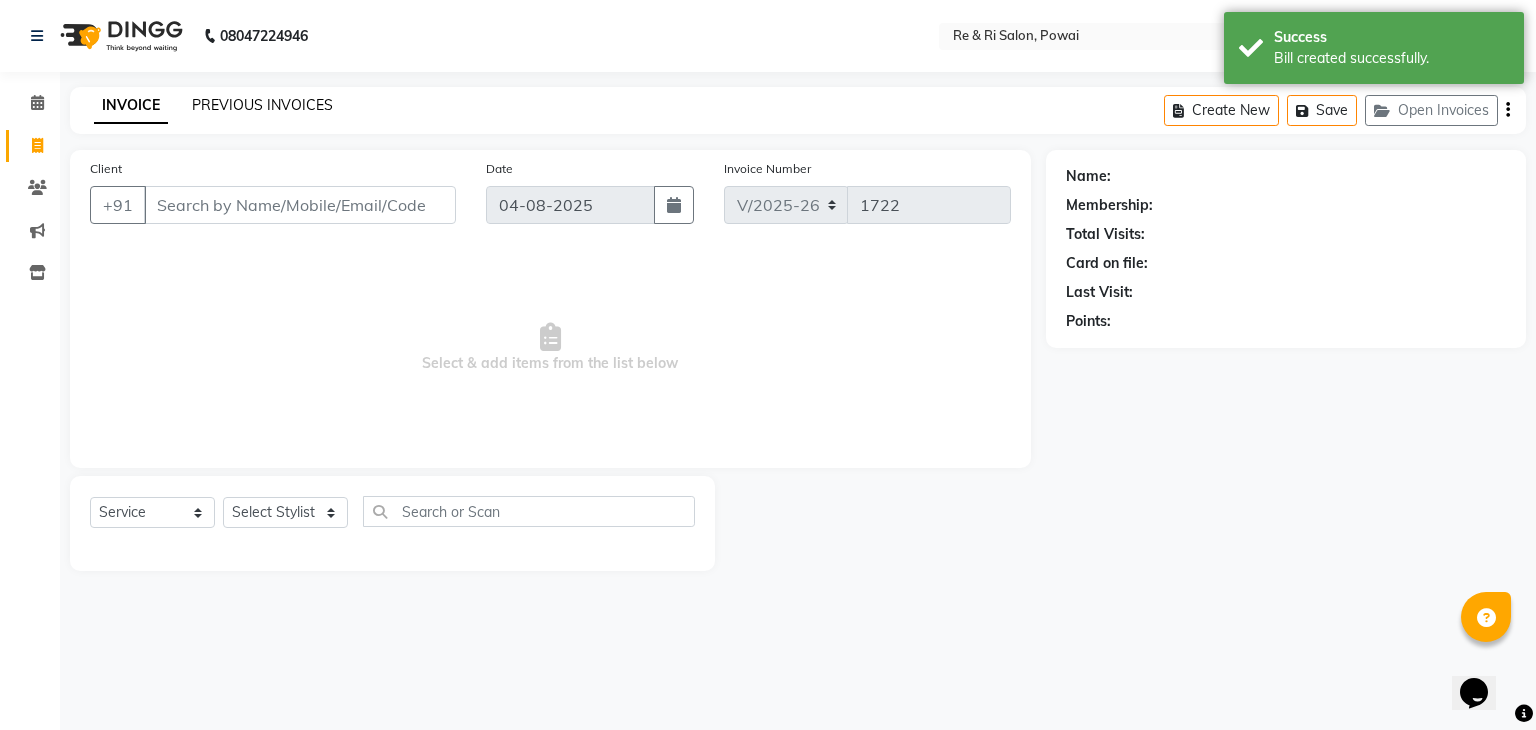 click on "PREVIOUS INVOICES" 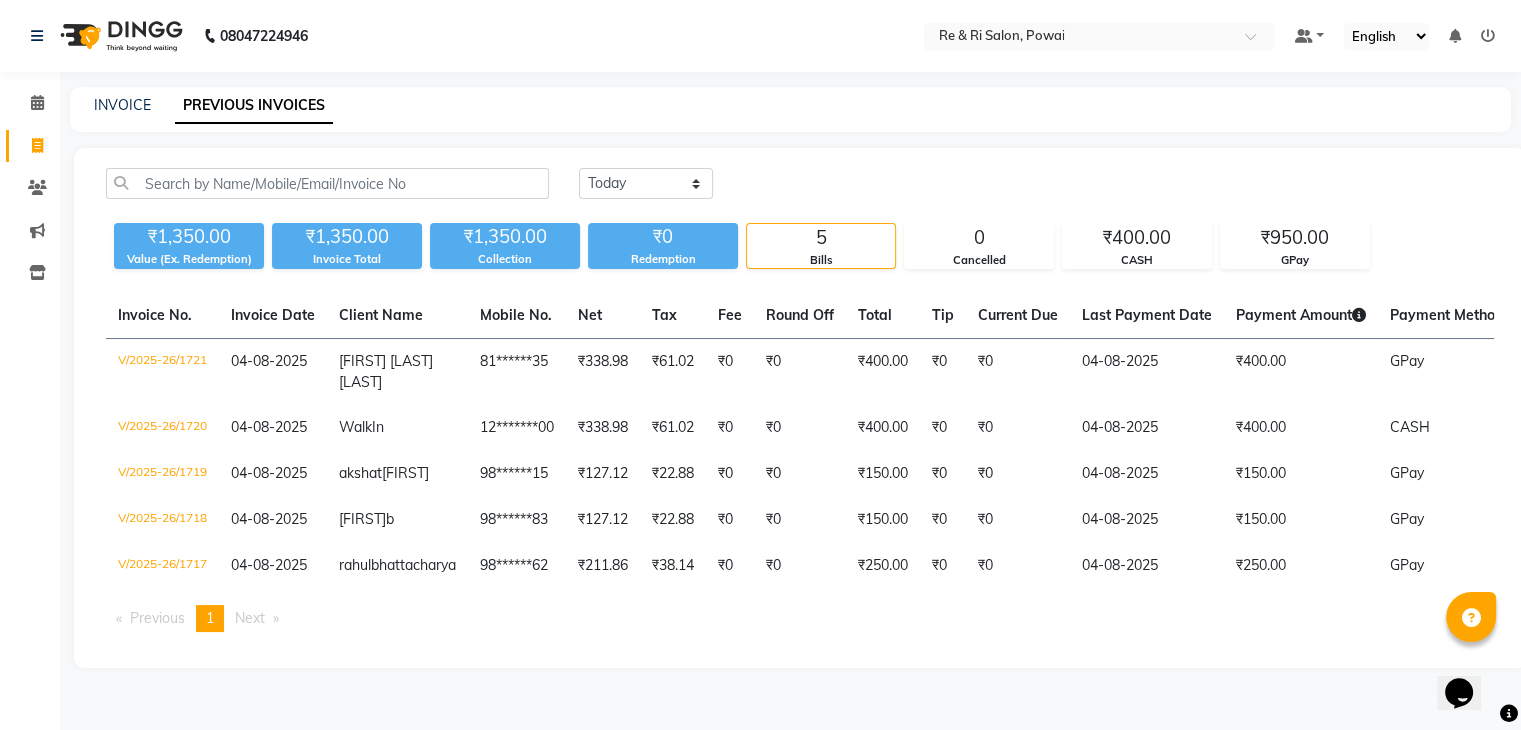 click on "INVOICE" 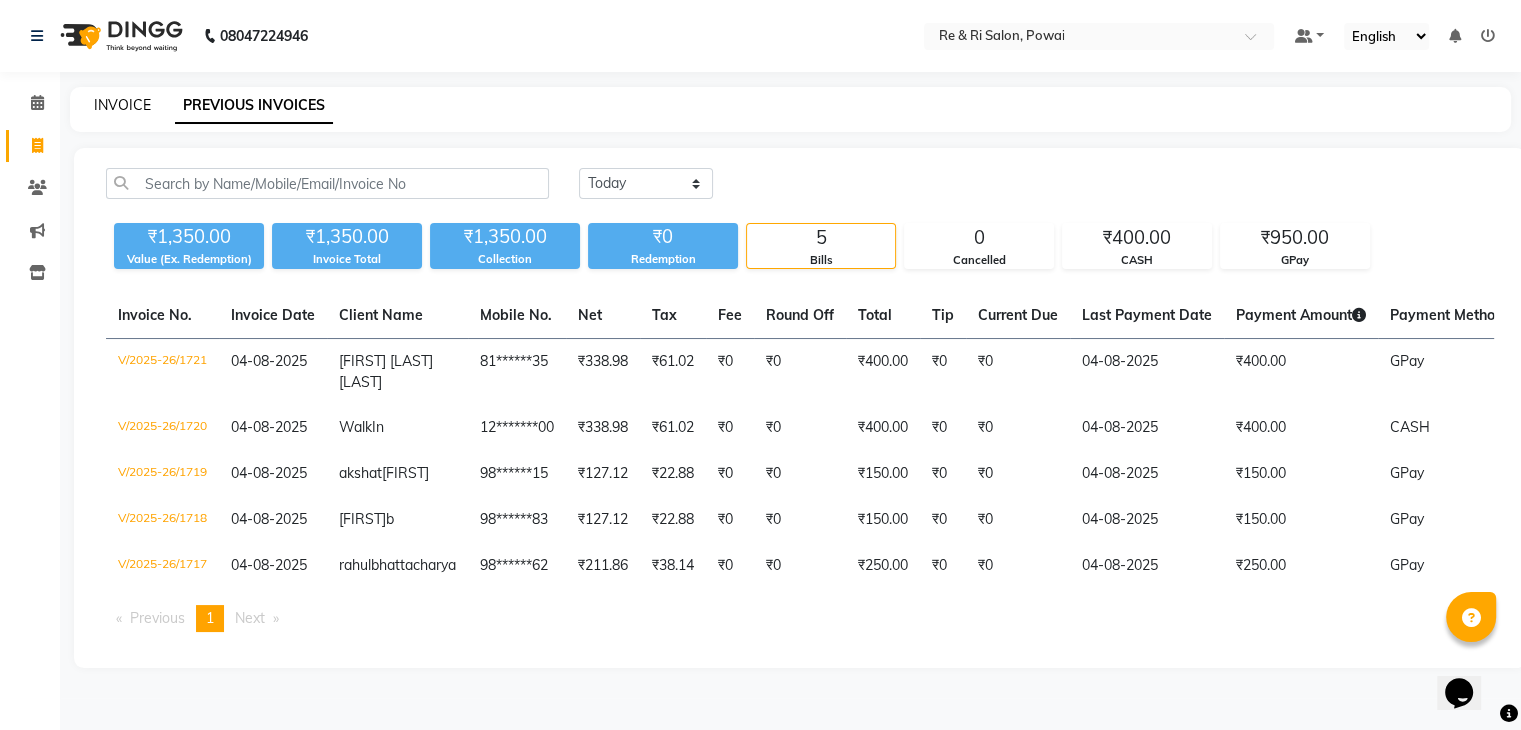 click on "INVOICE" 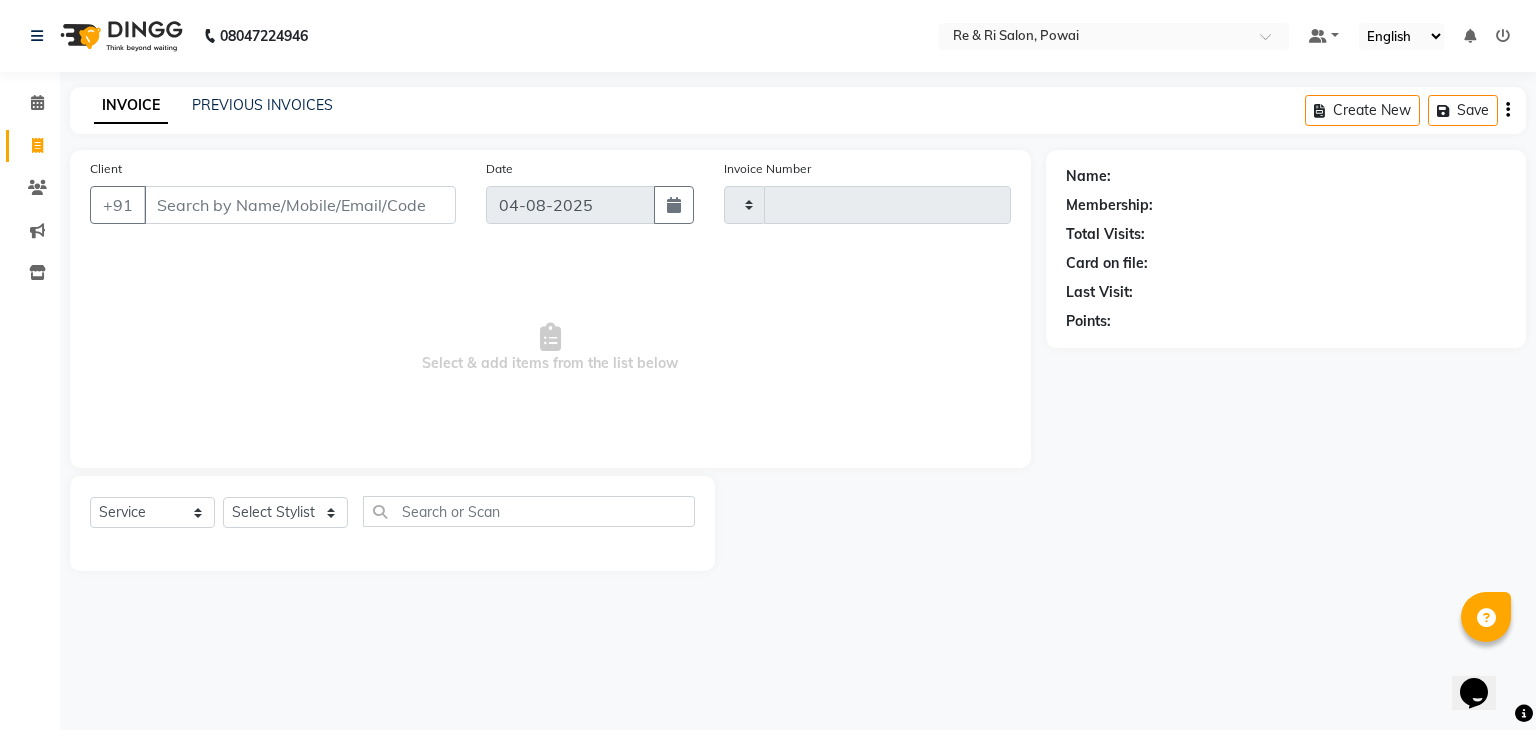 type on "1722" 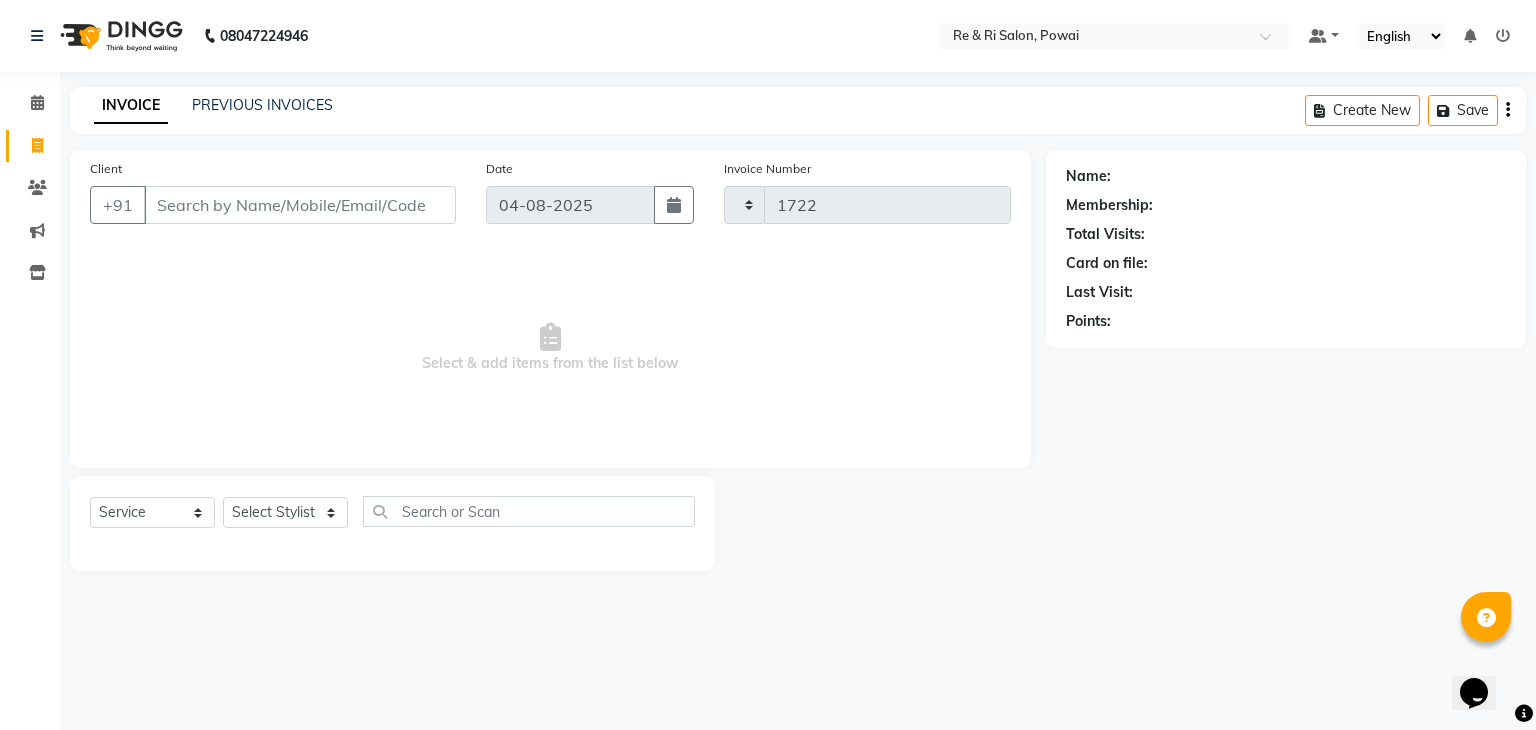 select on "5364" 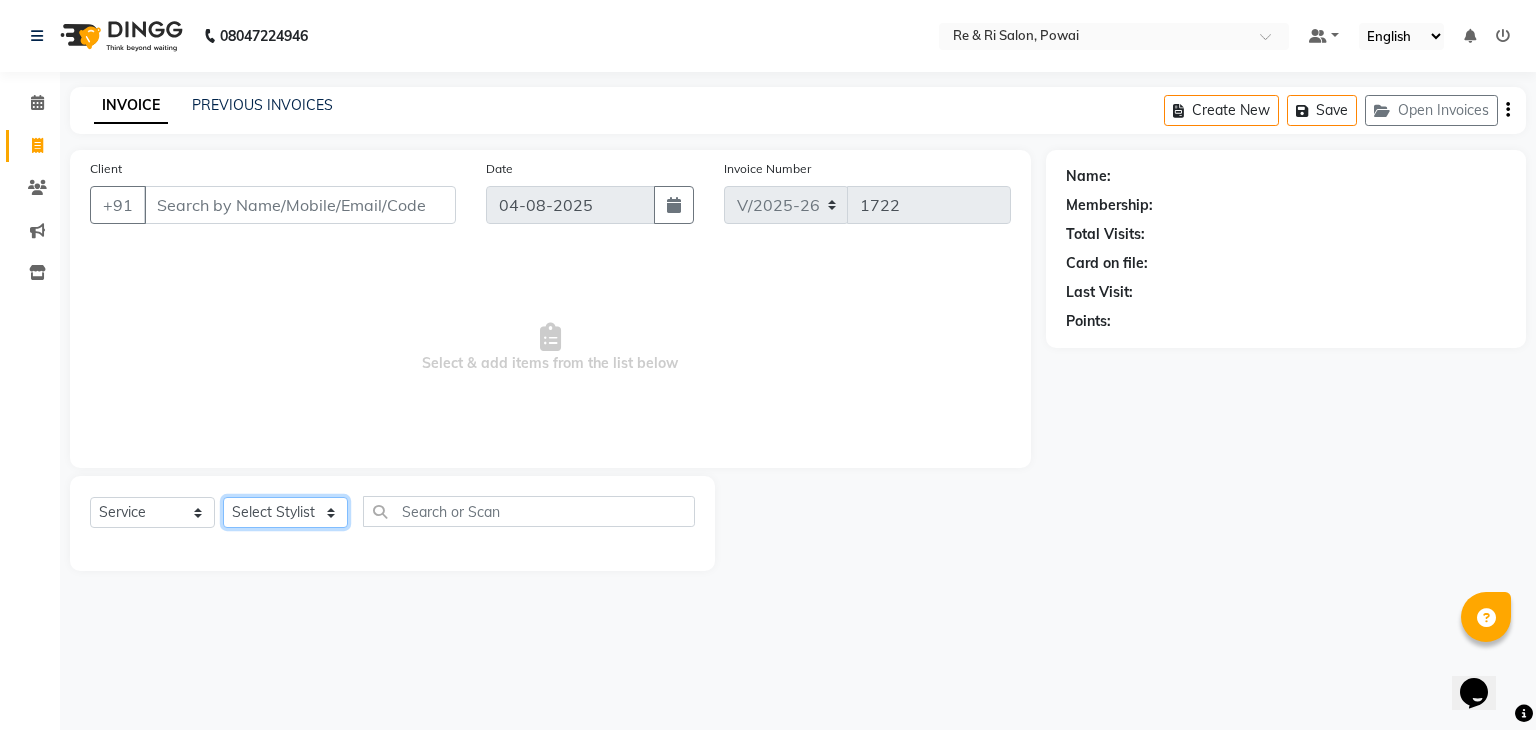 click on "Select Stylist ana Arbaaz  Danish  Poonam Rehaan  Salman  Sandy" 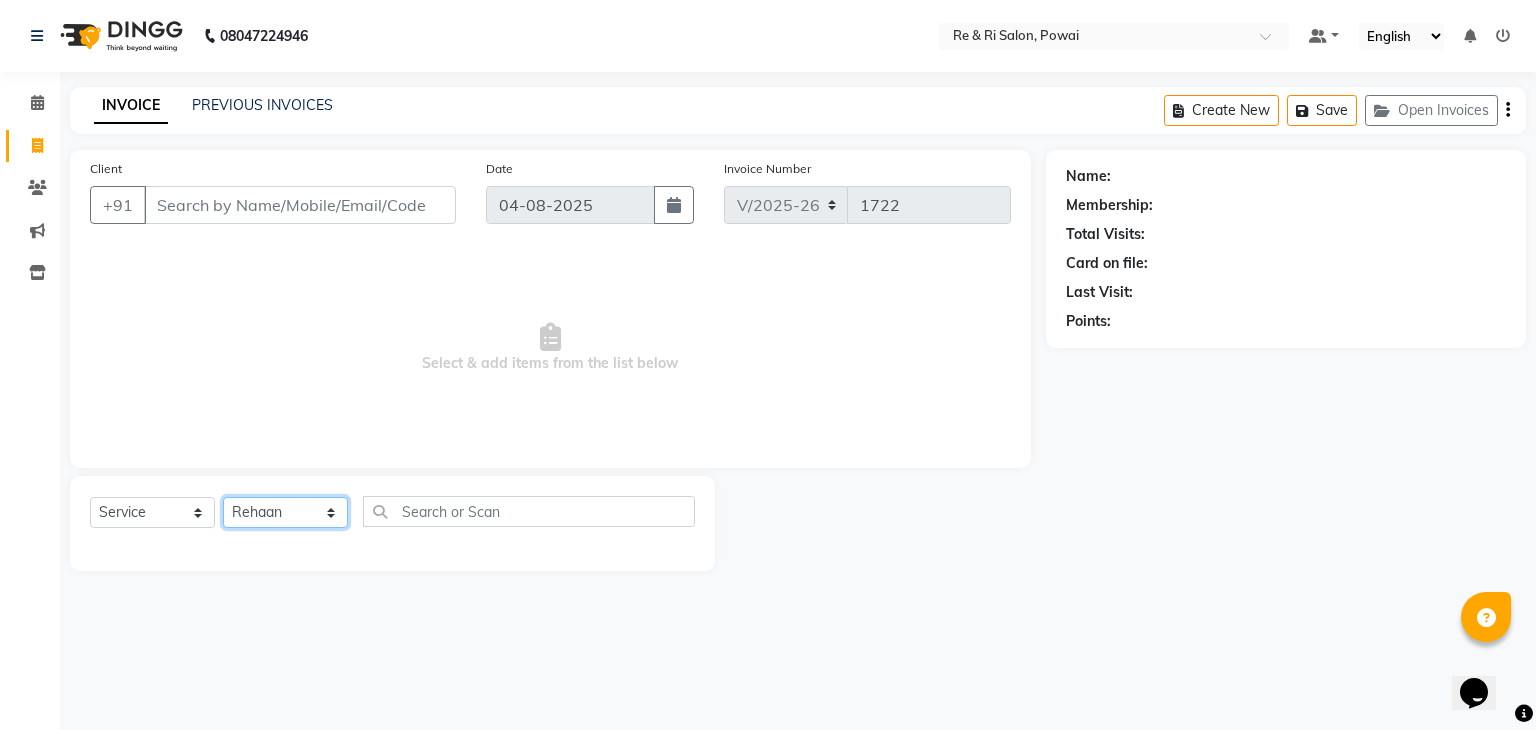 click on "Select Stylist ana Arbaaz  Danish  Poonam Rehaan  Salman  Sandy" 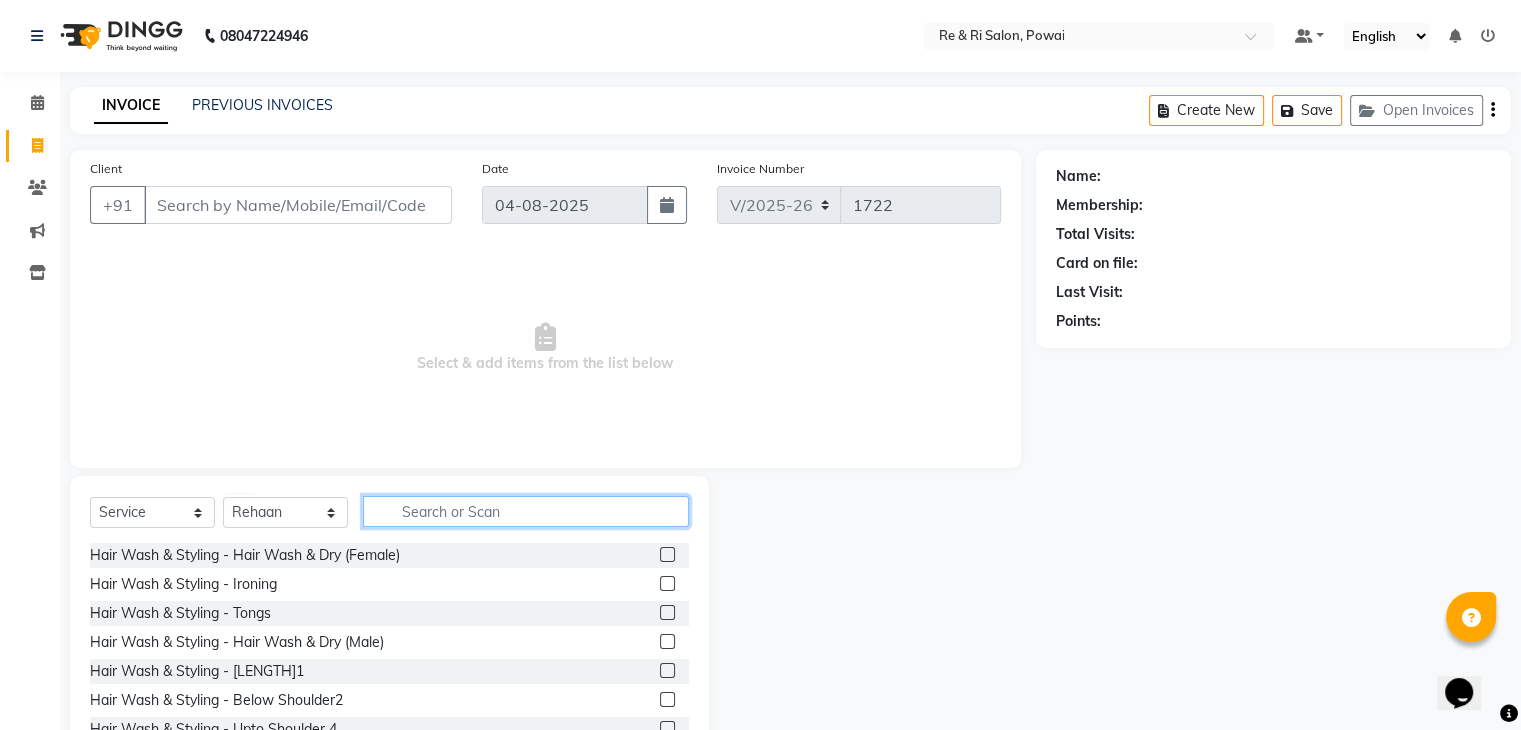 click 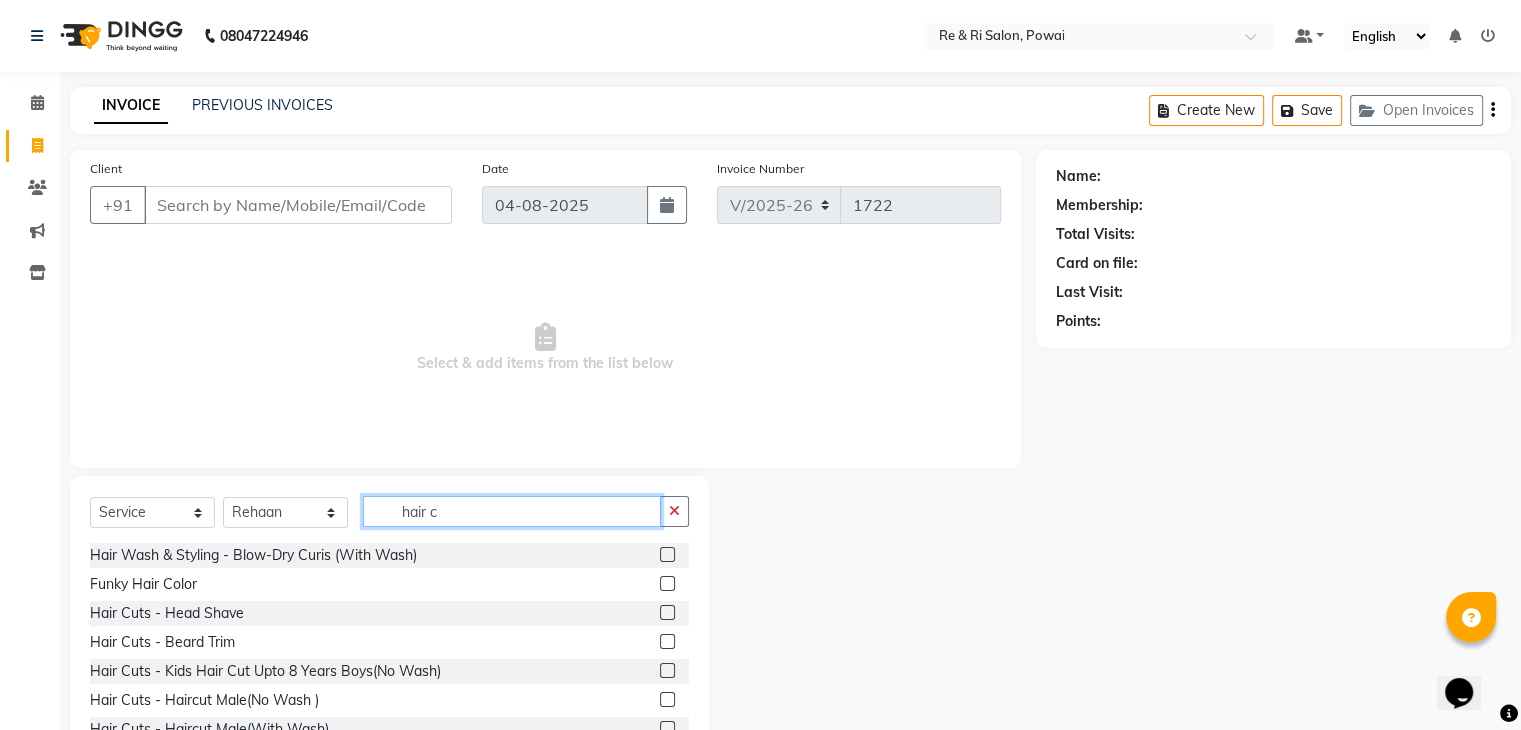 scroll, scrollTop: 72, scrollLeft: 0, axis: vertical 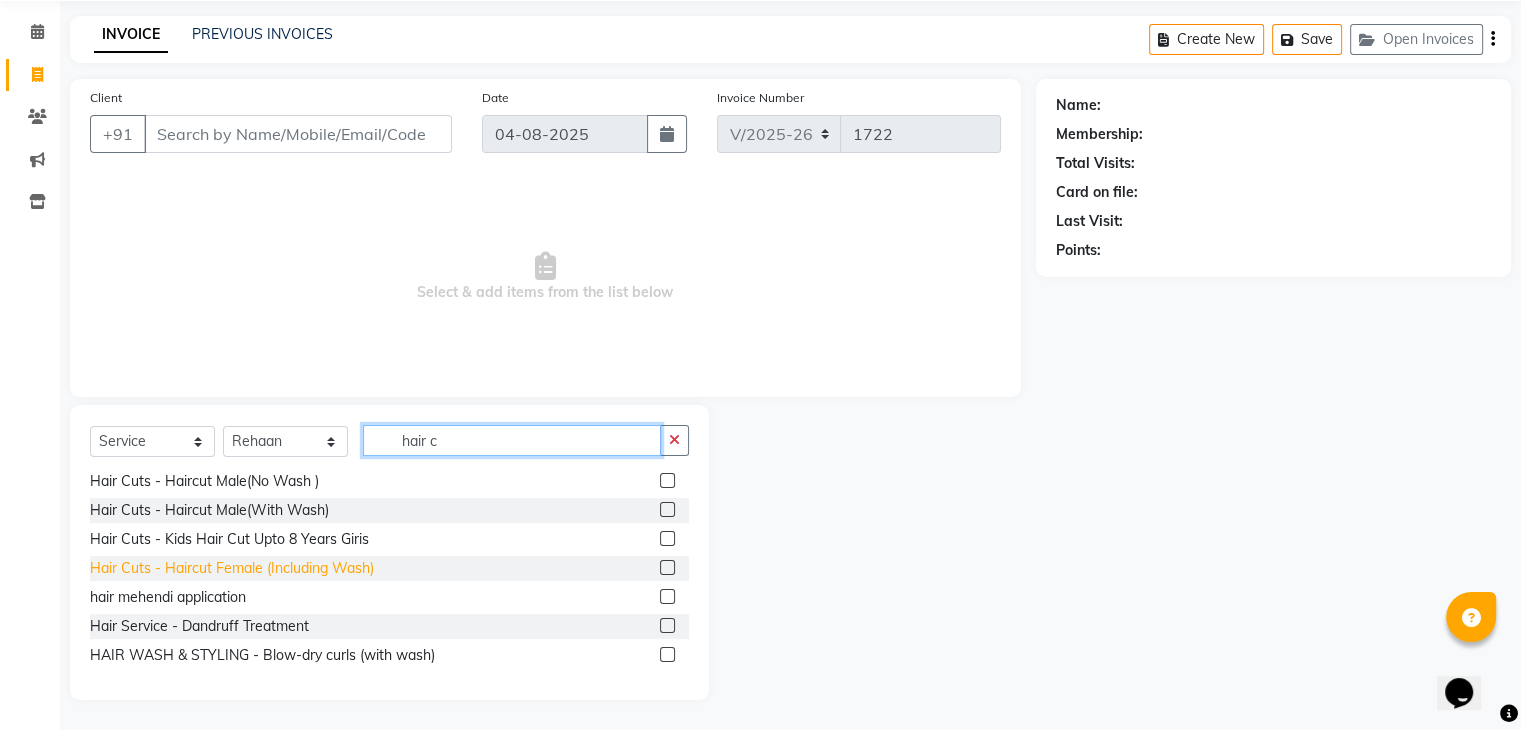 type on "hair c" 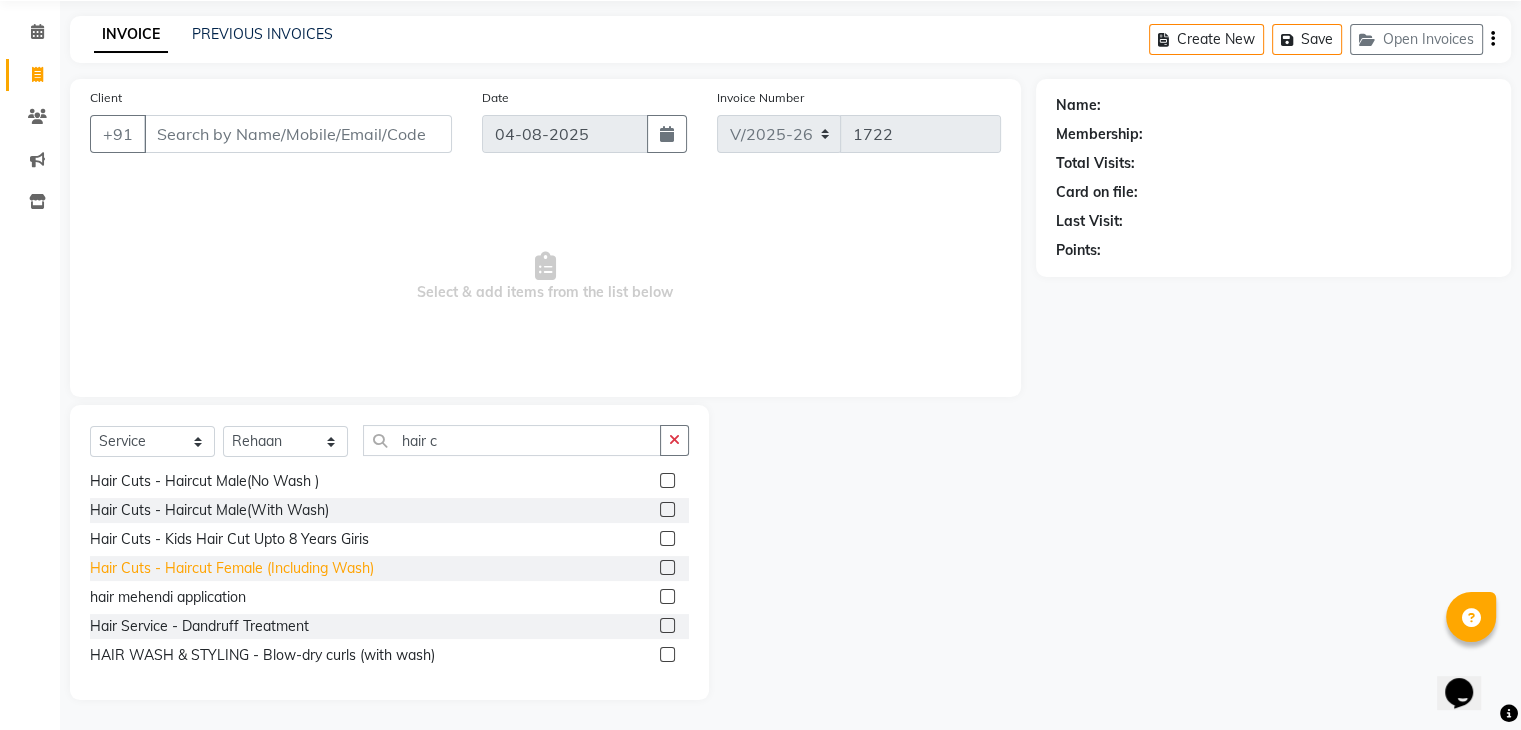 click on "Hair Cuts - Haircut Female (Including Wash)" 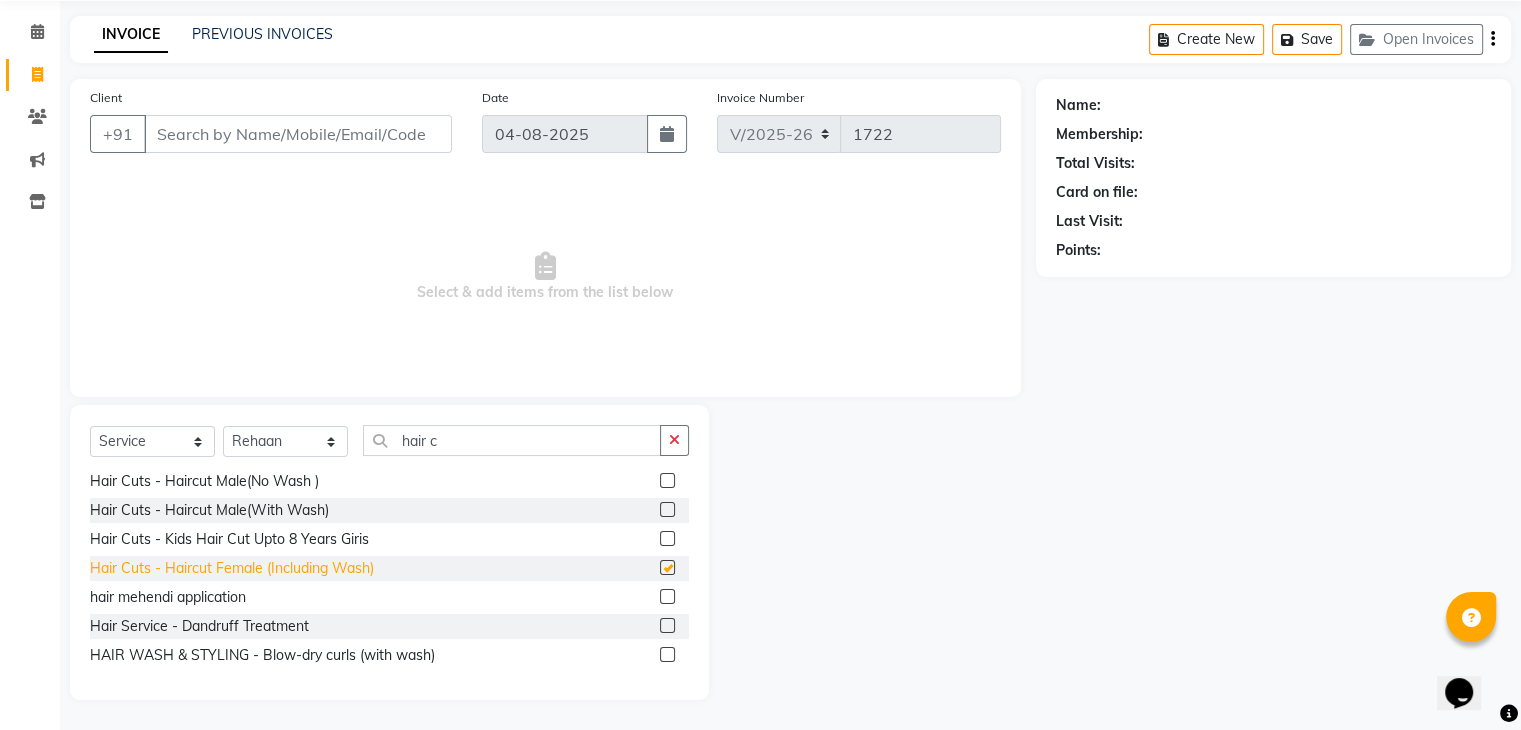 checkbox on "false" 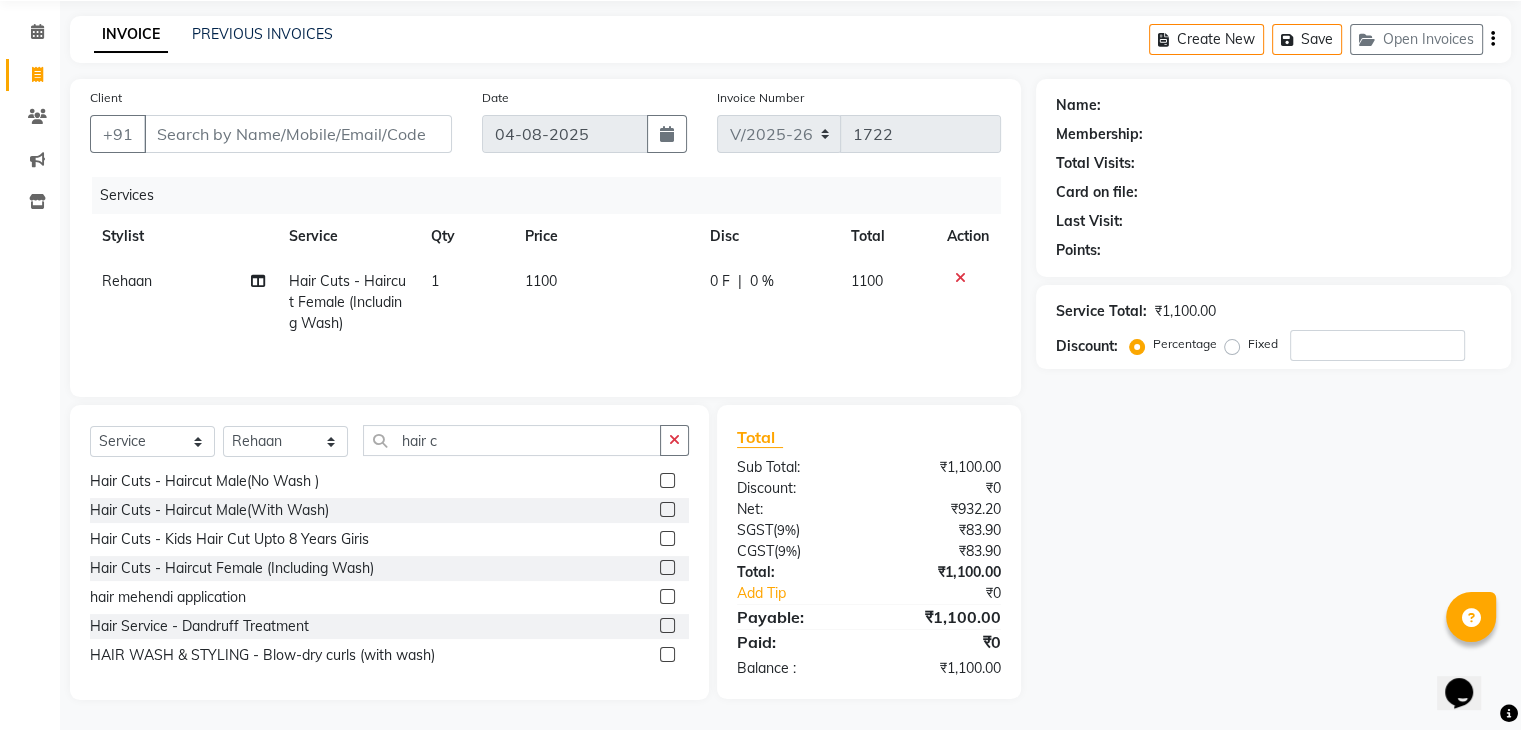 click on "0 F" 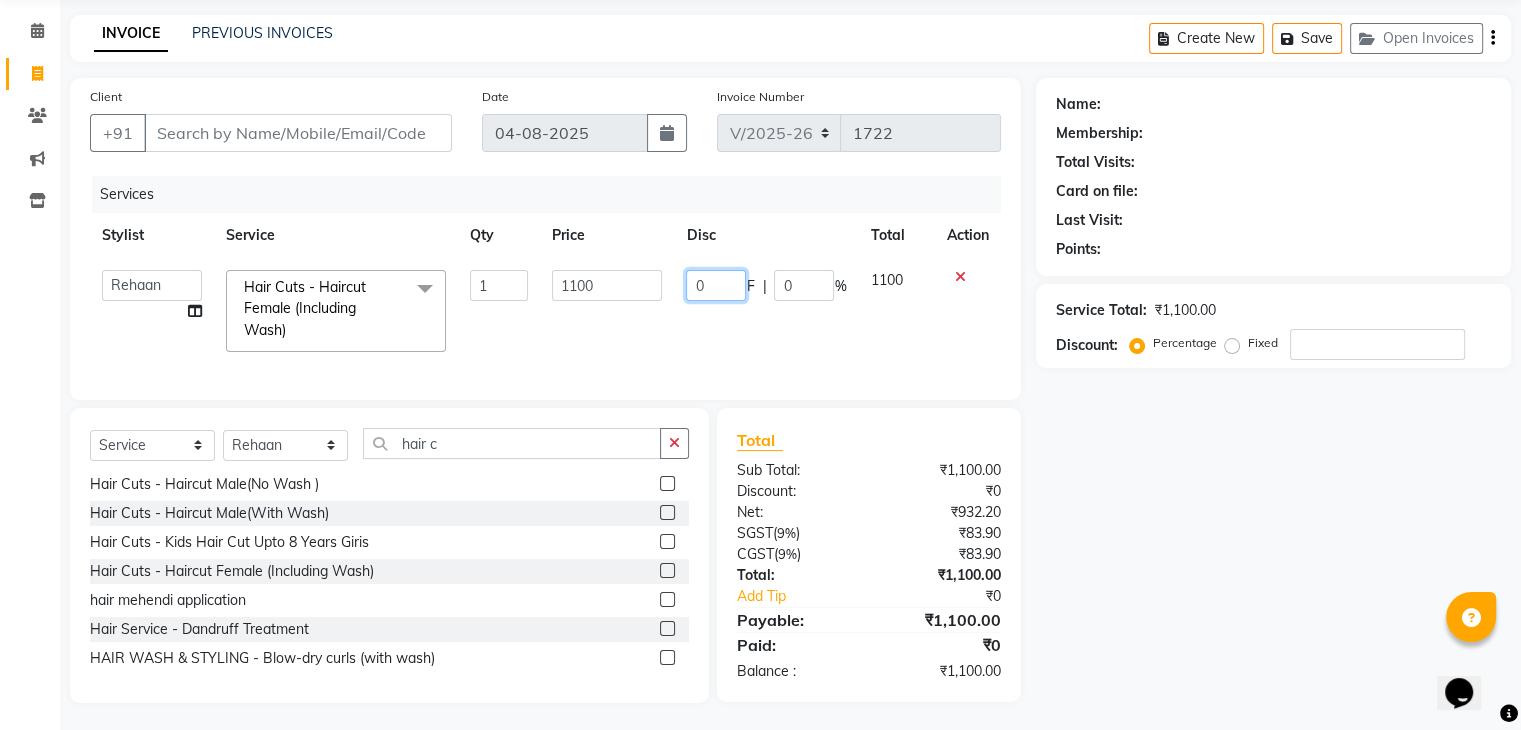 click on "0" 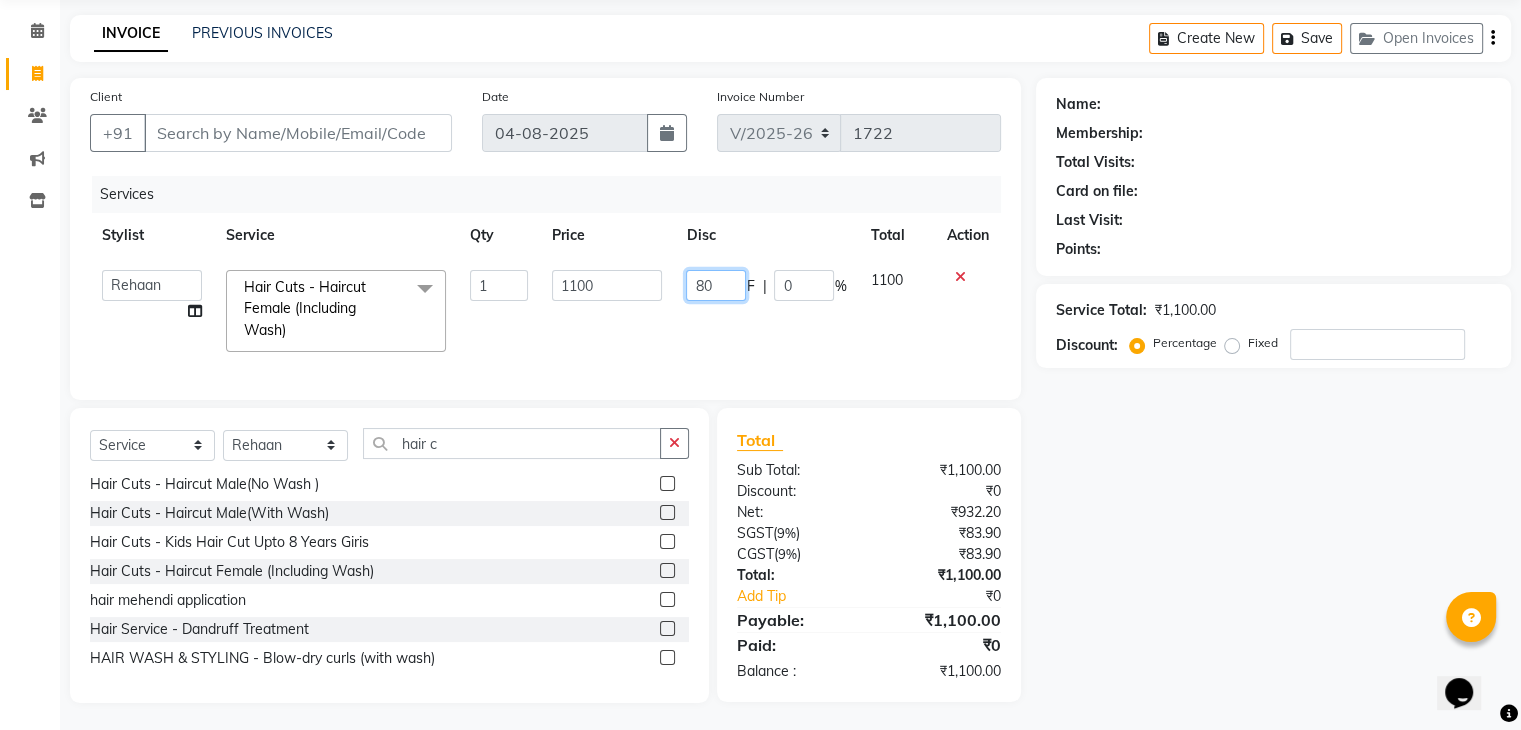 type on "800" 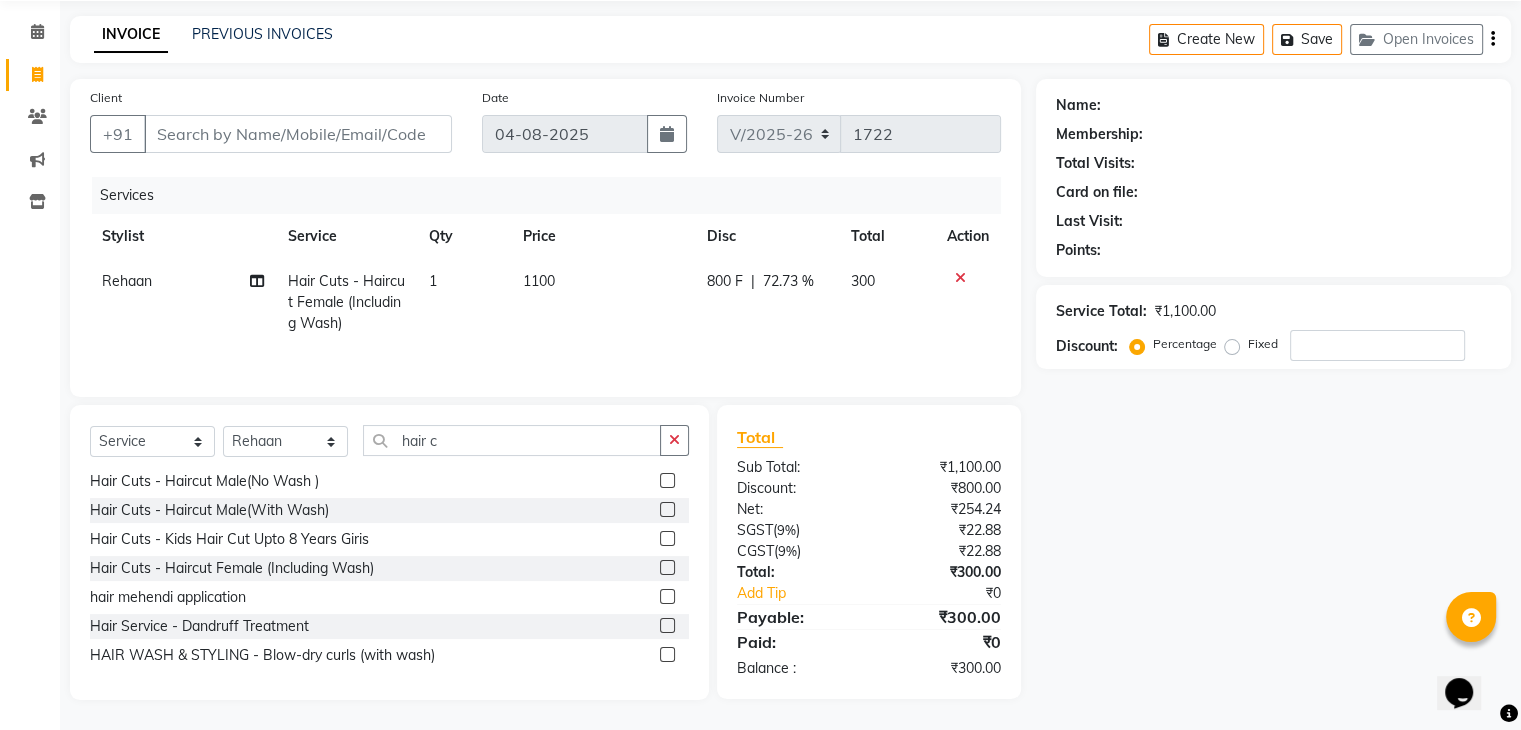 click on "Services Stylist Service Qty Price Disc Total Action Rehaan  Hair Cuts - Haircut Female (Including Wash) 1 1100 800 F | 72.73 % 300" 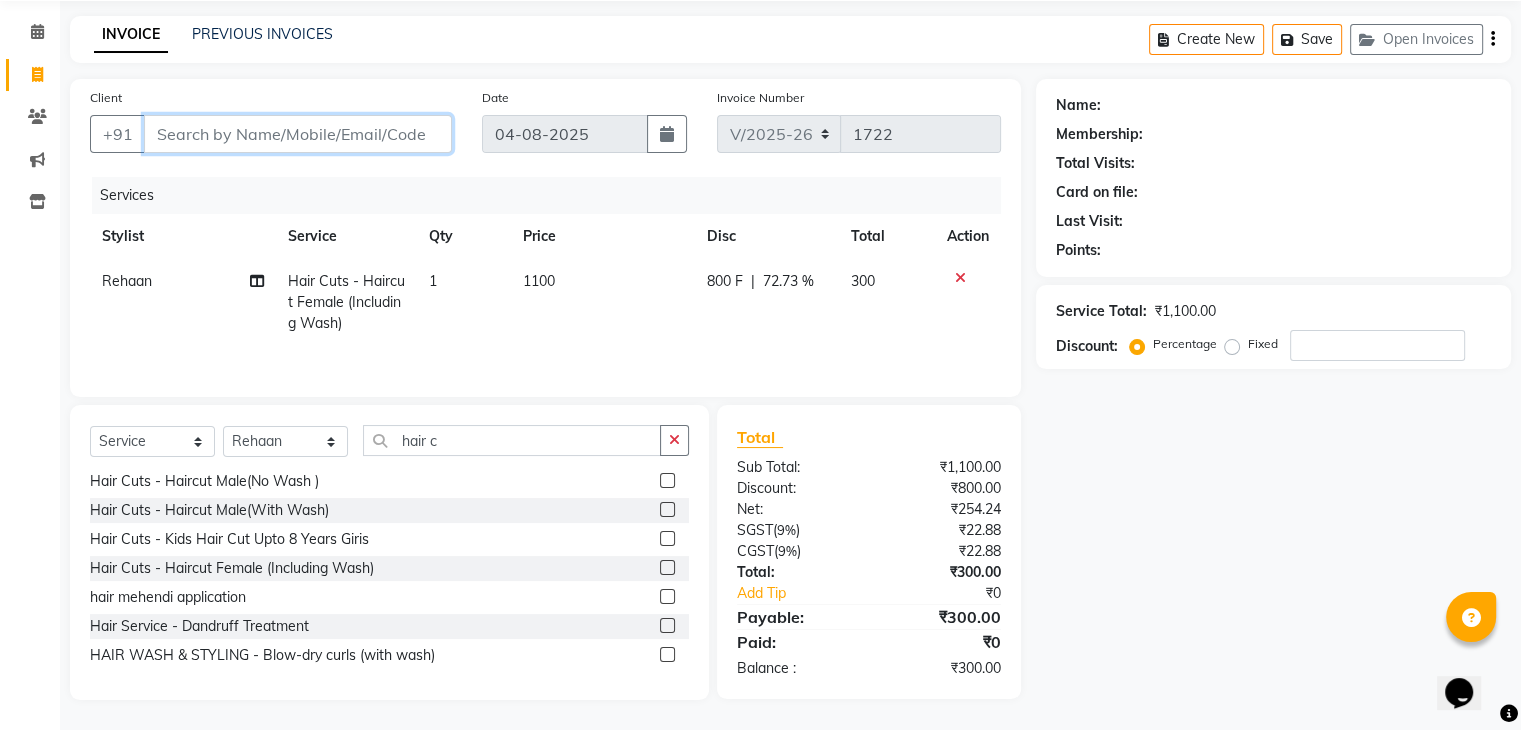 click on "Client" at bounding box center (298, 134) 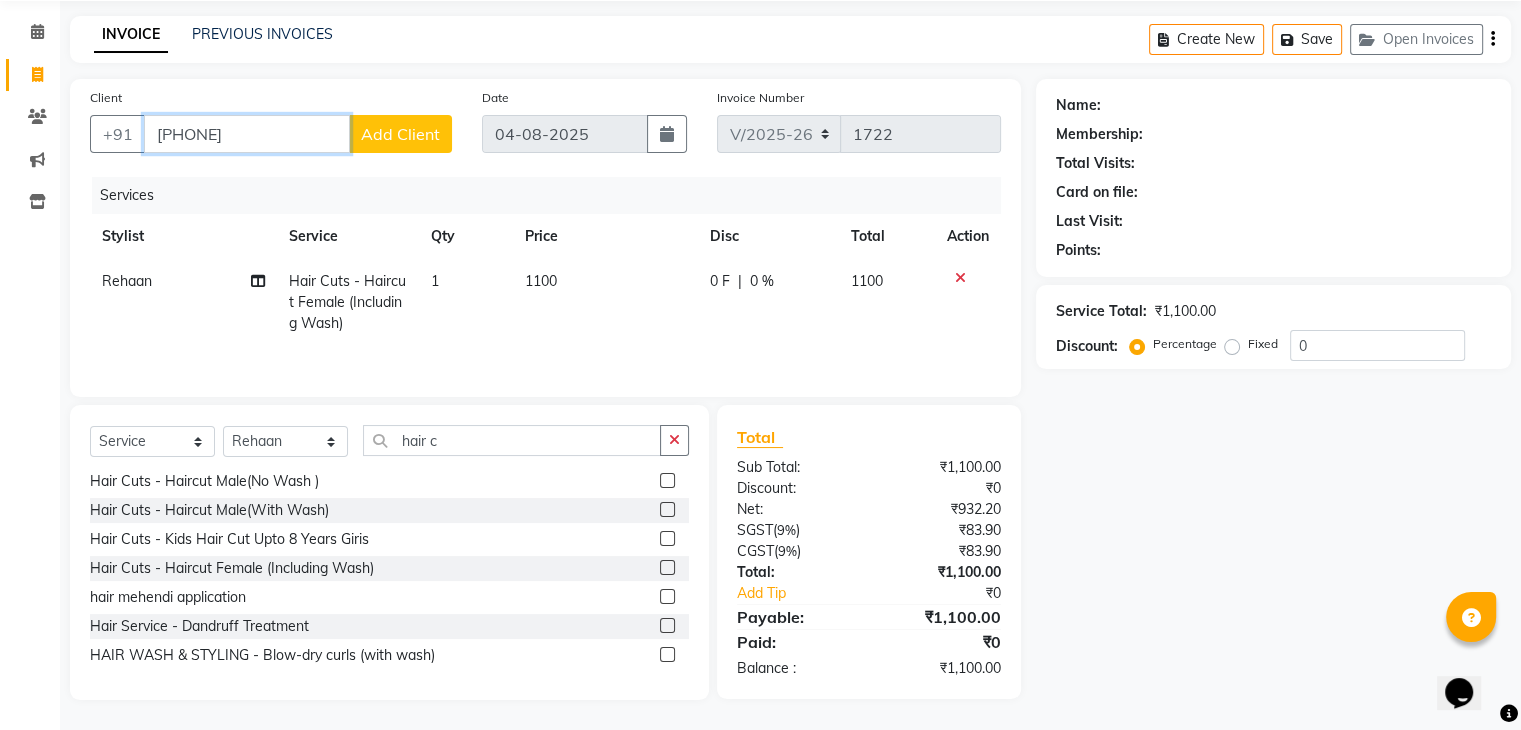 type on "[PHONE]" 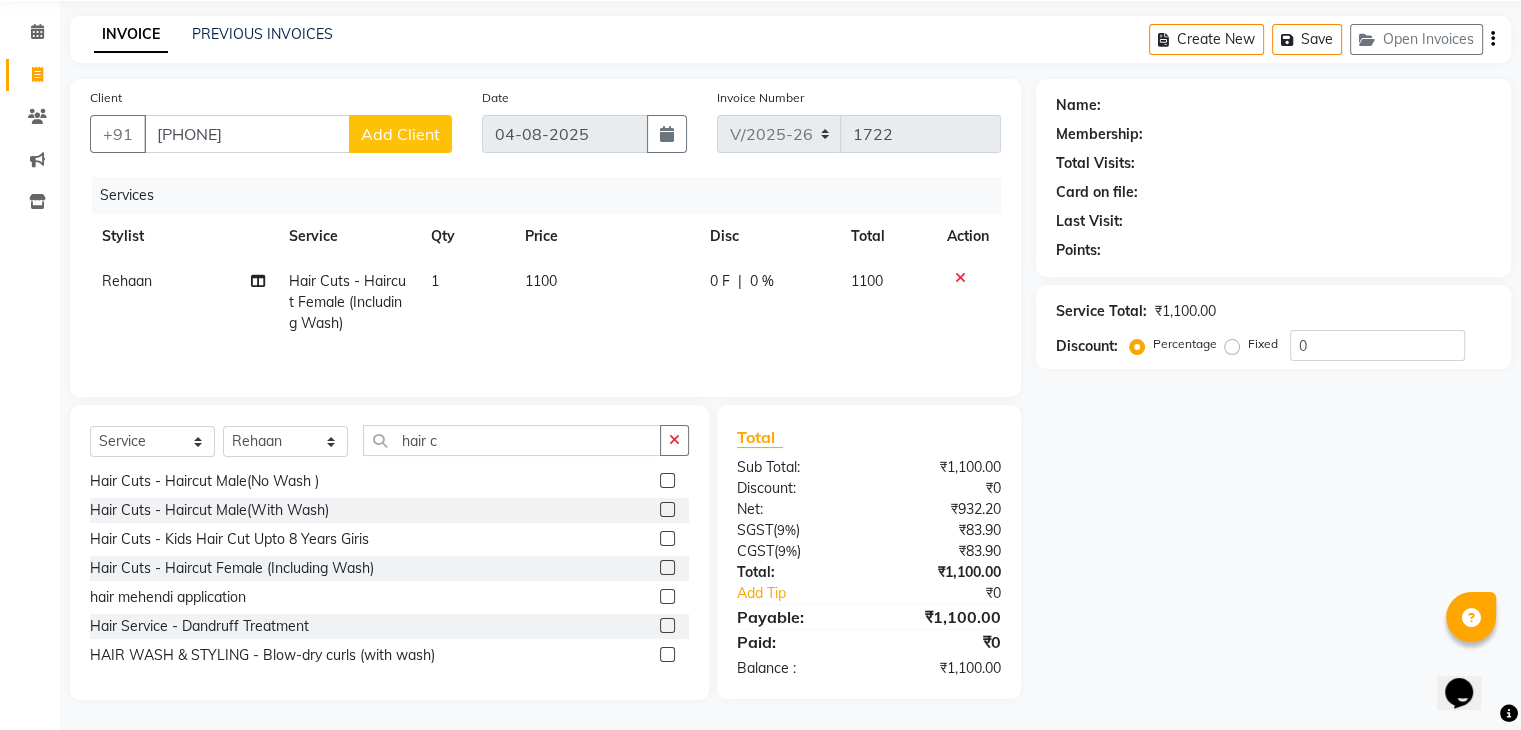 click on "Add Client" 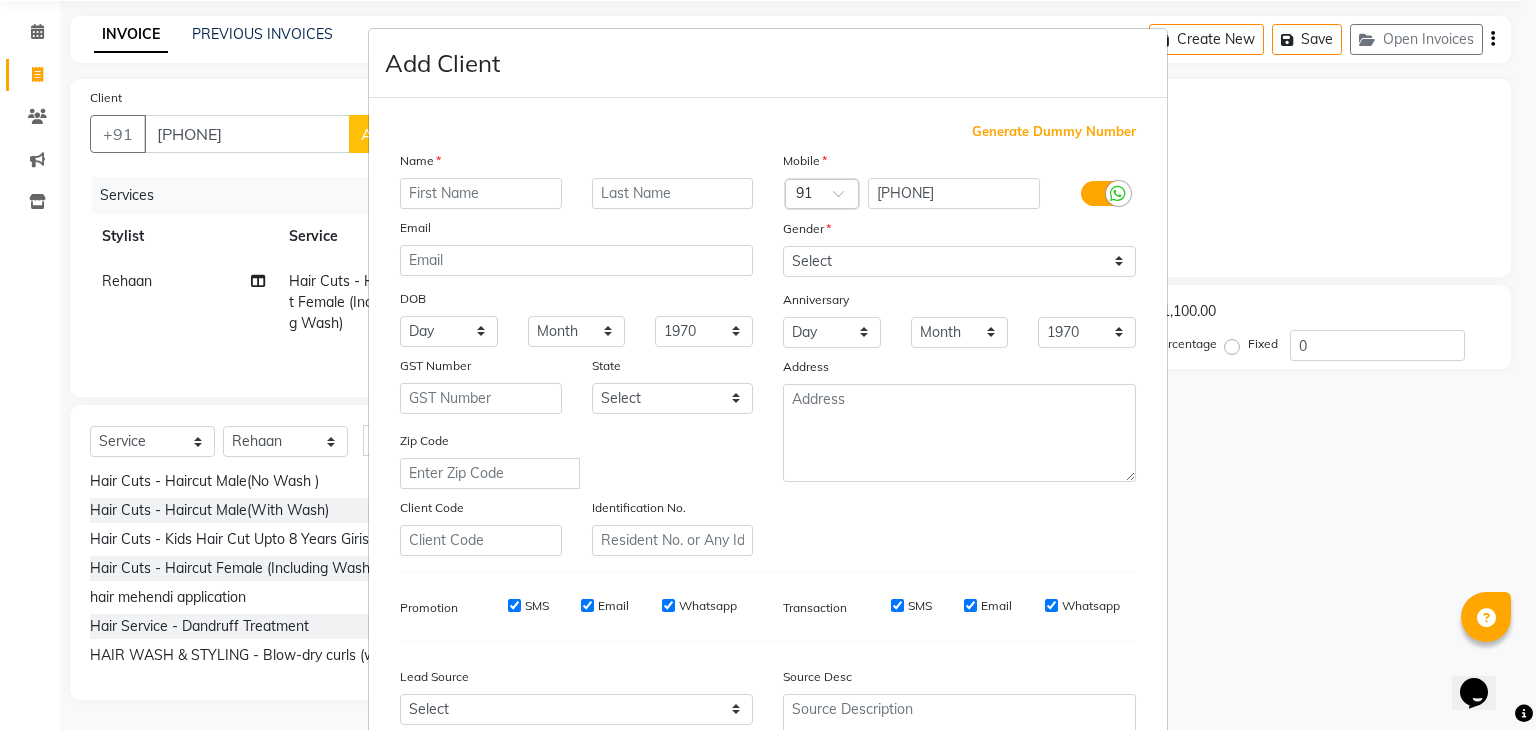 click at bounding box center [481, 193] 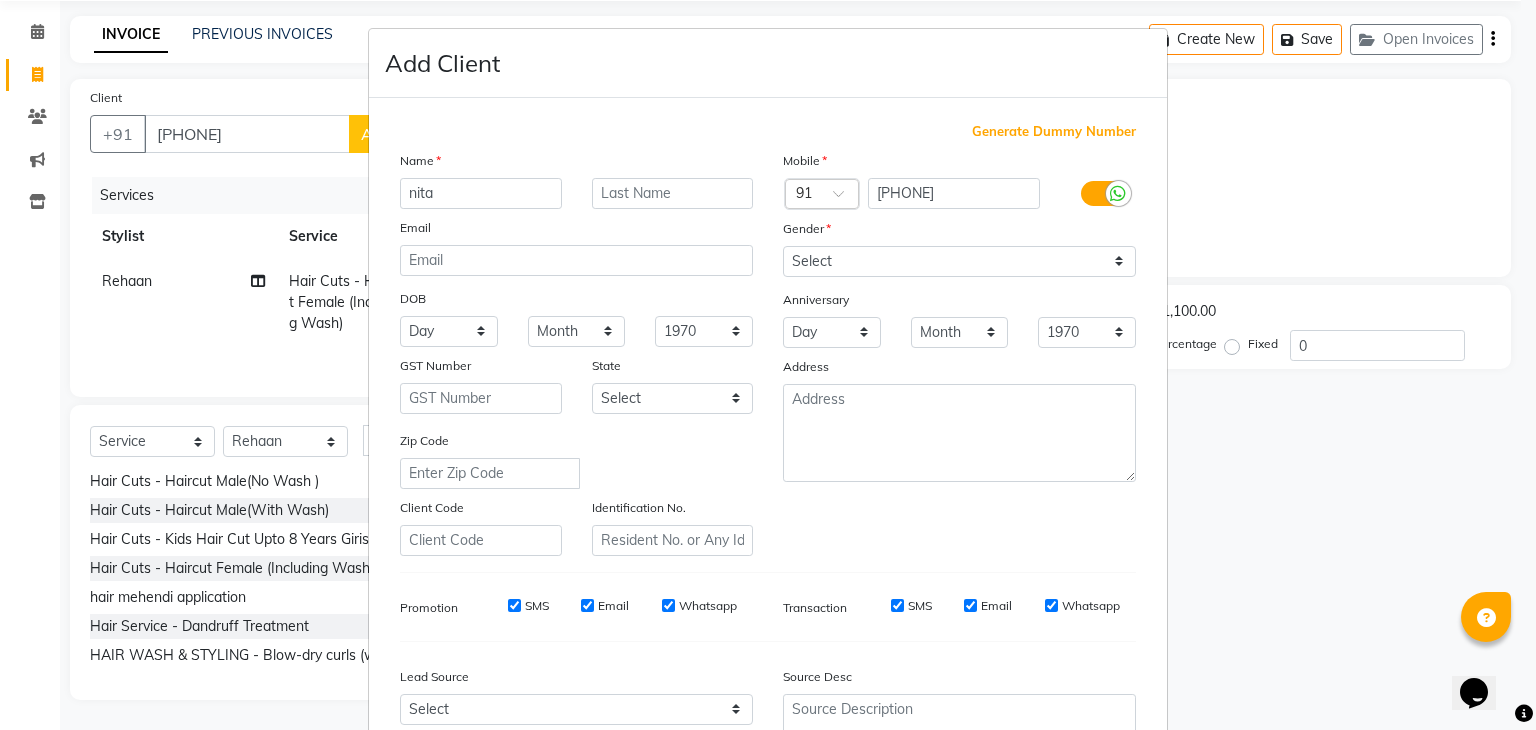type on "nita" 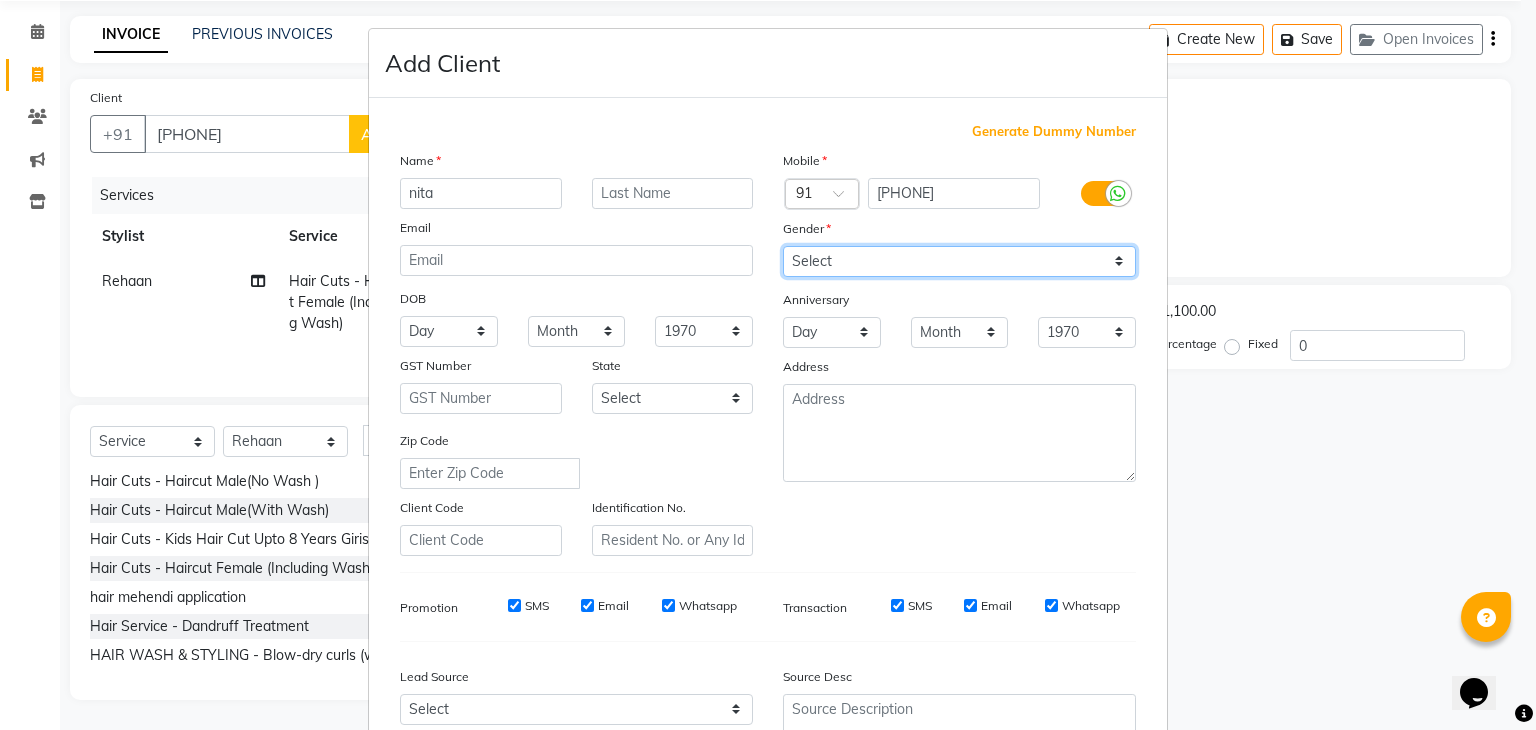 click on "Select Male Female Other Prefer Not To Say" at bounding box center [959, 261] 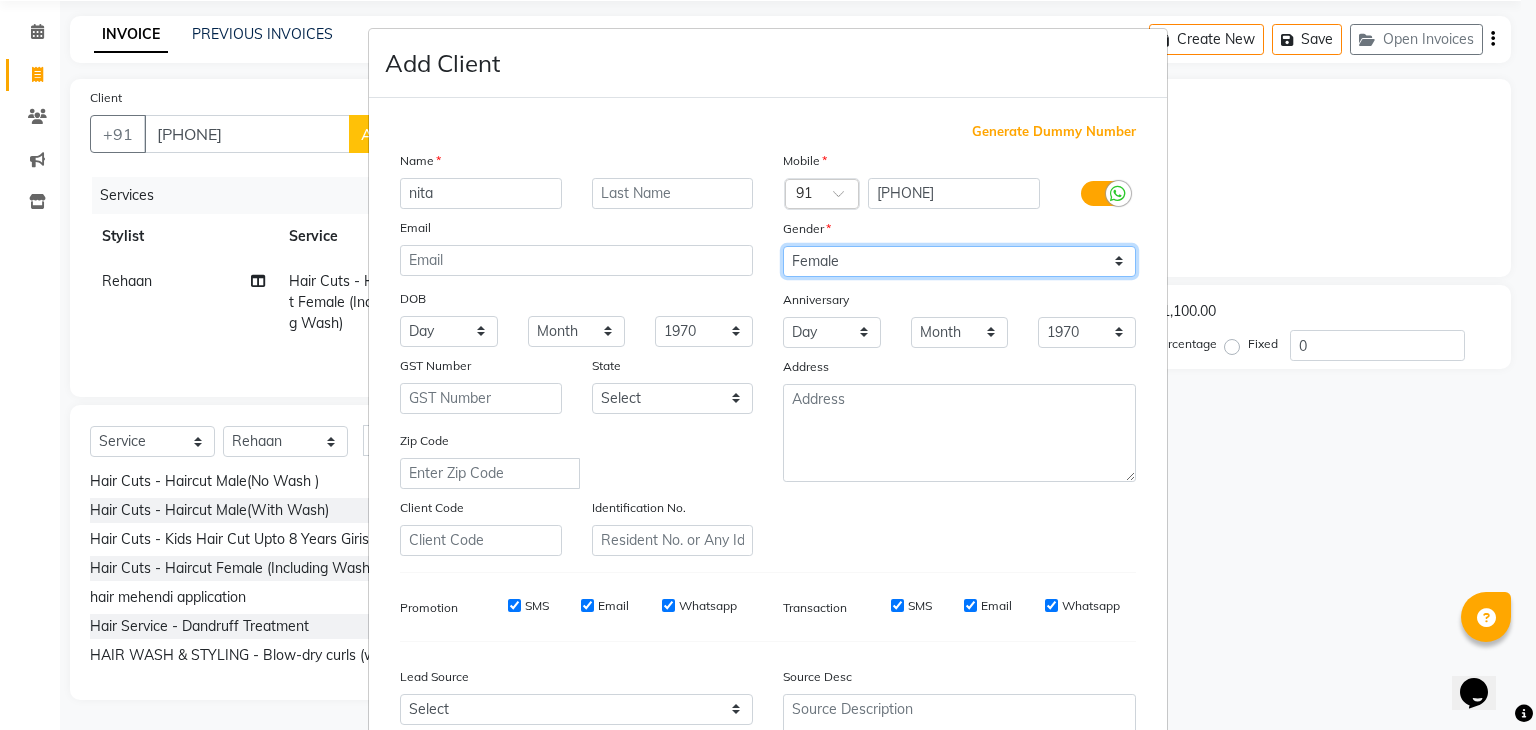 click on "Select Male Female Other Prefer Not To Say" at bounding box center [959, 261] 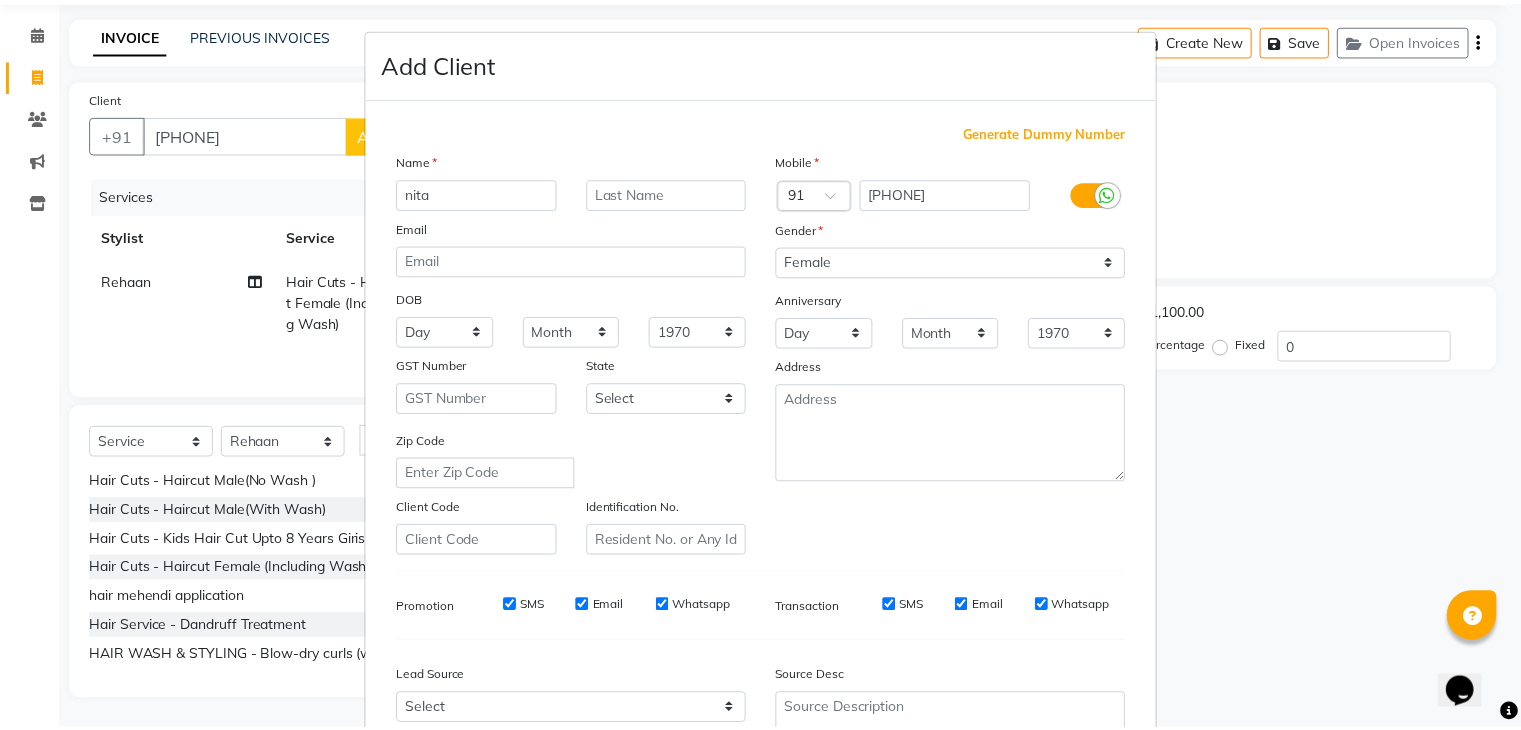 scroll, scrollTop: 203, scrollLeft: 0, axis: vertical 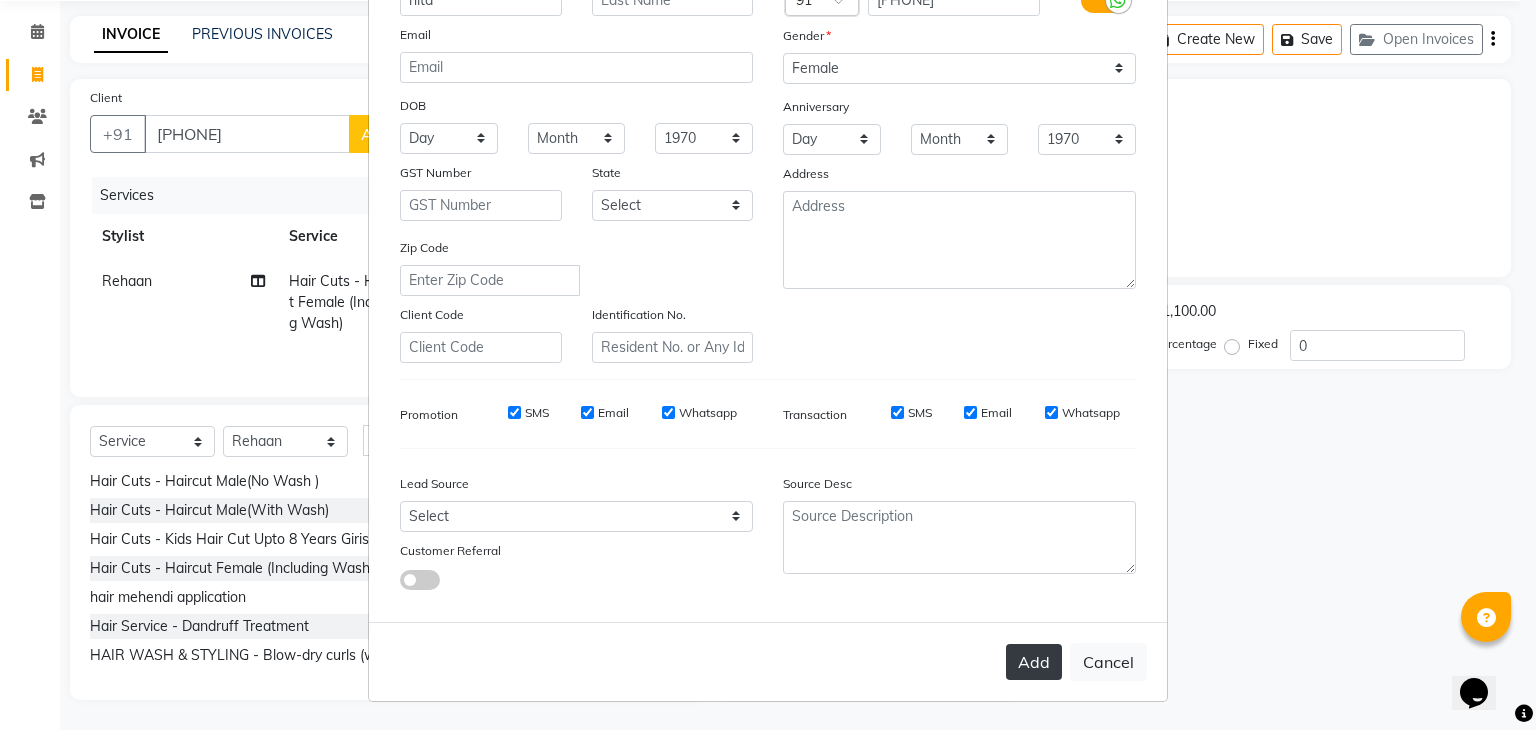 click on "Add" at bounding box center [1034, 662] 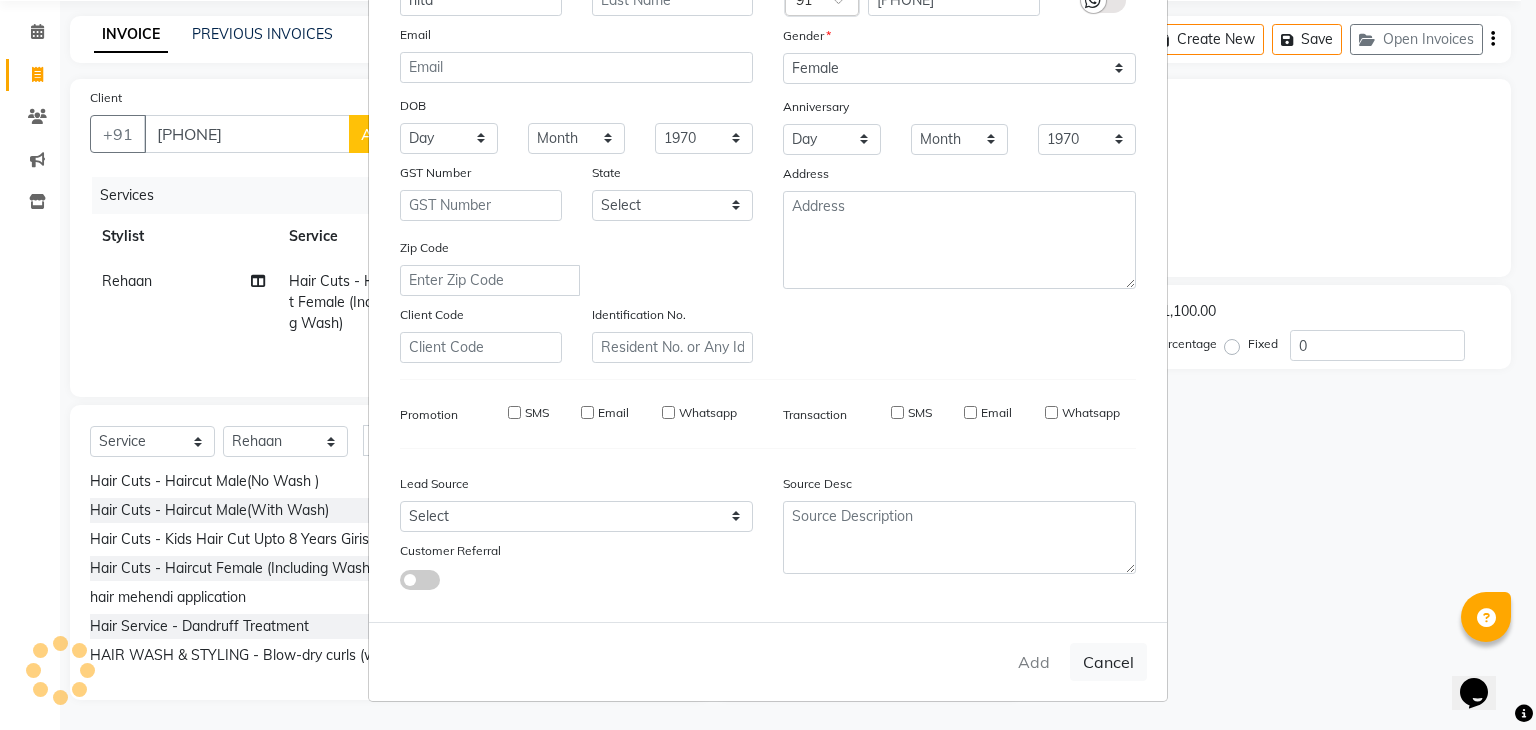 type on "98******61" 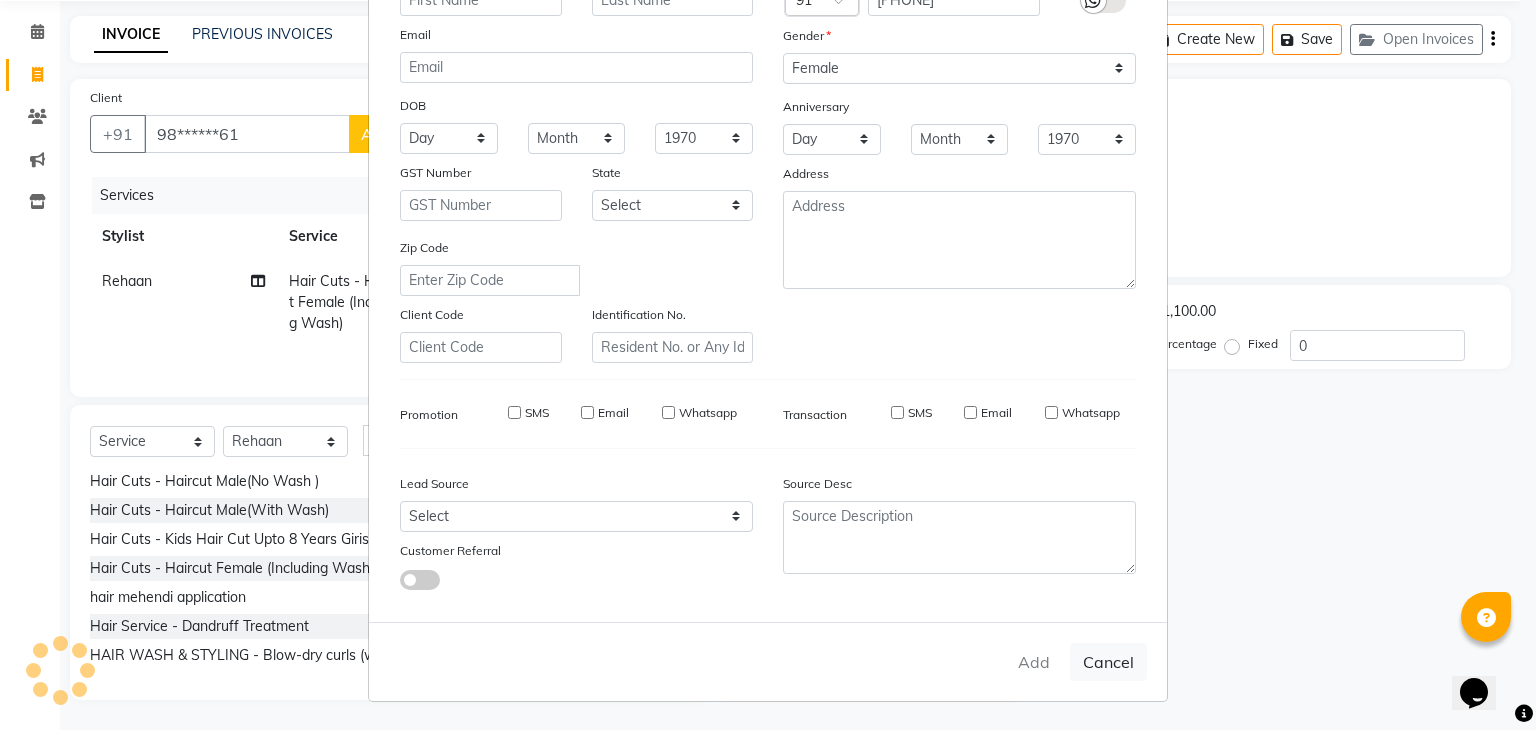 select 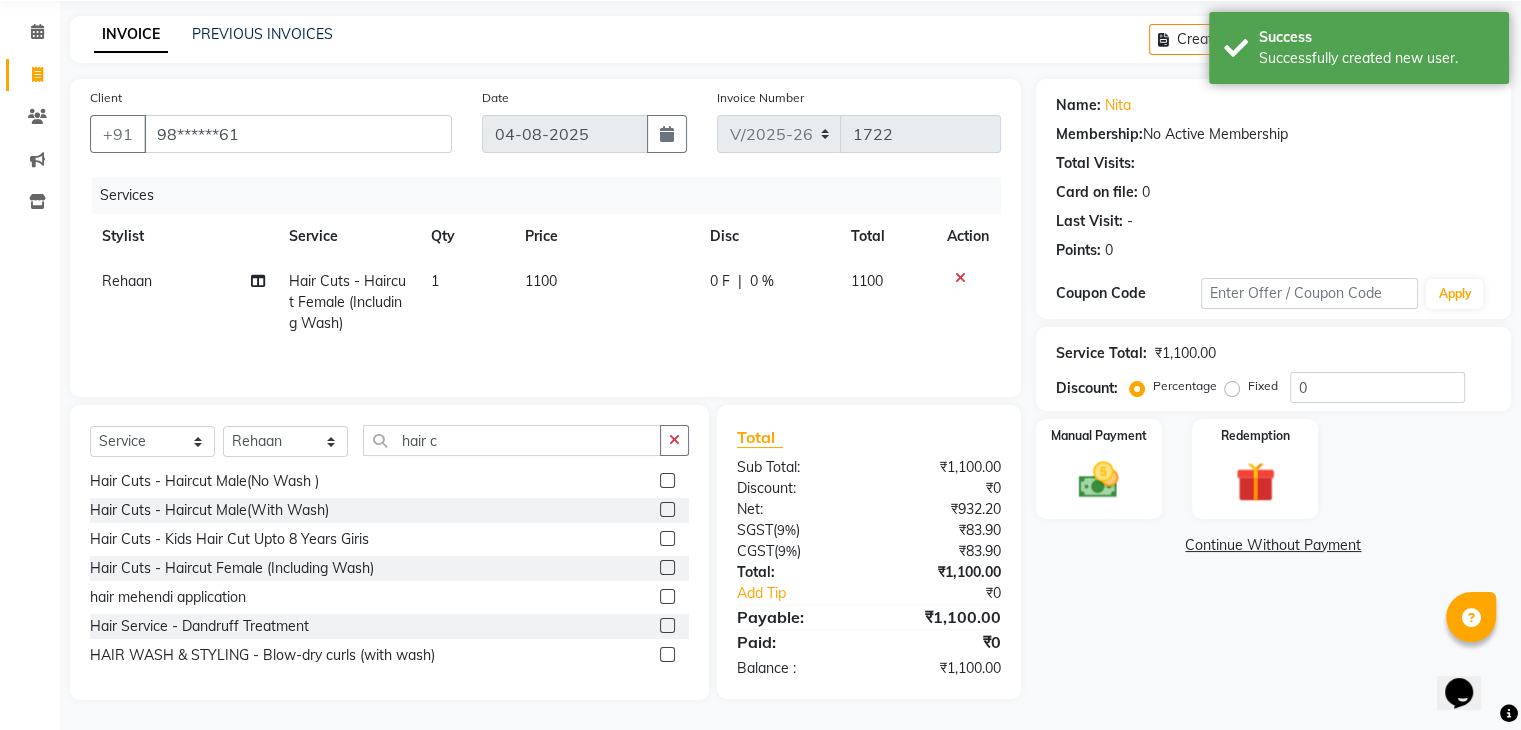 click on "0 F" 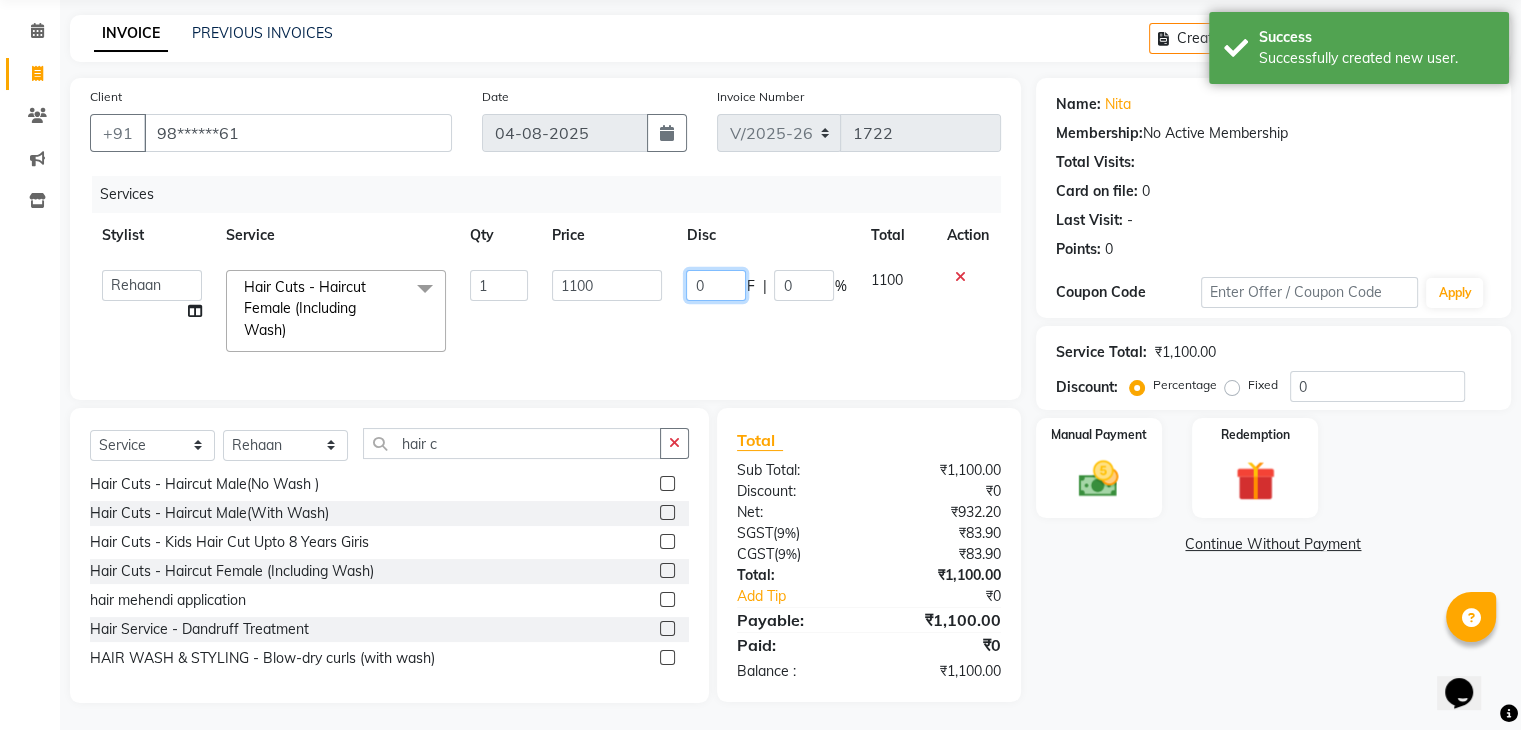 click on "0" 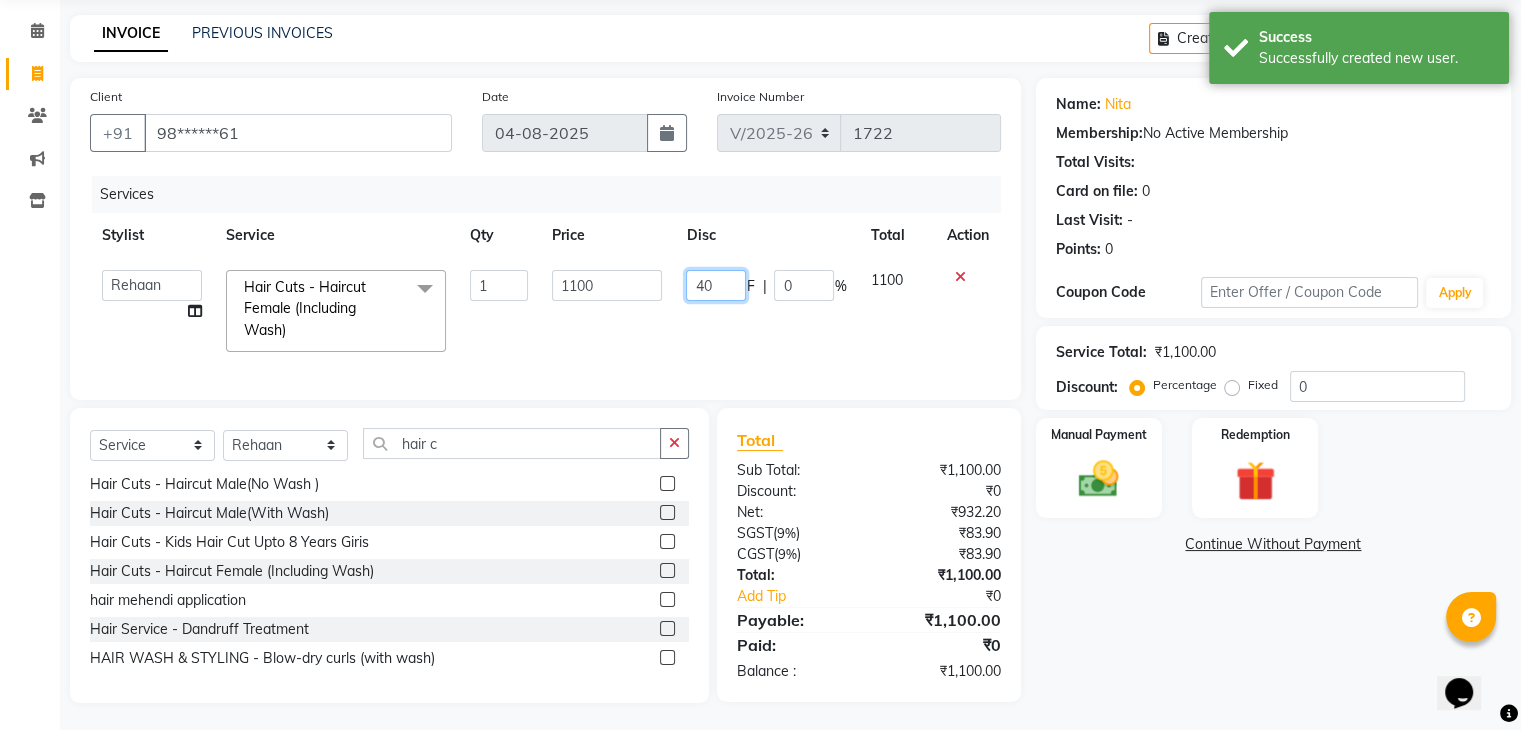 type on "400" 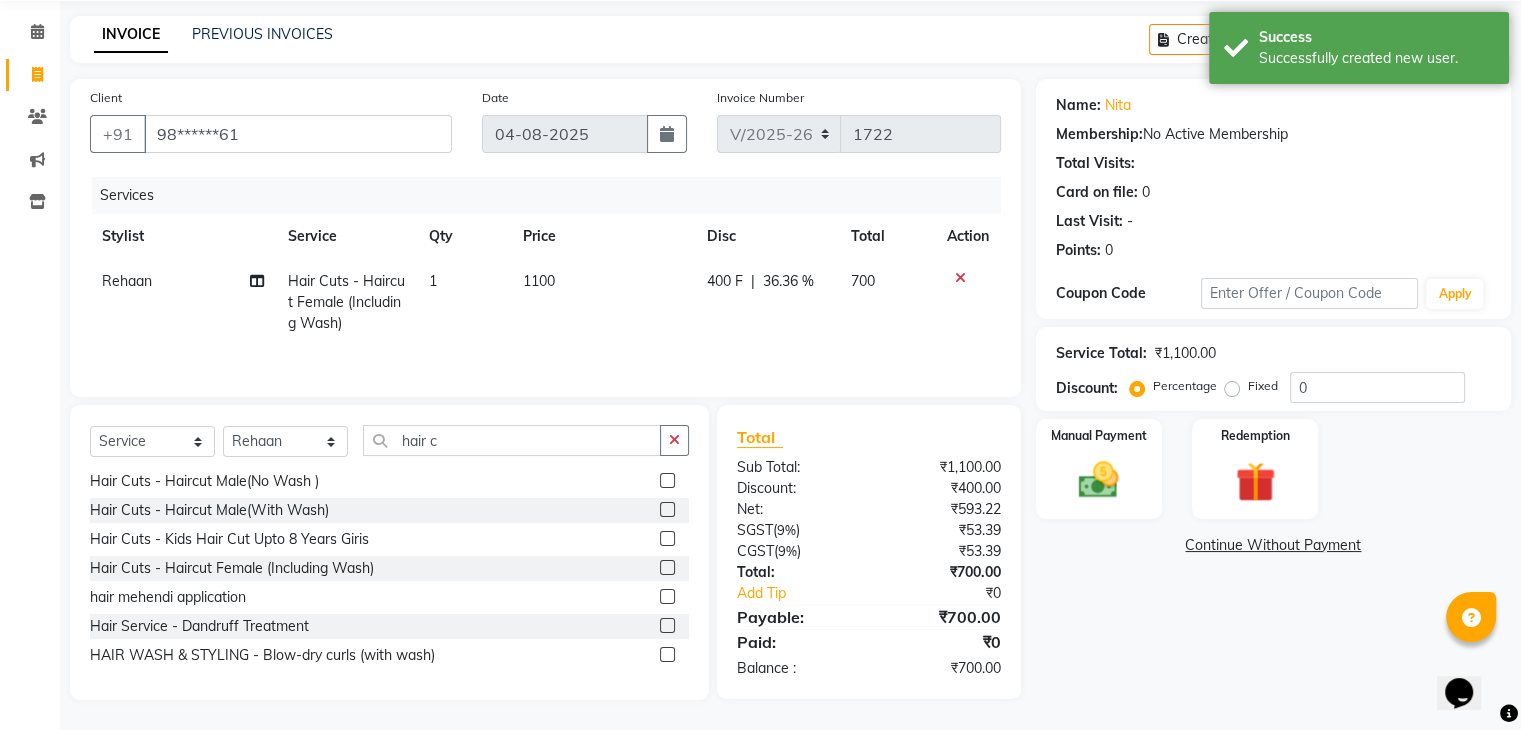 click on "Rehaan Hair Cuts - Haircut Female (Including Wash) 1 1100 400 F | 36.36 % 700" 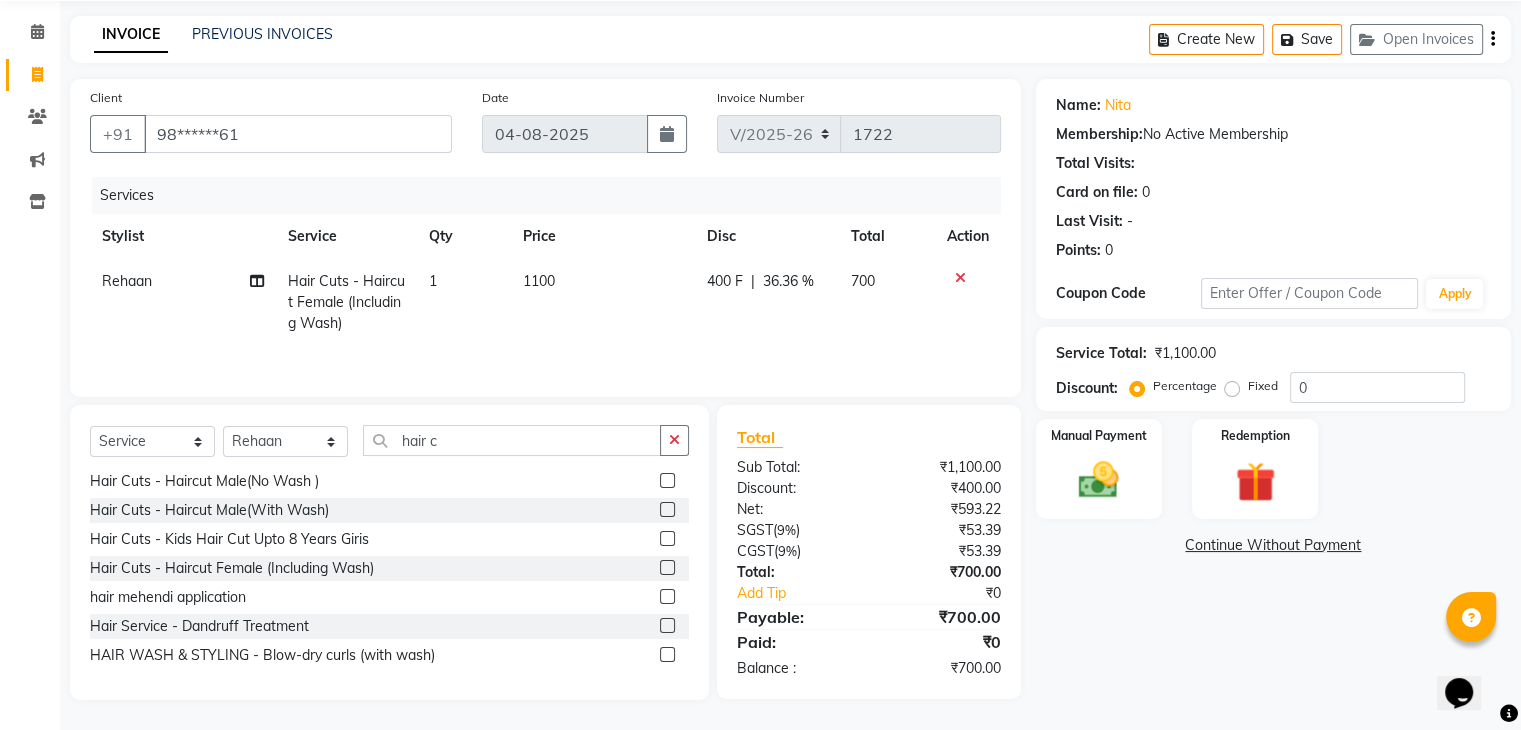 click on "400 F" 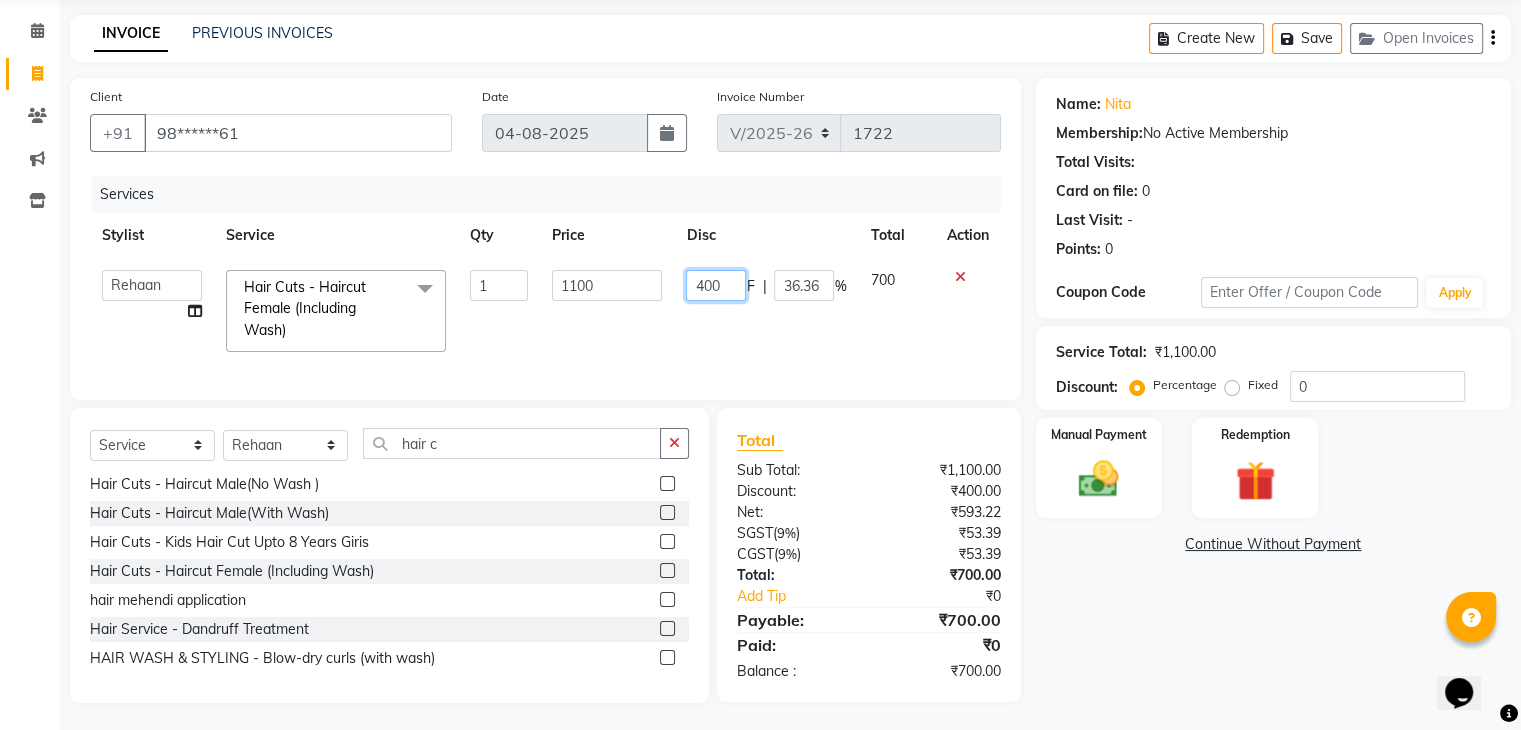 click on "400" 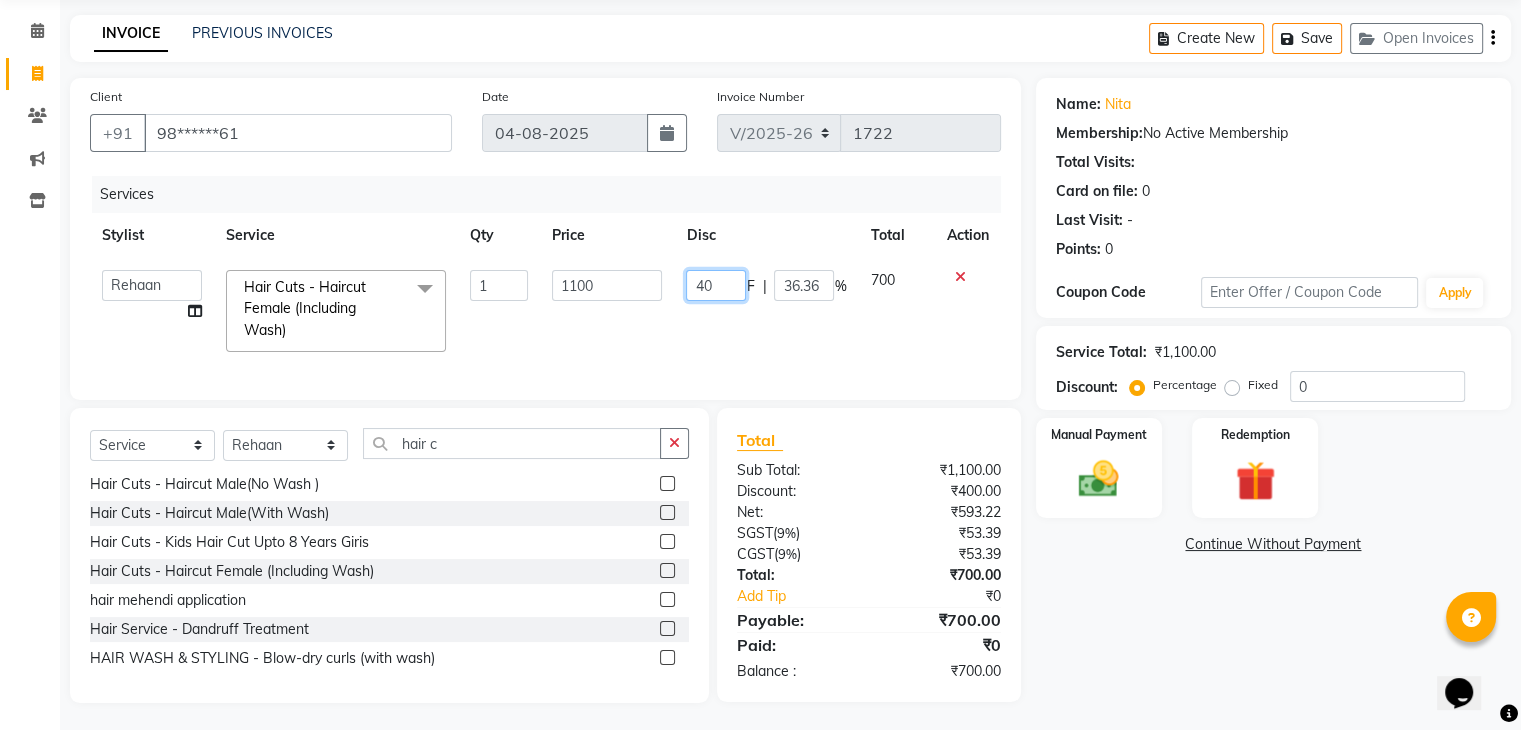 type on "4" 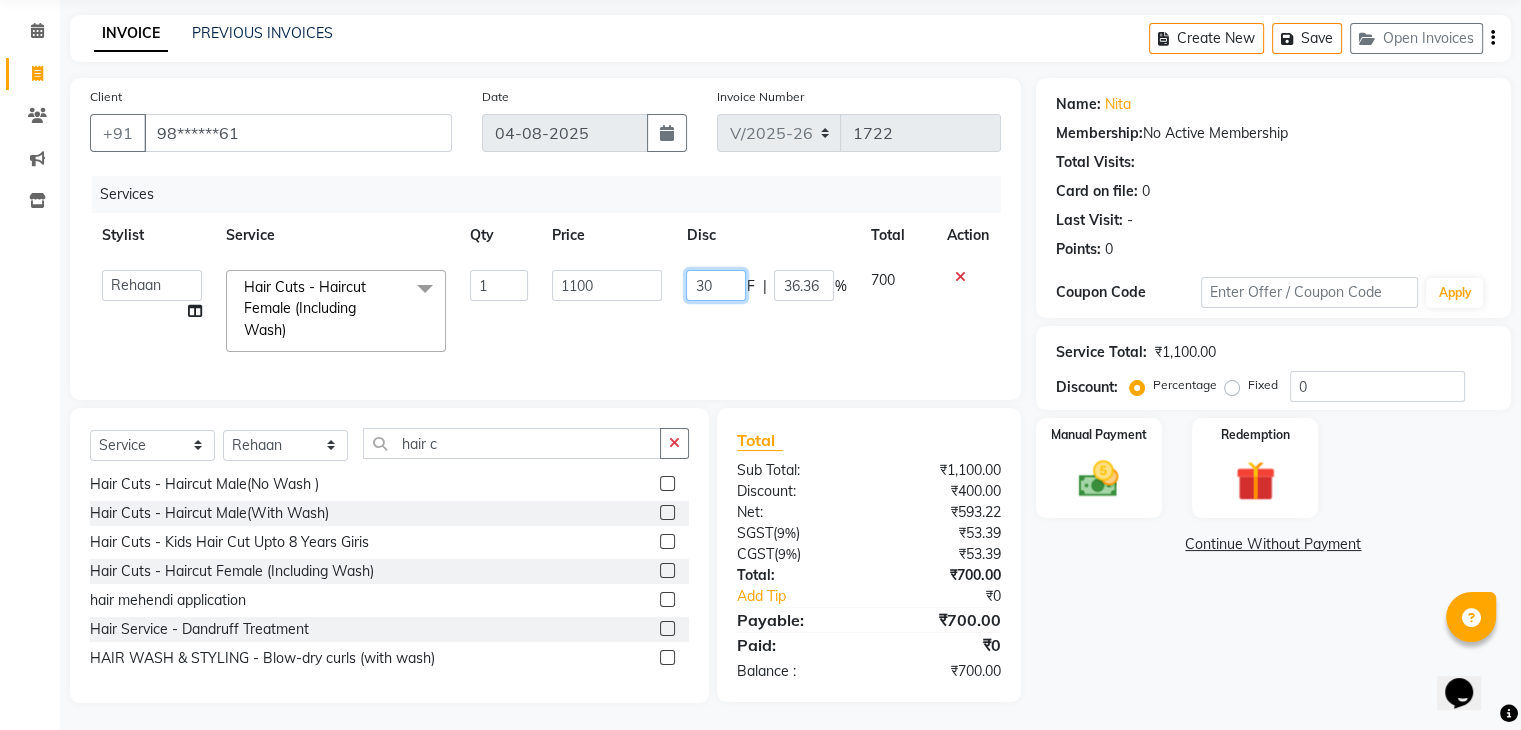 type on "300" 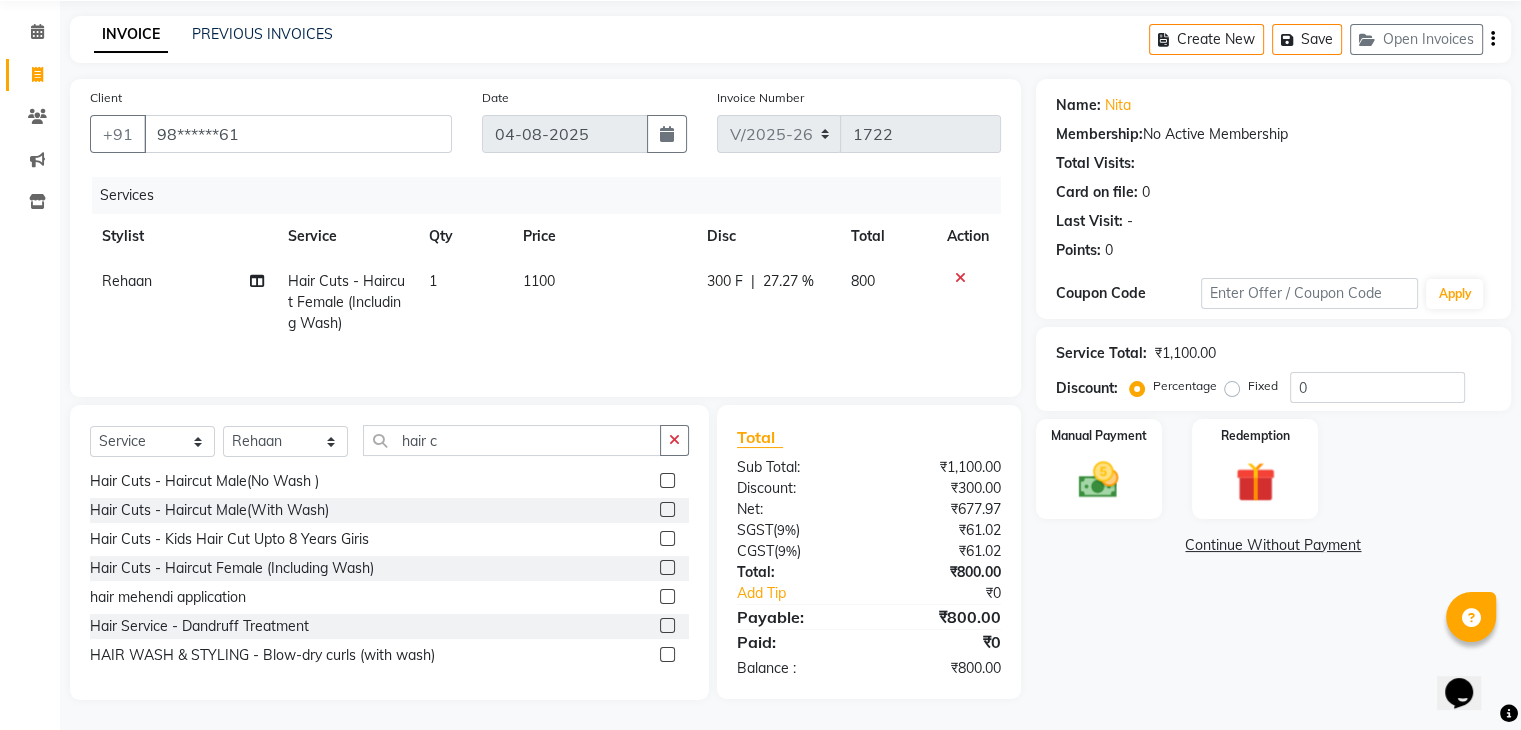 click on "300 F | 27.27 %" 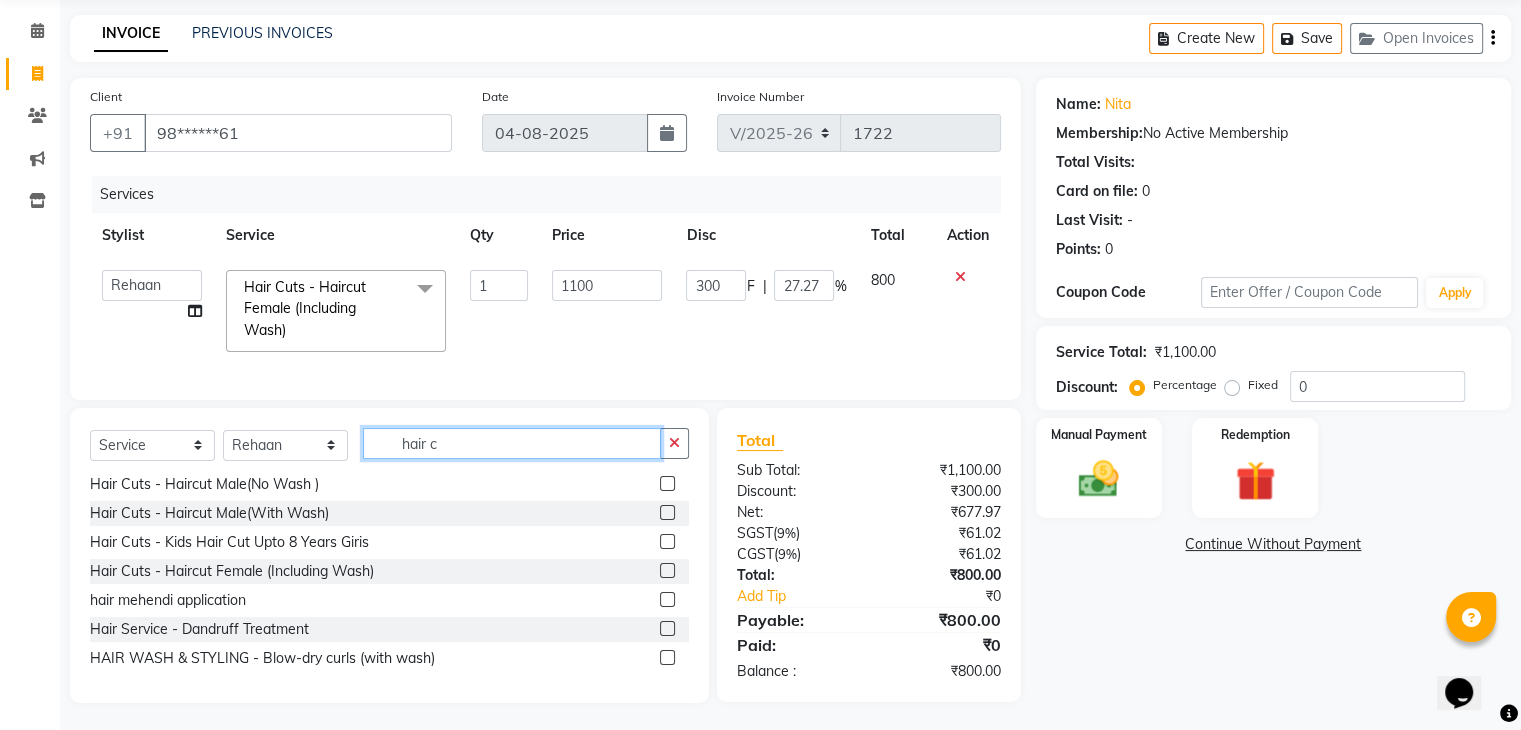 click on "hair c" 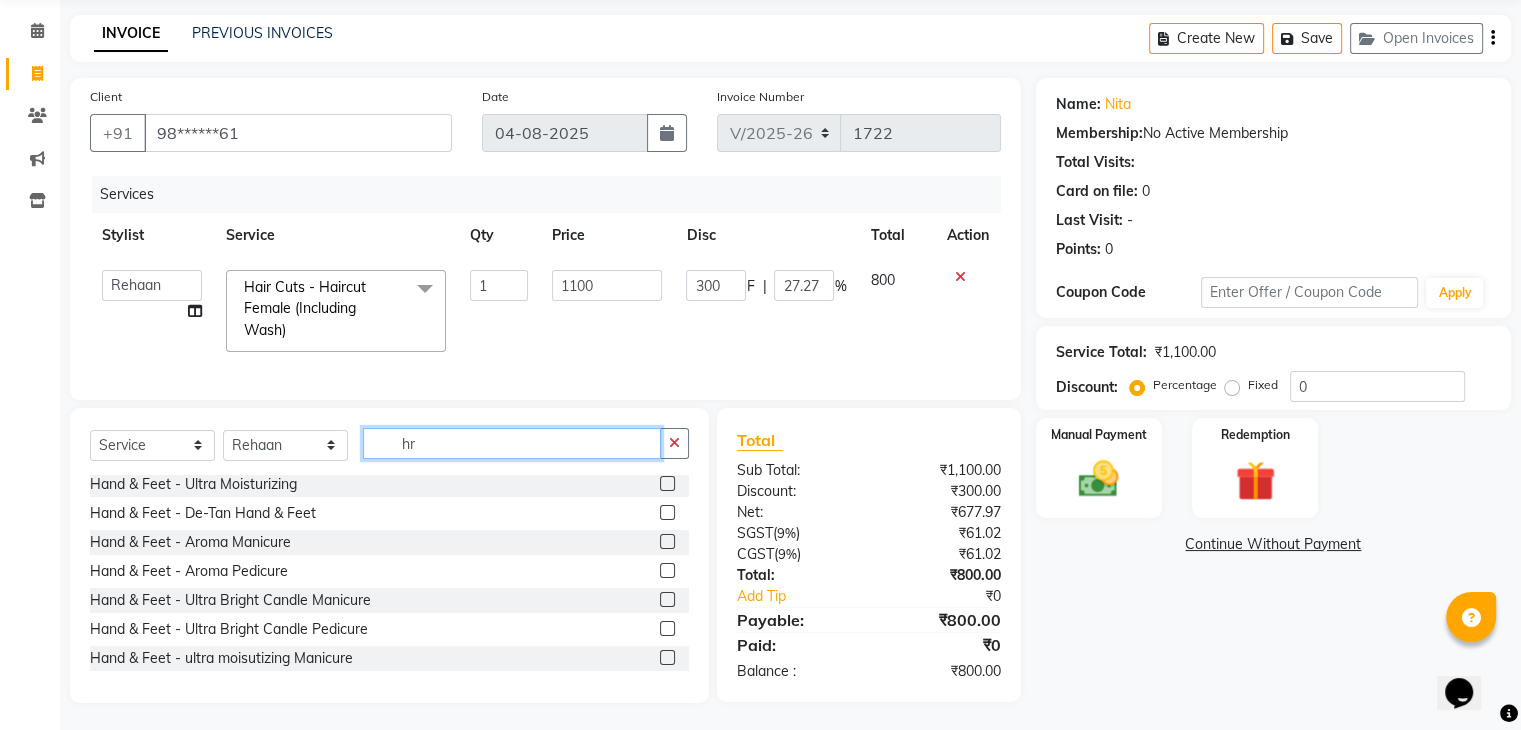 scroll, scrollTop: 0, scrollLeft: 0, axis: both 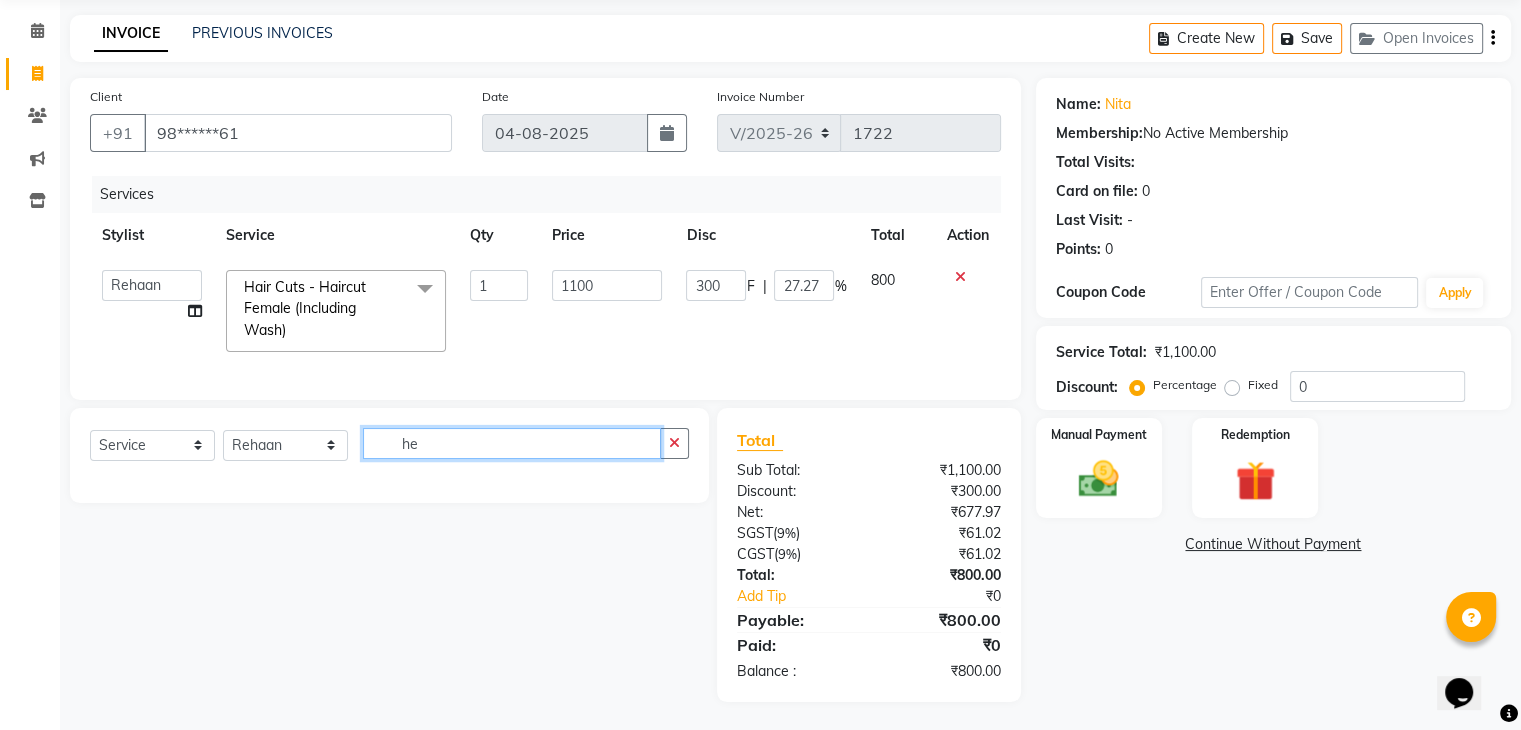 type on "h" 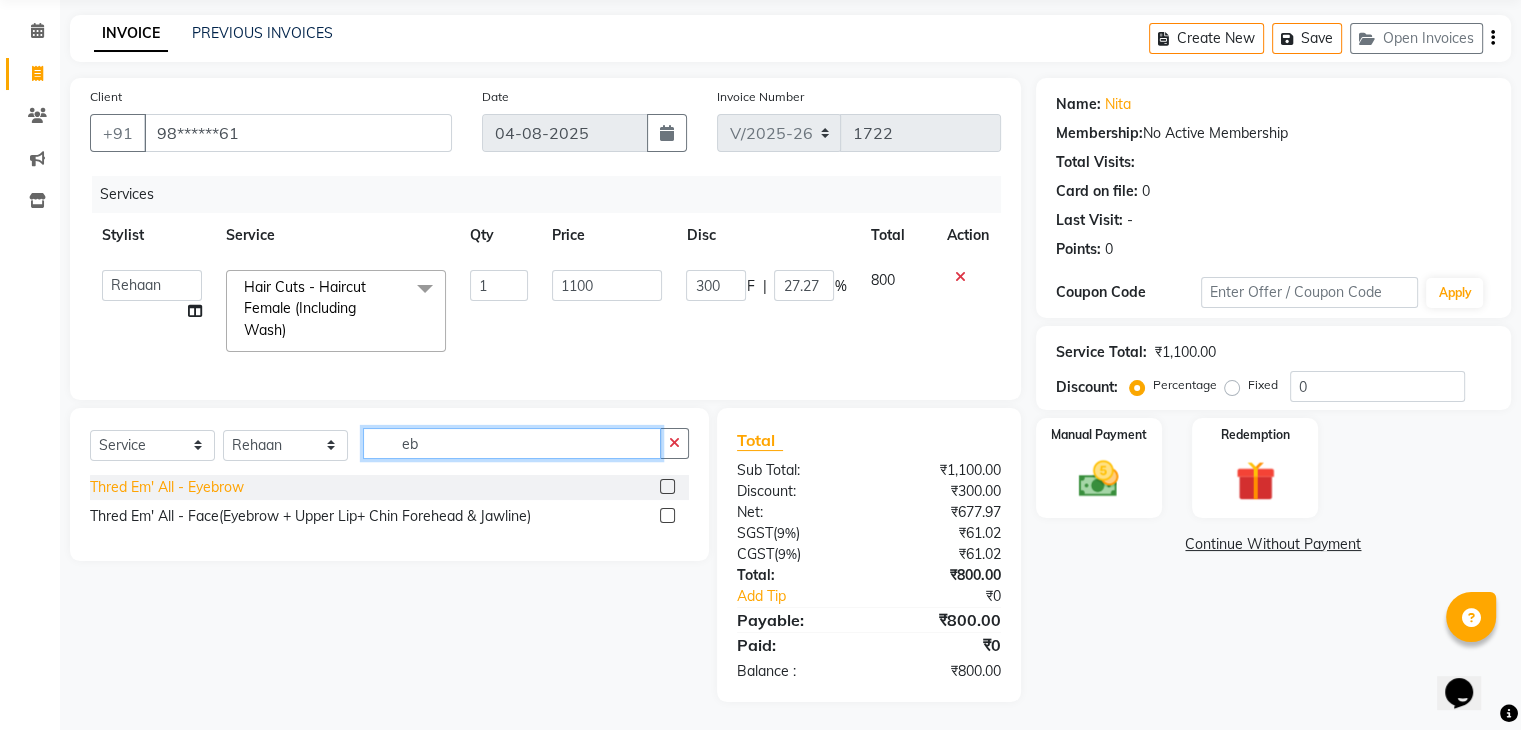 type on "eb" 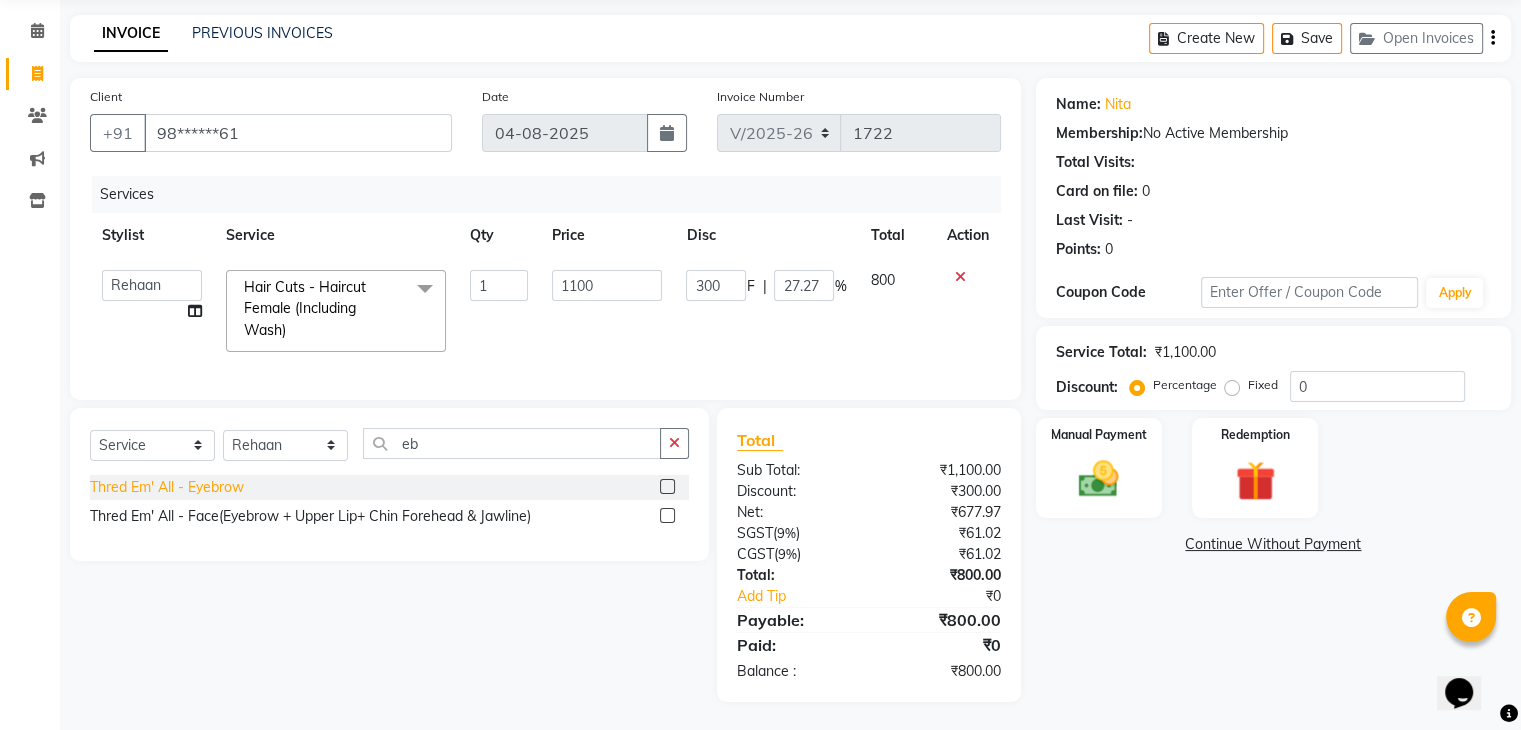 click on "Thred Em' All - Eyebrow" 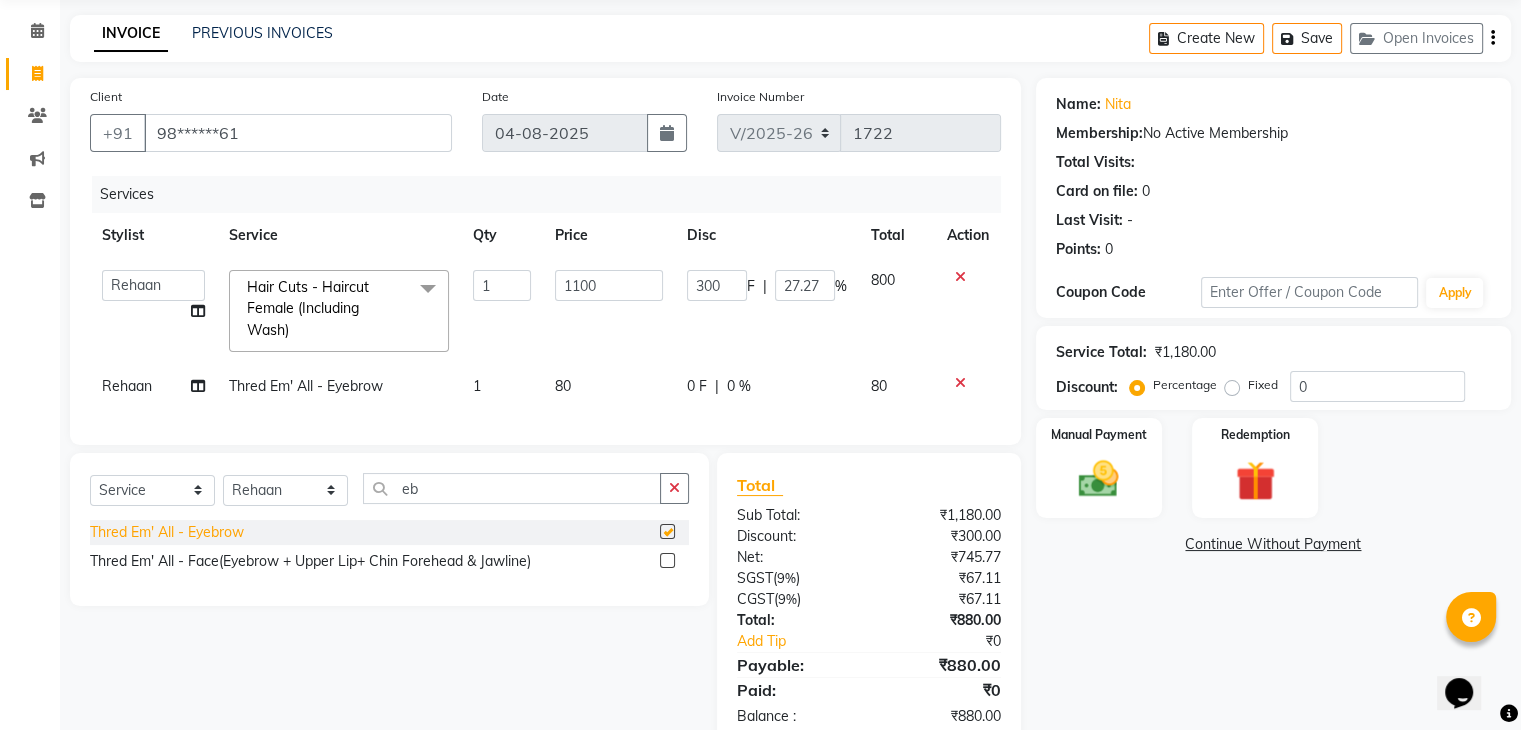 checkbox on "false" 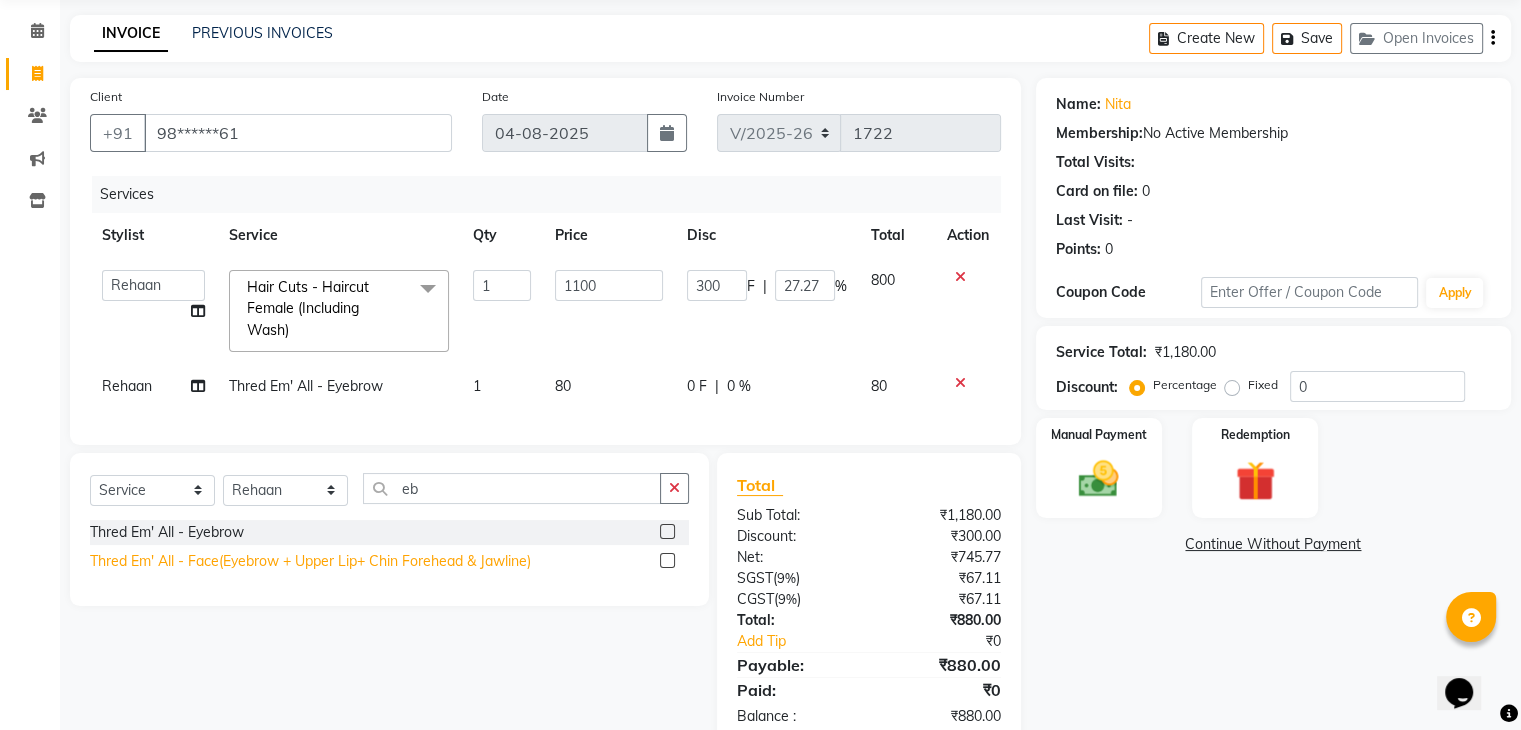 click on "Thred Em' All - Face(Eyebrow + Upper Lip+ Chin Forehead & Jawline)" 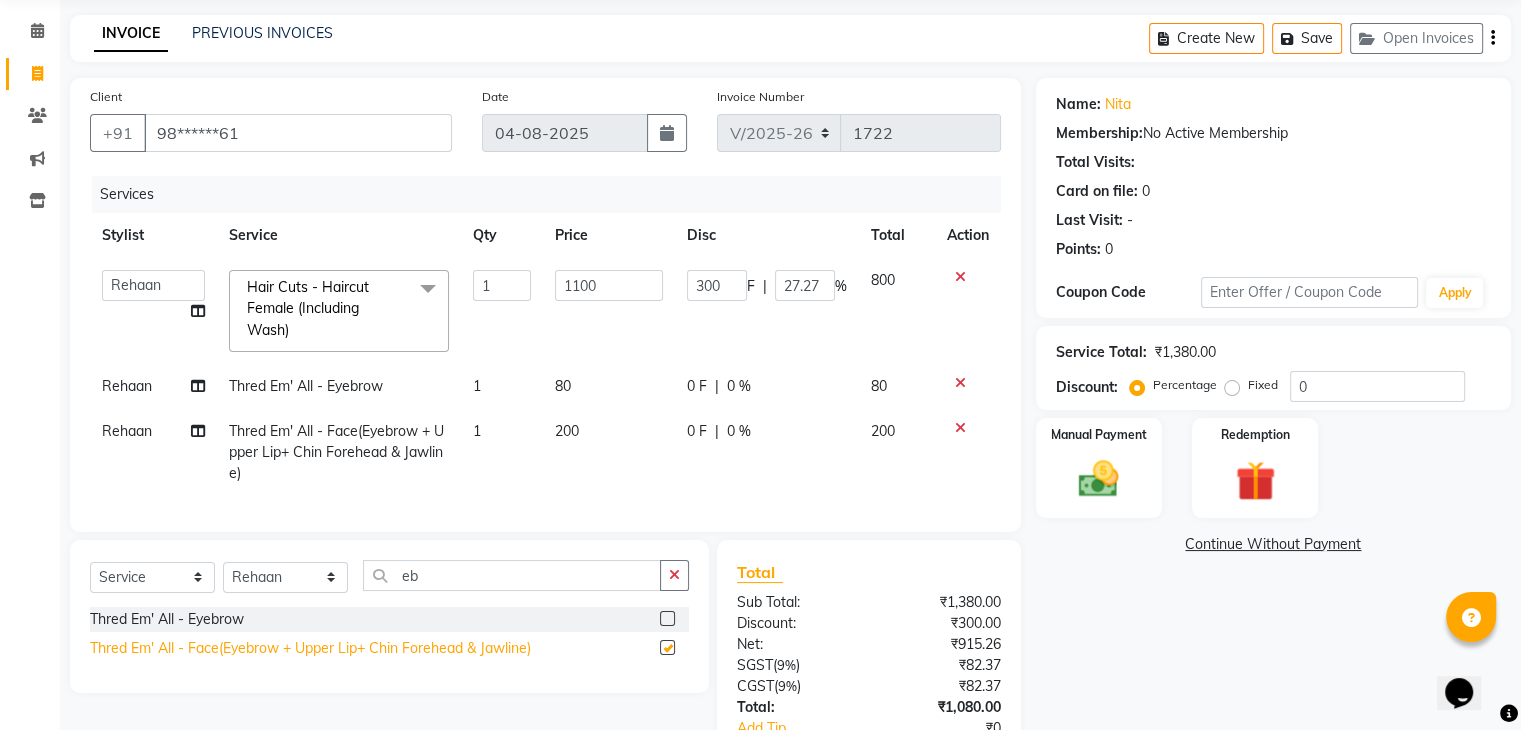 checkbox on "false" 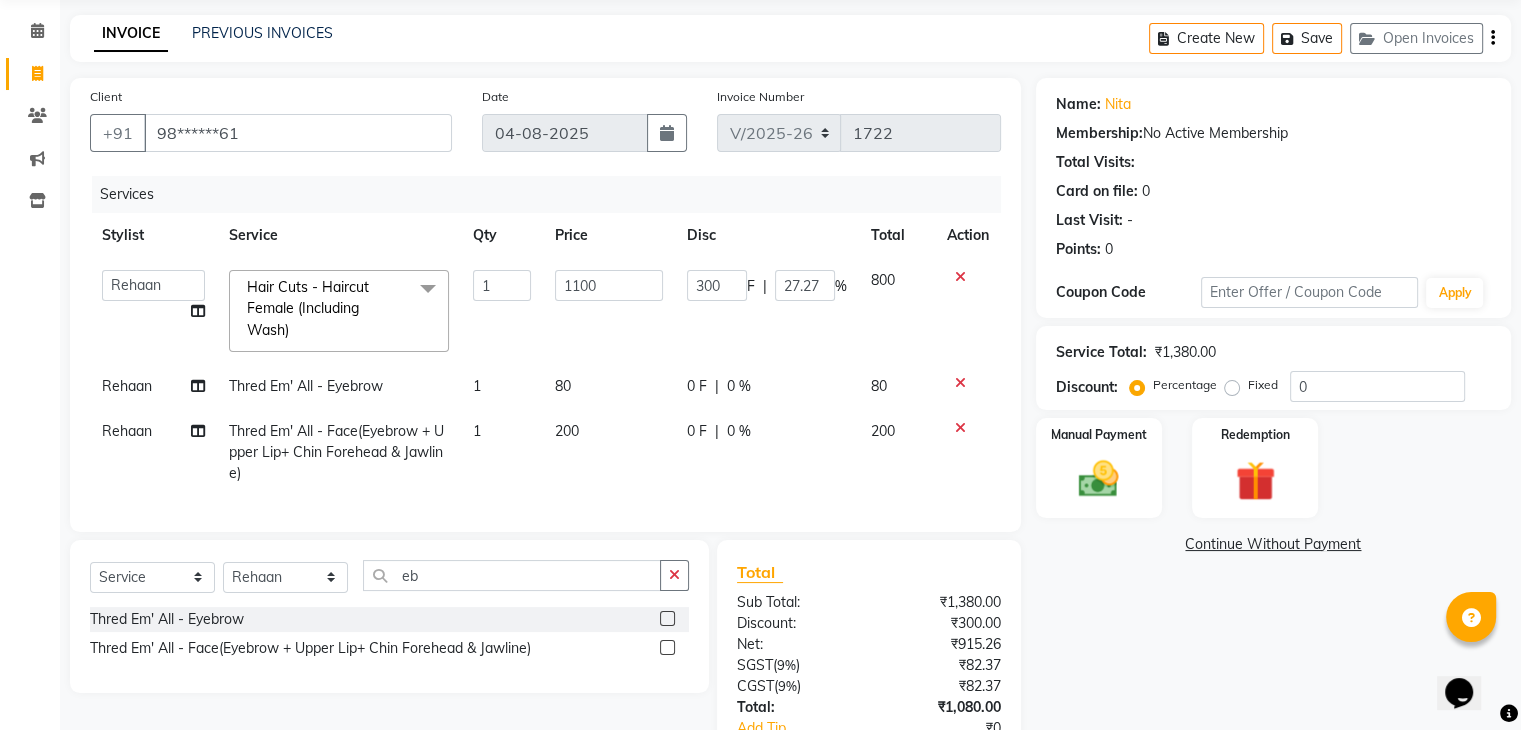 click 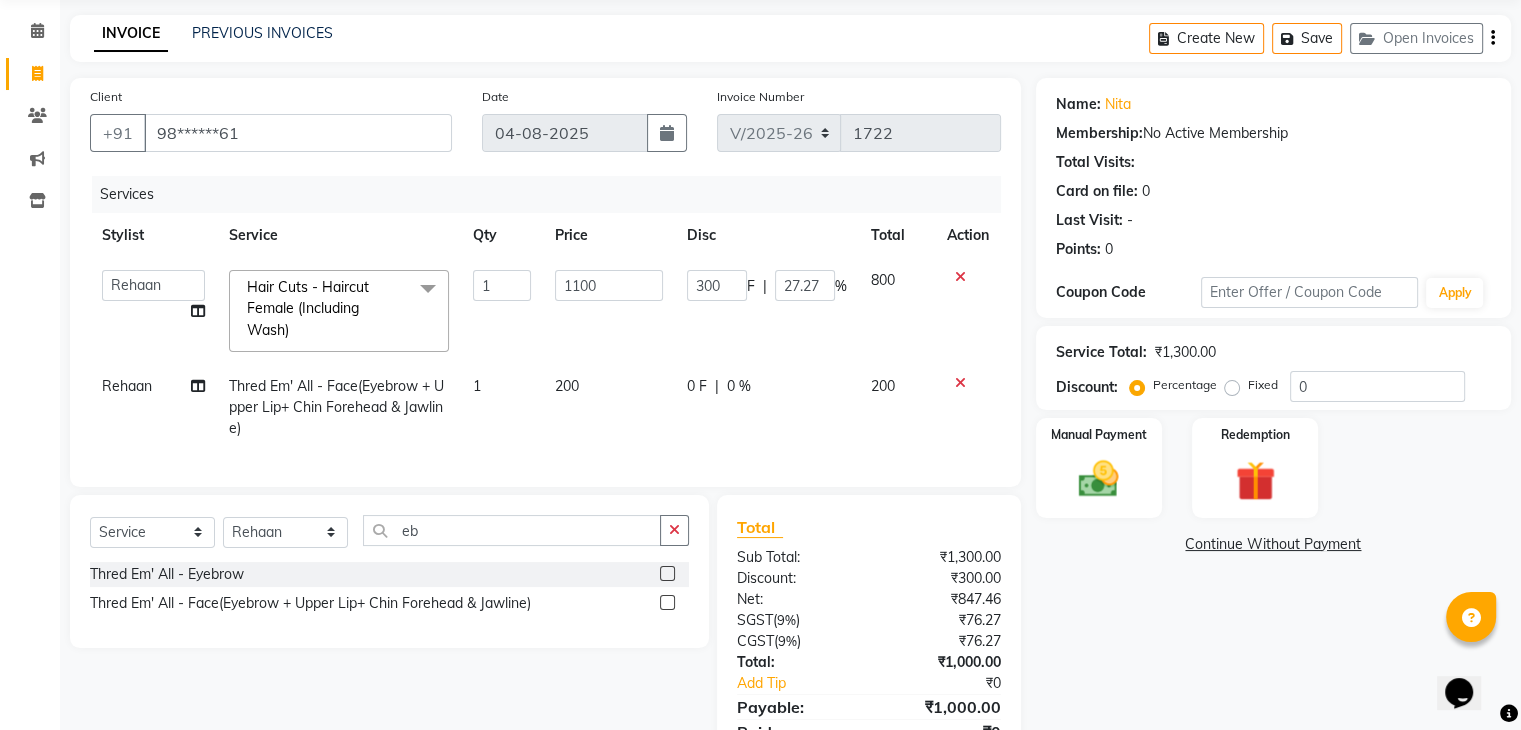 click on "0 F" 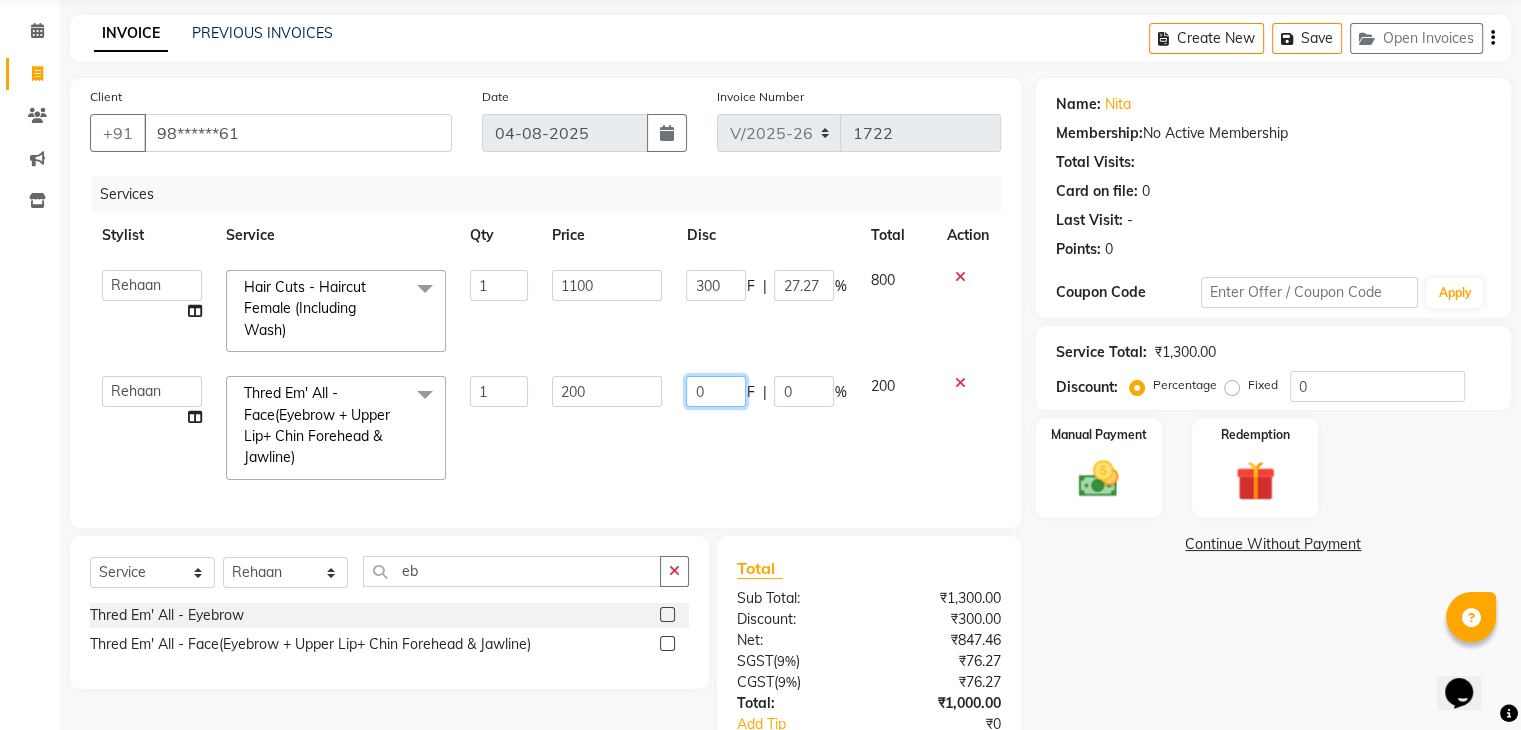 click on "0" 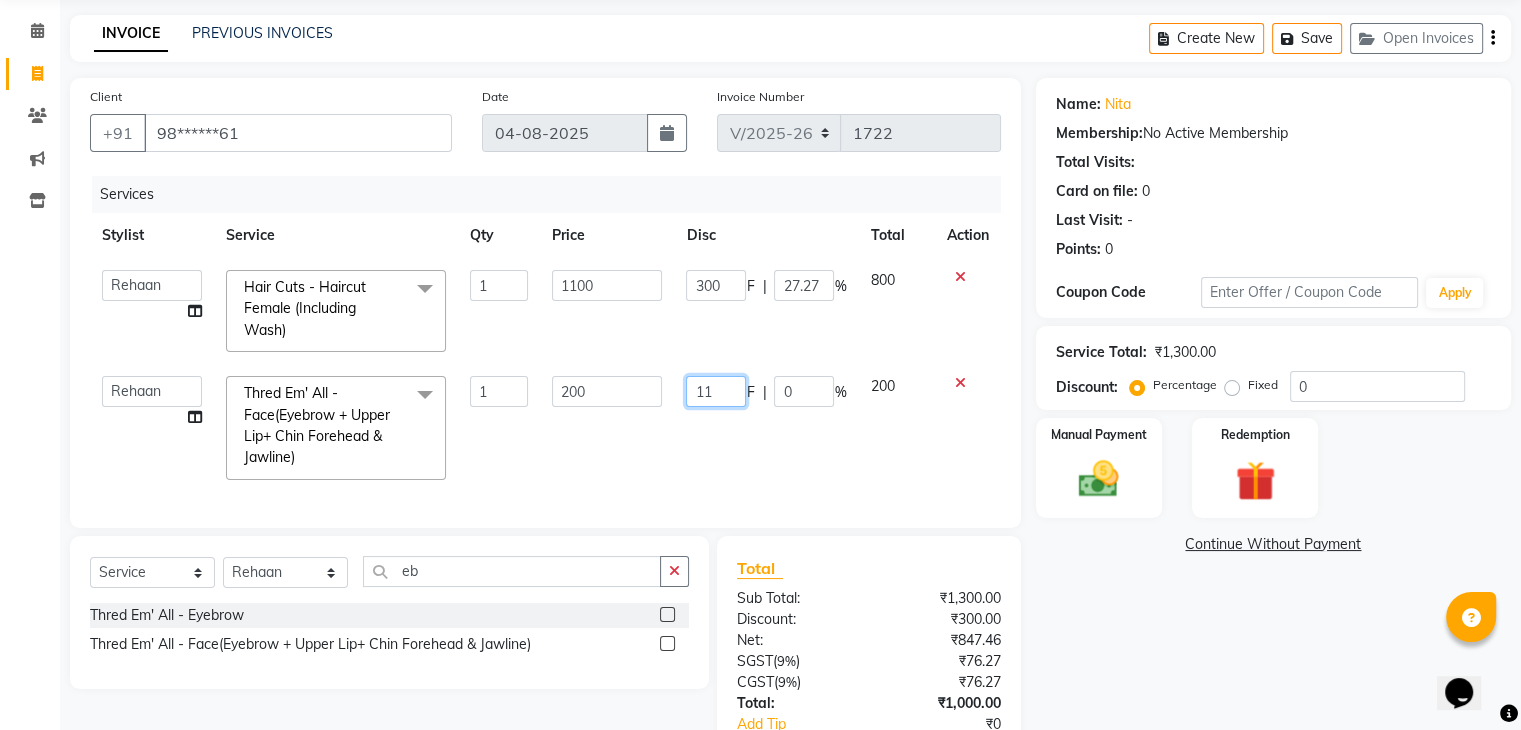 type on "110" 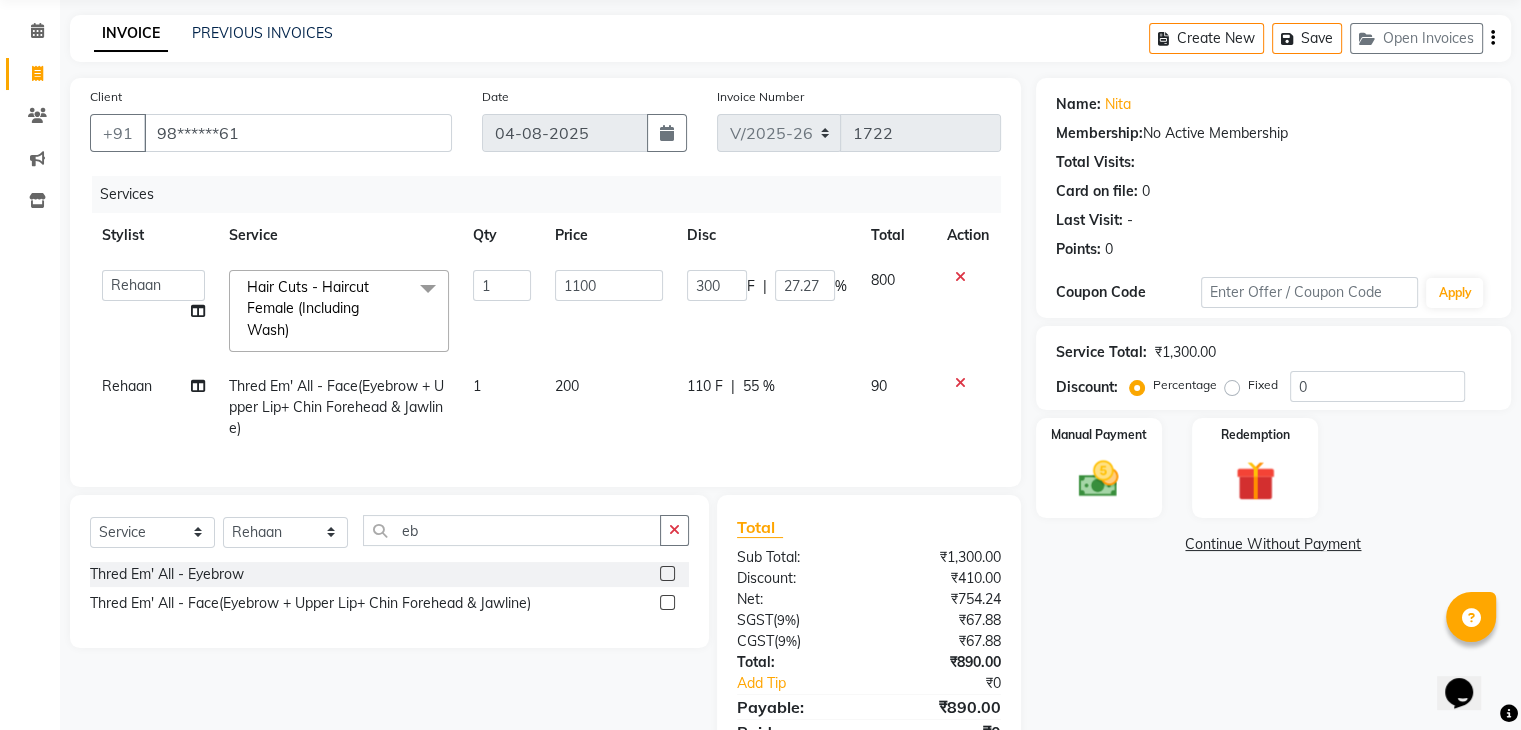 click on "Services Stylist Service Qty Price Disc Total Action  [FIRST]   [LAST]    [LAST]    [LAST]    [LAST]    [LAST]    [LAST]    [LAST]    Hair Cuts - Haircut Female (Including Wash)  x Hair Wash & Styling - Hair Wash & Dry (Female) Hair Wash & Styling - Ironing Hair Wash & Styling - Tongs Hair Wash & Styling - Hair Wash & Dry (Male) Hair Wash & Styling - Upto Shoulder1 Hair Wash & Styling - Below Shoulder2 Hair Wash & Styling - Upto Shoulder 4 Hair Wash & Styling - Upto Waist Hair Wash & Styling - Paddle Brush Blow-Dry (With Wash). Hair Wash & Styling - Blow-Dry Curis (With Wash) Hair Wash & Styling - Below Shoulder Hair Wash & Styling - Upto Shoulder Hair Wash & Styling - Upto Waist2 Hair Wash & Styling - Below Shoulder 1 Hair Wash & Styling - Upto Waist 1 Hair Triming Women chest trimming Colour Women - Global Colour Women - High-Light Colour Women-Balayage Colour Women - Root Touch Up (1 Inch) Colour Women - Root Touch Up (No Ammonia) 1 Inch Colour Women - Upto Neck 1 Colour Women - Upto Shoulder 1 Colour Women - Upto Neck 1" 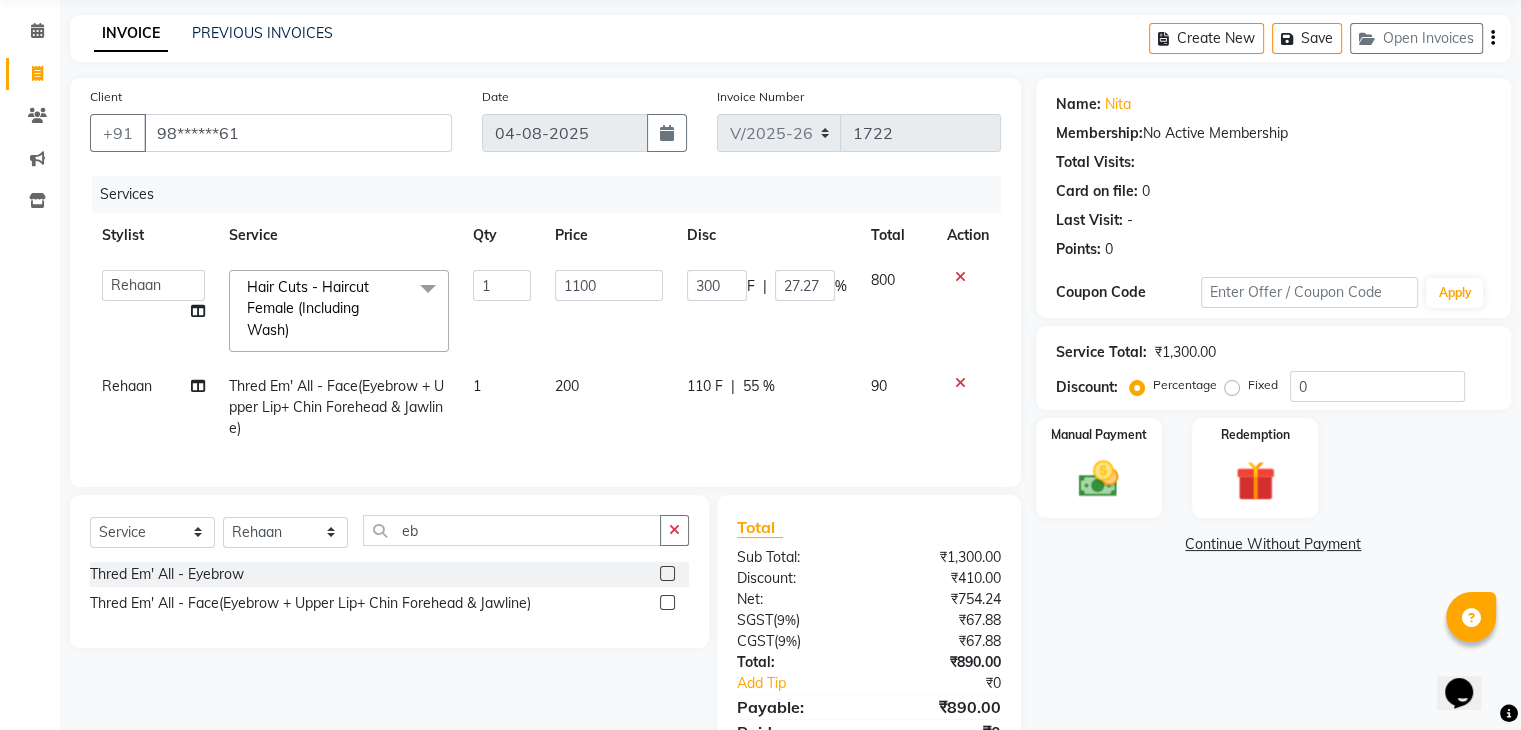select on "35434" 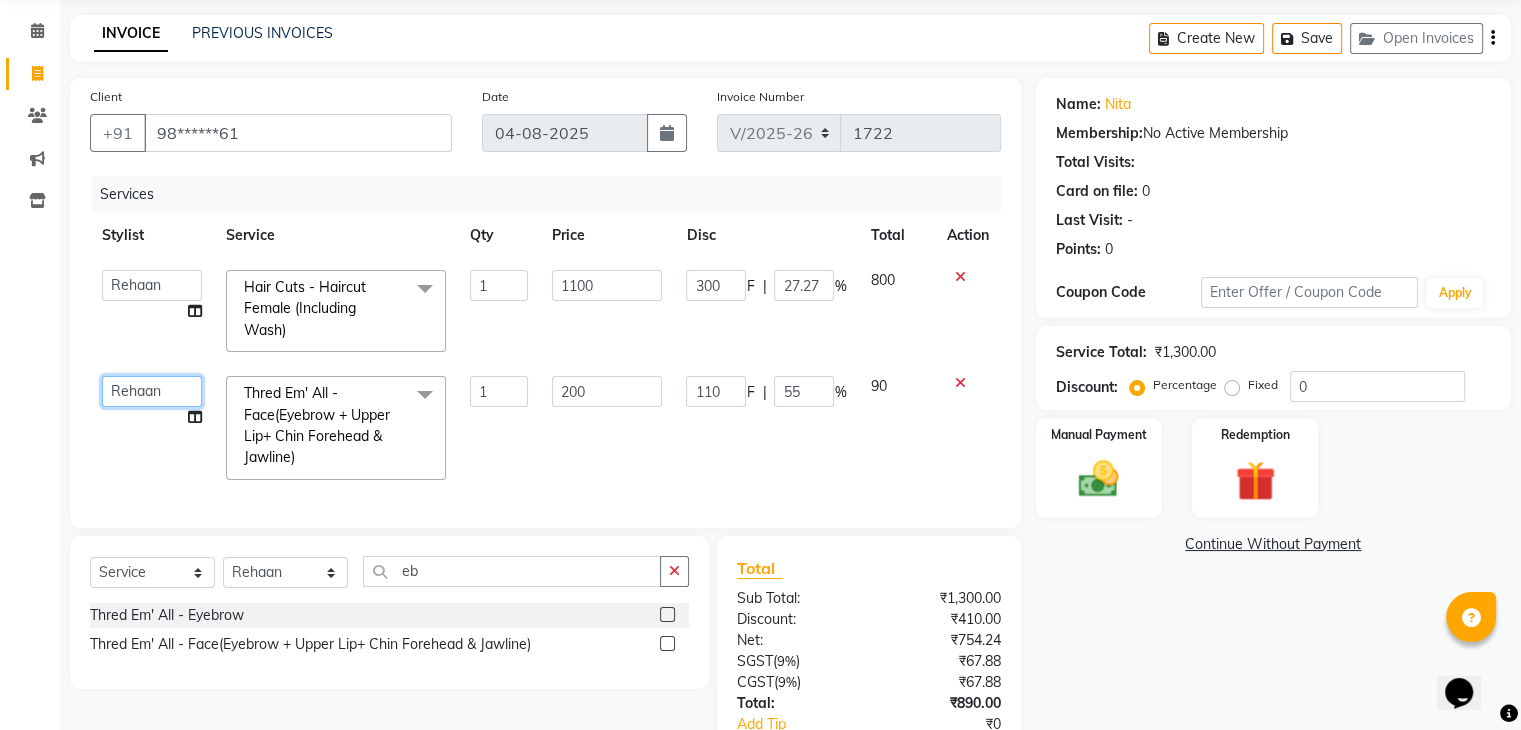 click on "ana   Arbaaz    Danish    Poonam   Rehaan    Salman    Sandy" 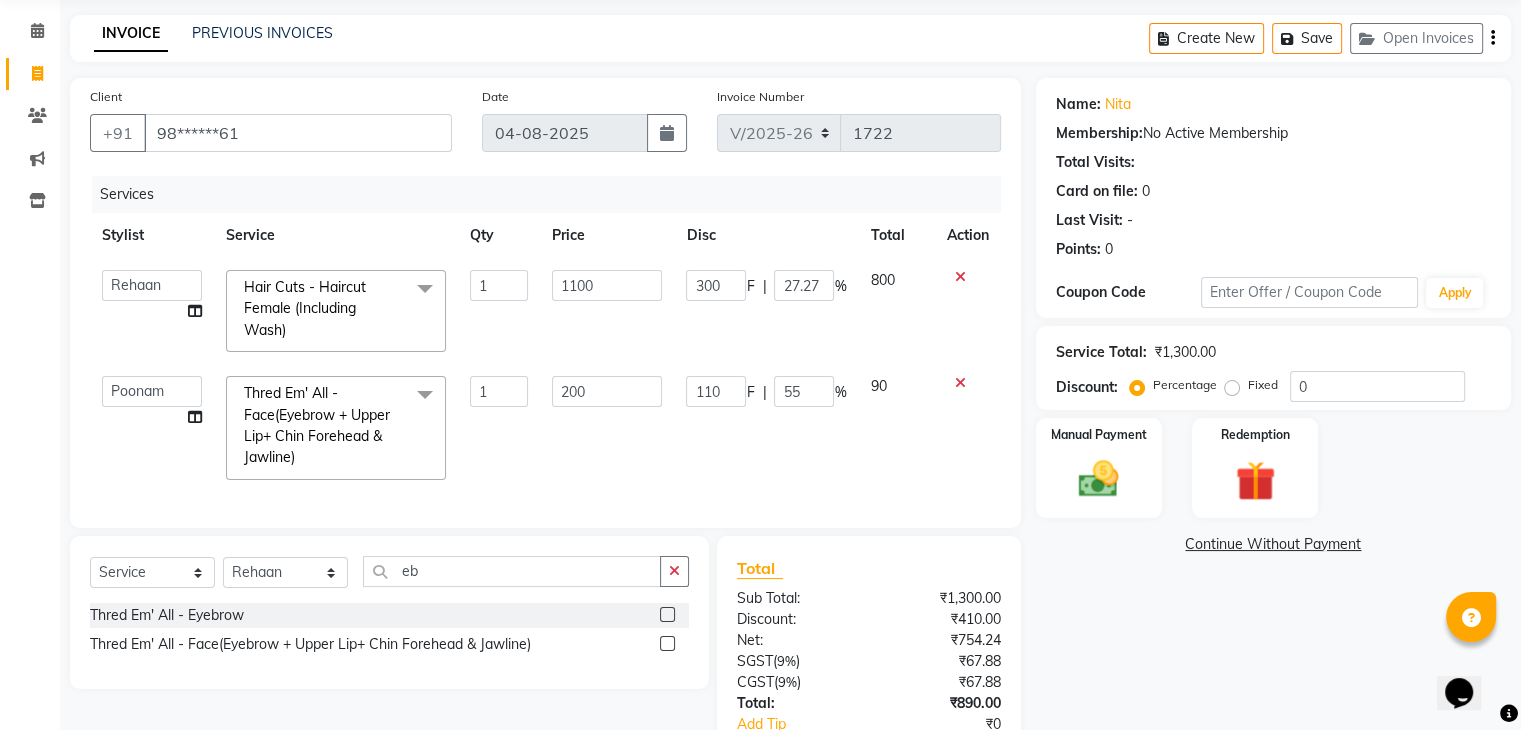 select on "36184" 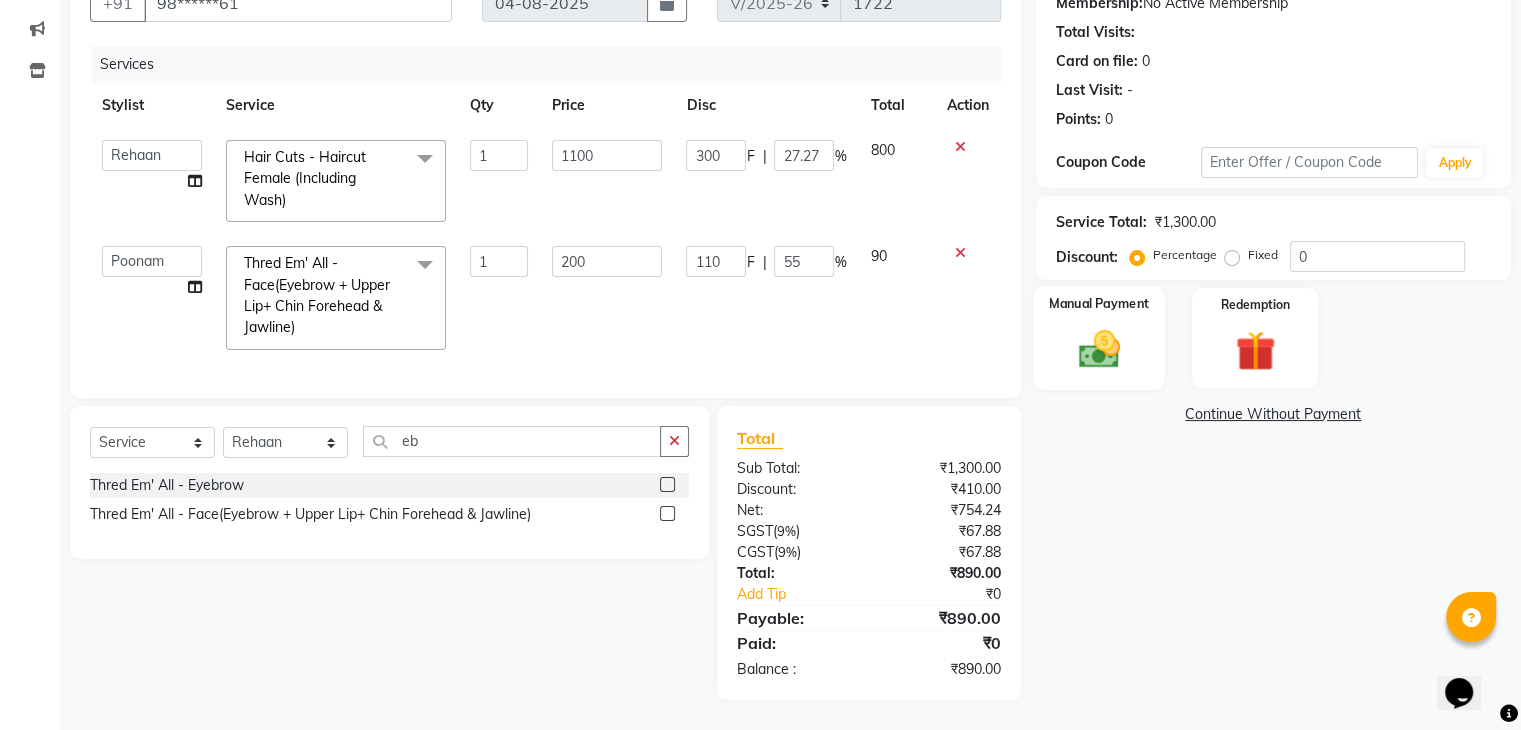 click 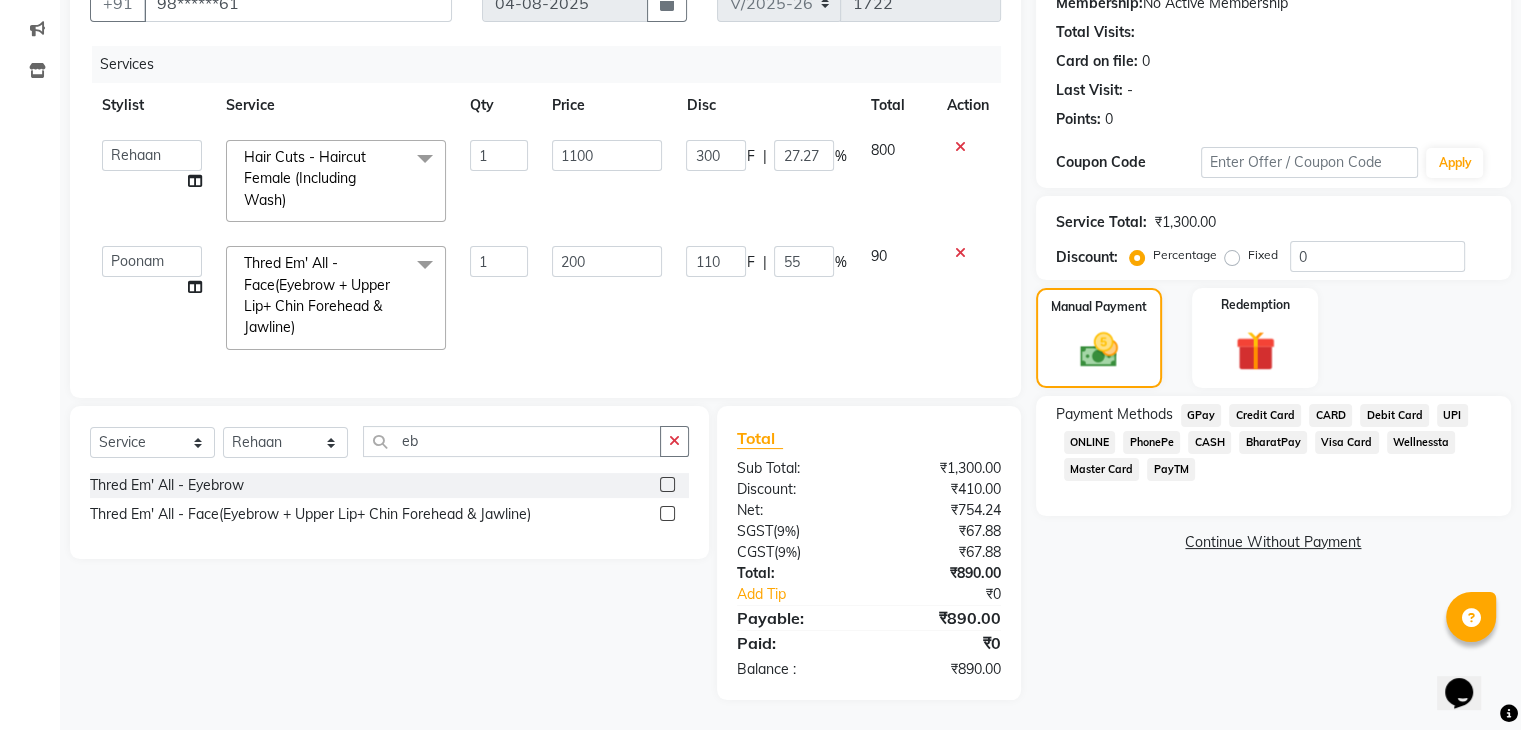 click on "GPay" 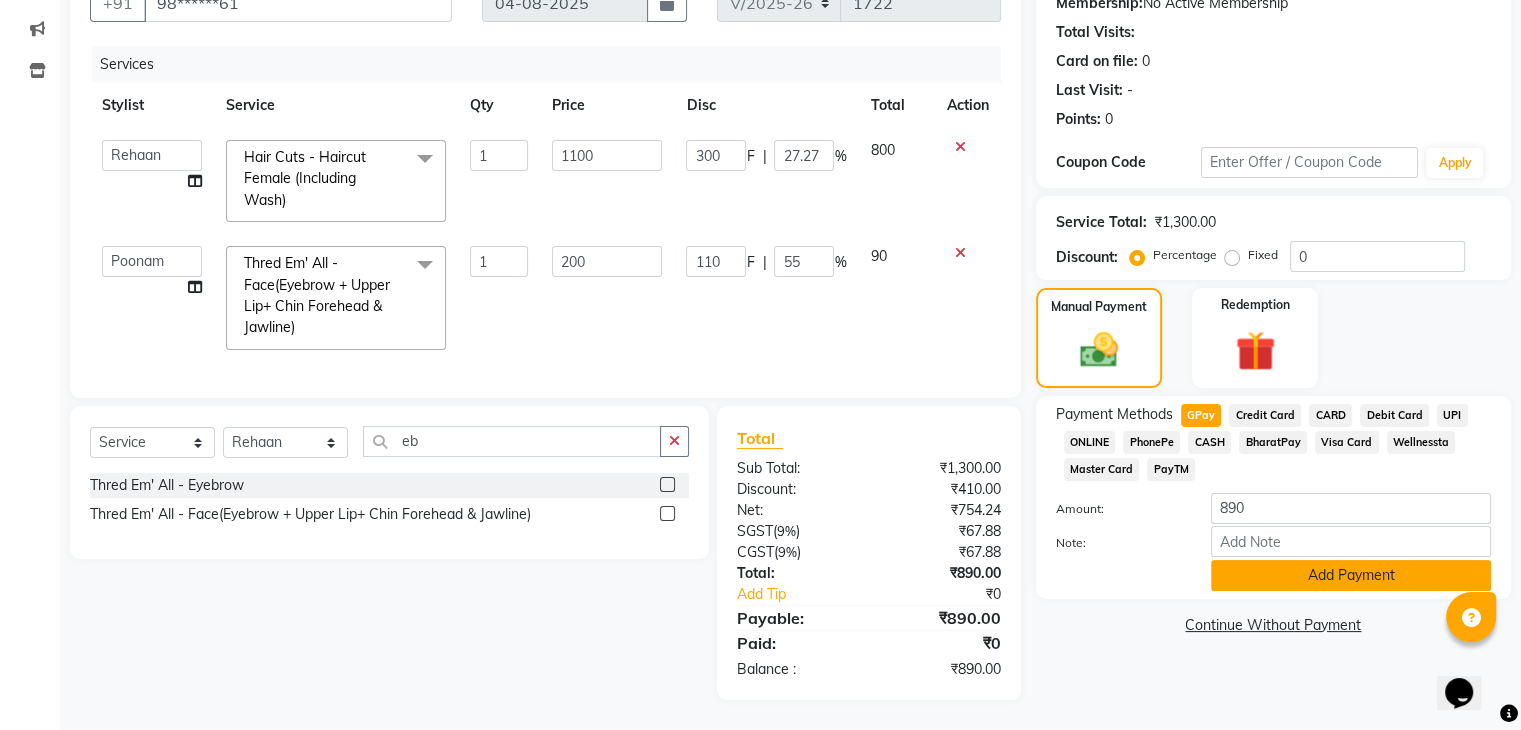 click on "Add Payment" 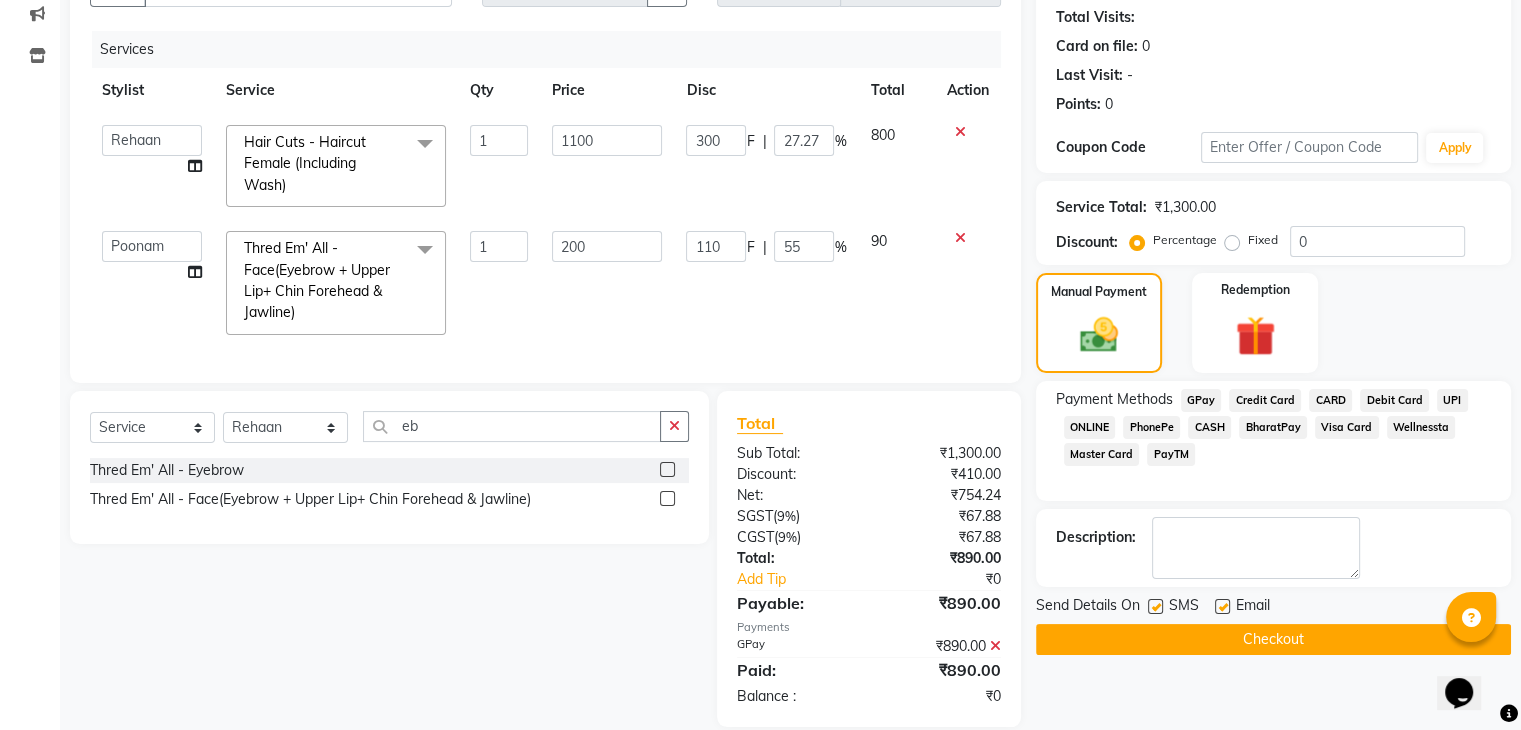 click 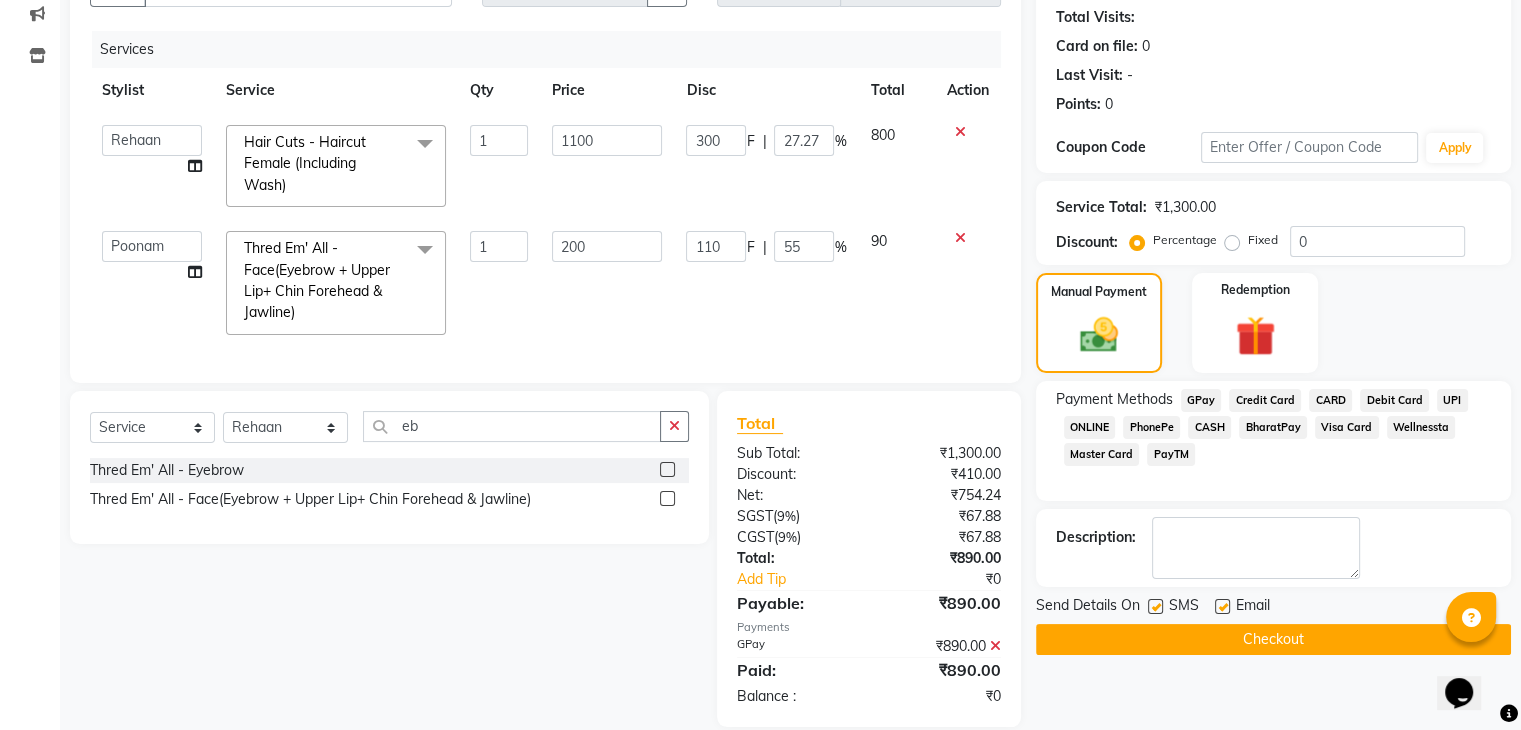 click at bounding box center [1221, 607] 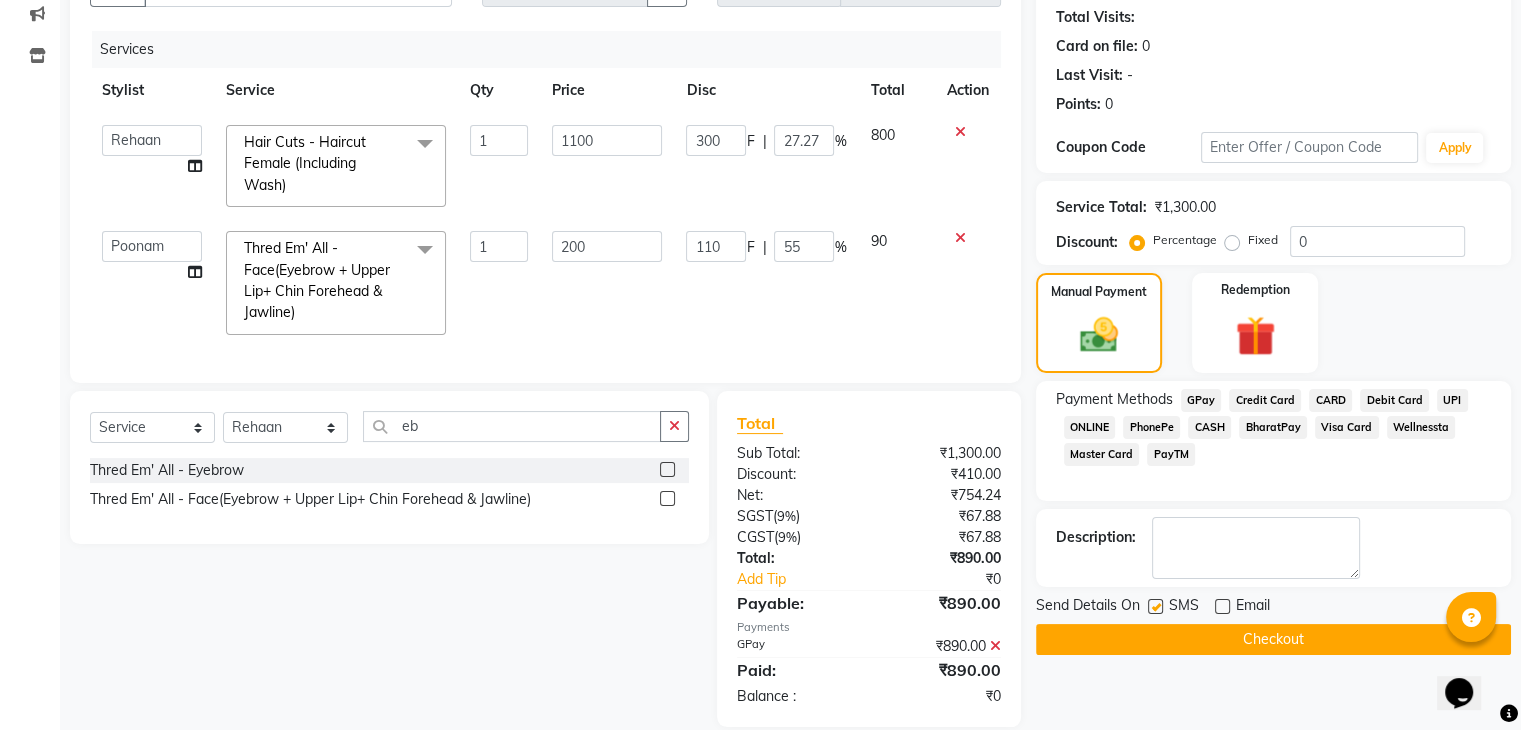 click 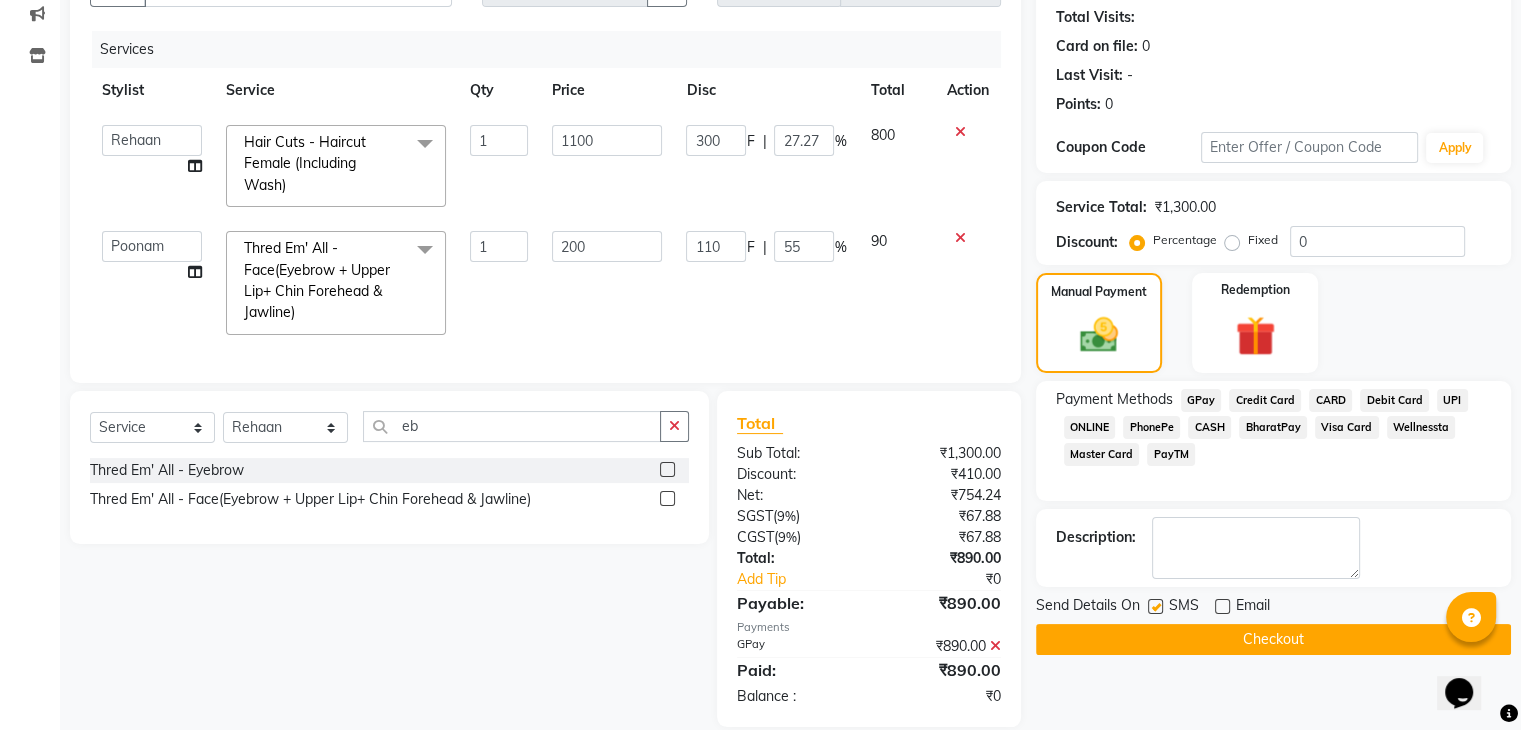 click at bounding box center (1154, 607) 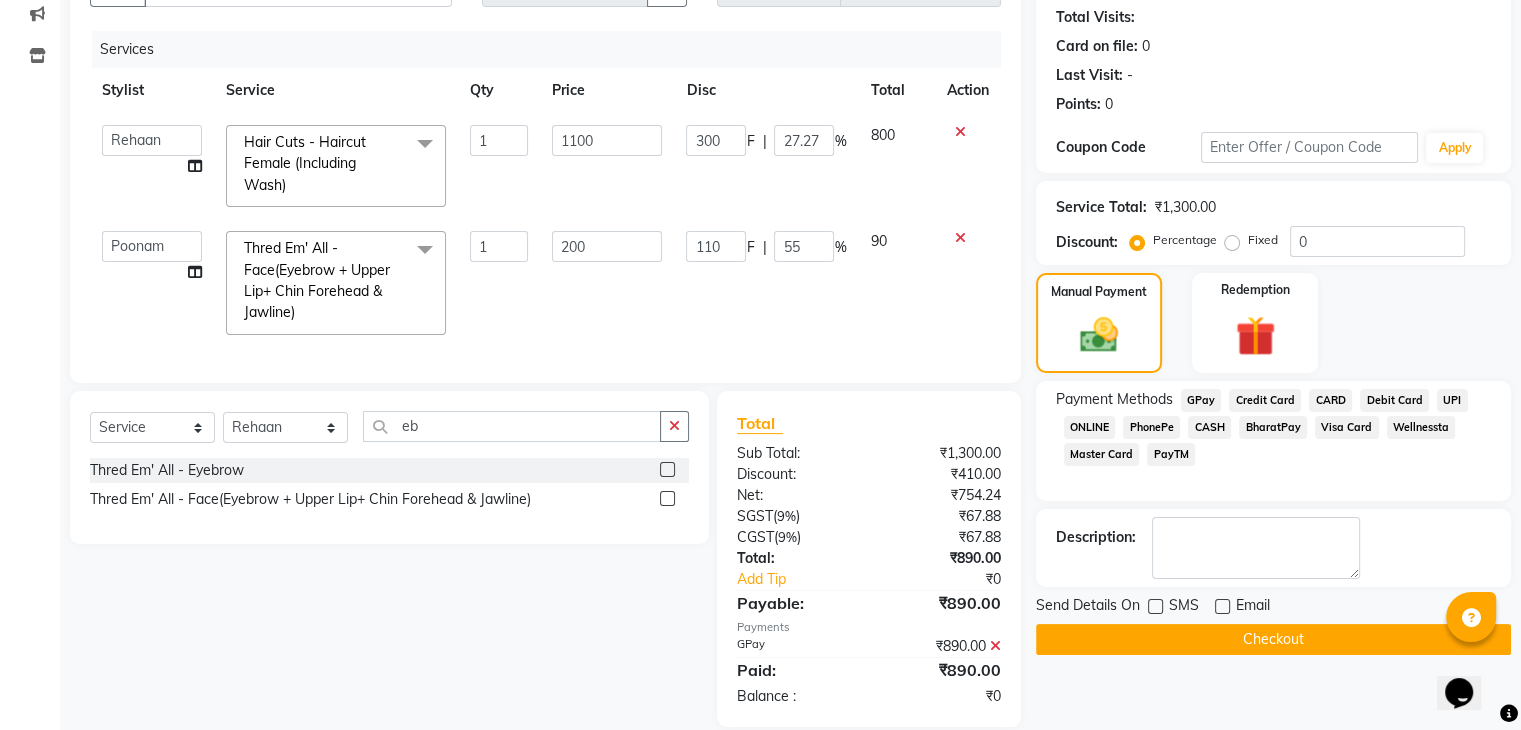click on "Checkout" 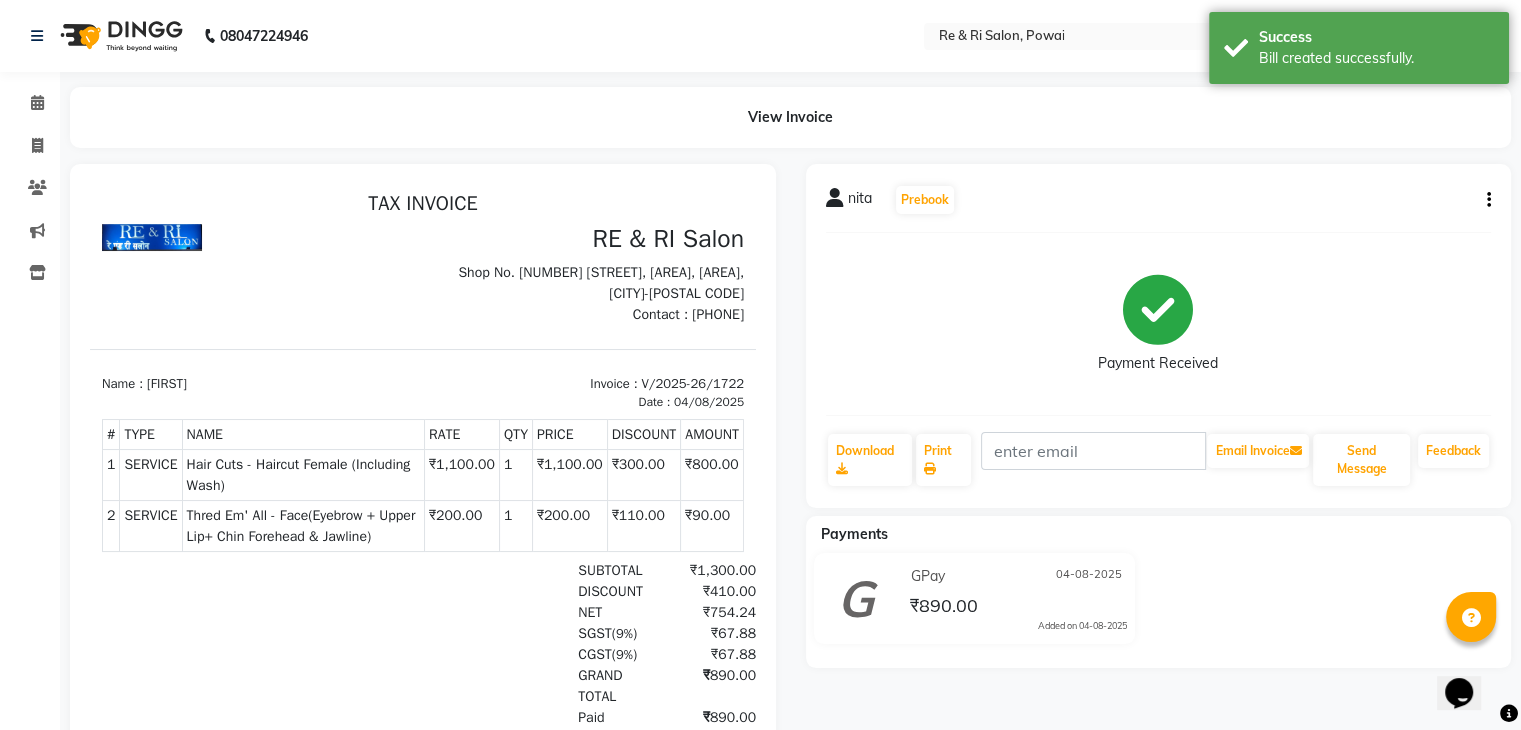 scroll, scrollTop: 0, scrollLeft: 0, axis: both 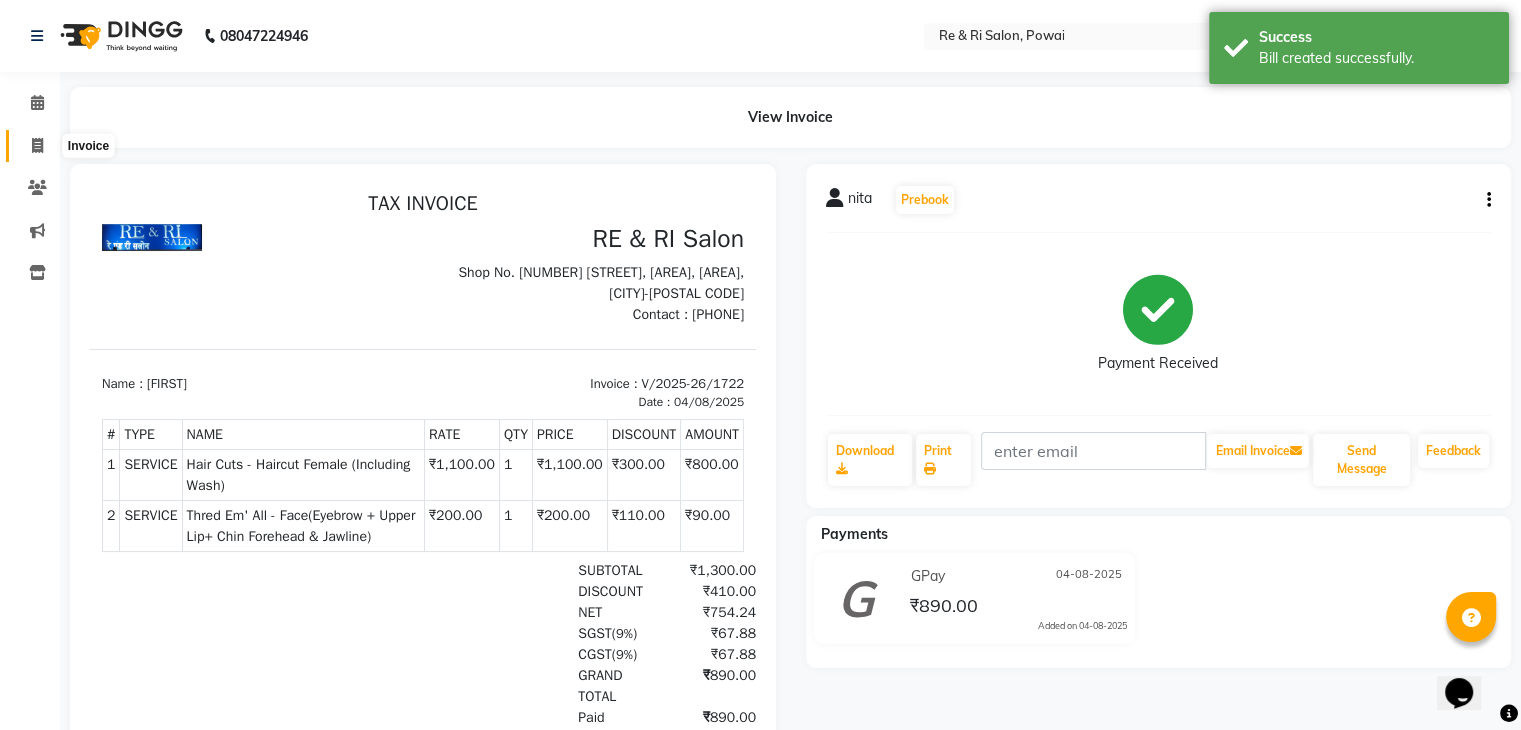 click 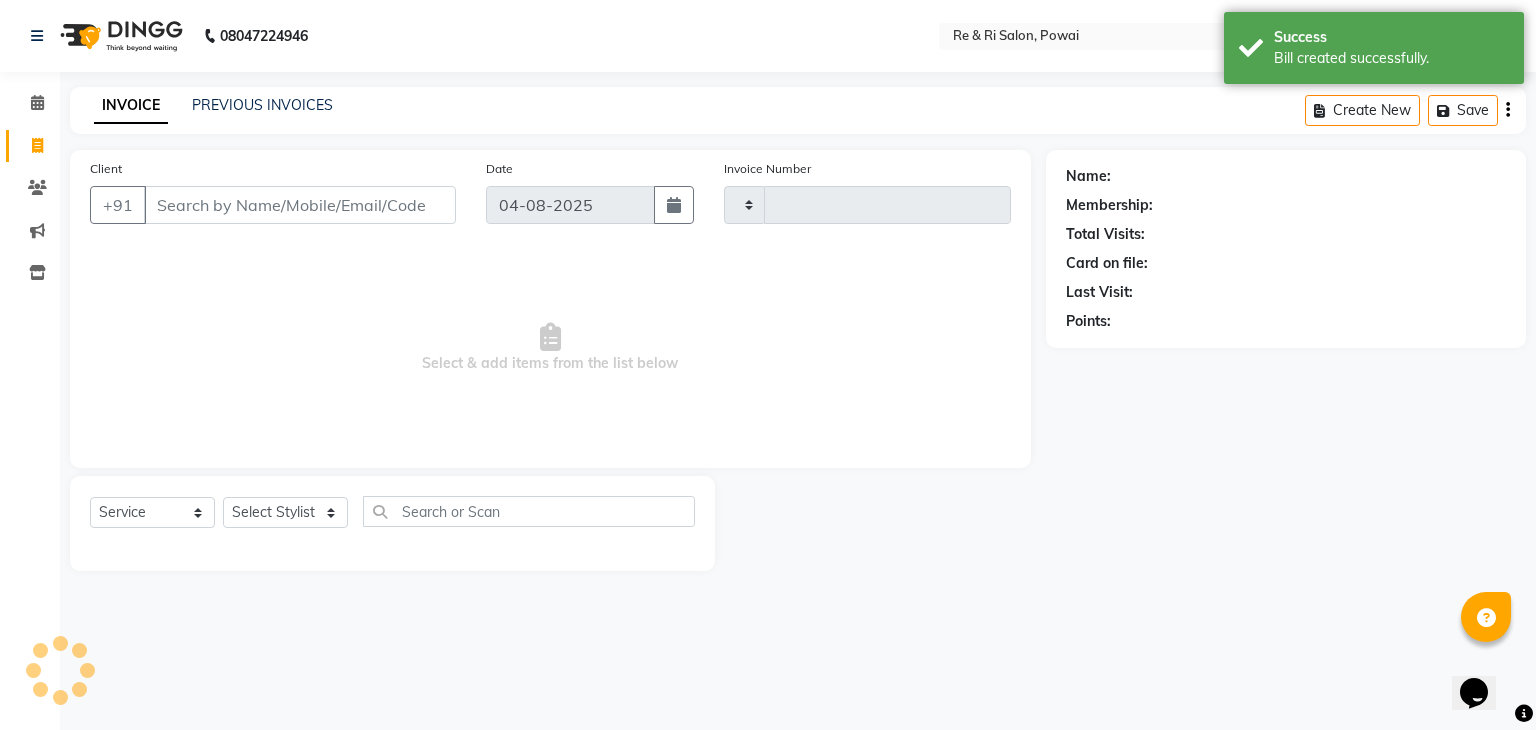 type on "1723" 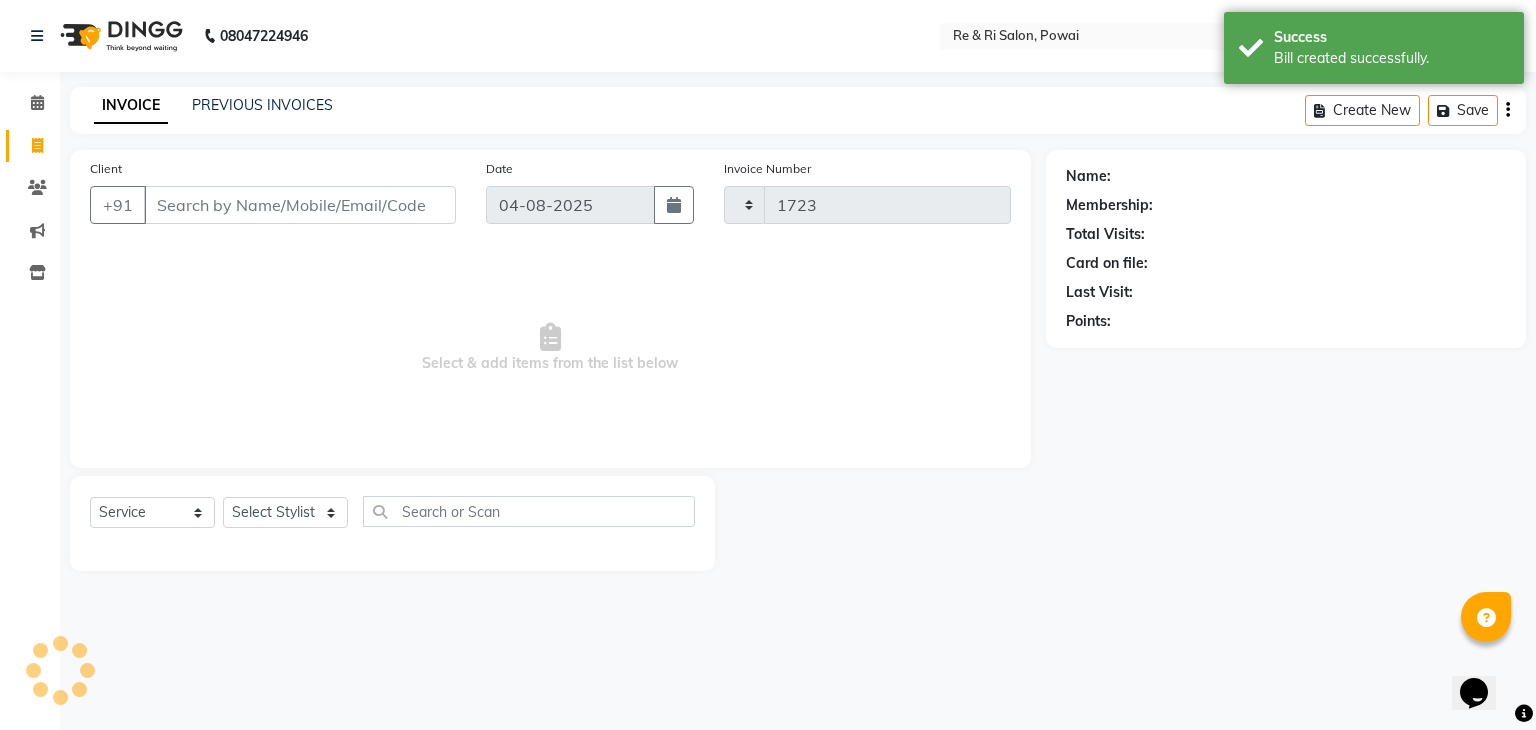 select on "5364" 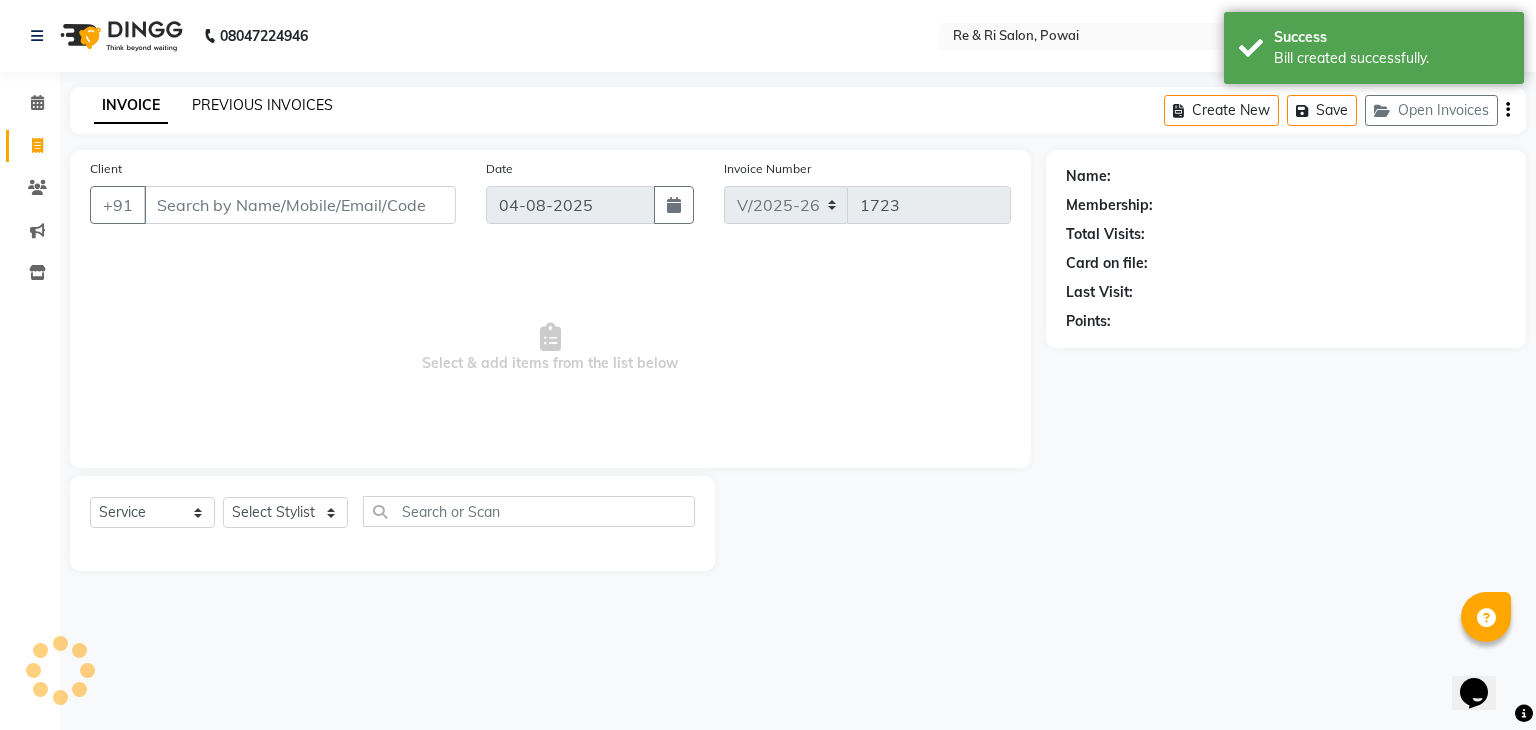 click on "PREVIOUS INVOICES" 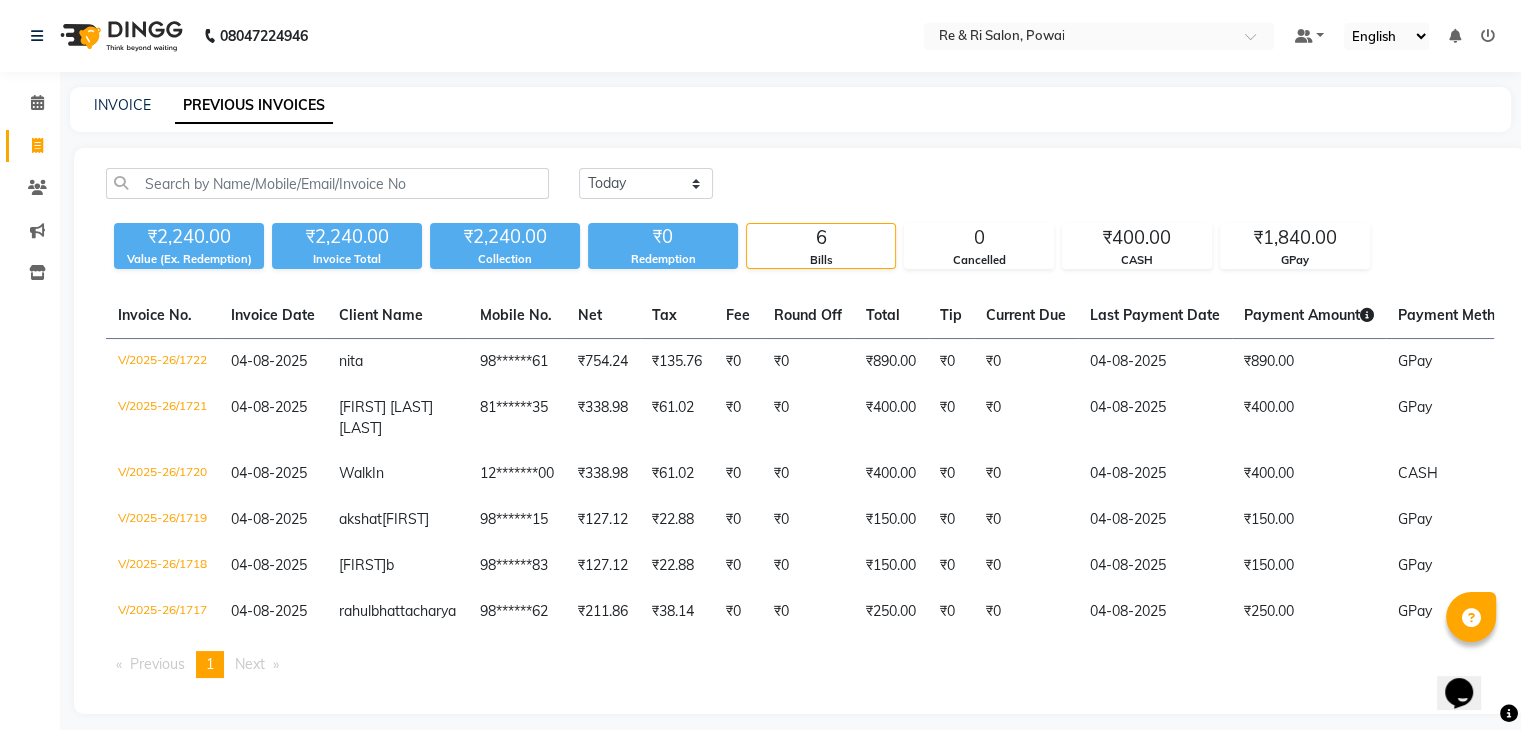 click on "08047224946 Select Location × Re & Ri Salon, Powai Default Panel My Panel English ENGLISH Español العربية मराठी हिंदी ગુજરાતી தமிழ் 中文 Notifications nothing to show" 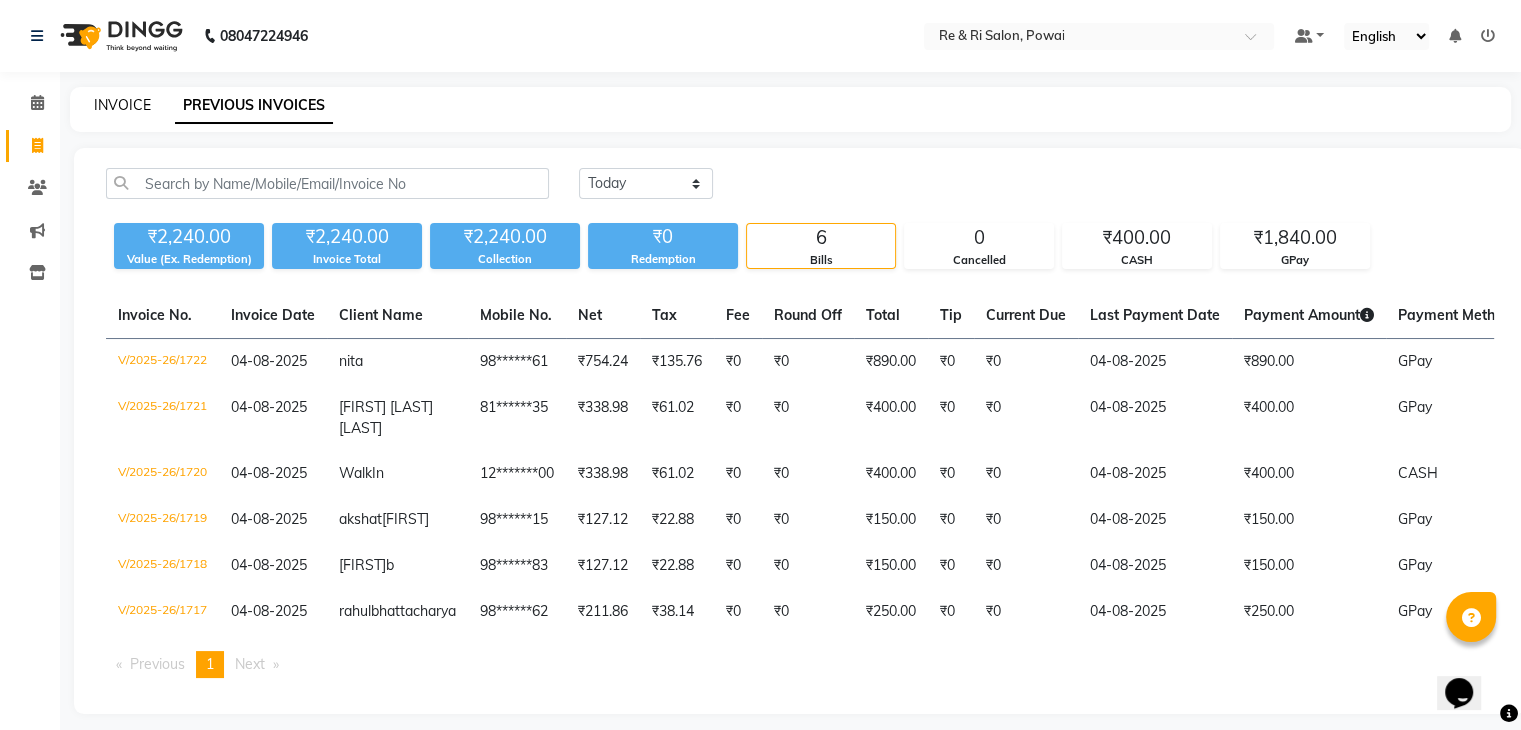 click on "INVOICE" 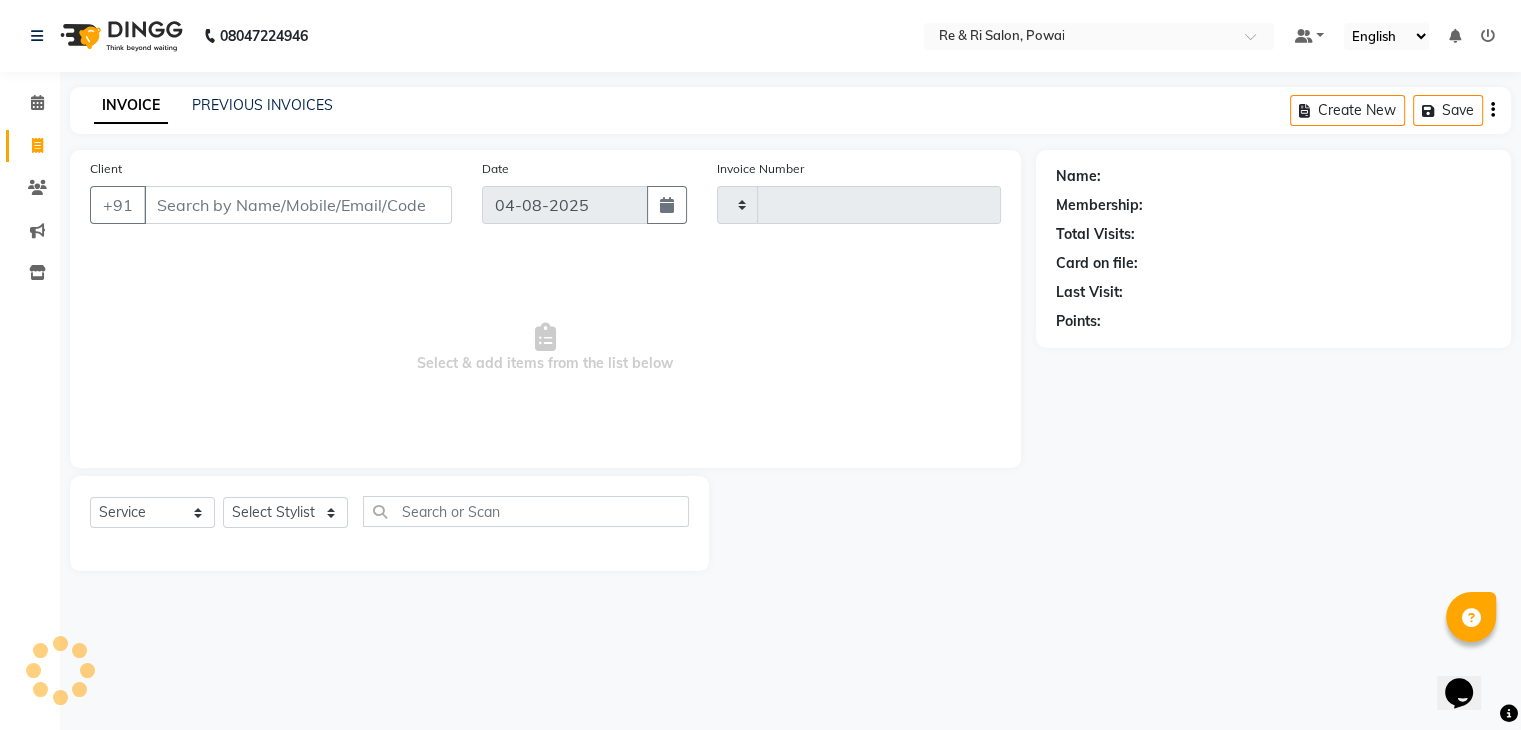 type on "1723" 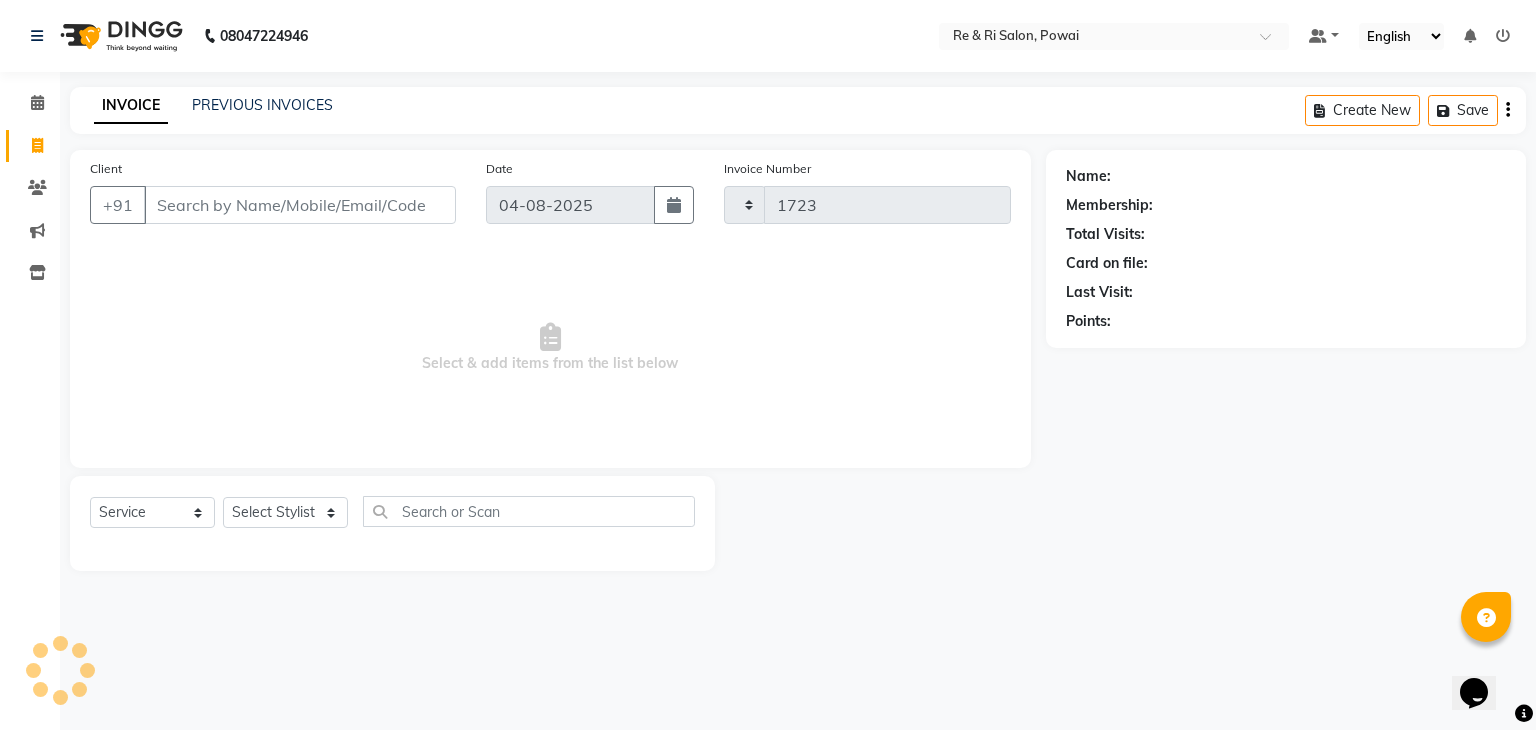 select on "5364" 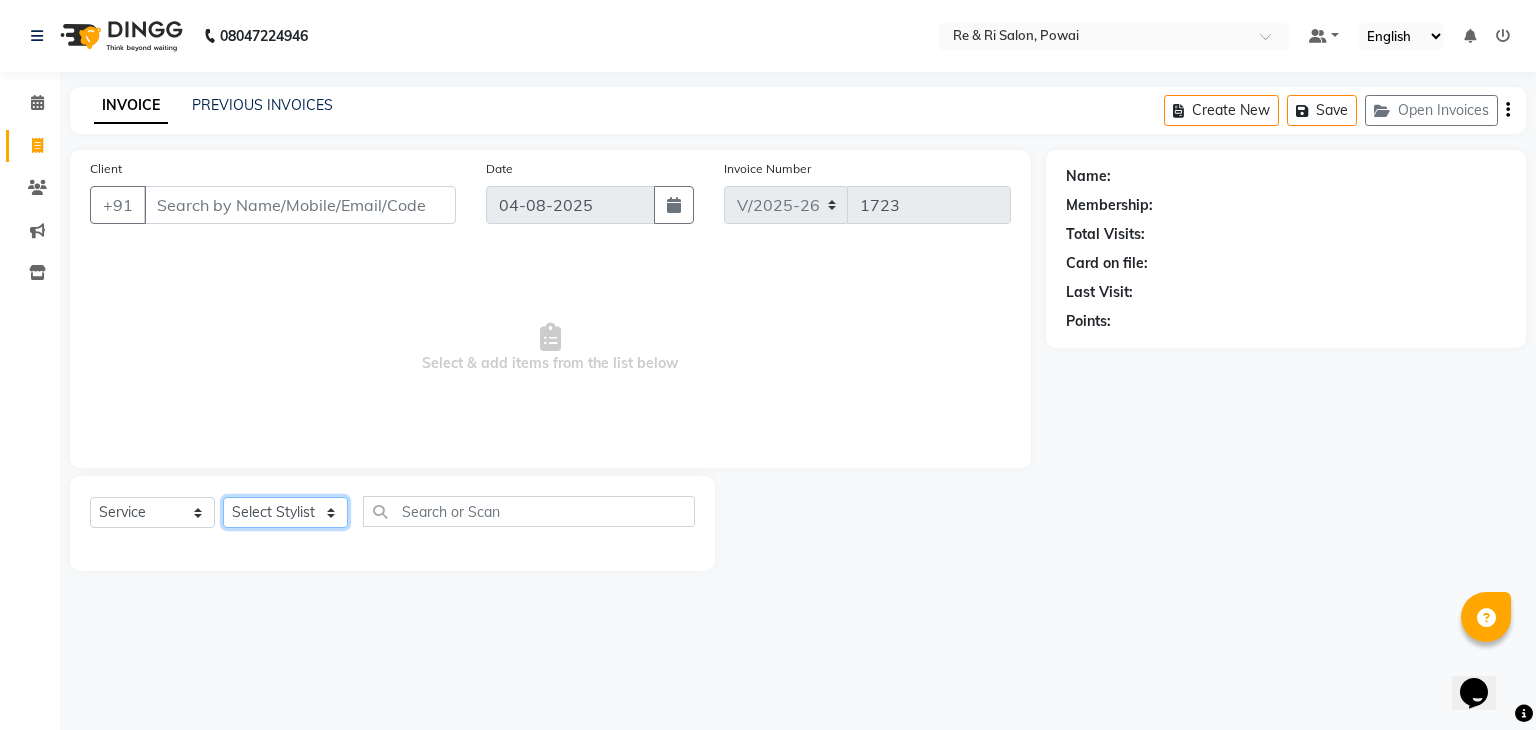 click on "Select Stylist ana Arbaaz  Danish  Poonam Rehaan  Salman  Sandy" 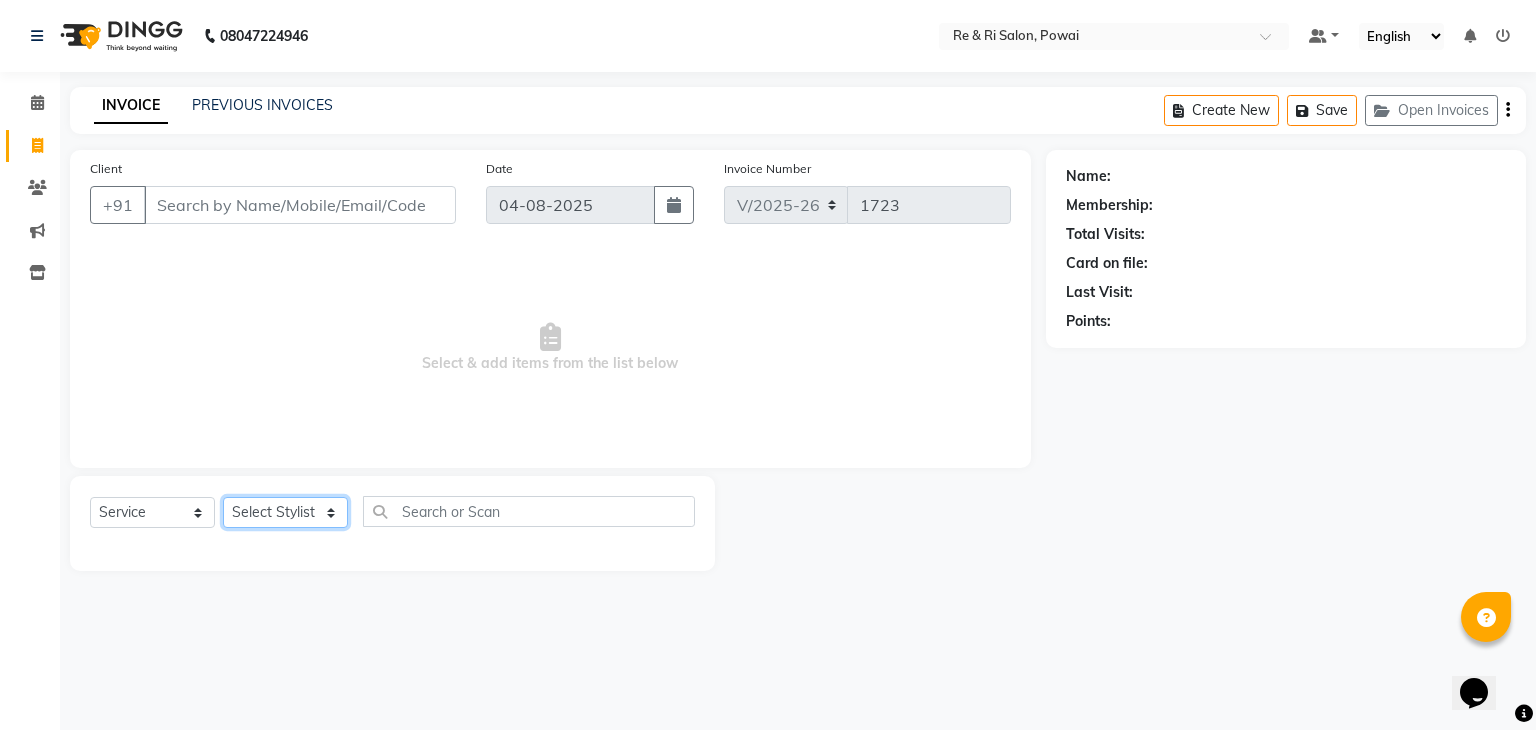 select on "87747" 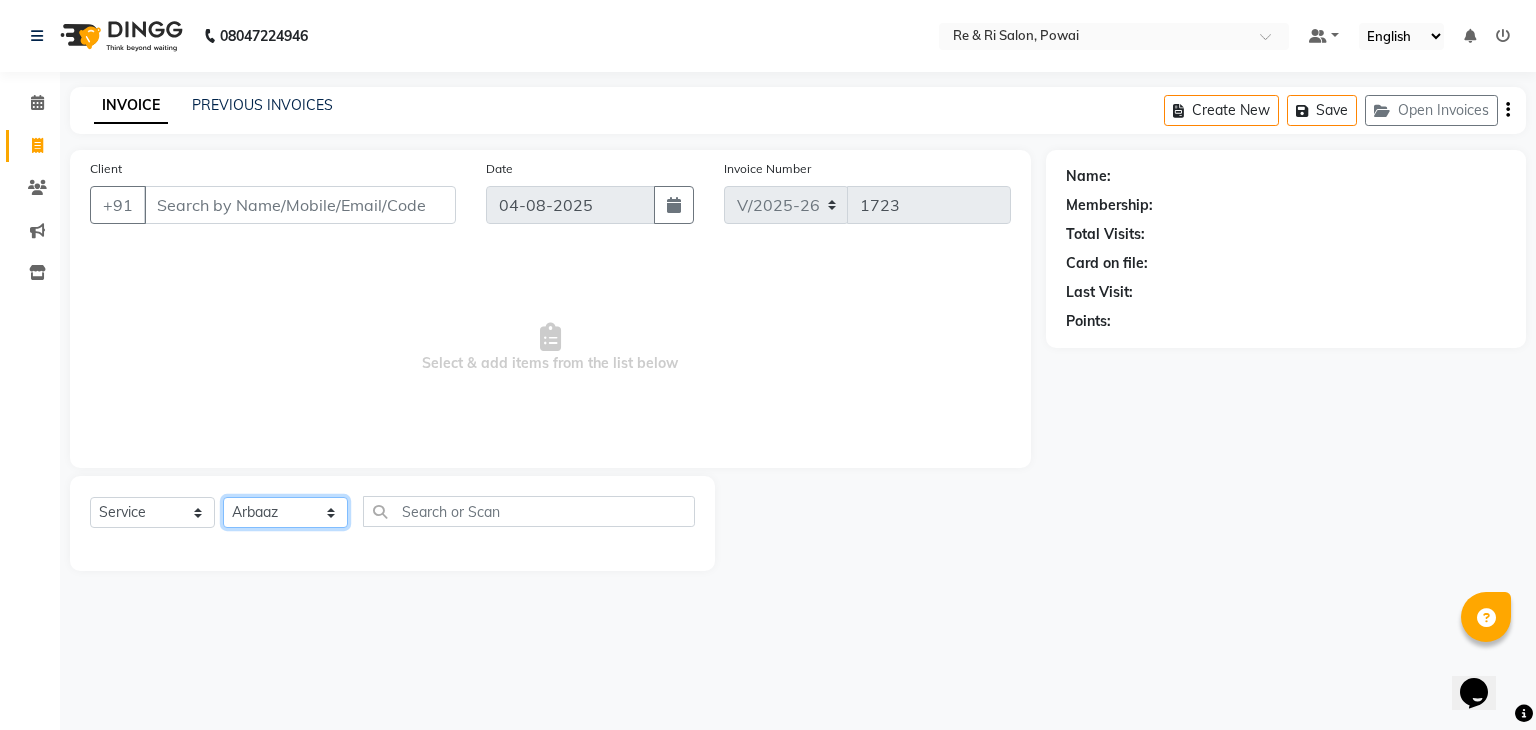 click on "Select Stylist ana Arbaaz  Danish  Poonam Rehaan  Salman  Sandy" 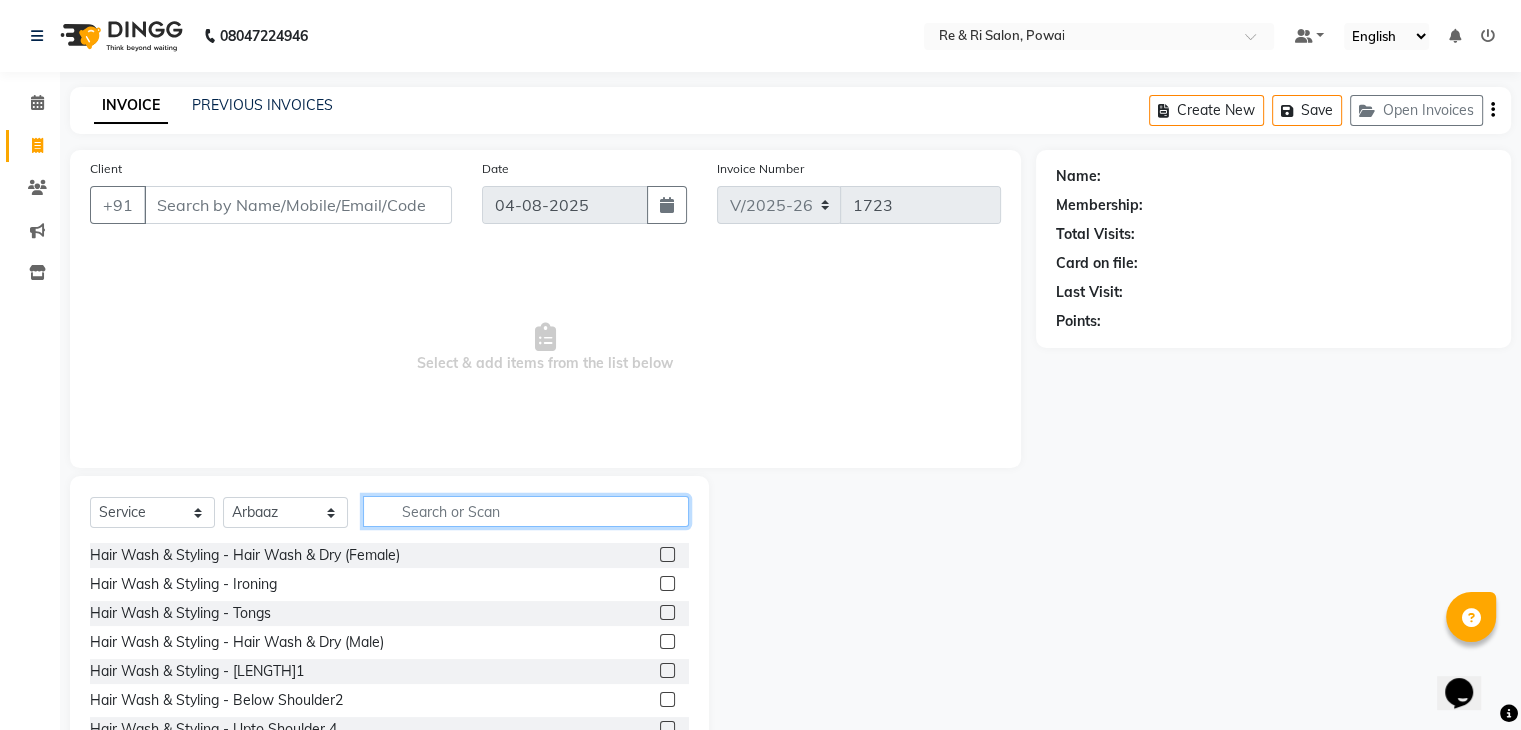 click 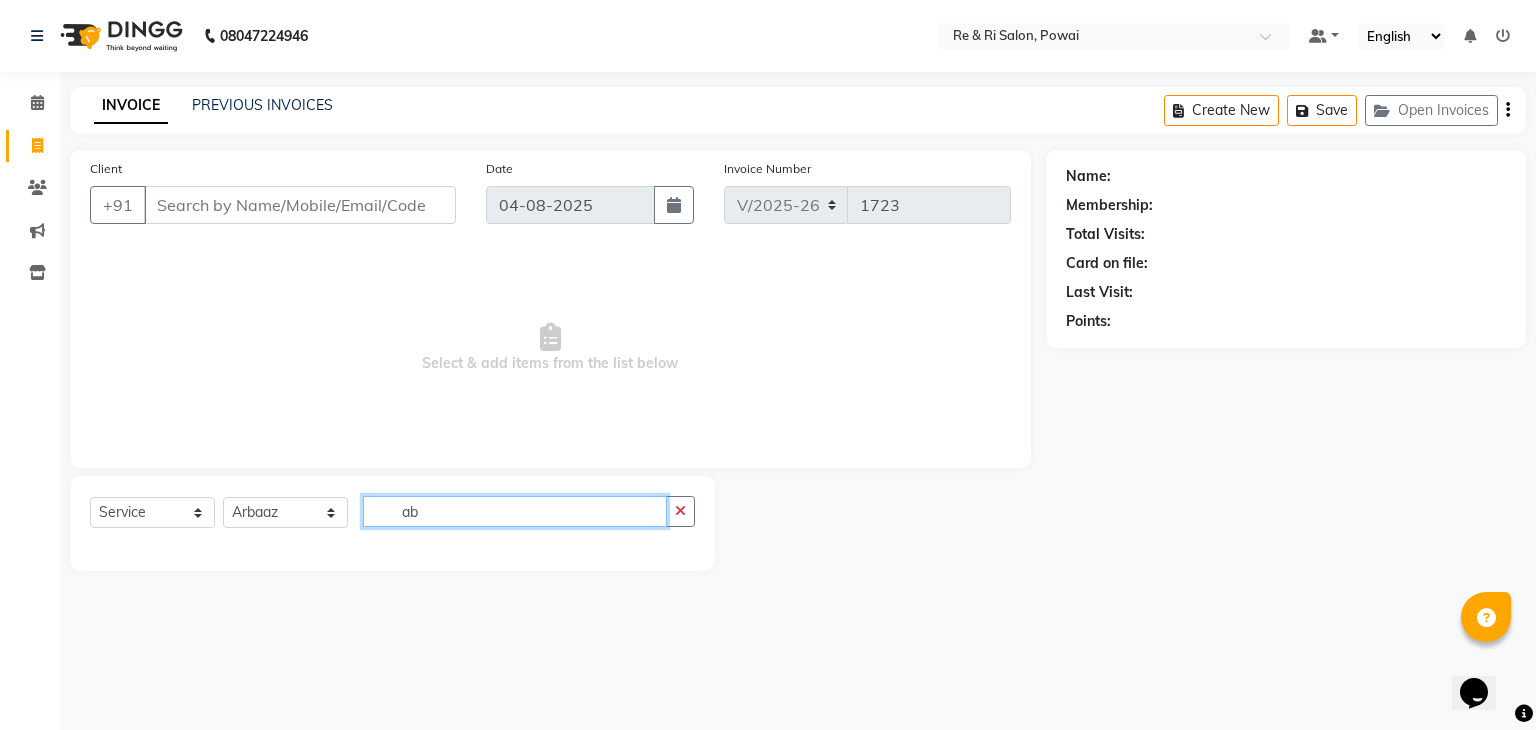 type on "a" 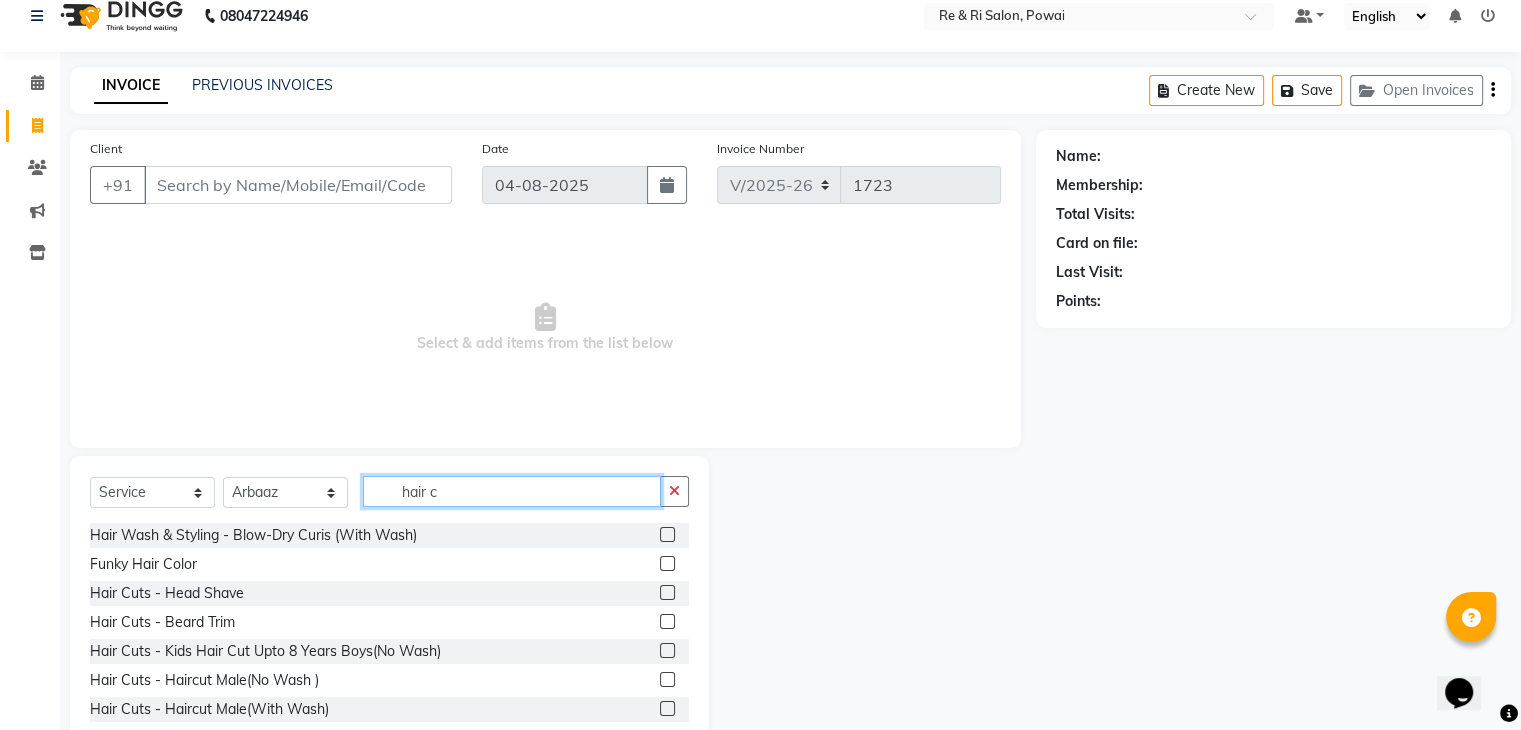 scroll, scrollTop: 72, scrollLeft: 0, axis: vertical 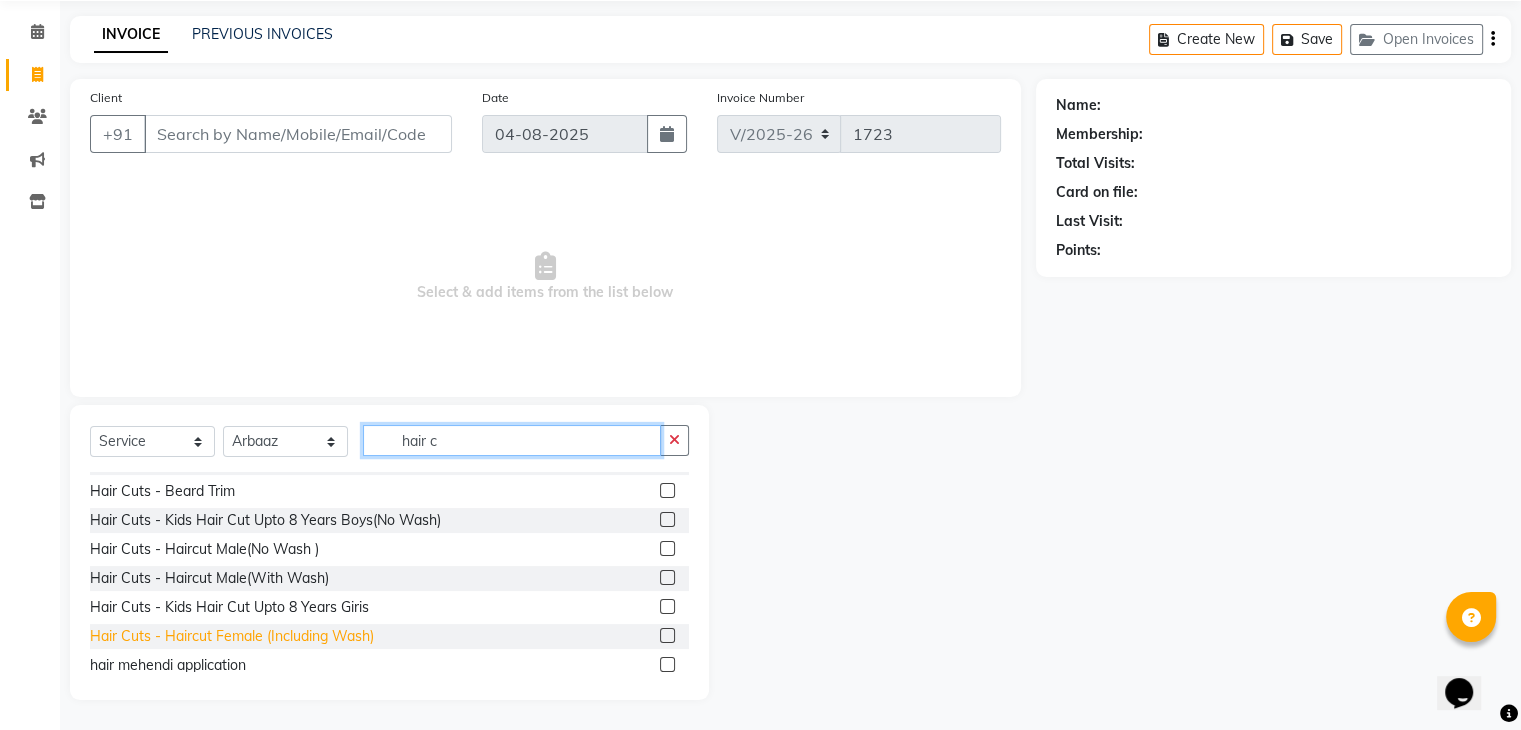 type on "hair c" 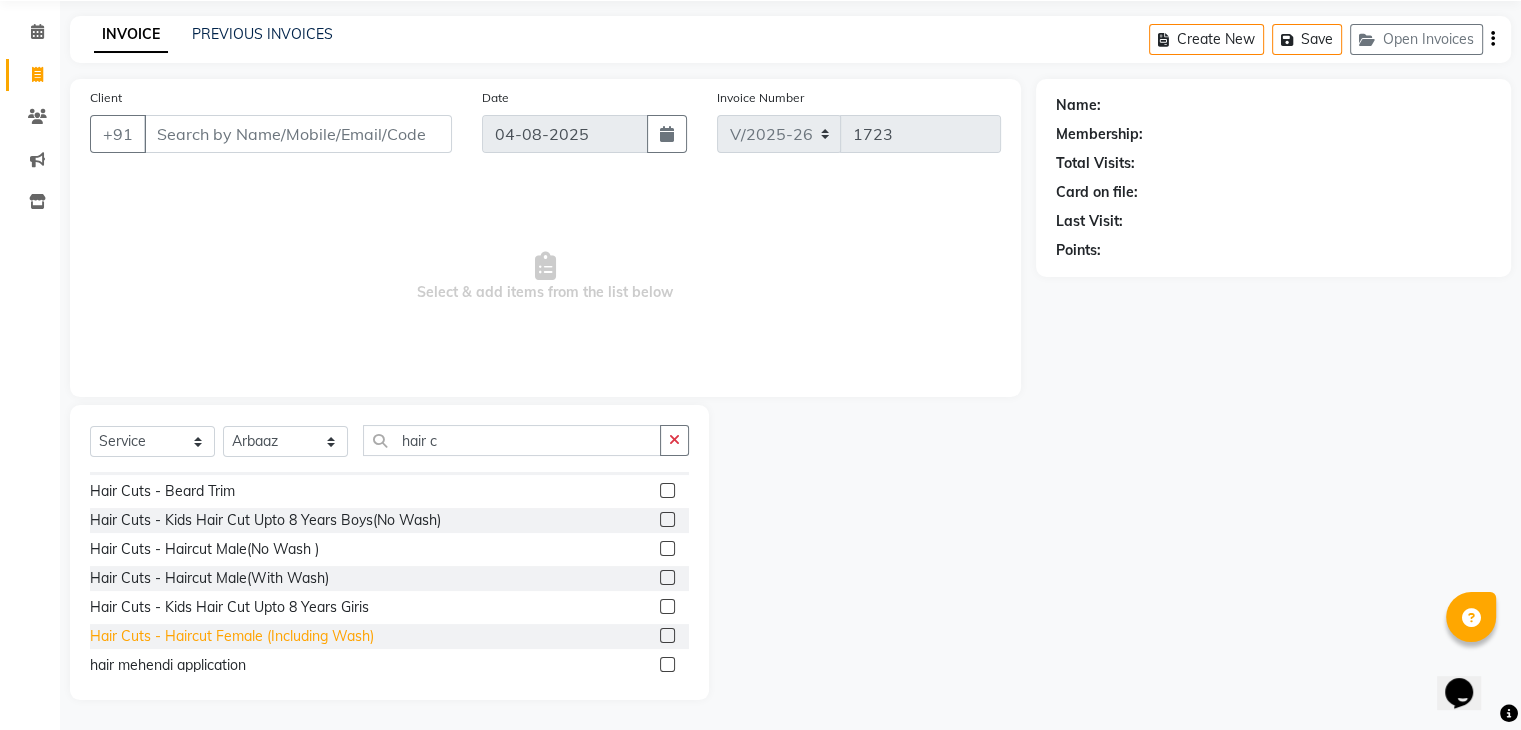click on "Hair Cuts - Haircut Female (Including Wash)" 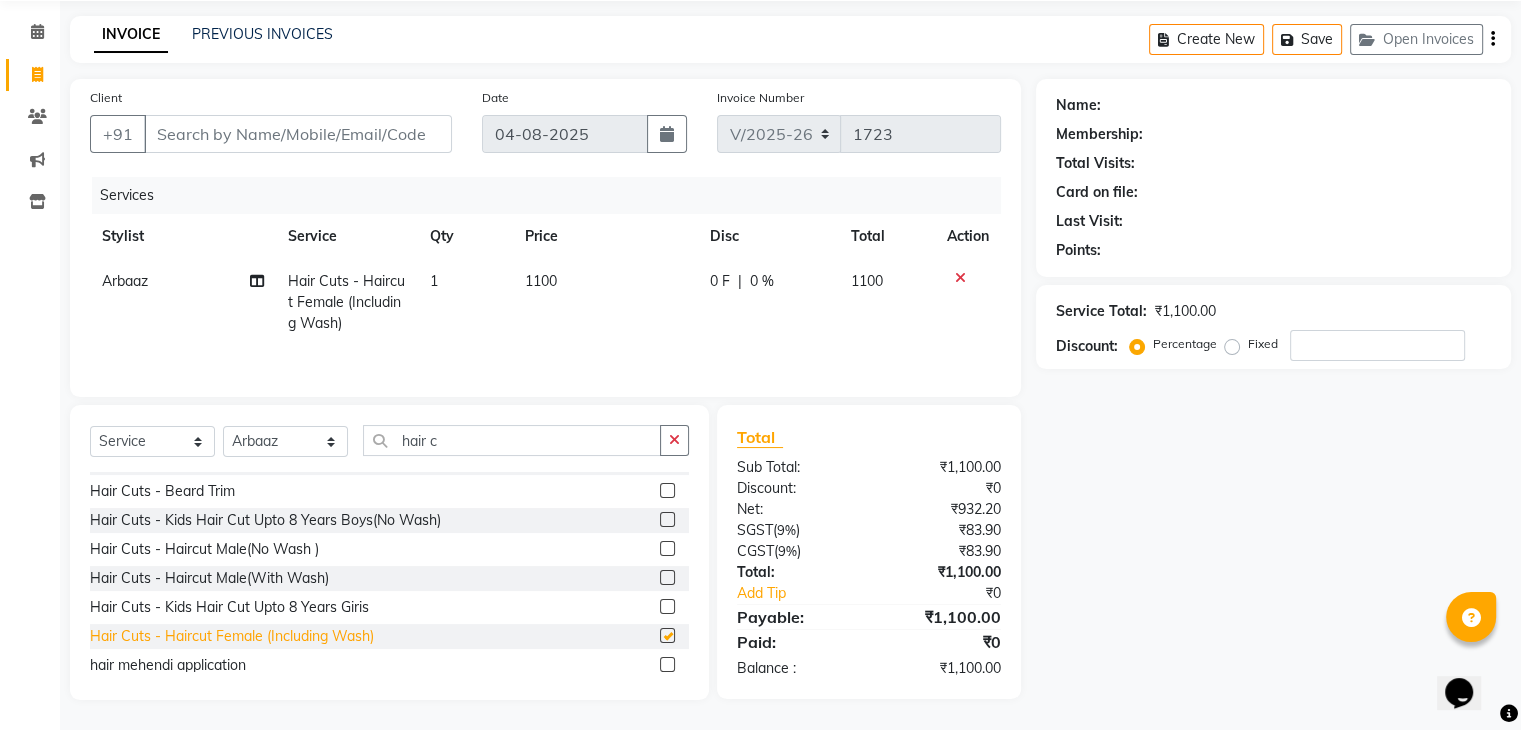 checkbox on "false" 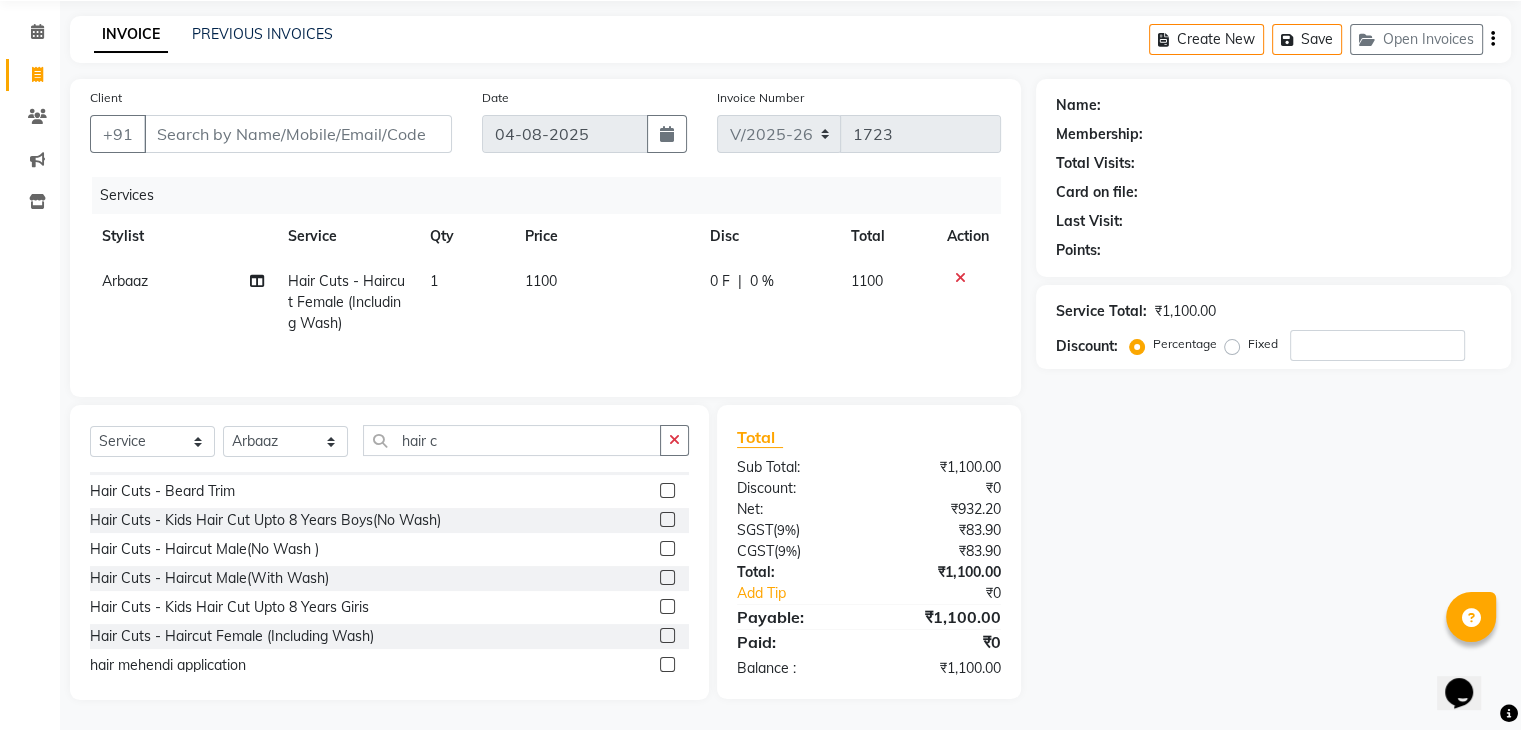 click on "0 F" 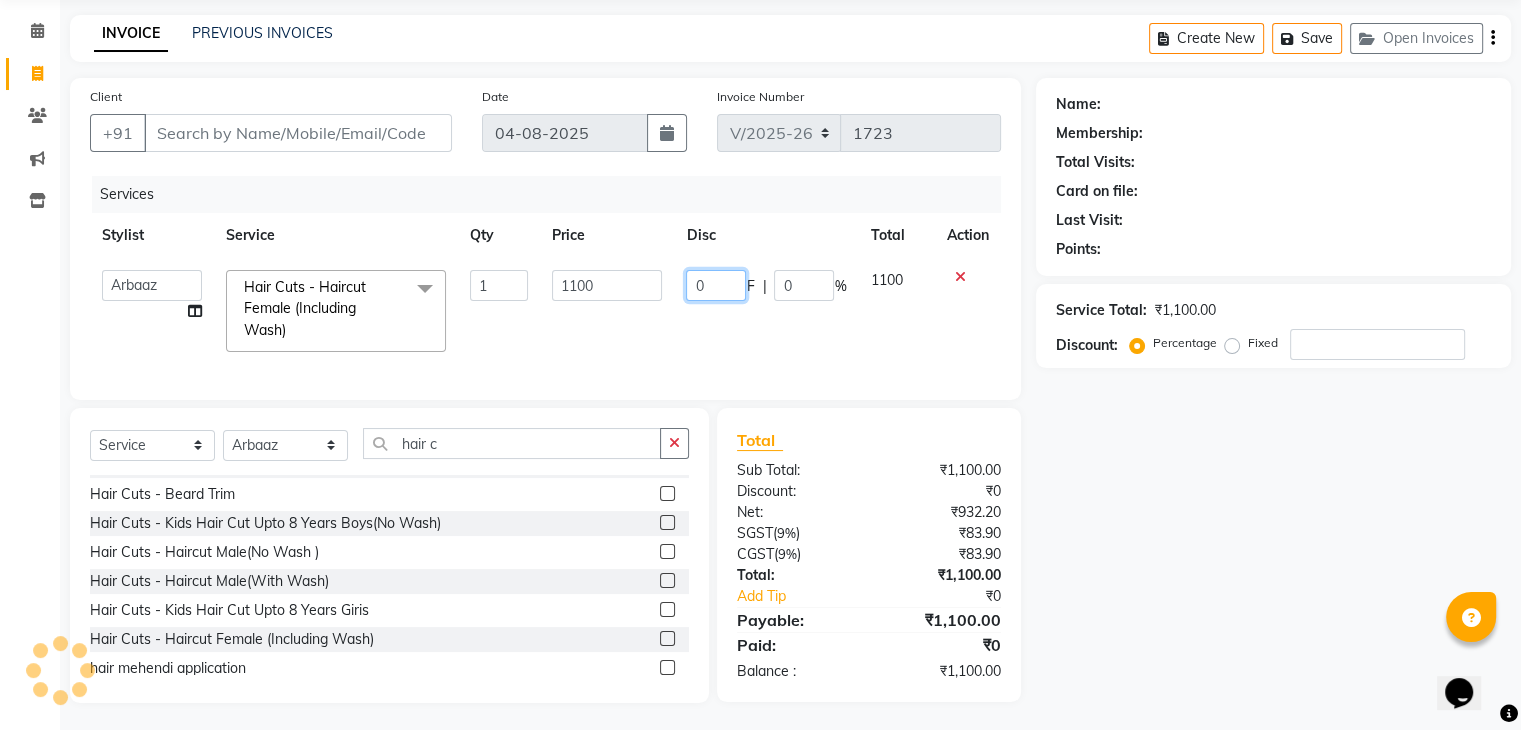 click on "0" 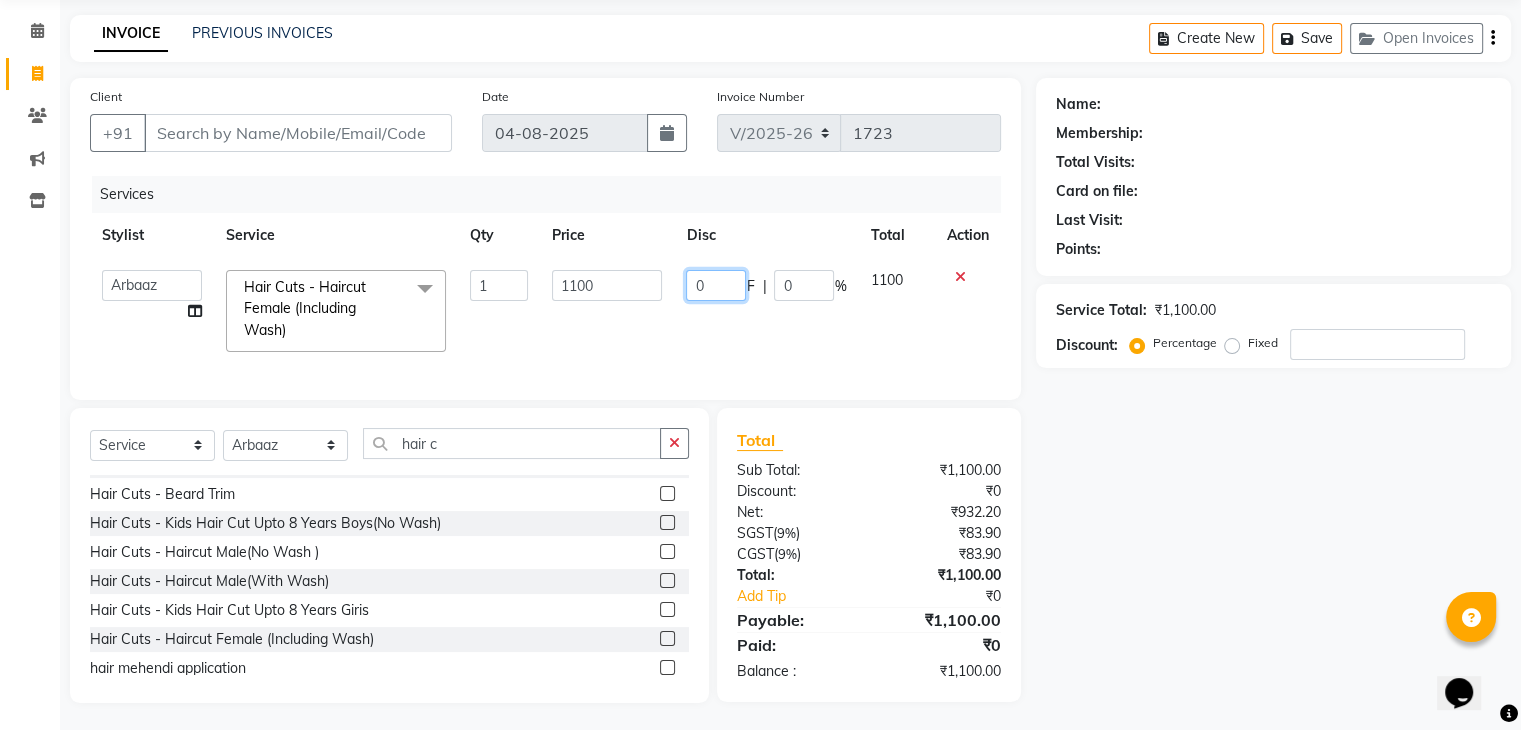 click on "0" 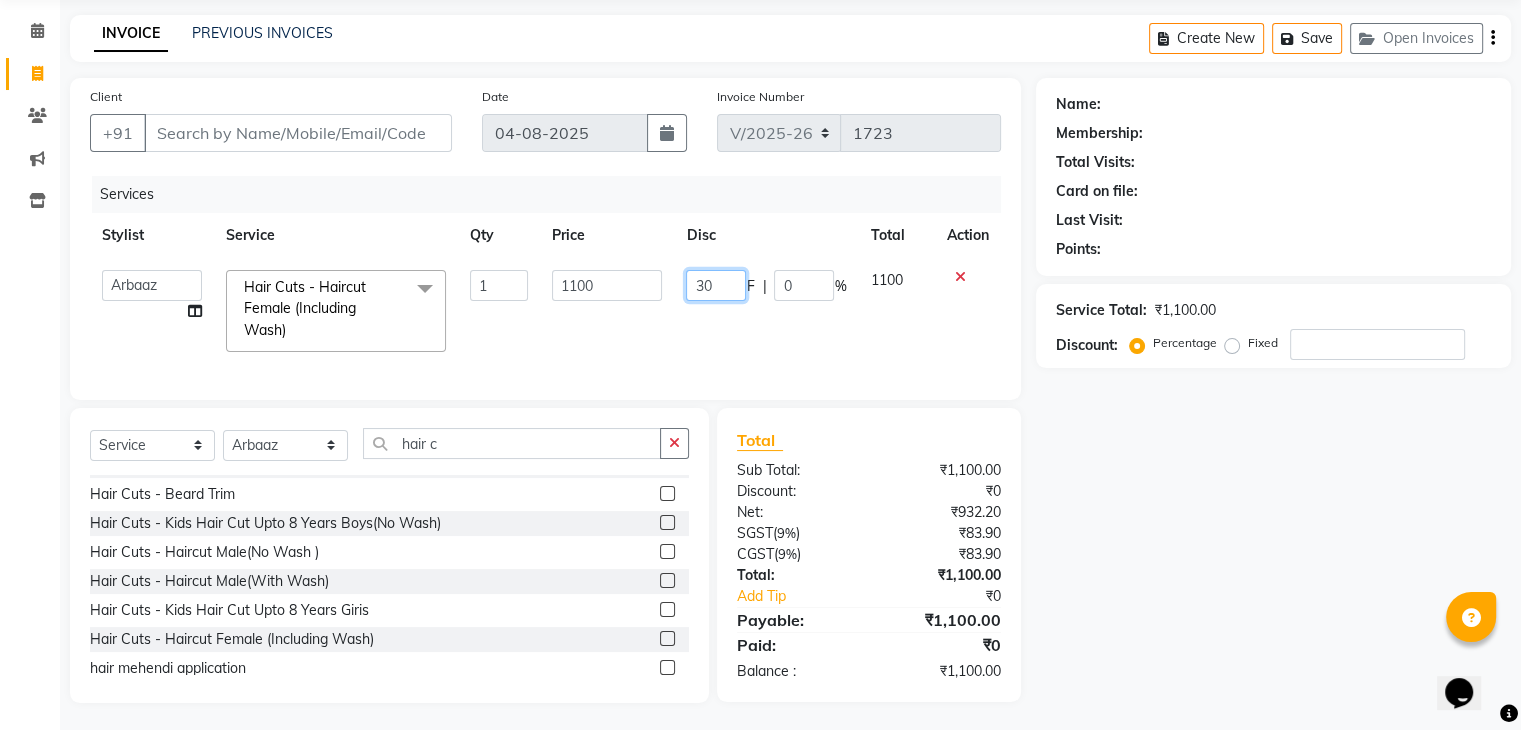 type on "300" 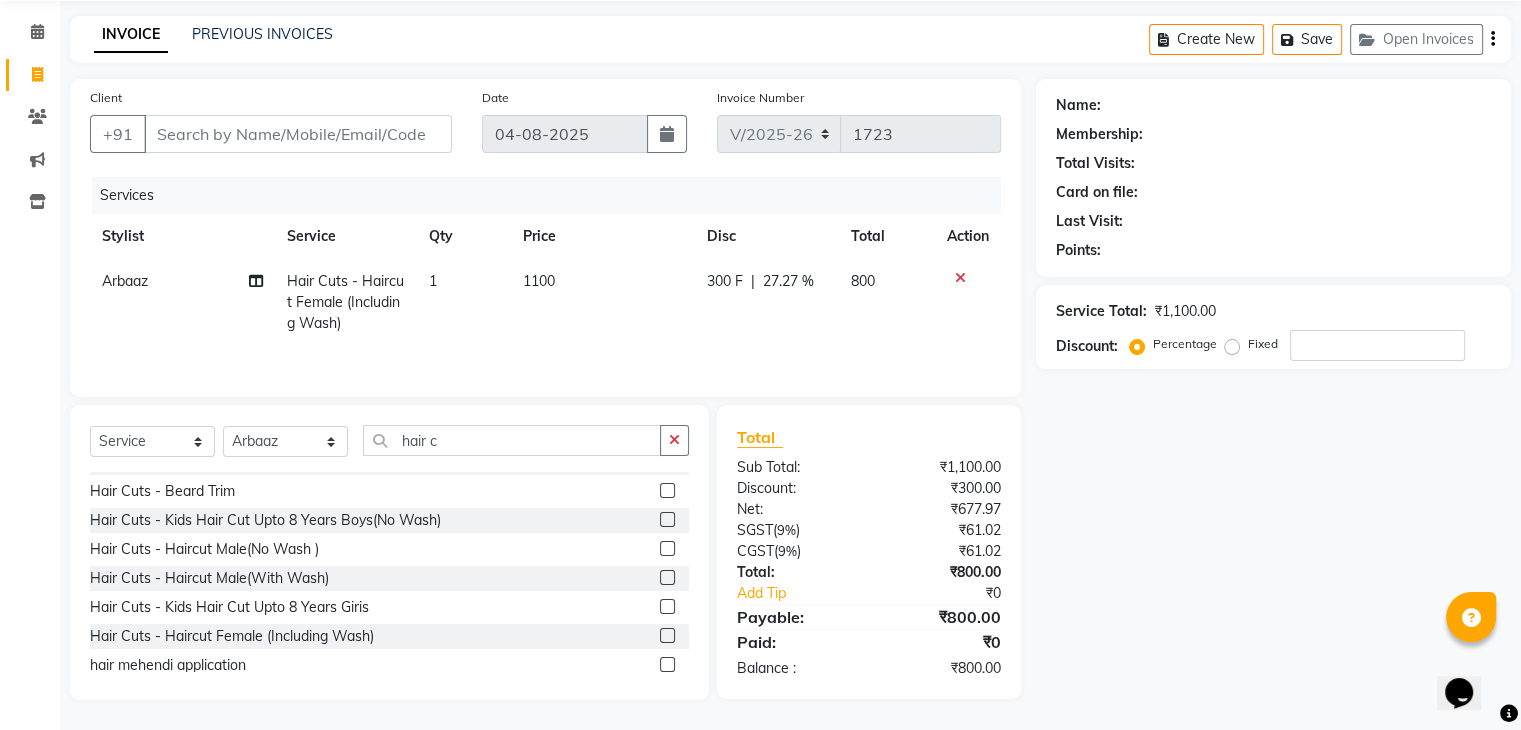 click on "Services Stylist Service Qty Price Disc Total Action [LAST]  Hair Cuts - Haircut Female (Including Wash) 1 1100 300 F | 27.27 % 800" 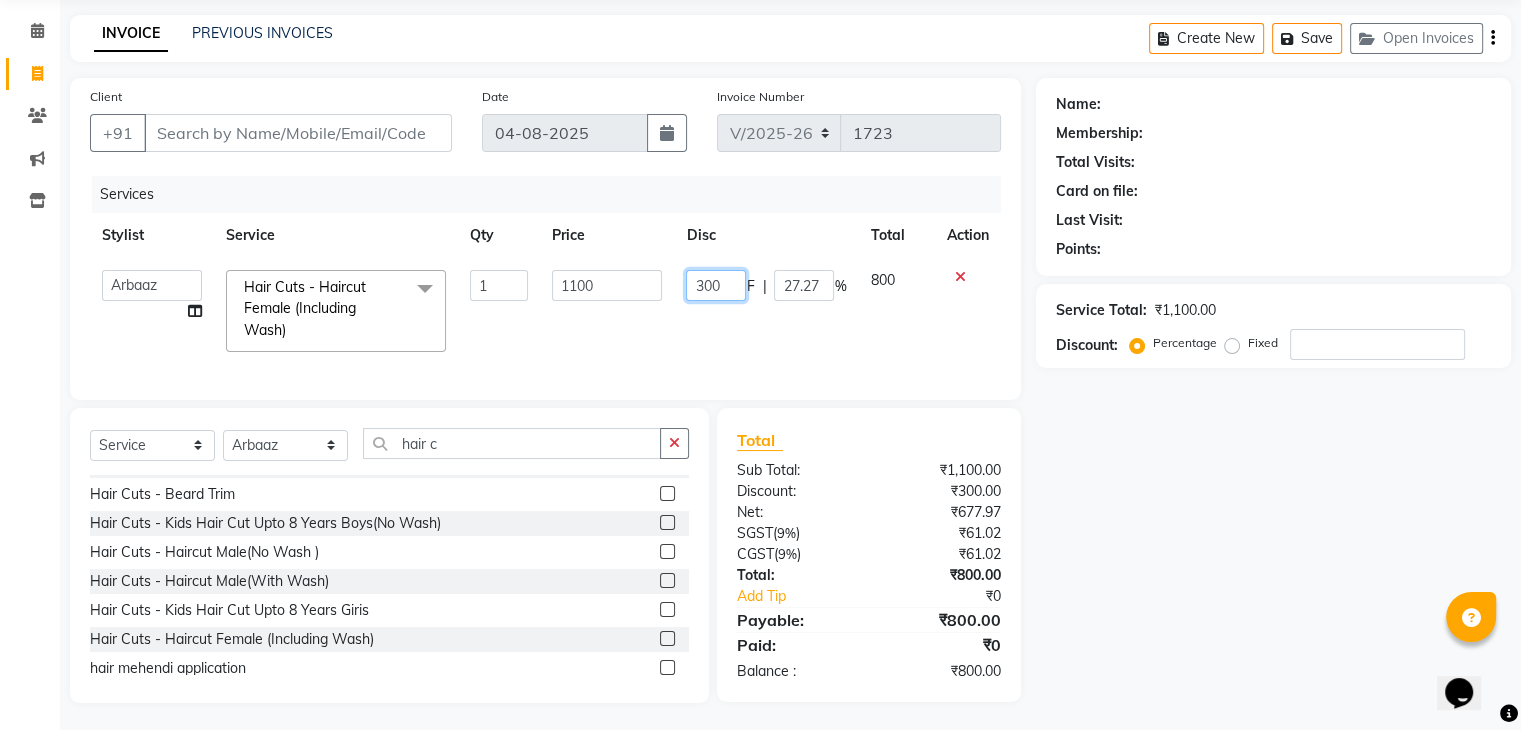 click on "300" 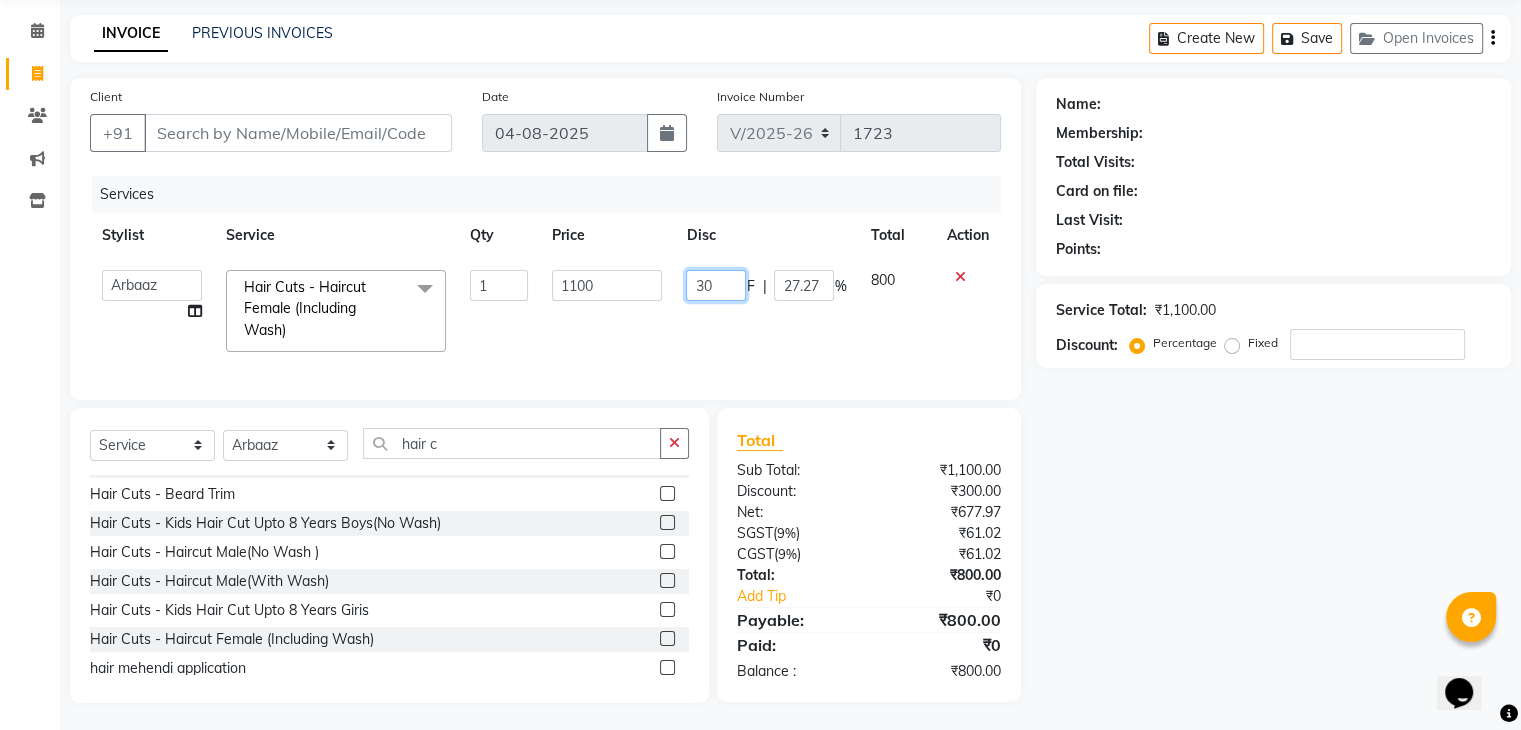 type on "3" 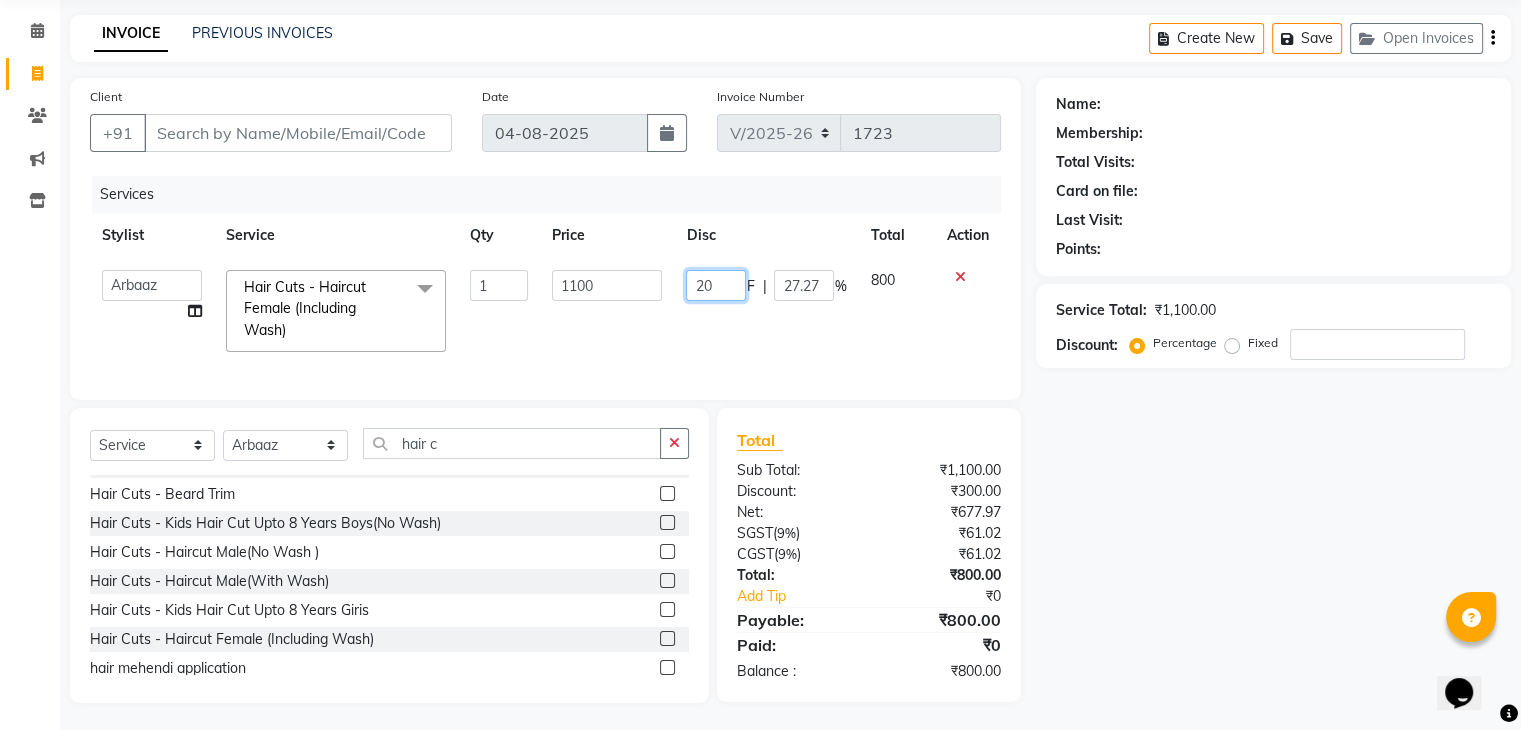 type on "200" 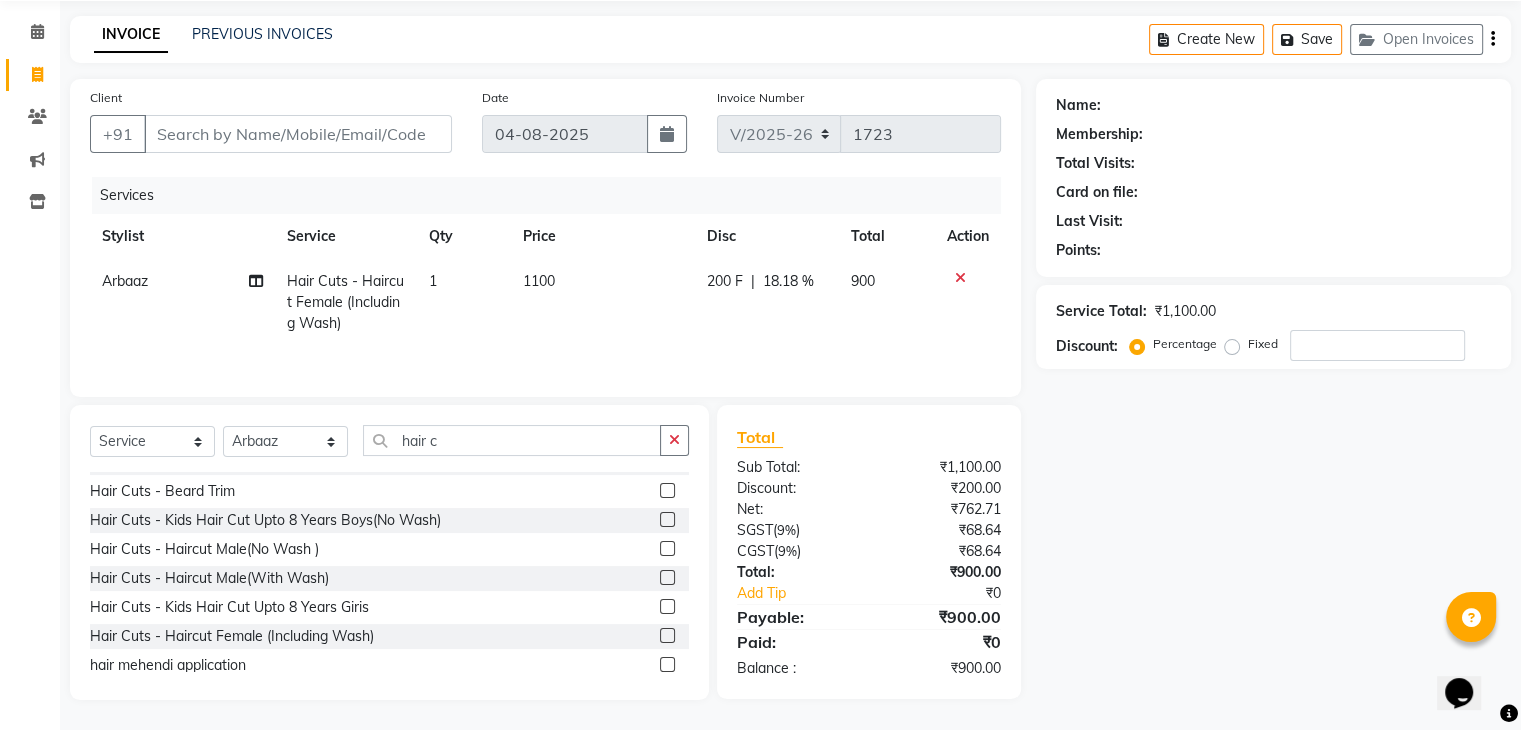 click on "200 F | 18.18 %" 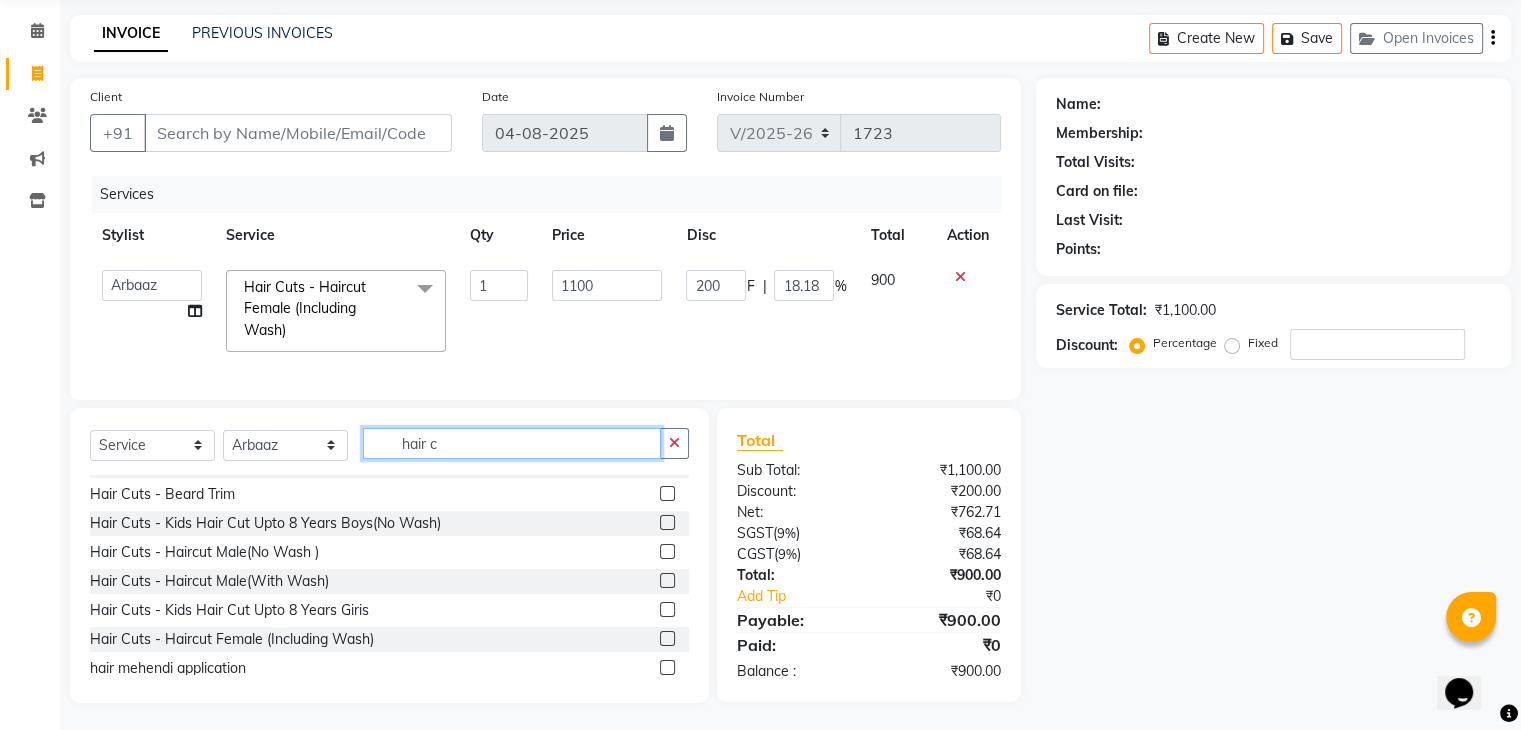 click on "hair c" 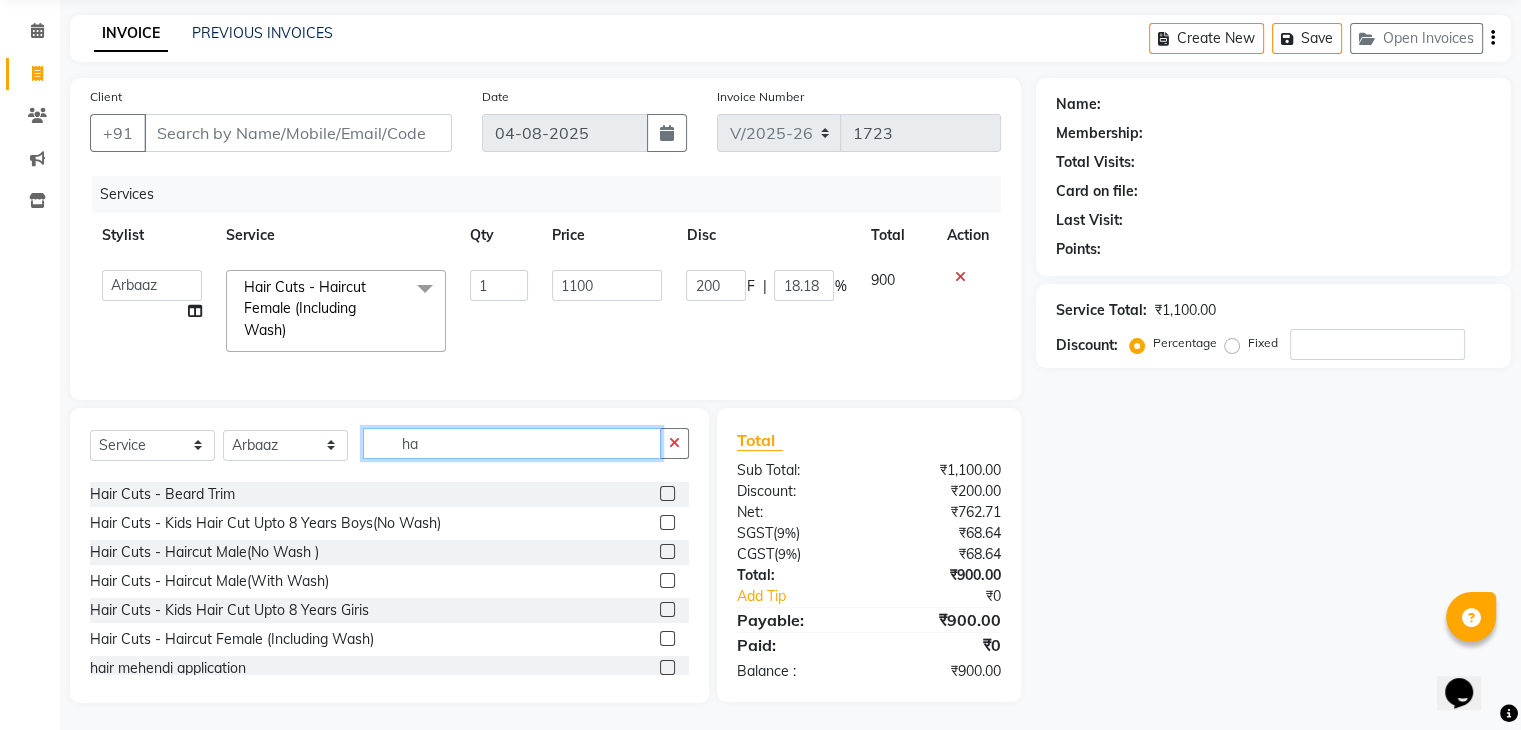 type on "h" 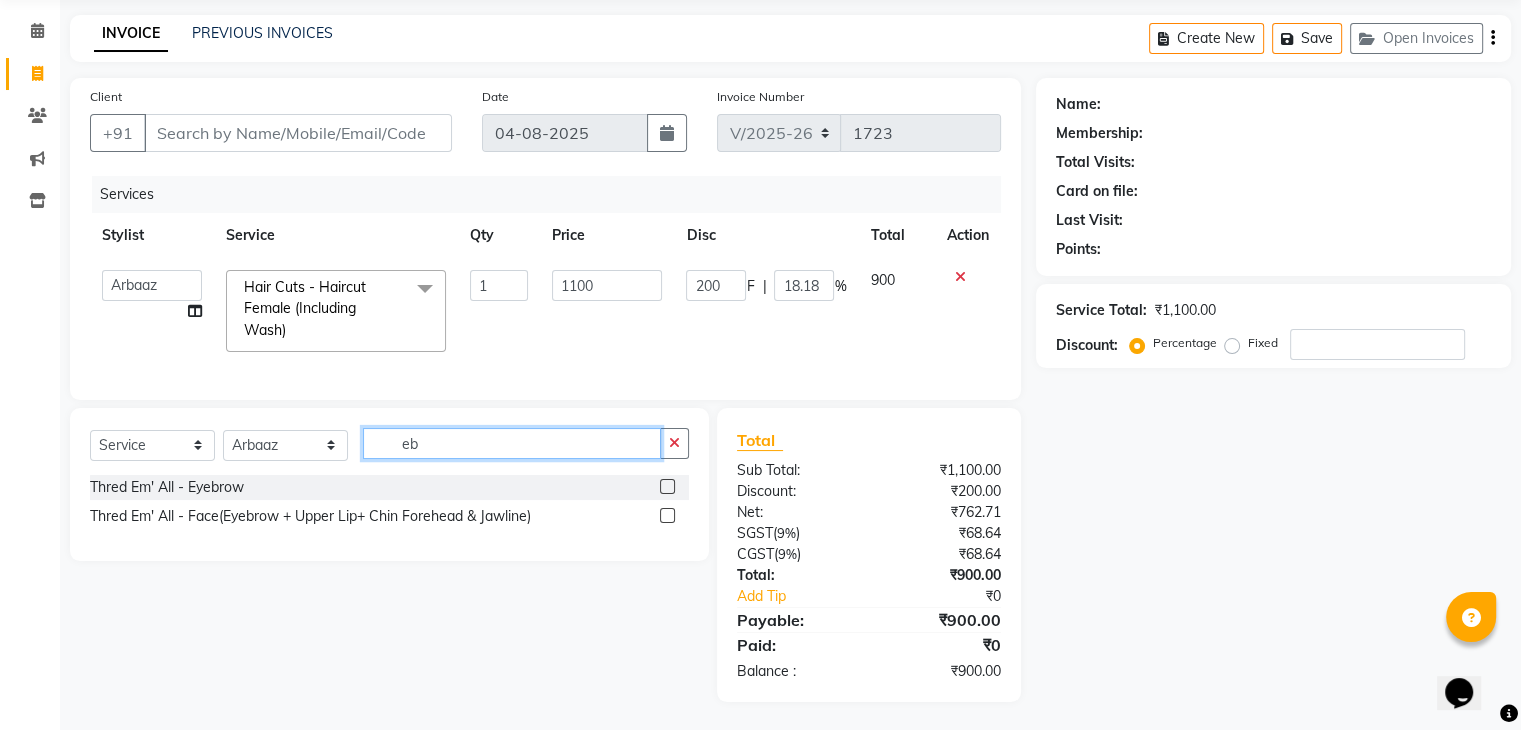 scroll, scrollTop: 0, scrollLeft: 0, axis: both 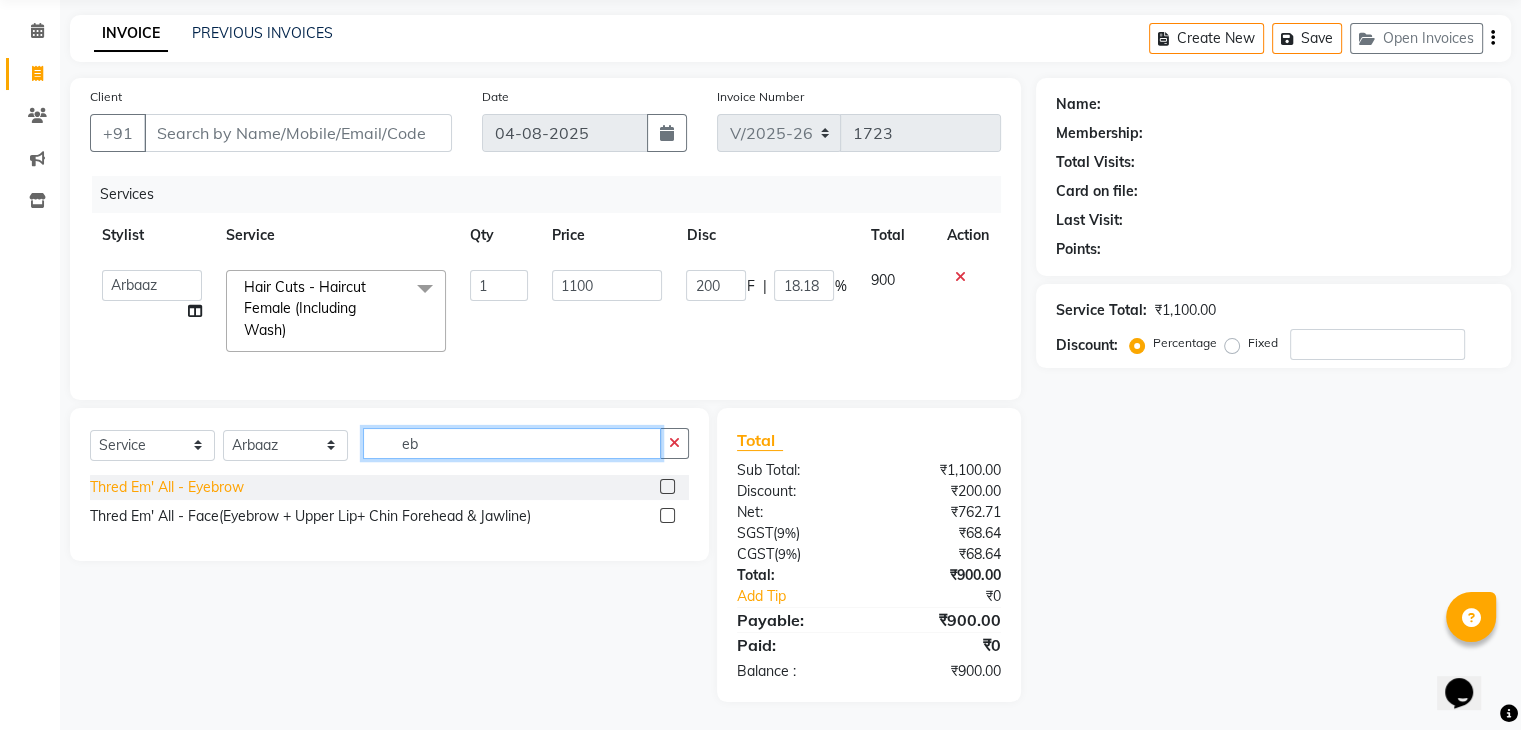 type on "eb" 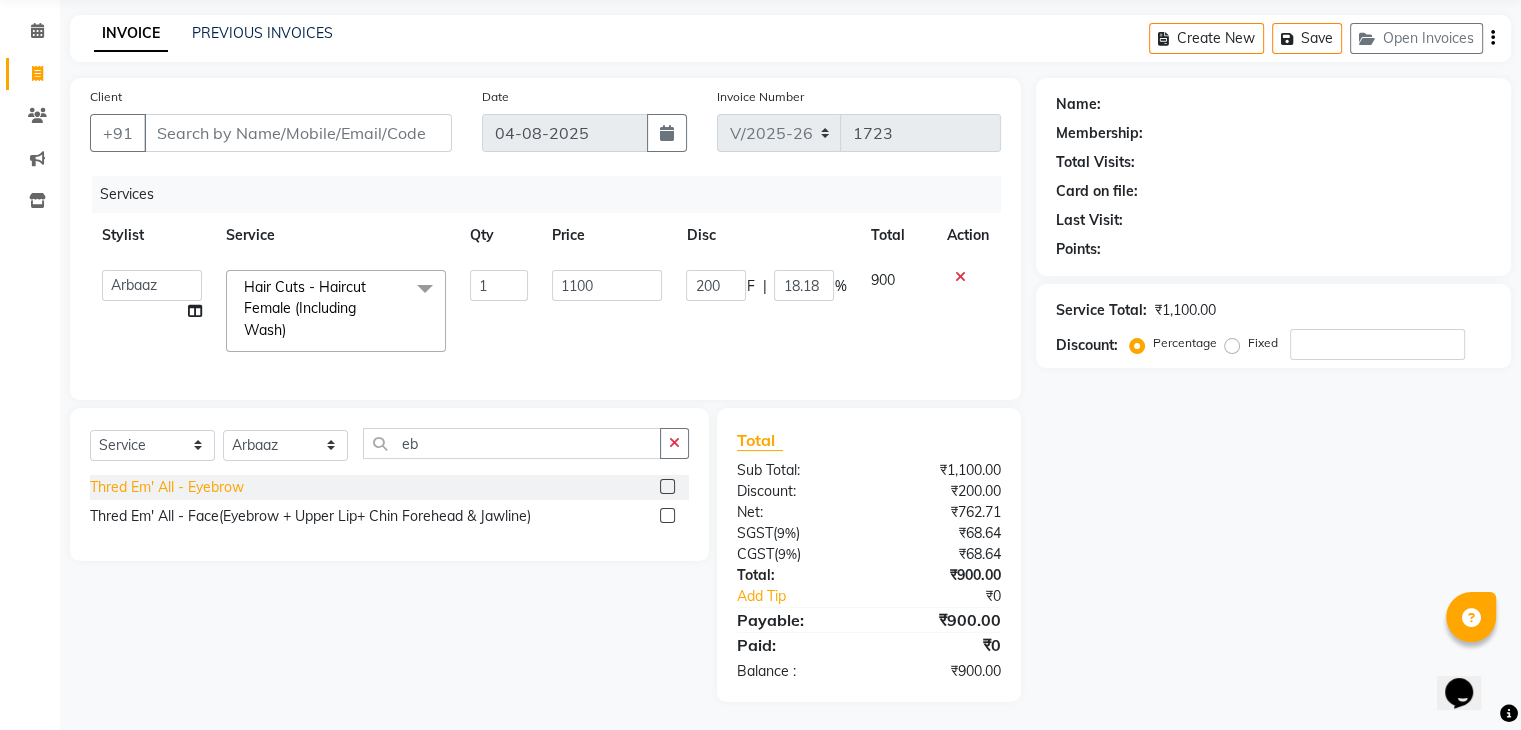 click on "Thred Em' All - Eyebrow" 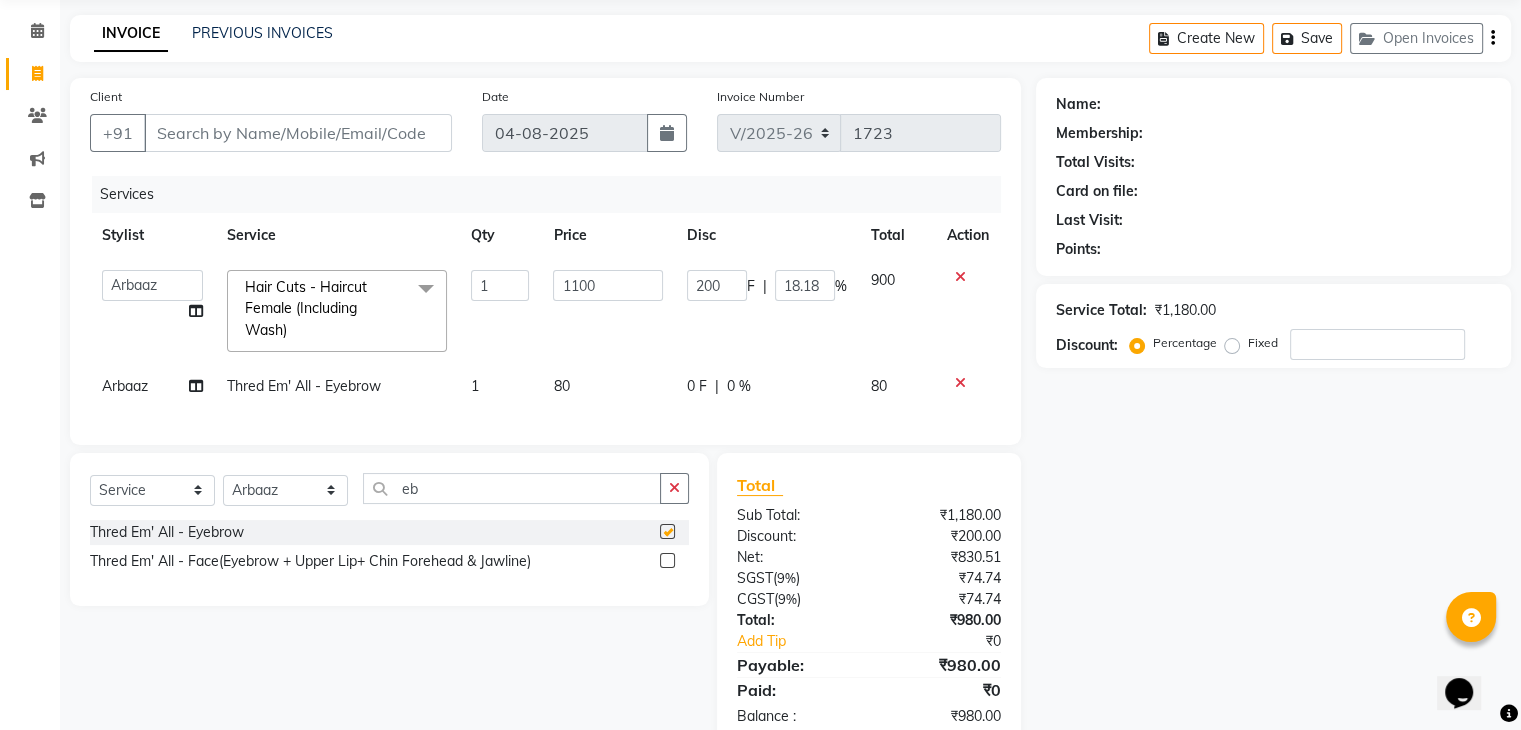 checkbox on "false" 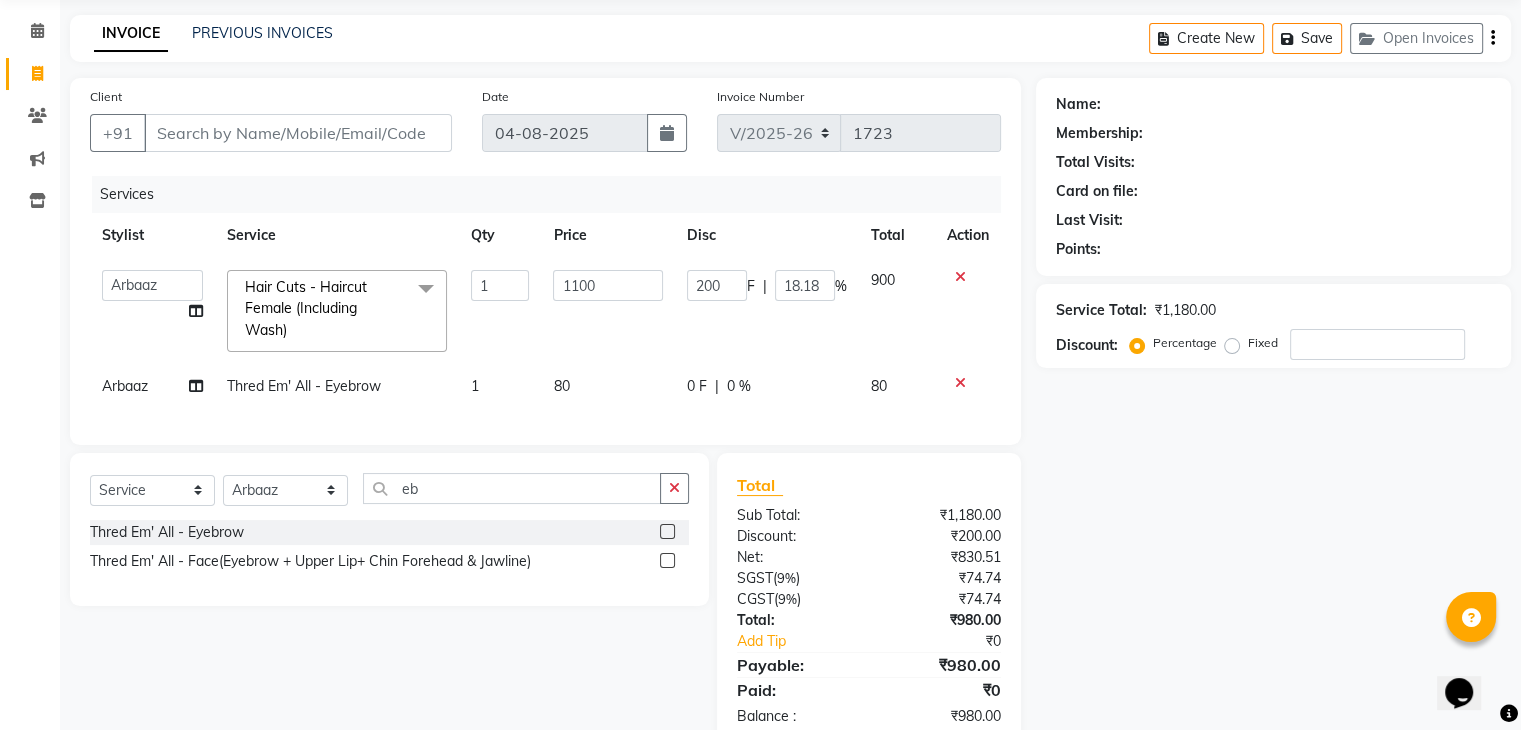 click on "0 F" 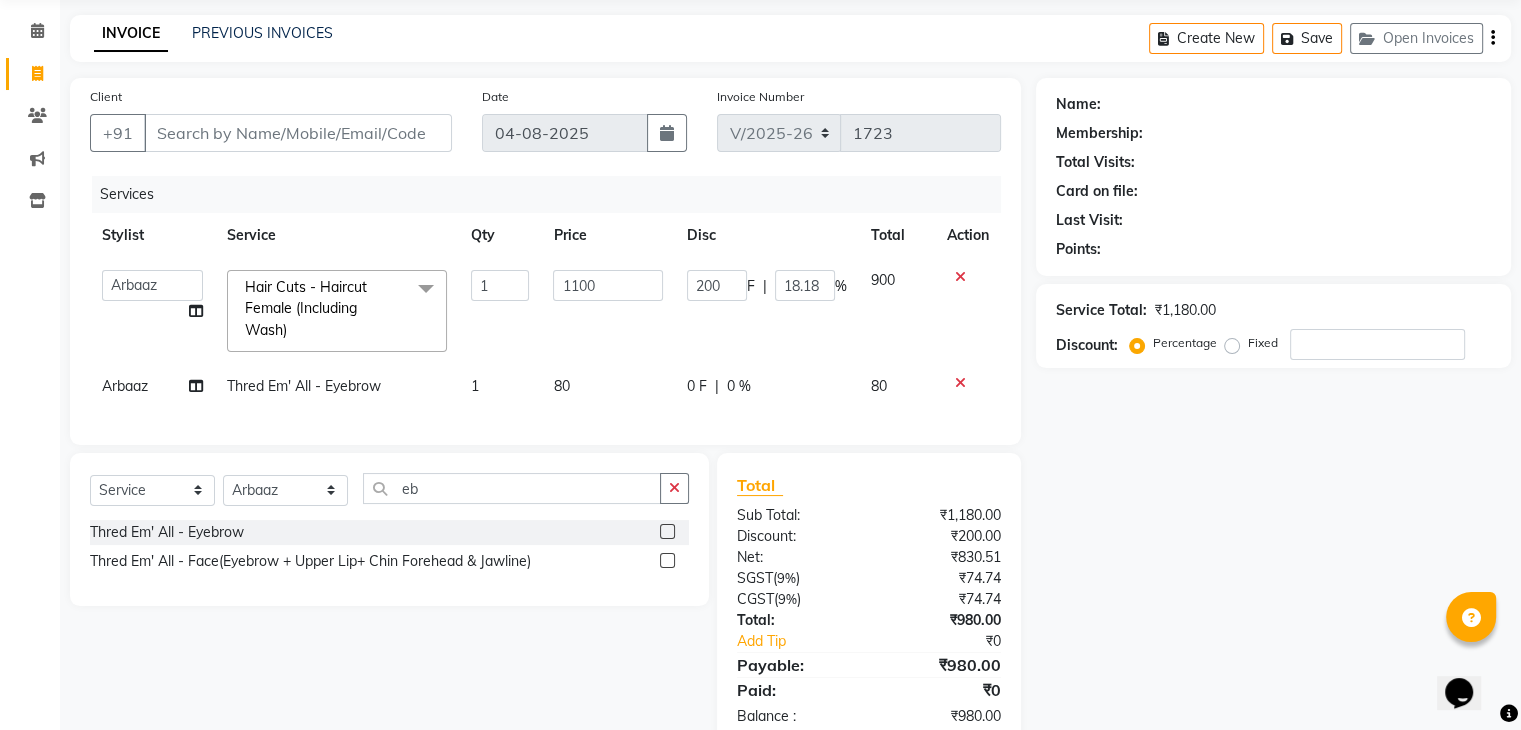select on "87747" 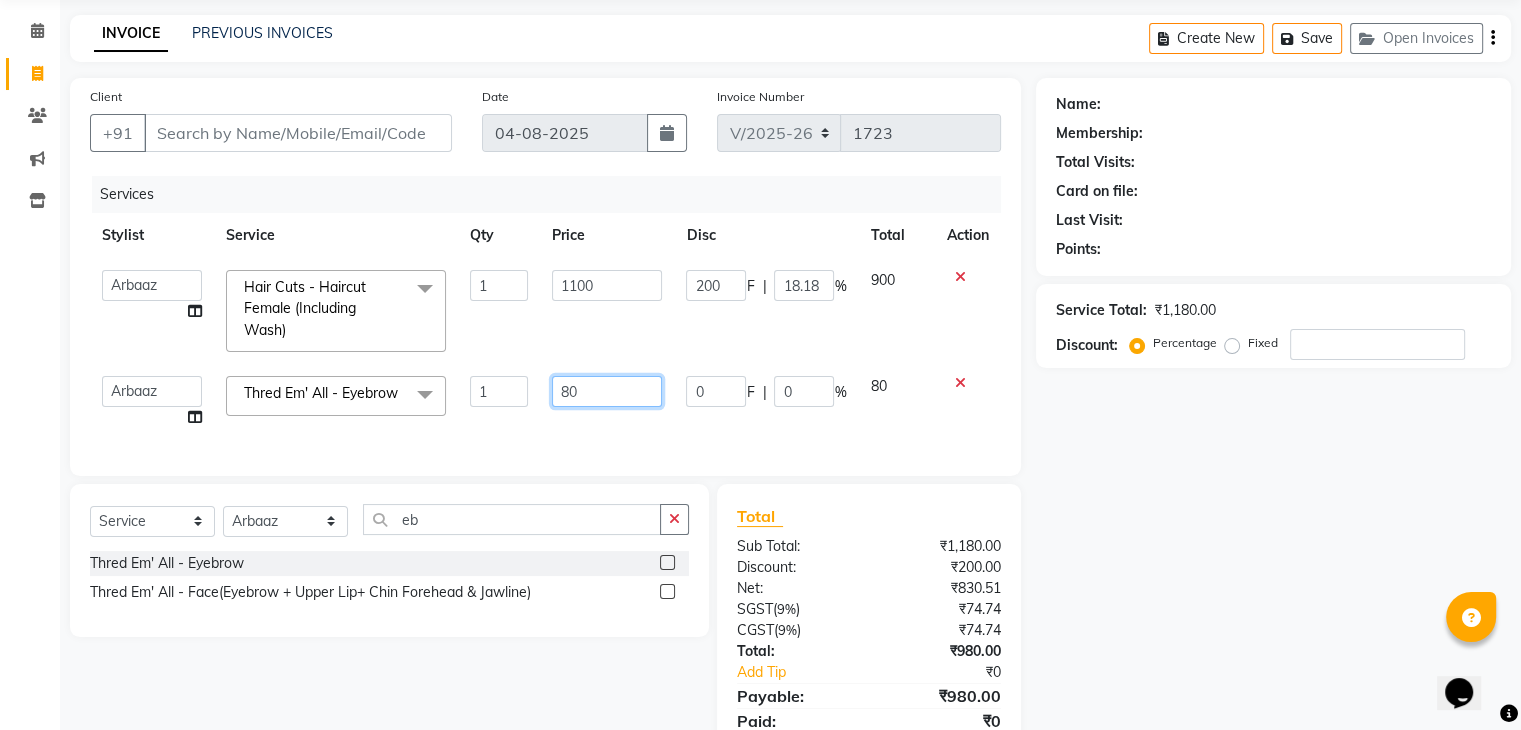 click on "80" 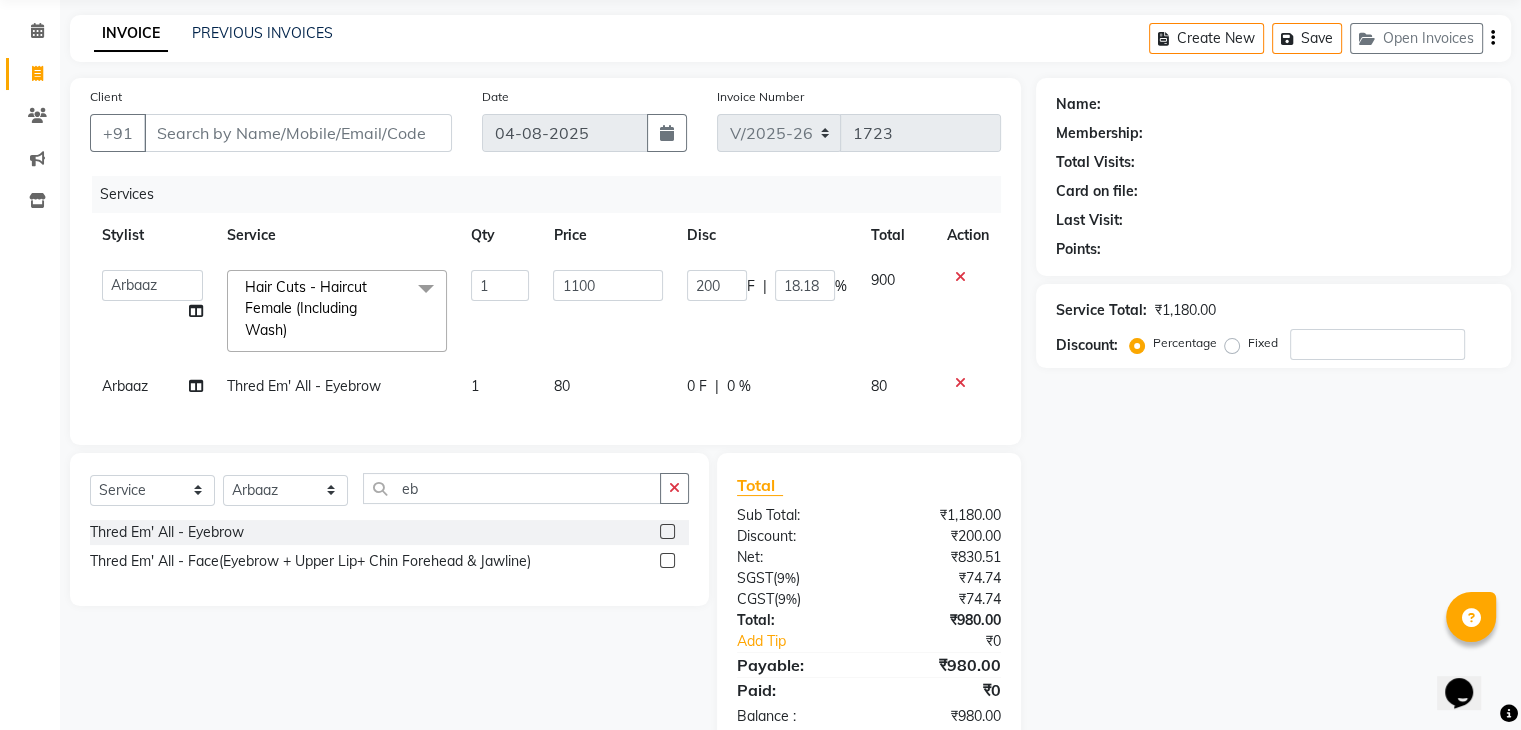 click 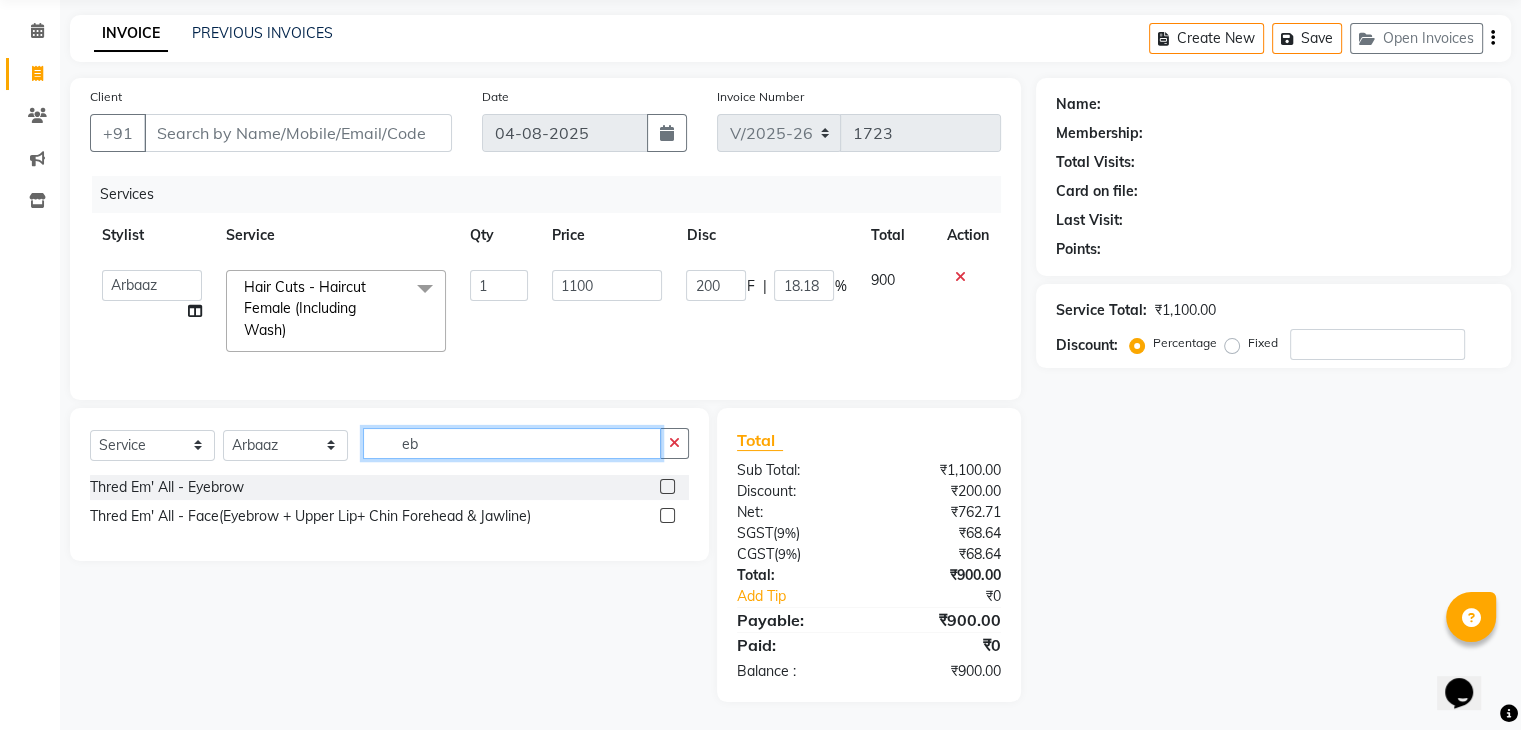 click on "eb" 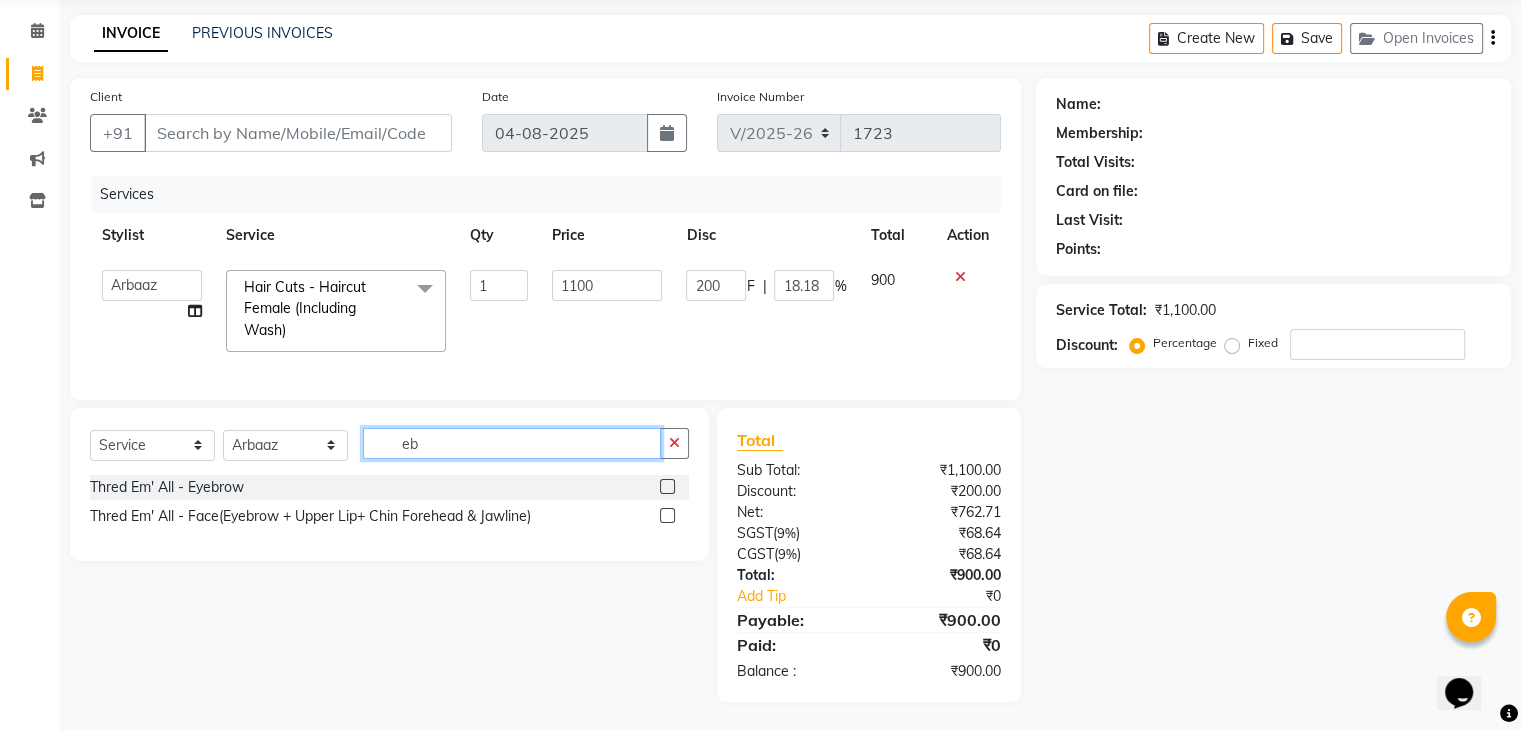 type on "e" 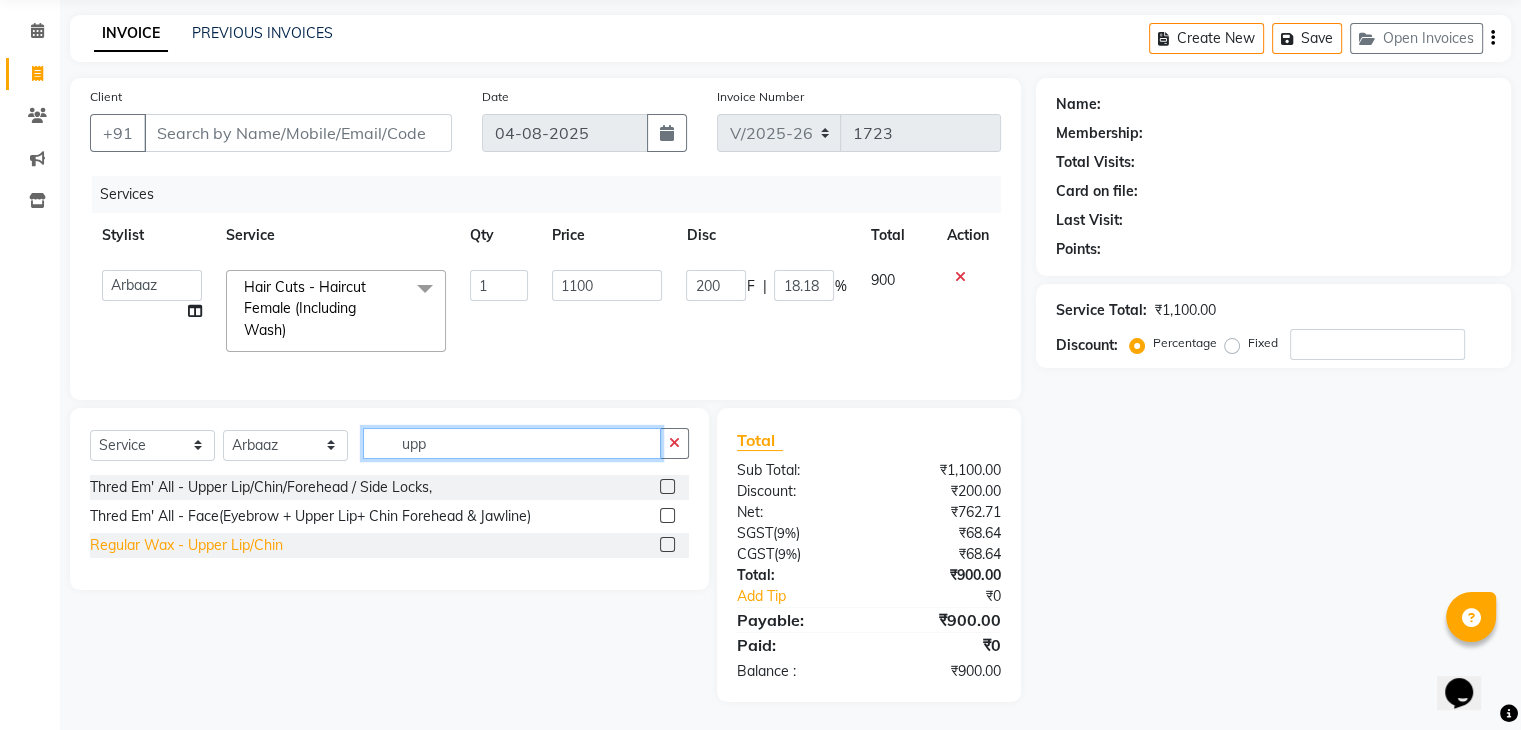 type on "upp" 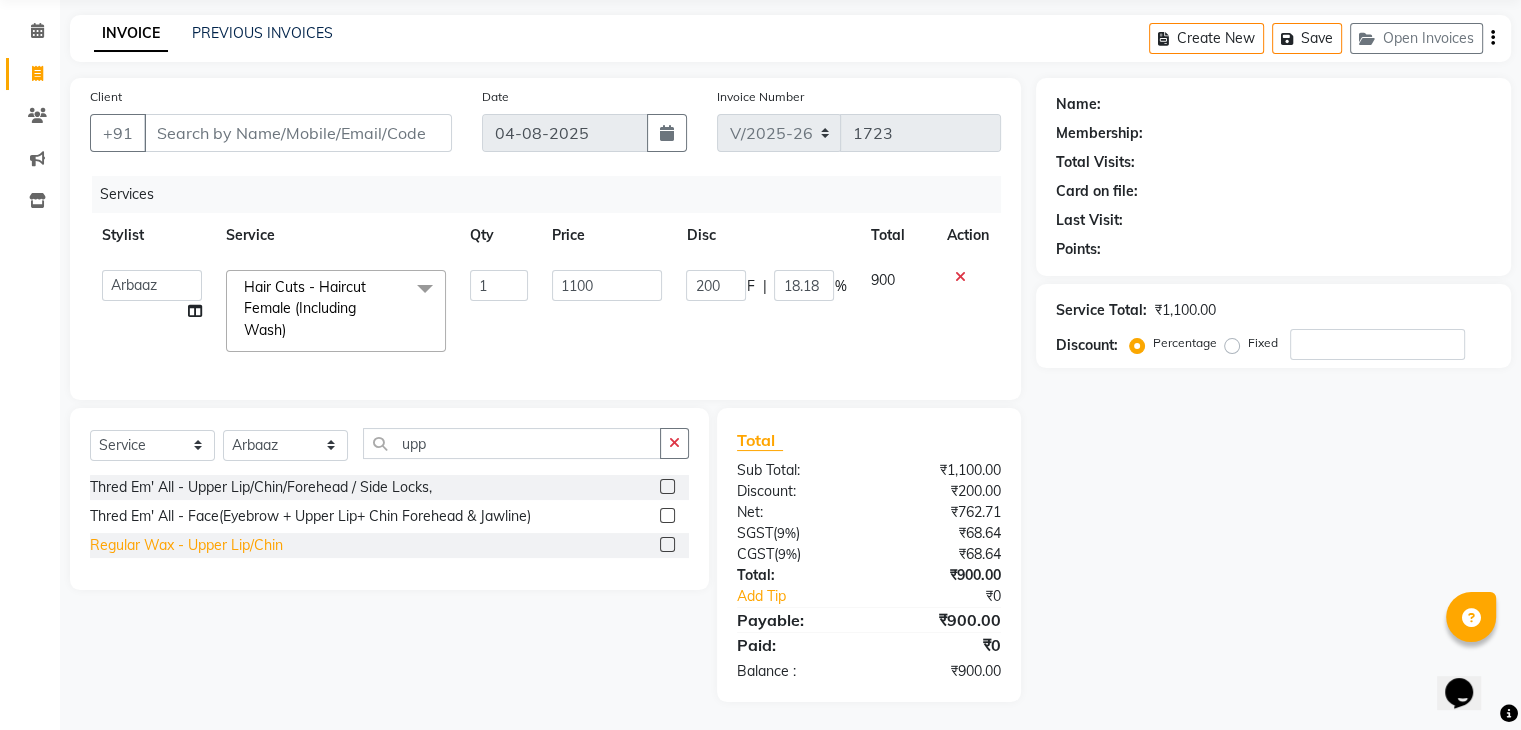 click on "Regular Wax - Upper Lip/Chin" 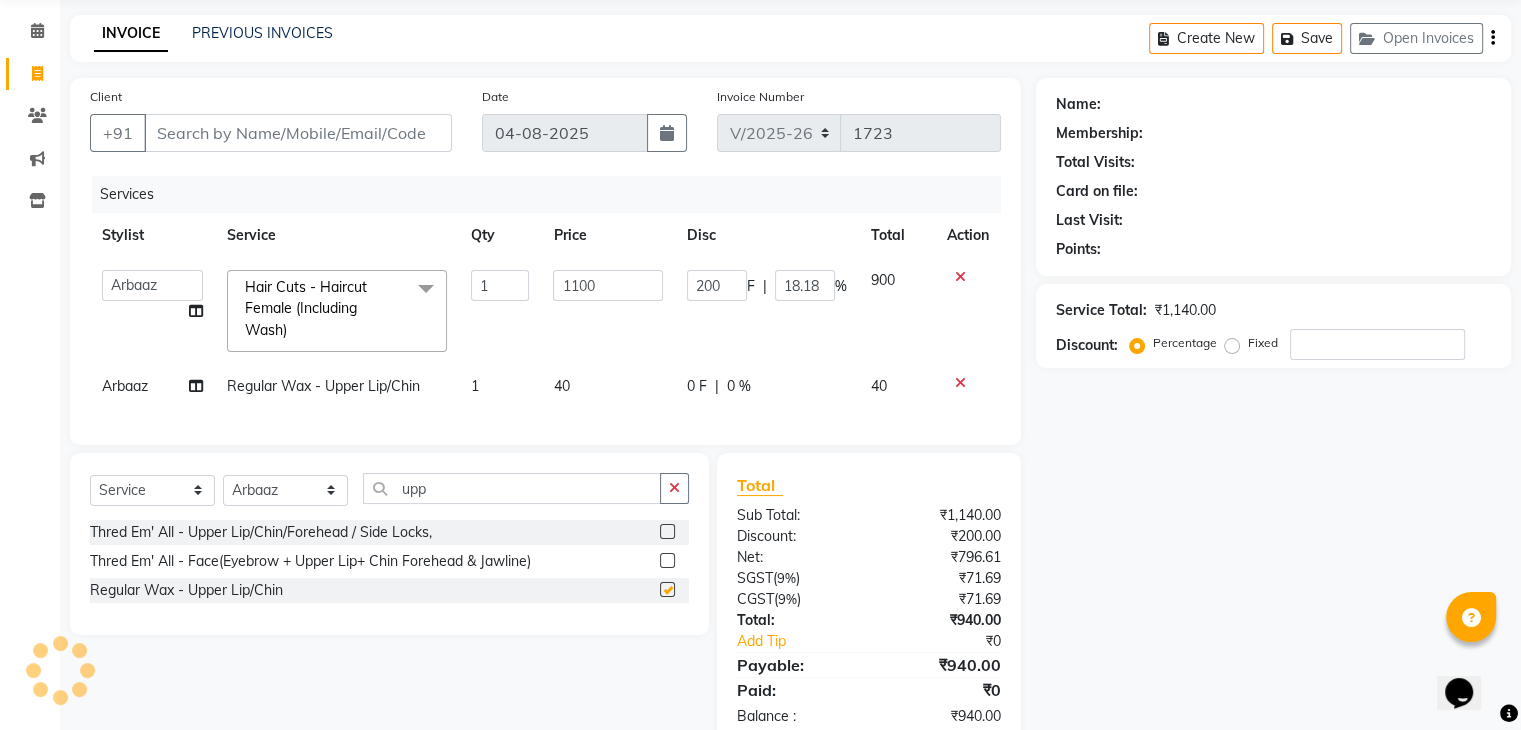 checkbox on "false" 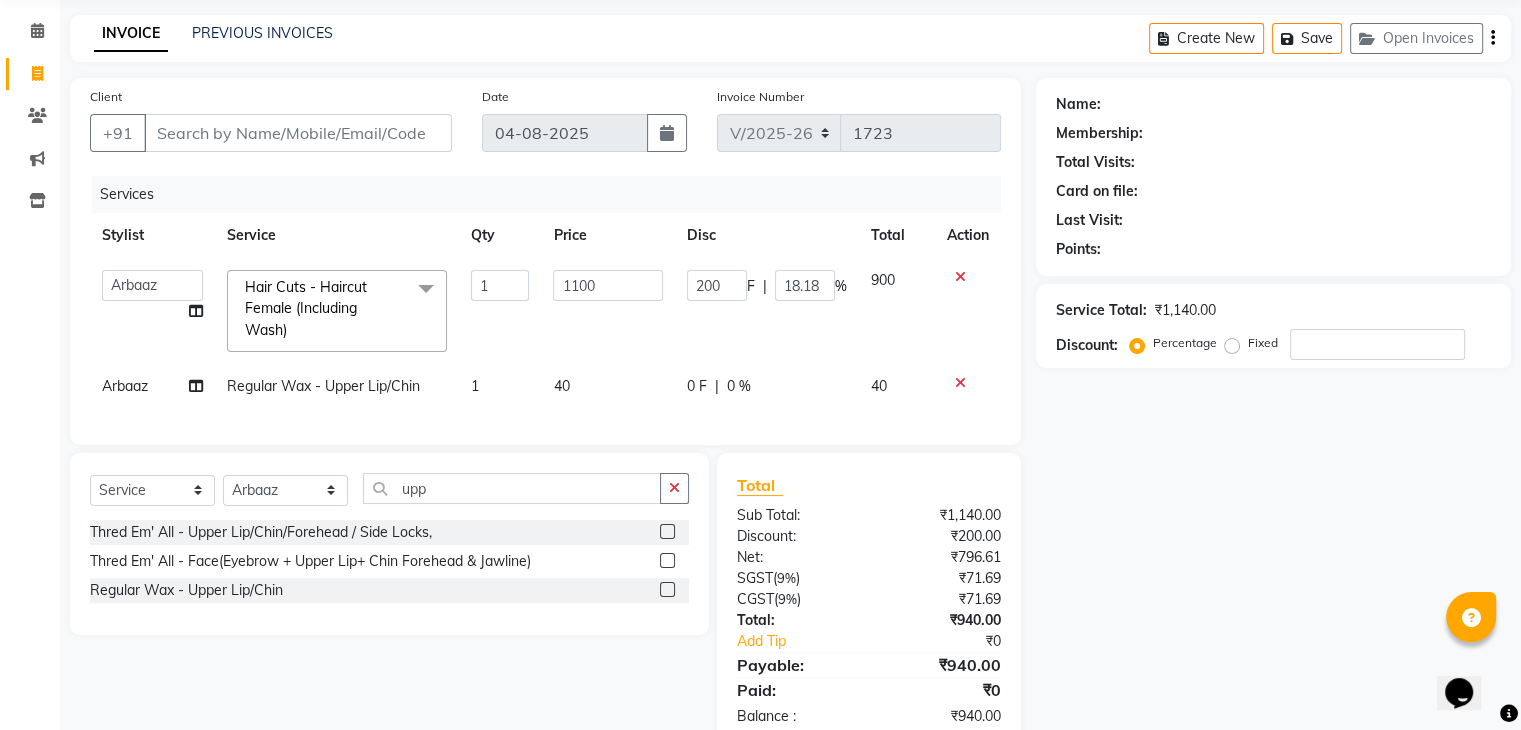 click on "0 F" 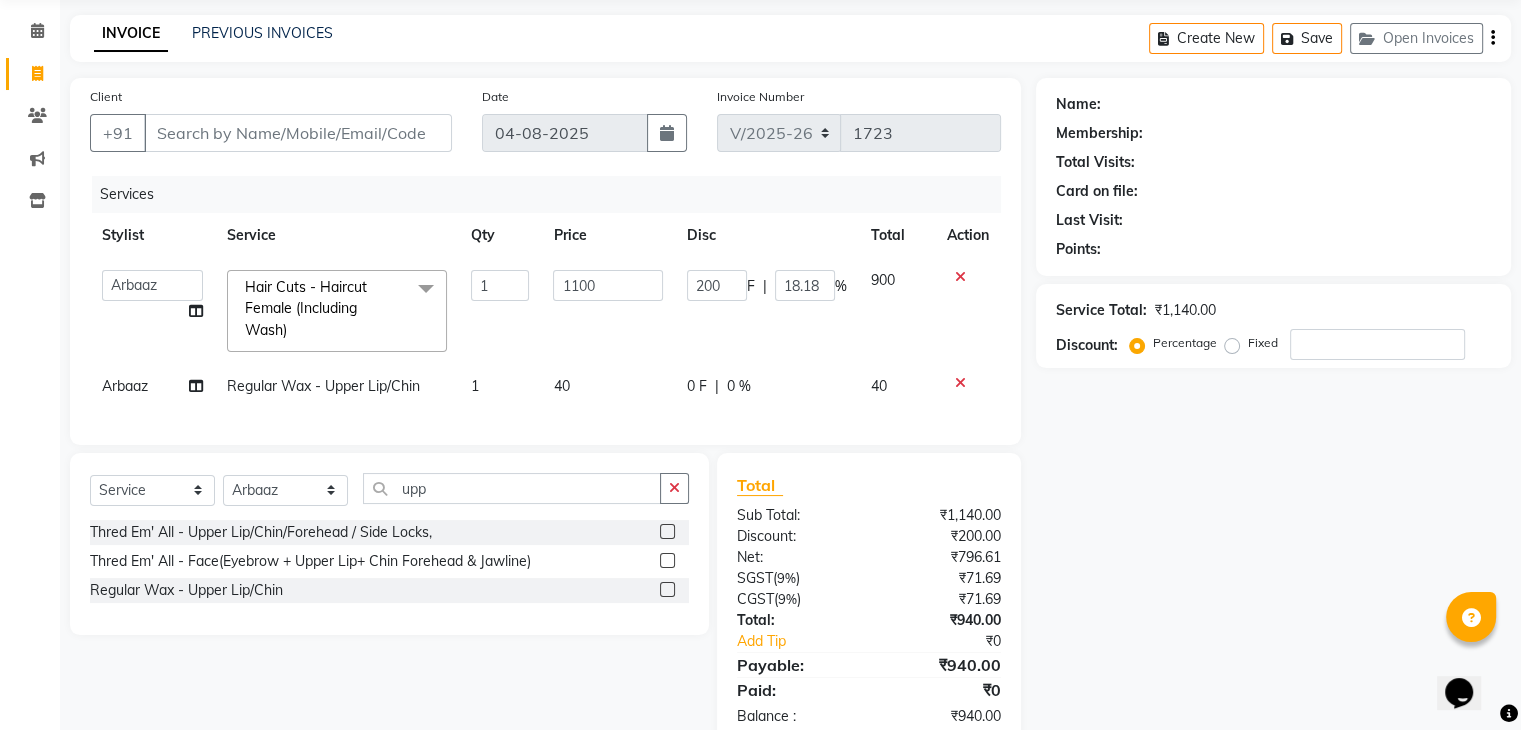 select on "87747" 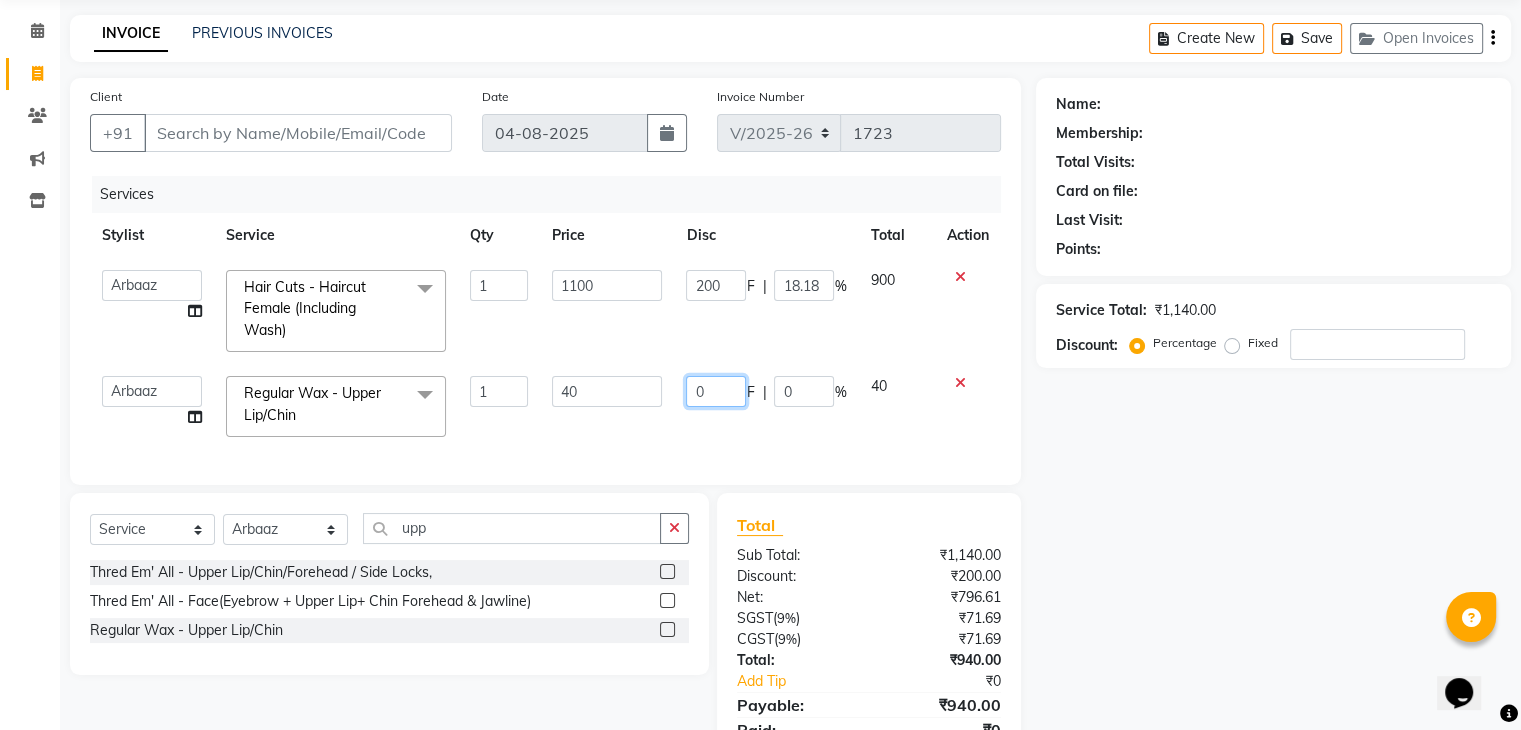 click on "0" 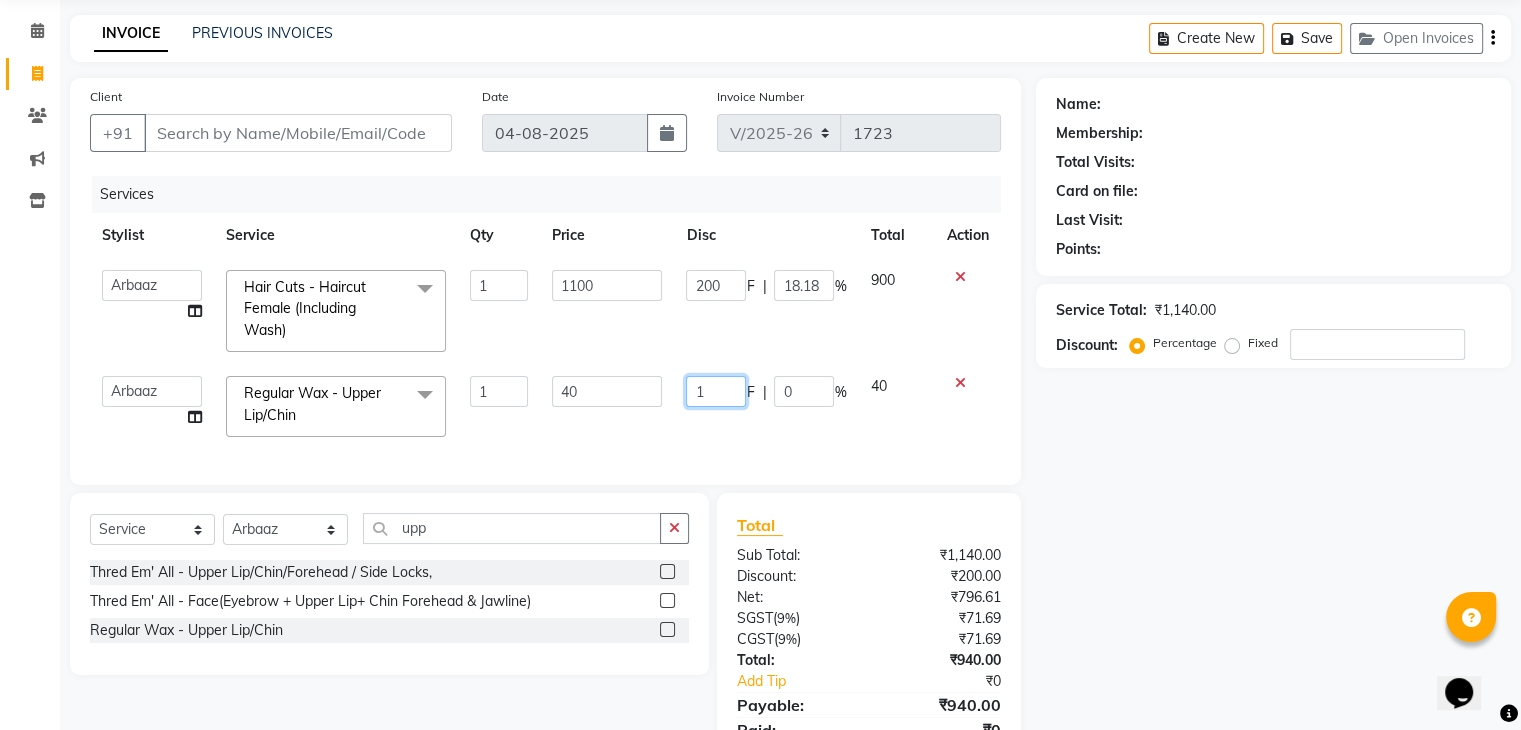 type on "10" 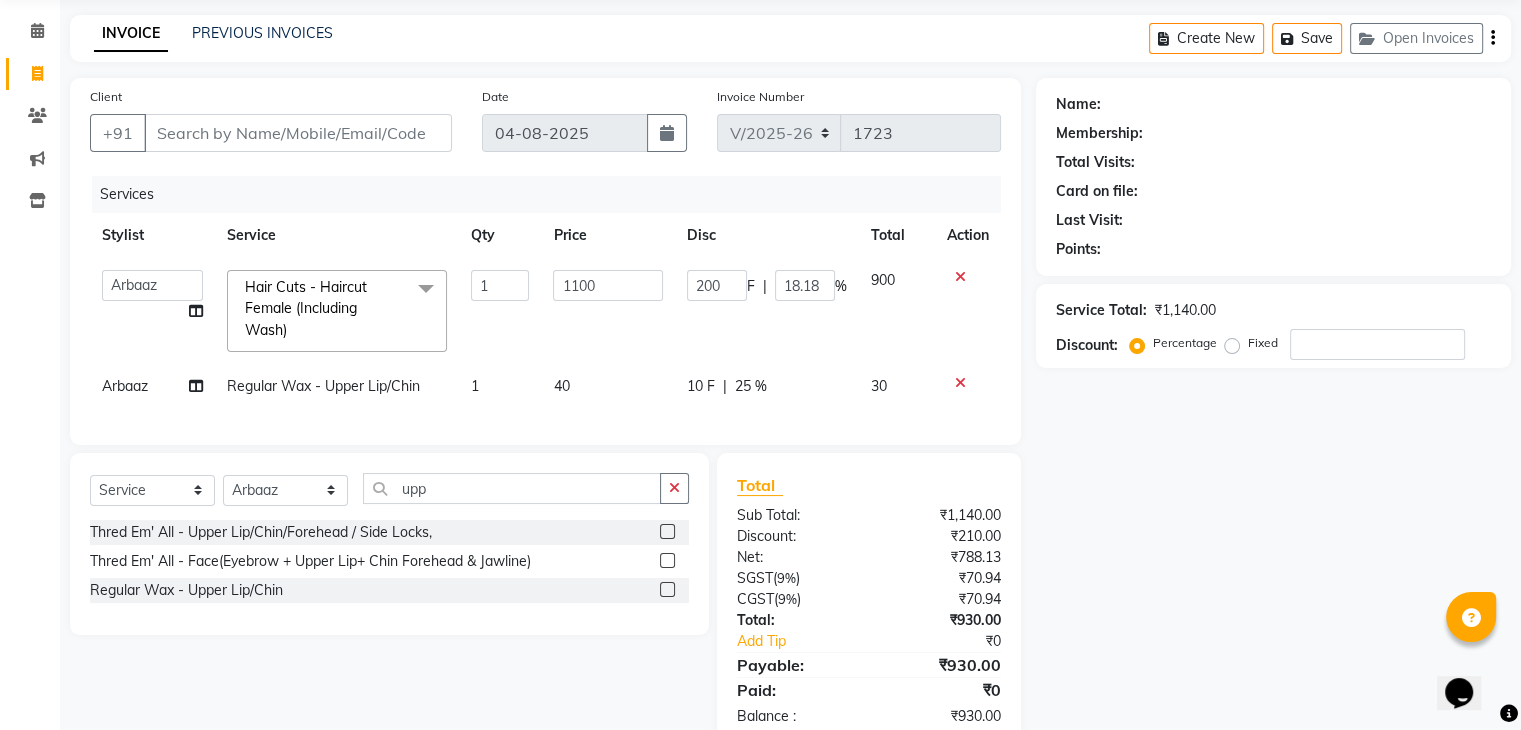 click on "Services Stylist Service Qty Price Disc Total Action  [FIRST]   [LAST]    [LAST]    [LAST]    [LAST]    [LAST]    [LAST]    [LAST]    Hair Cuts - Haircut Female (Including Wash)  x Hair Wash & Styling - Hair Wash & Dry (Female) Hair Wash & Styling - Ironing Hair Wash & Styling - Tongs Hair Wash & Styling - Hair Wash & Dry (Male) Hair Wash & Styling - Upto Shoulder1 Hair Wash & Styling - Below Shoulder2 Hair Wash & Styling - Upto Shoulder 4 Hair Wash & Styling - Upto Waist Hair Wash & Styling - Paddle Brush Blow-Dry (With Wash). Hair Wash & Styling - Blow-Dry Curis (With Wash) Hair Wash & Styling - Below Shoulder Hair Wash & Styling - Upto Shoulder Hair Wash & Styling - Upto Waist2 Hair Wash & Styling - Below Shoulder 1 Hair Wash & Styling - Upto Waist 1 Hair Triming Women chest trimming Colour Women - Global Colour Women - High-Light Colour Women-Balayage Colour Women - Root Touch Up (1 Inch) Colour Women - Root Touch Up (No Ammonia) 1 Inch Colour Women - Upto Neck 1 Colour Women - Upto Shoulder 1 Colour Women - Upto Neck 1" 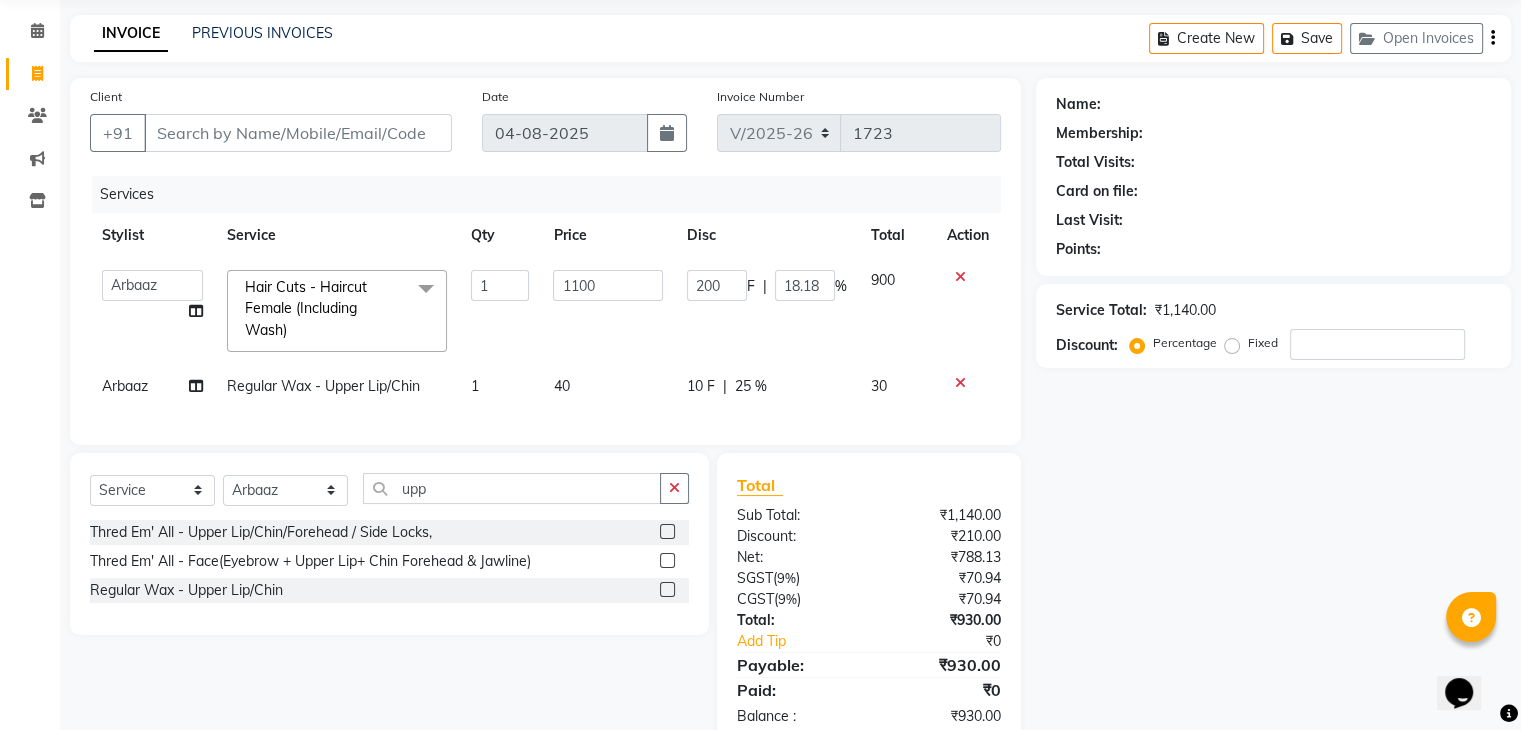 scroll, scrollTop: 135, scrollLeft: 0, axis: vertical 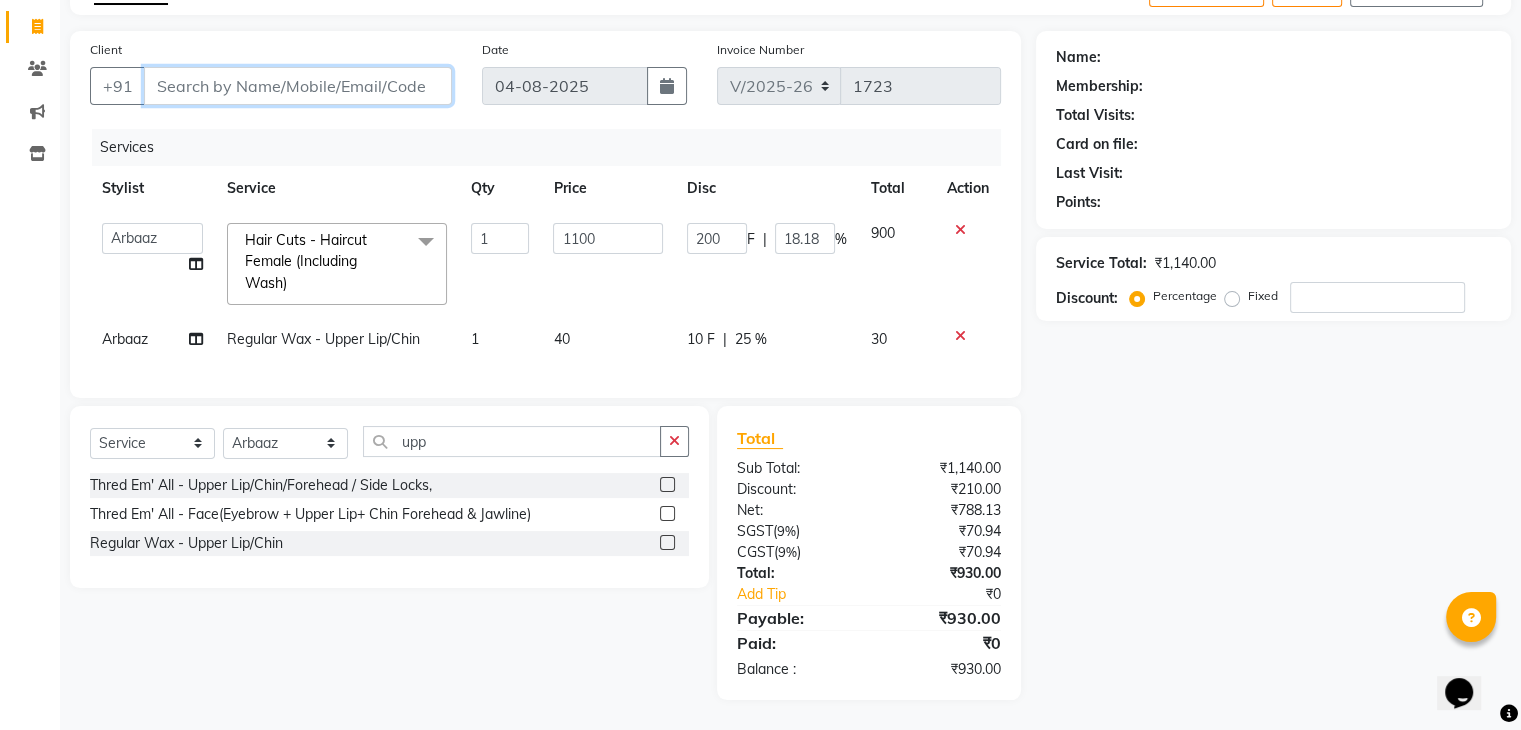 click on "Client" at bounding box center [298, 86] 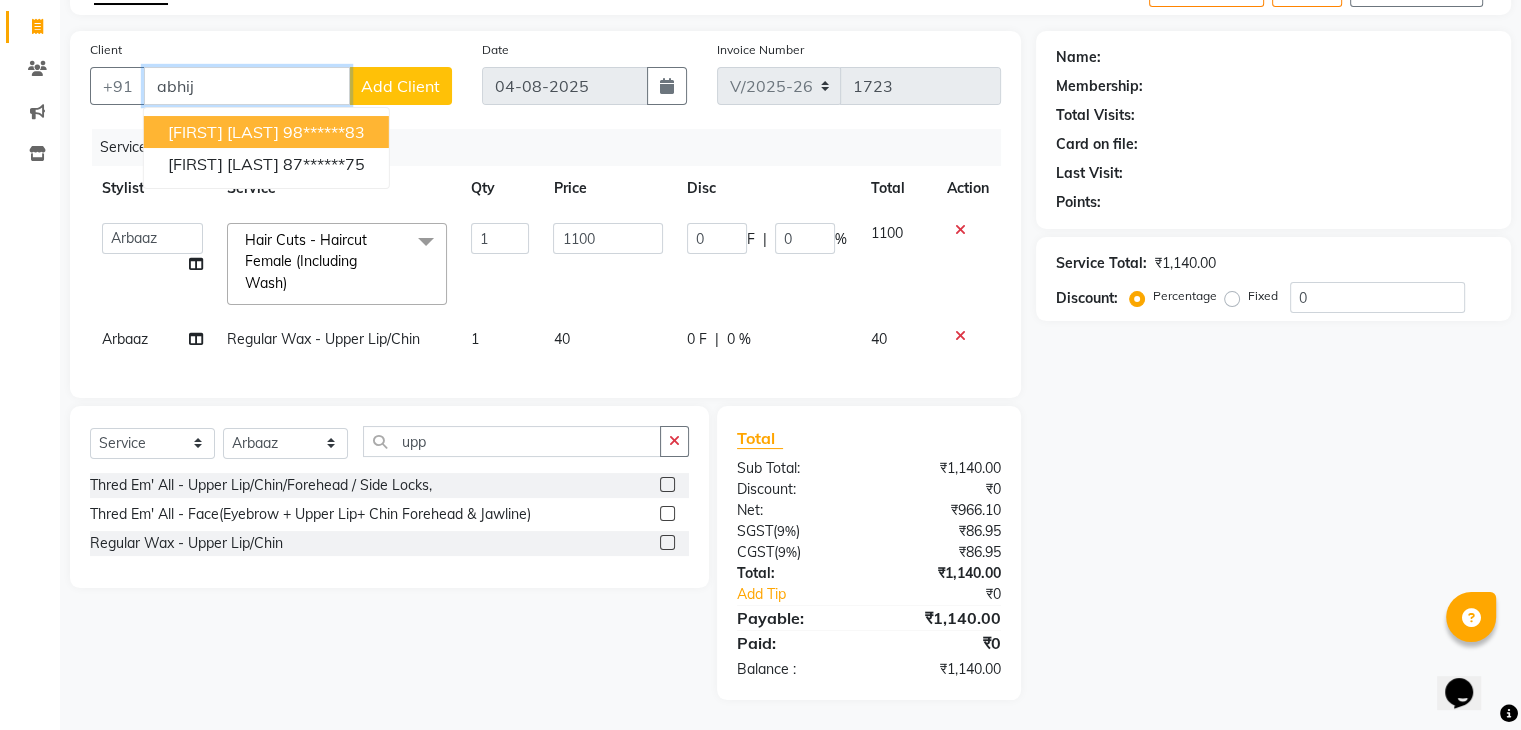 click on "98******83" at bounding box center [324, 132] 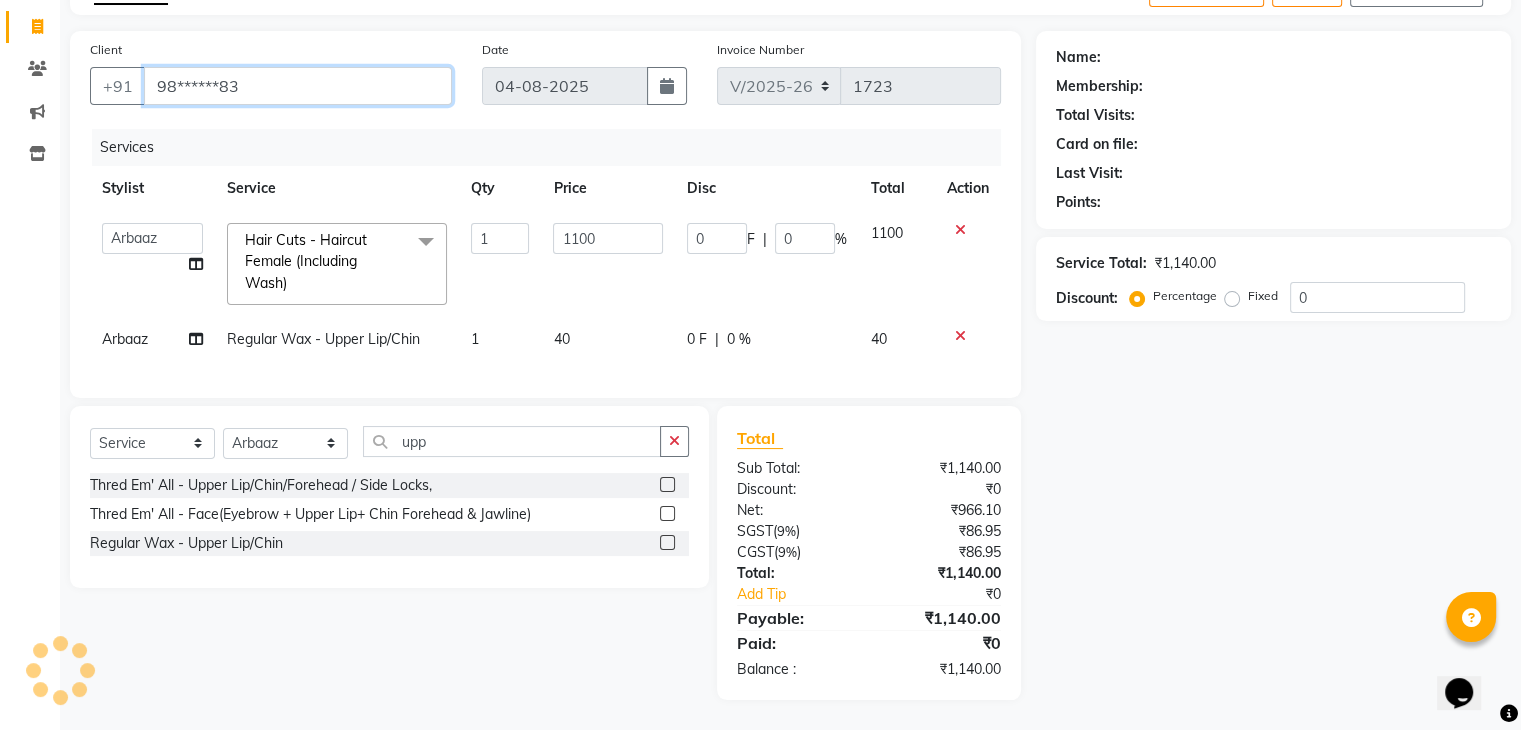 type on "98******83" 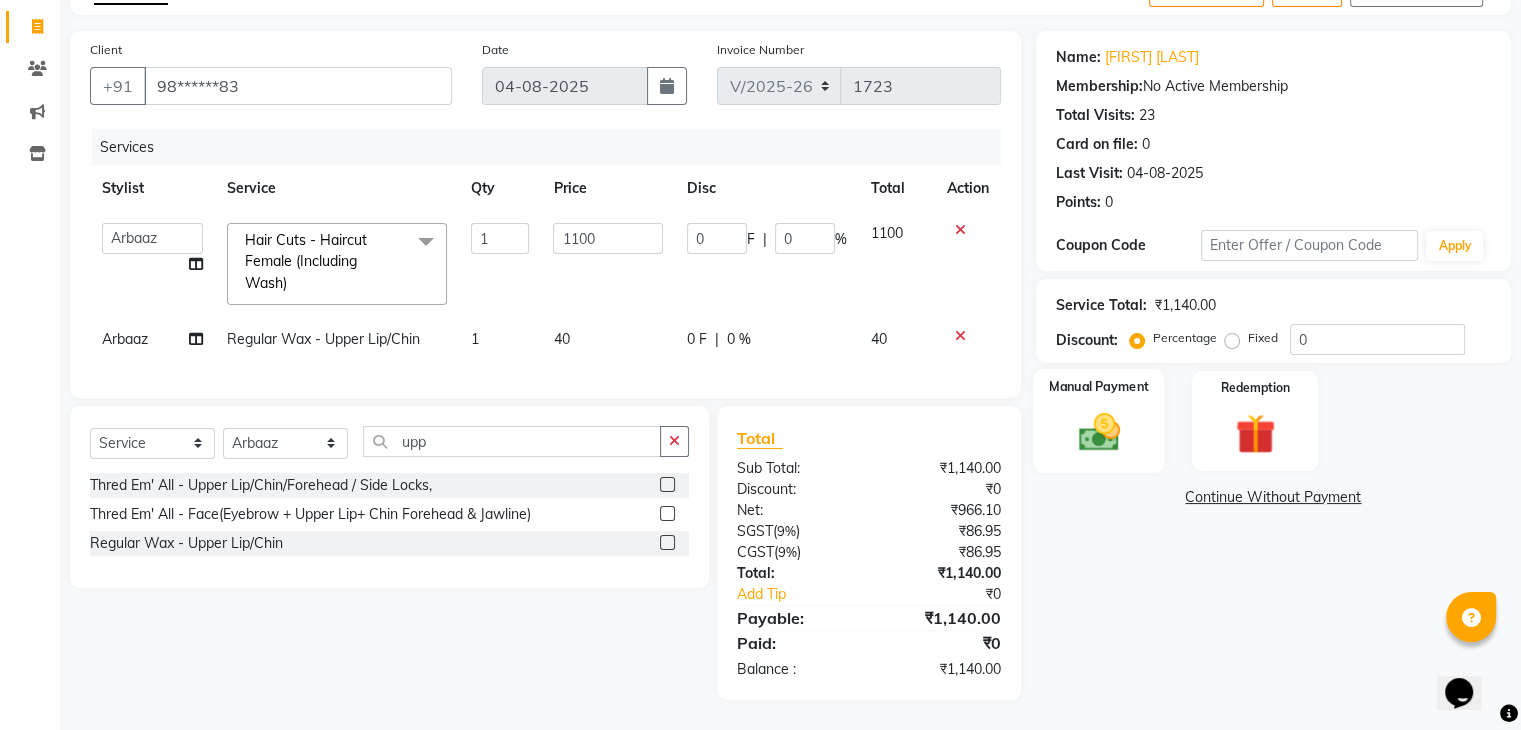 click 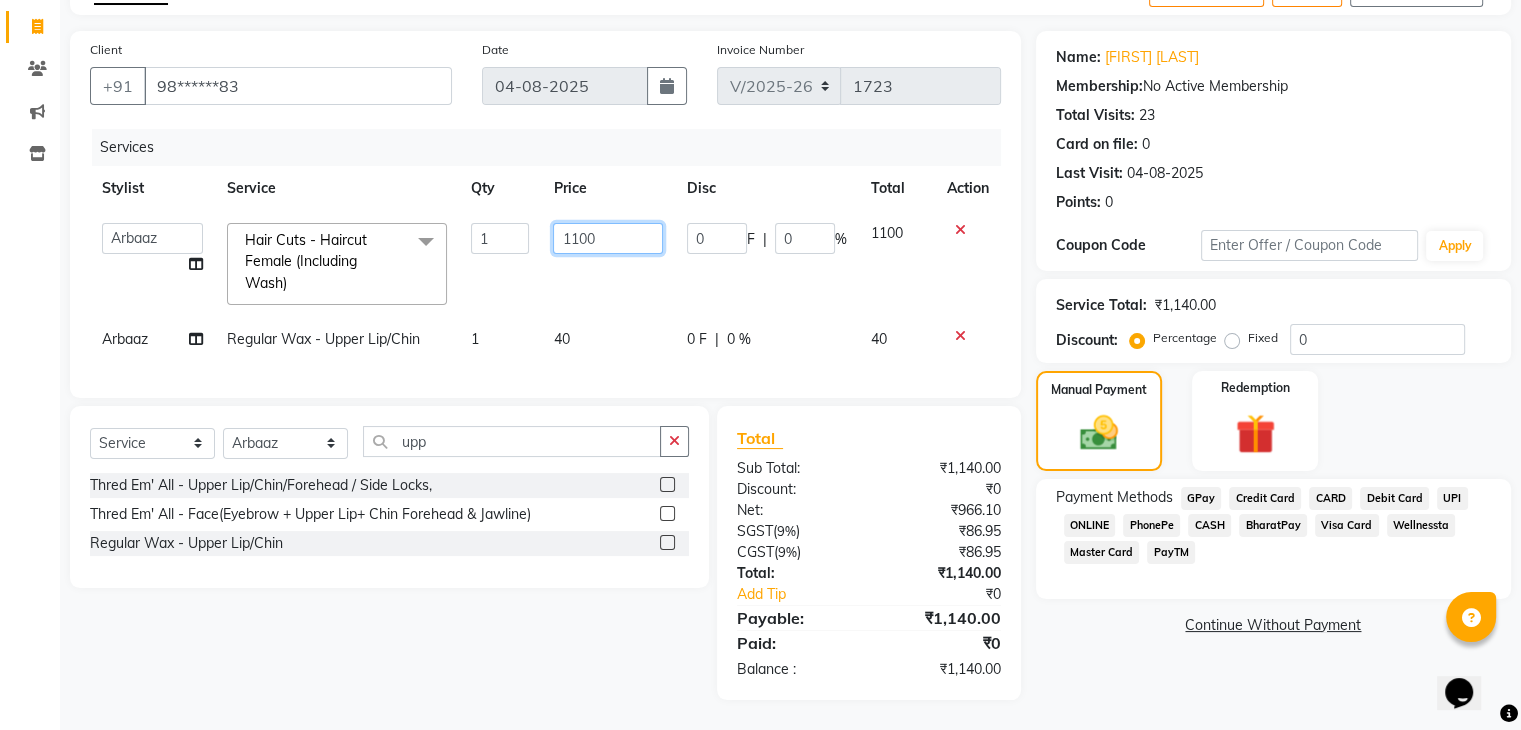 click on "1100" 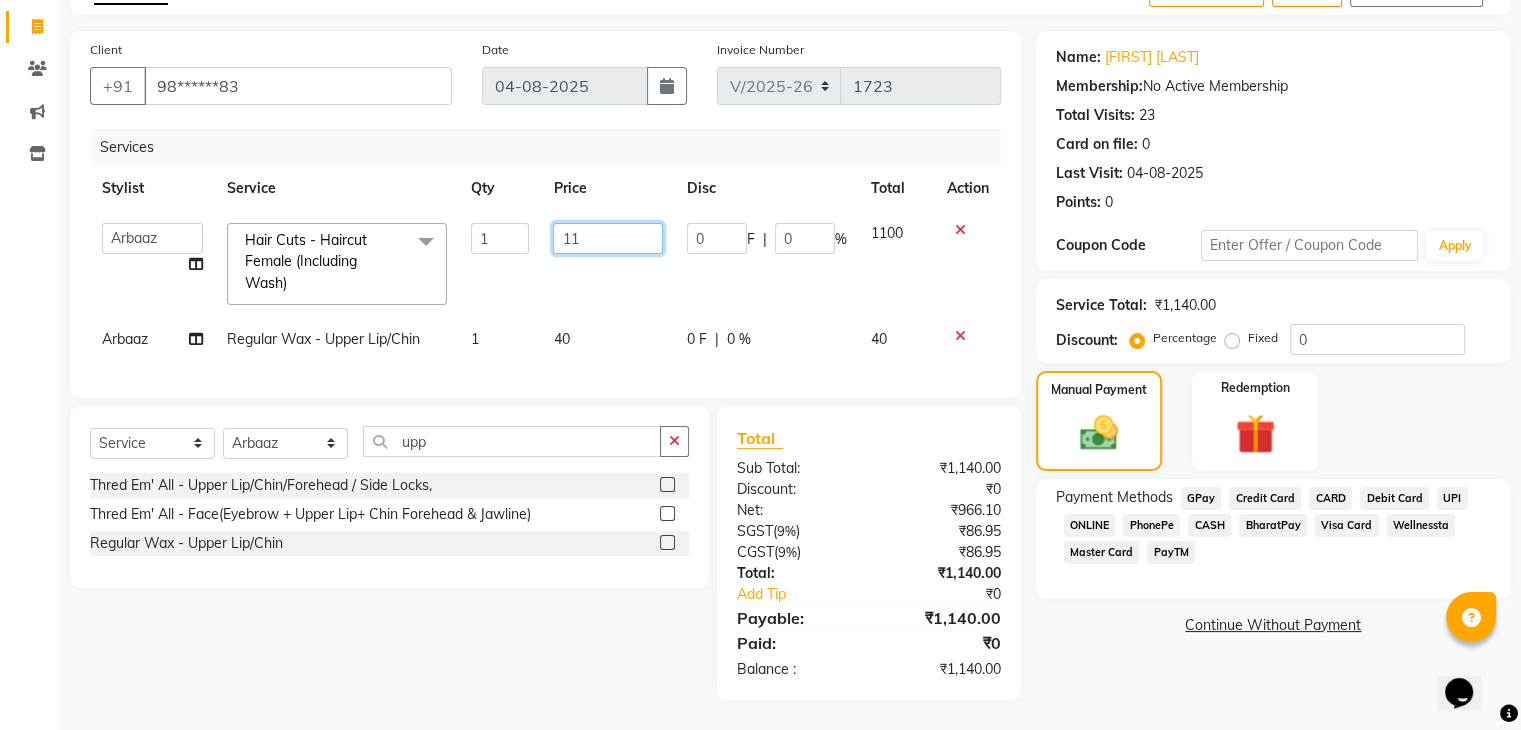 type on "1" 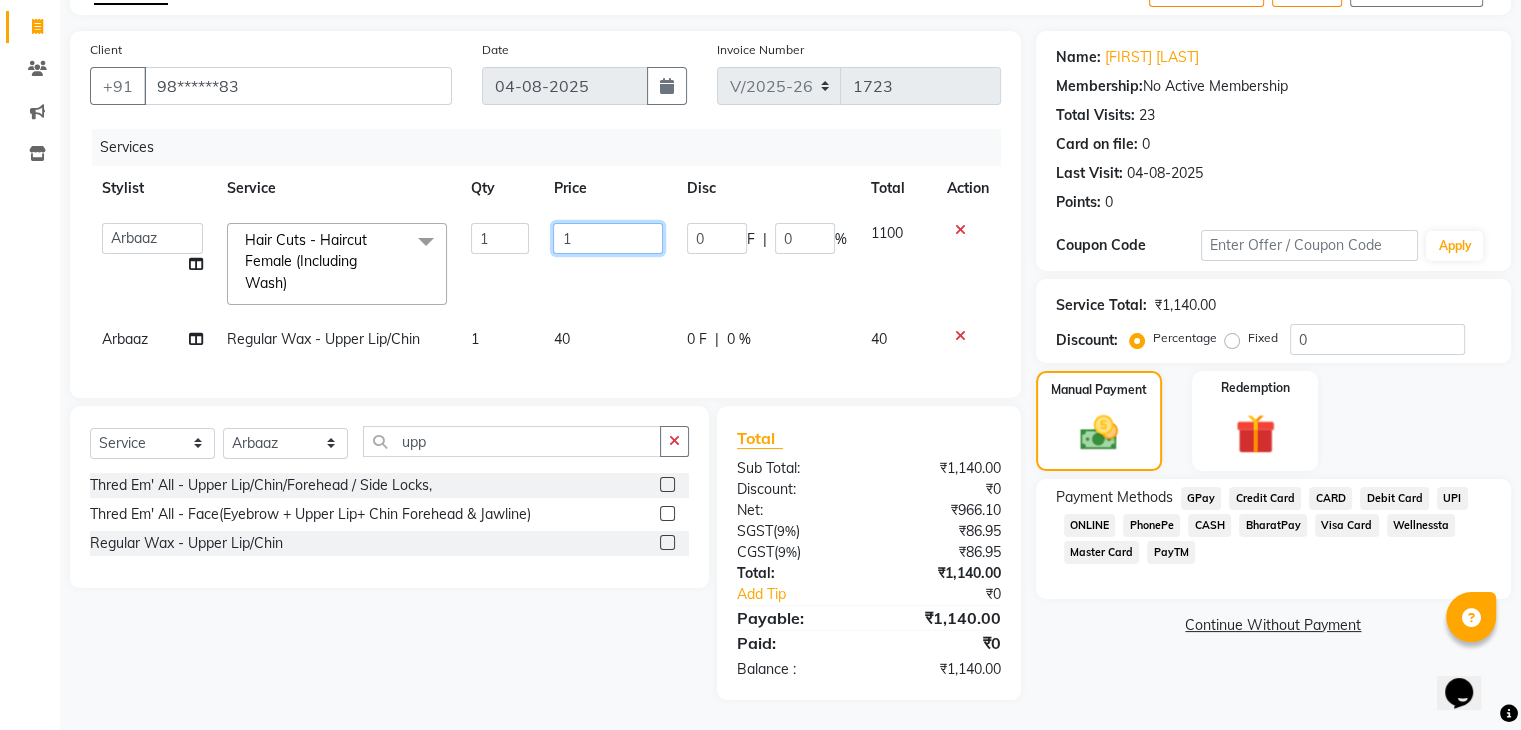 type 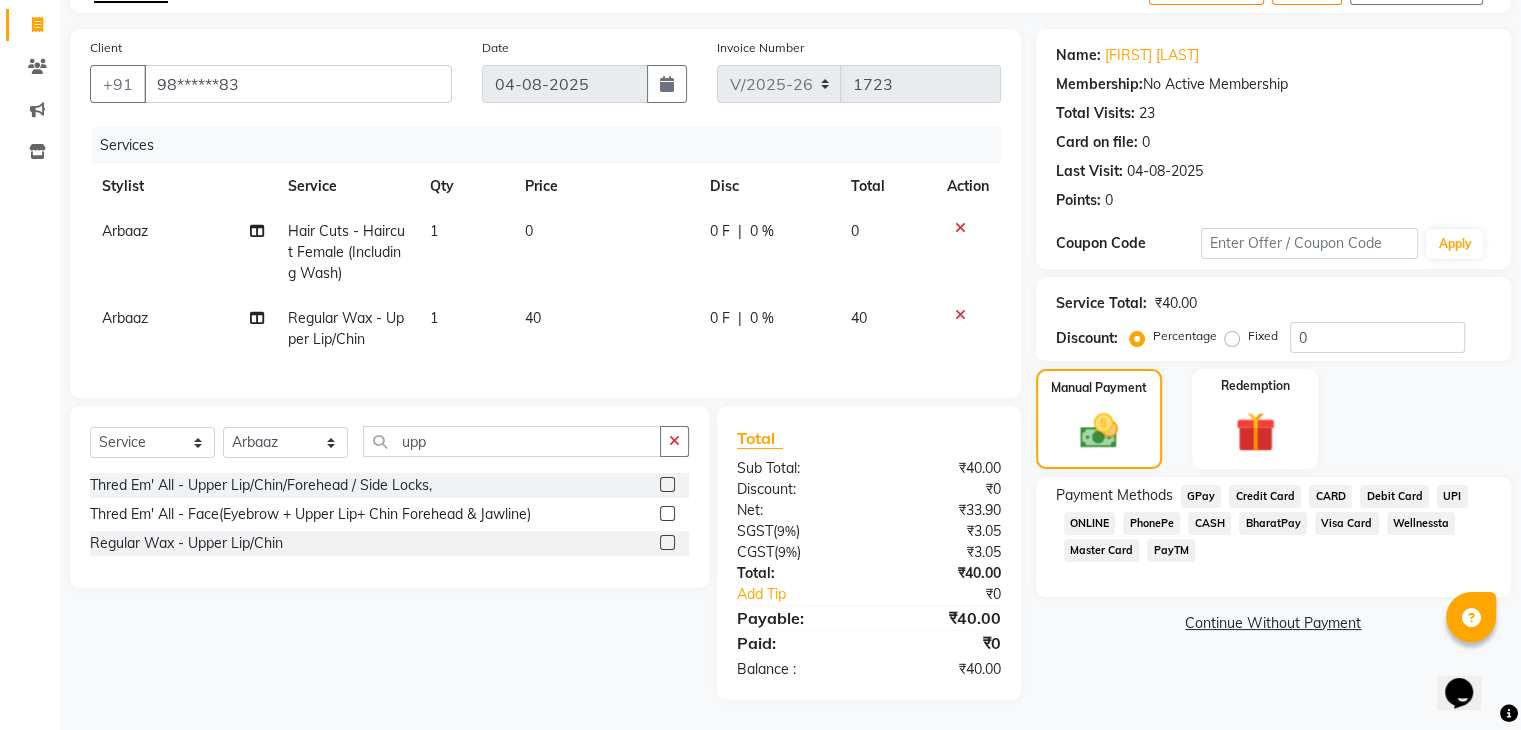 click on "0" 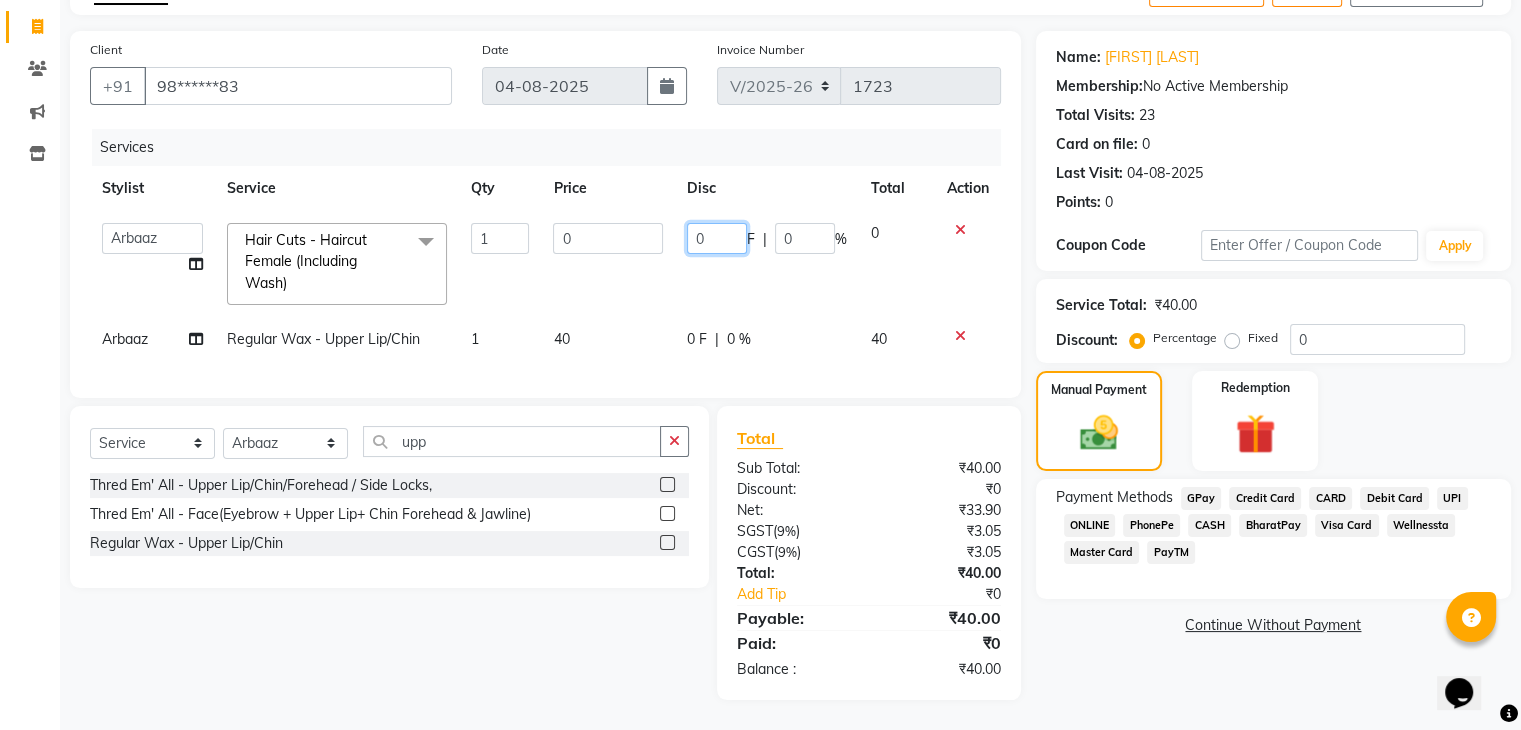 click on "0" 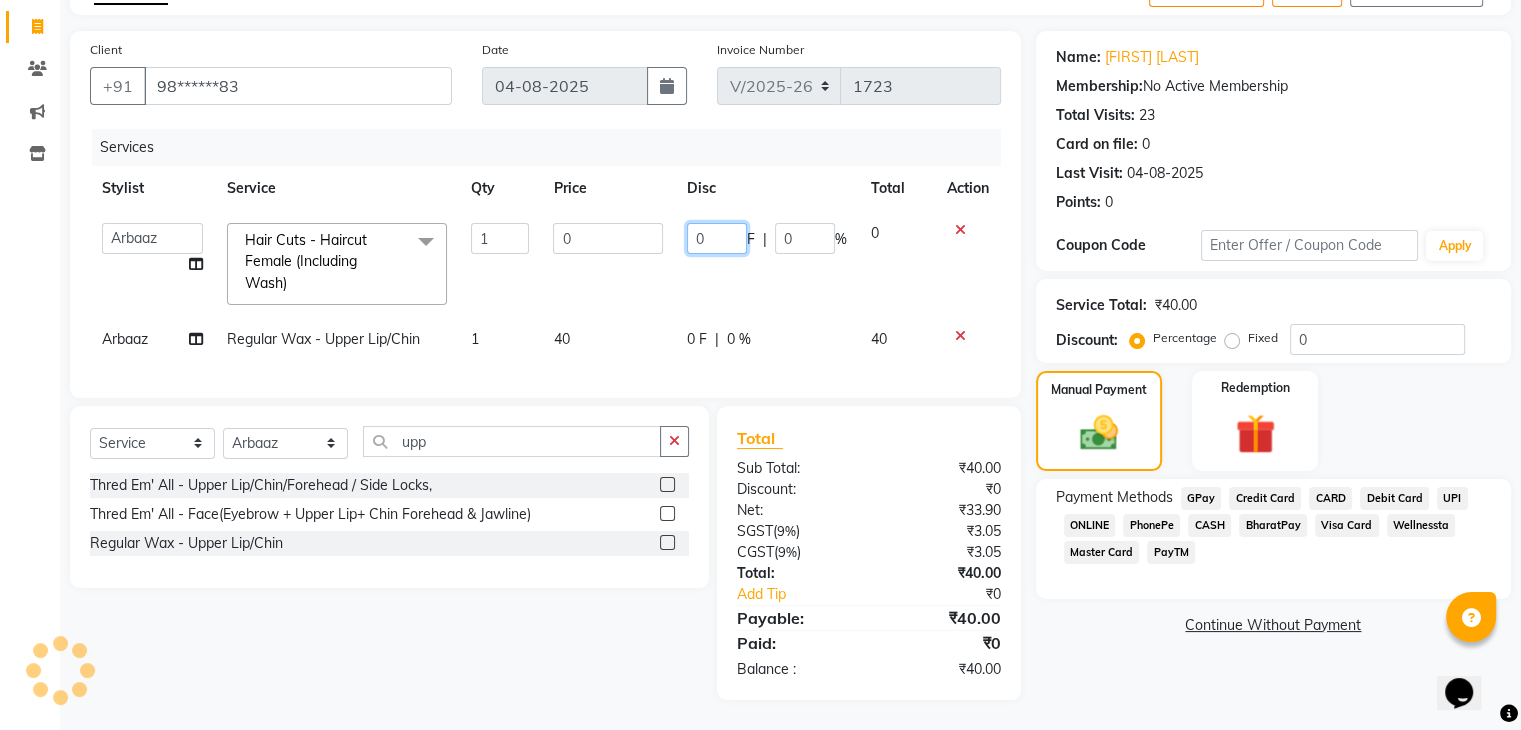 type 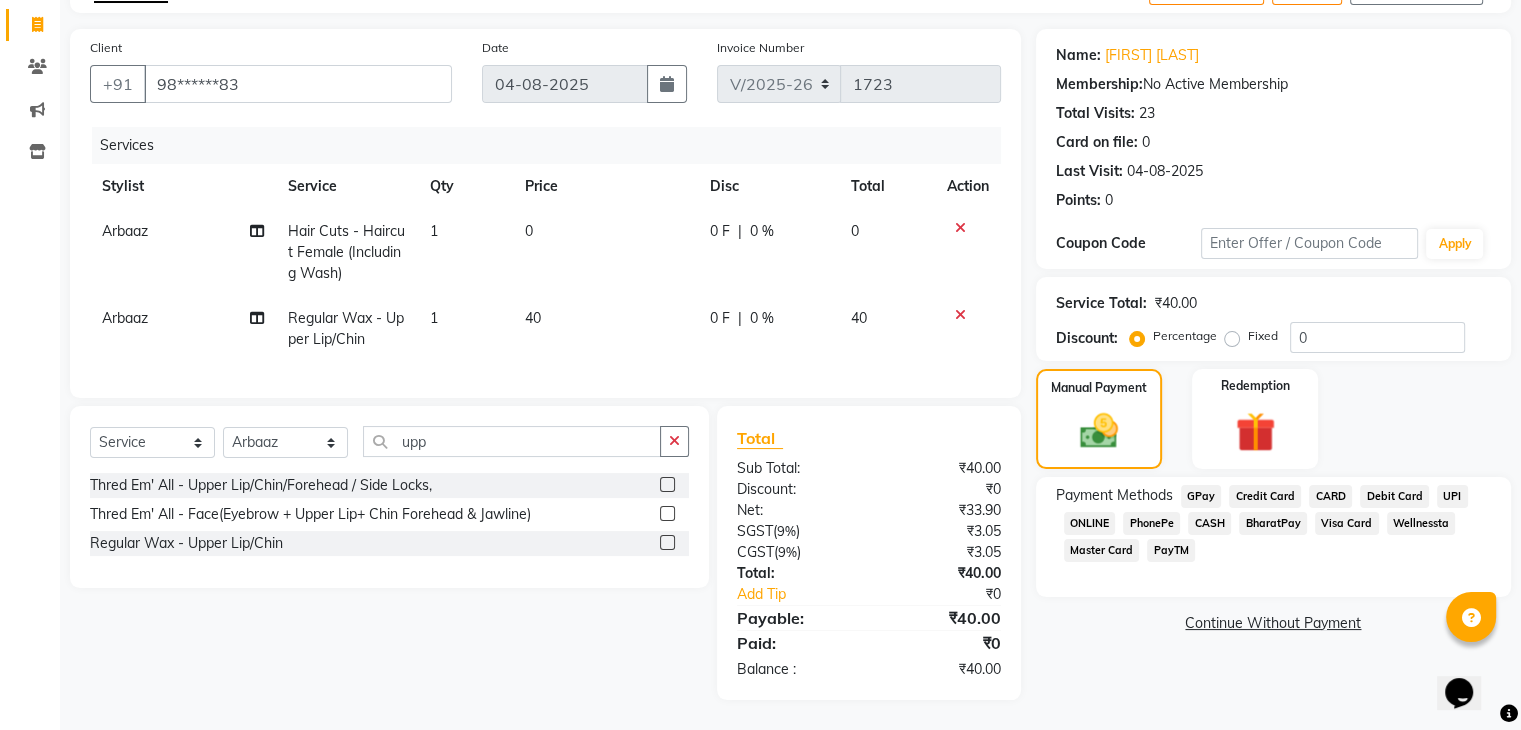 click on "0" 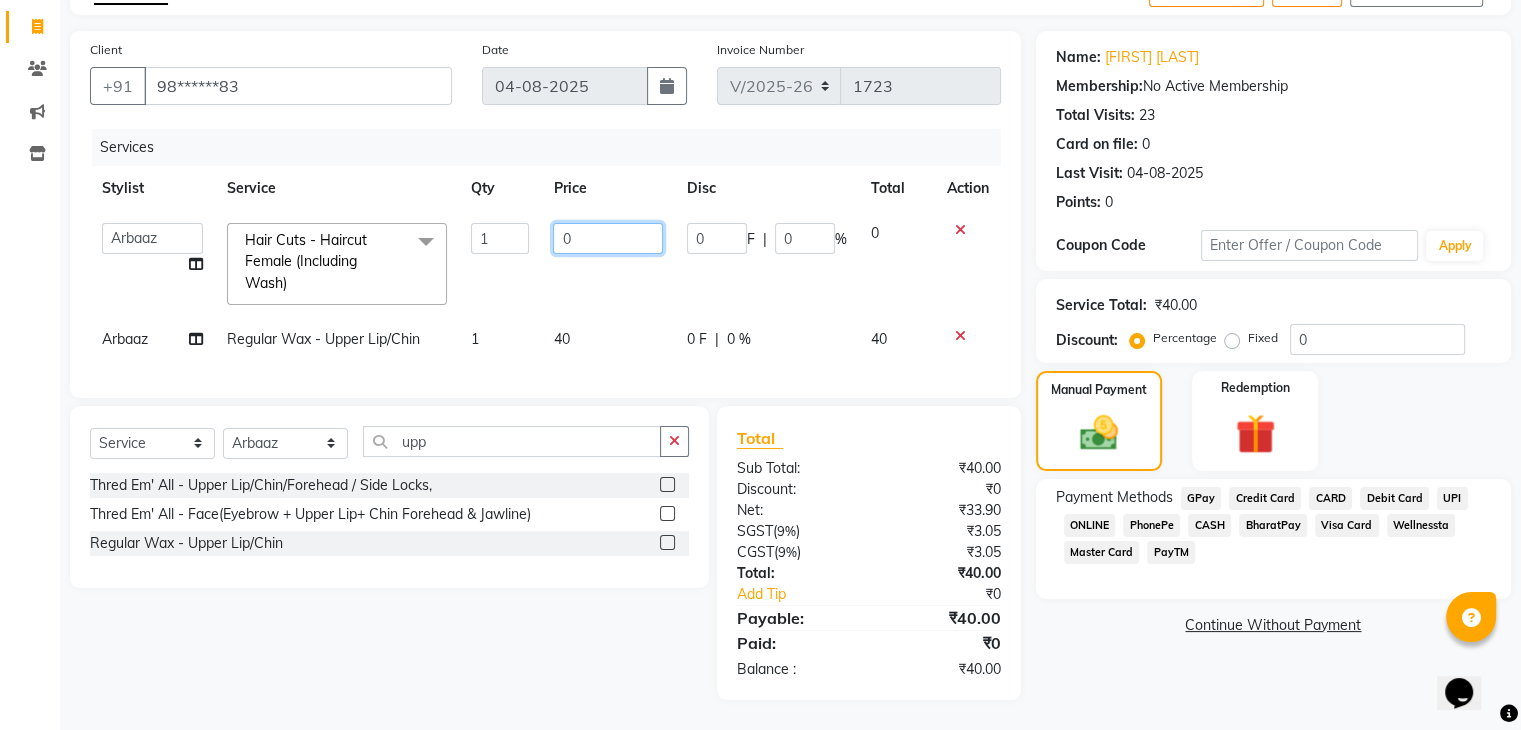click on "0" 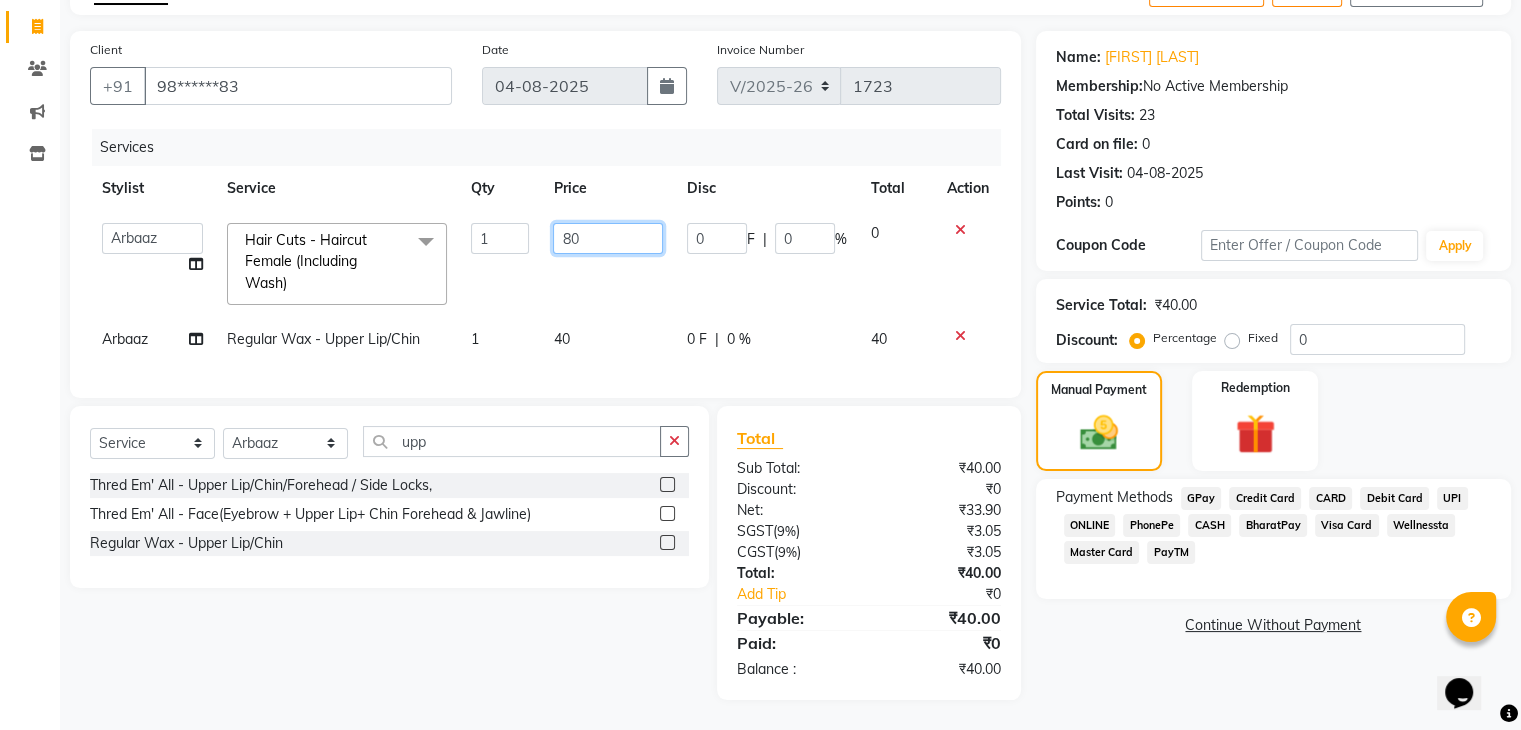type on "800" 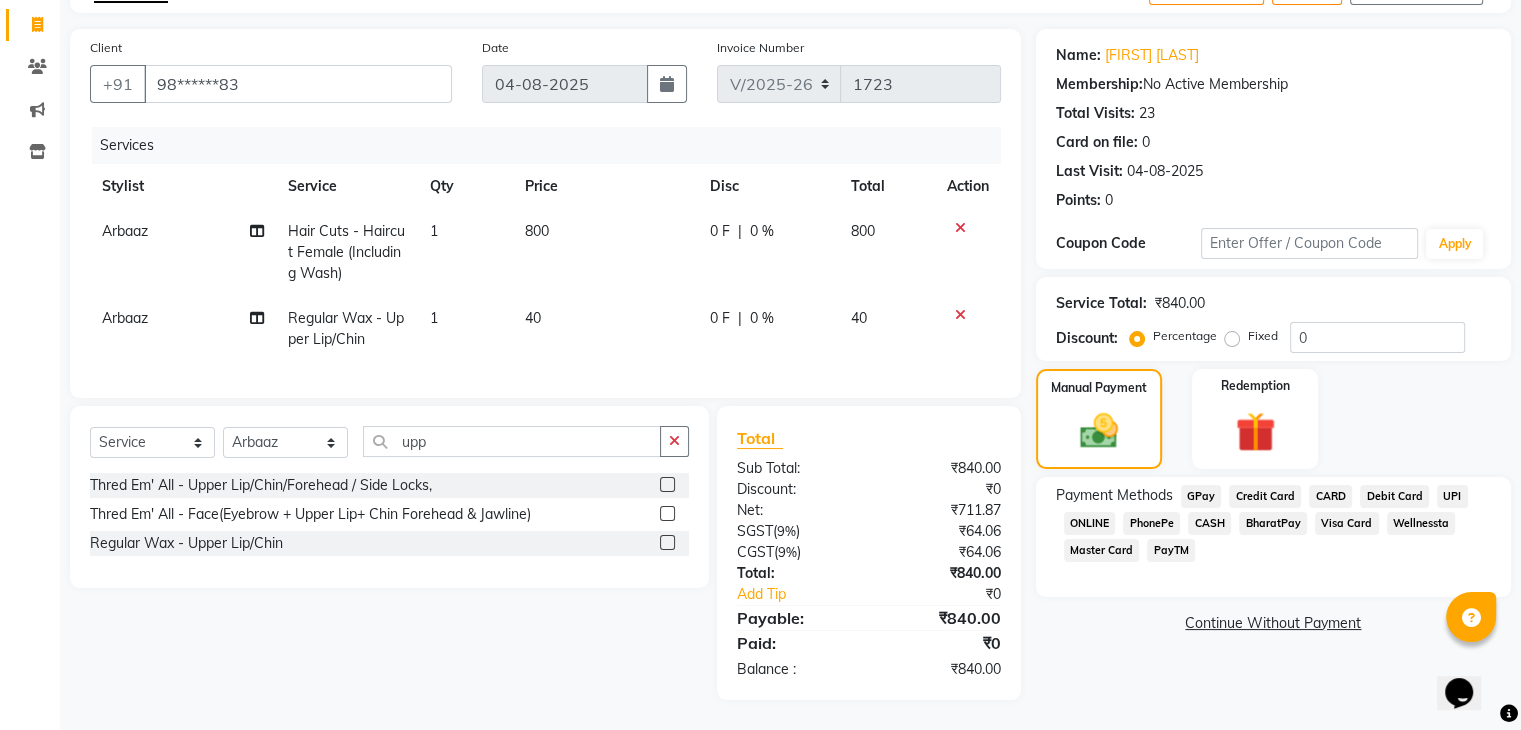 click on "[LAST]  Hair Cuts - Haircut Female (Including Wash) 1 800 0 F | 0 % 800 [LAST]  Regular Wax - Upper Lip/Chin 1 40 0 F | 0 % 40" 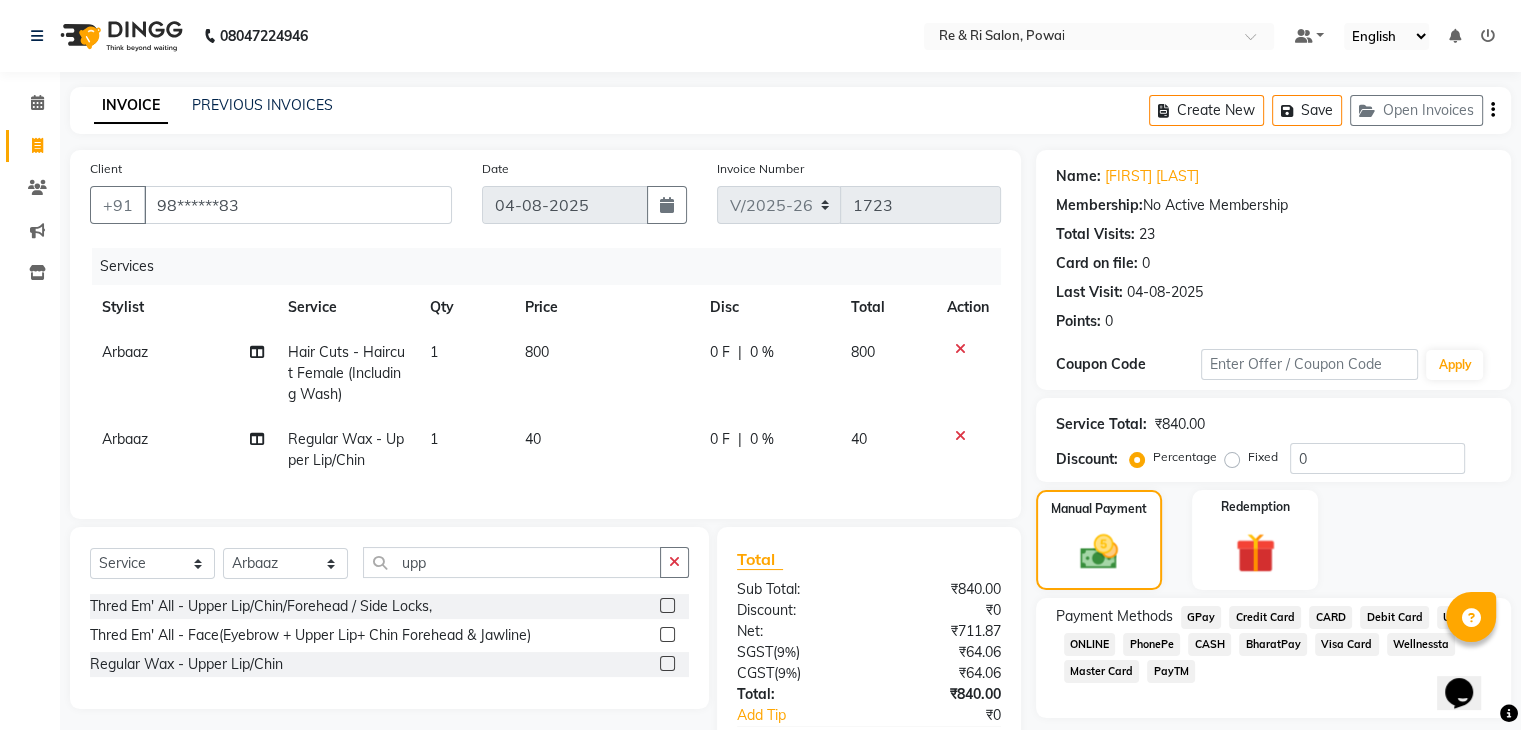 scroll, scrollTop: 137, scrollLeft: 0, axis: vertical 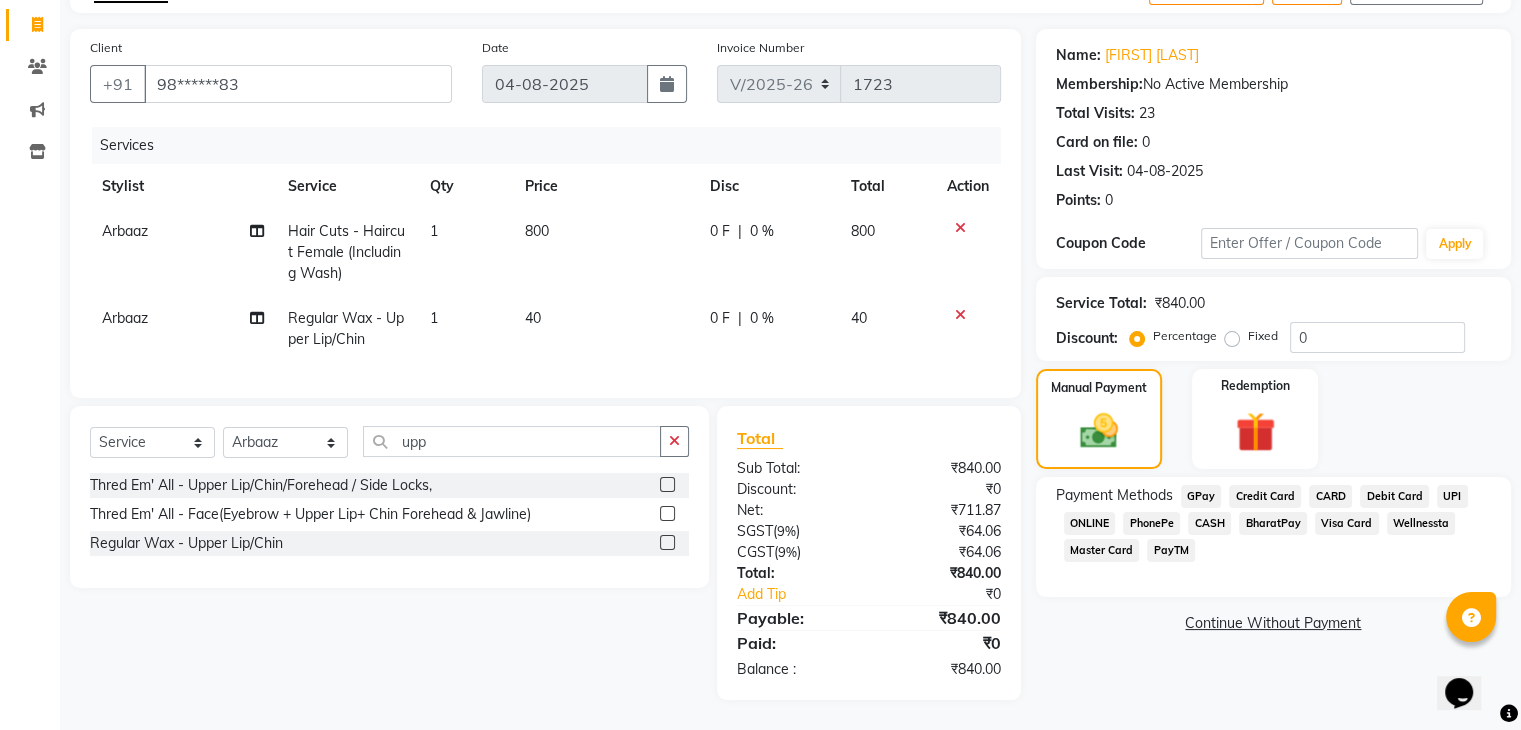 click on "800" 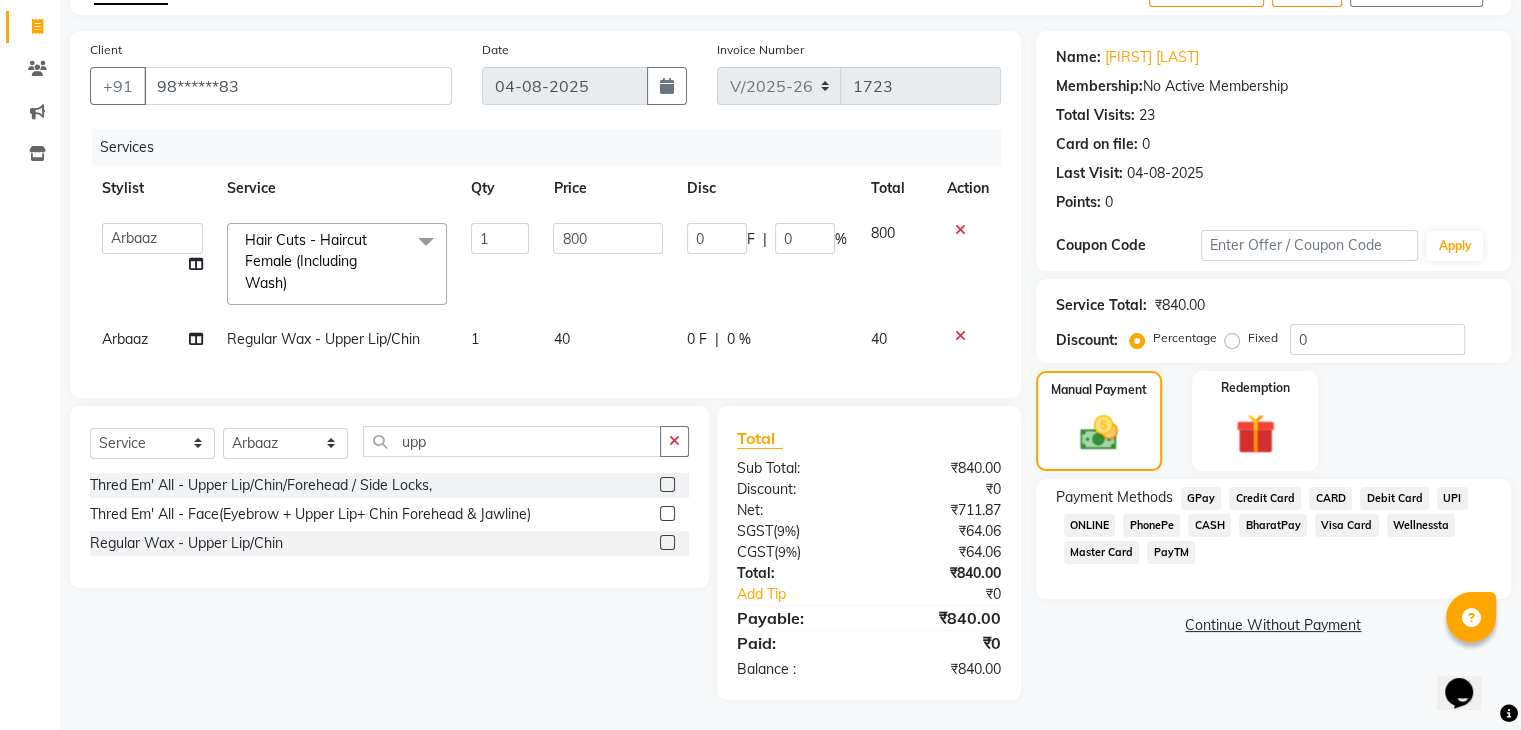 scroll, scrollTop: 135, scrollLeft: 0, axis: vertical 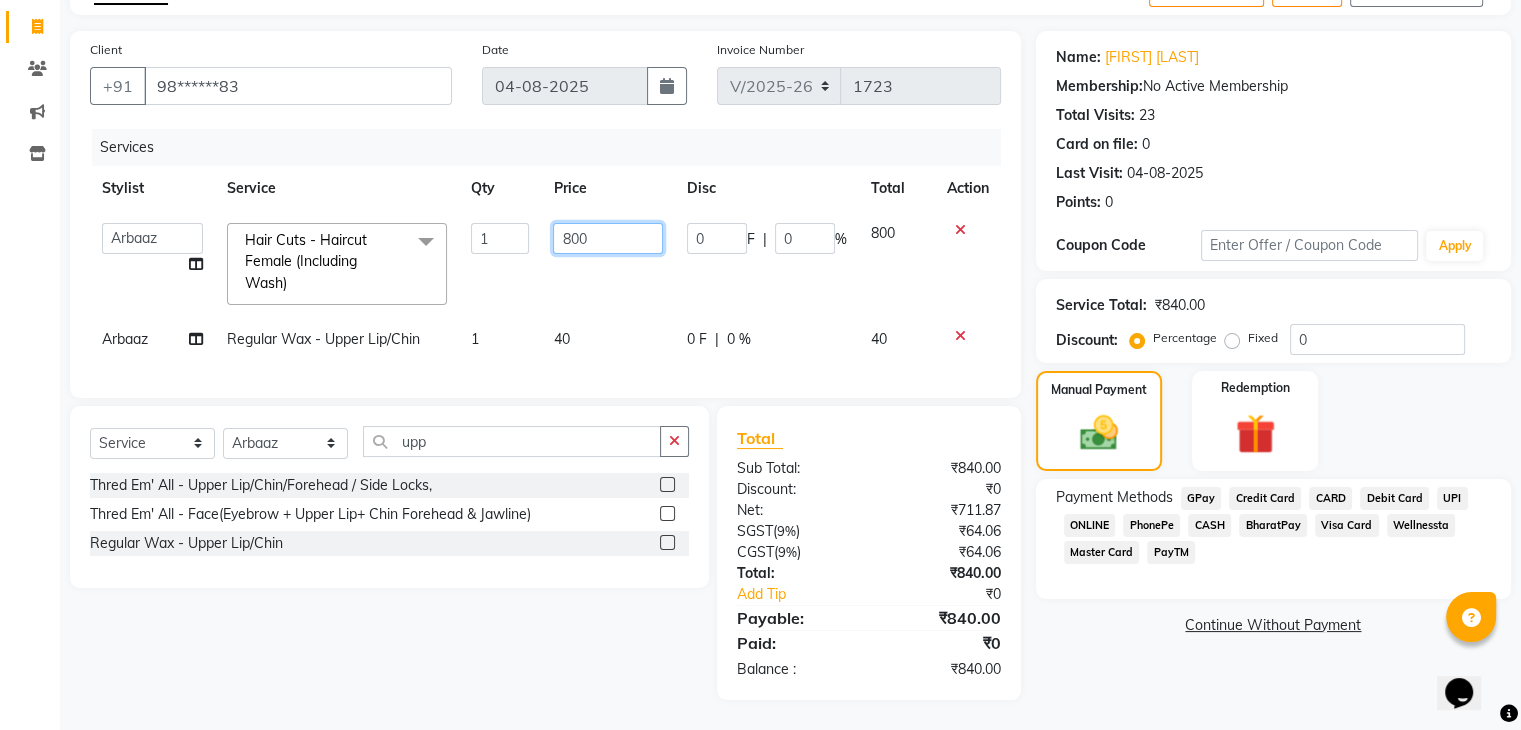 click on "800" 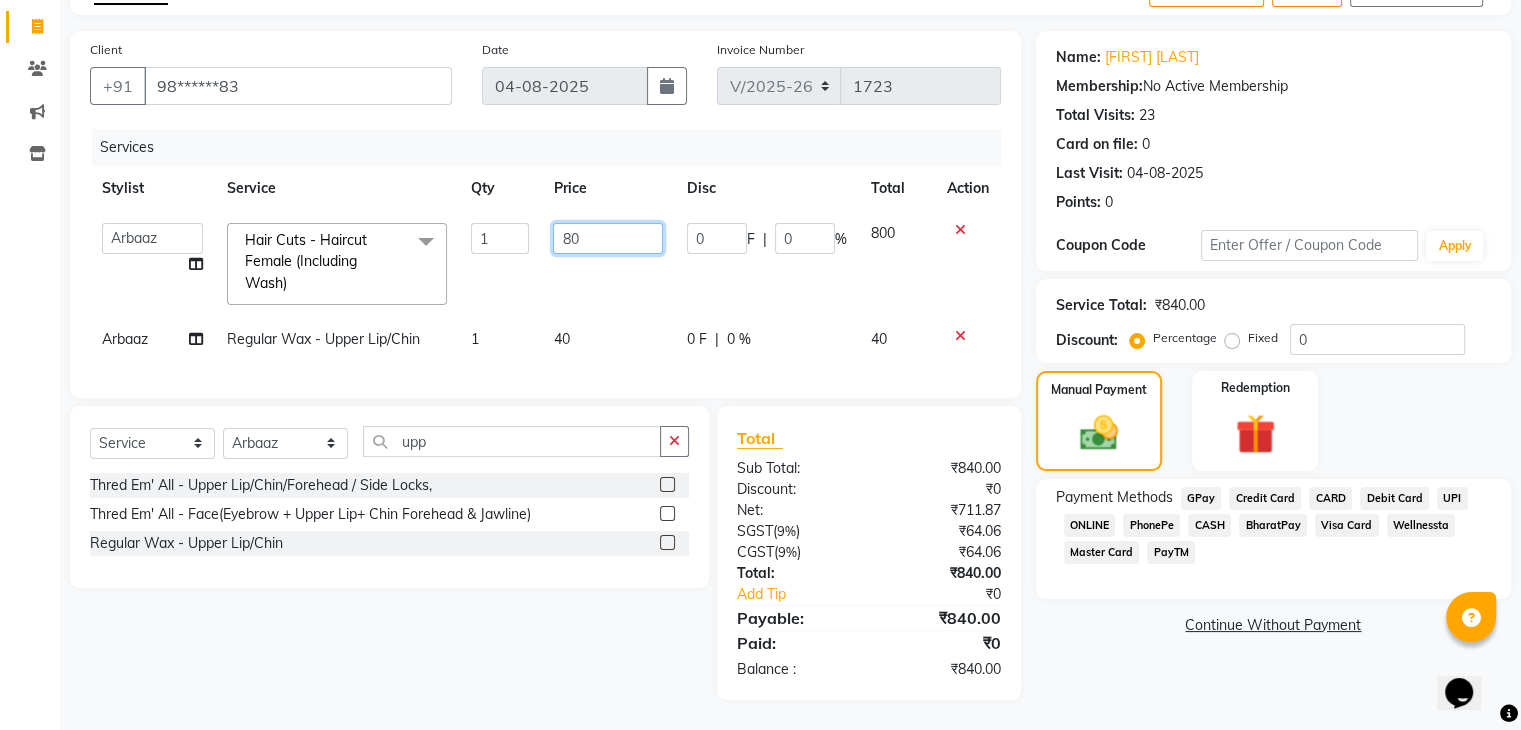 type on "8" 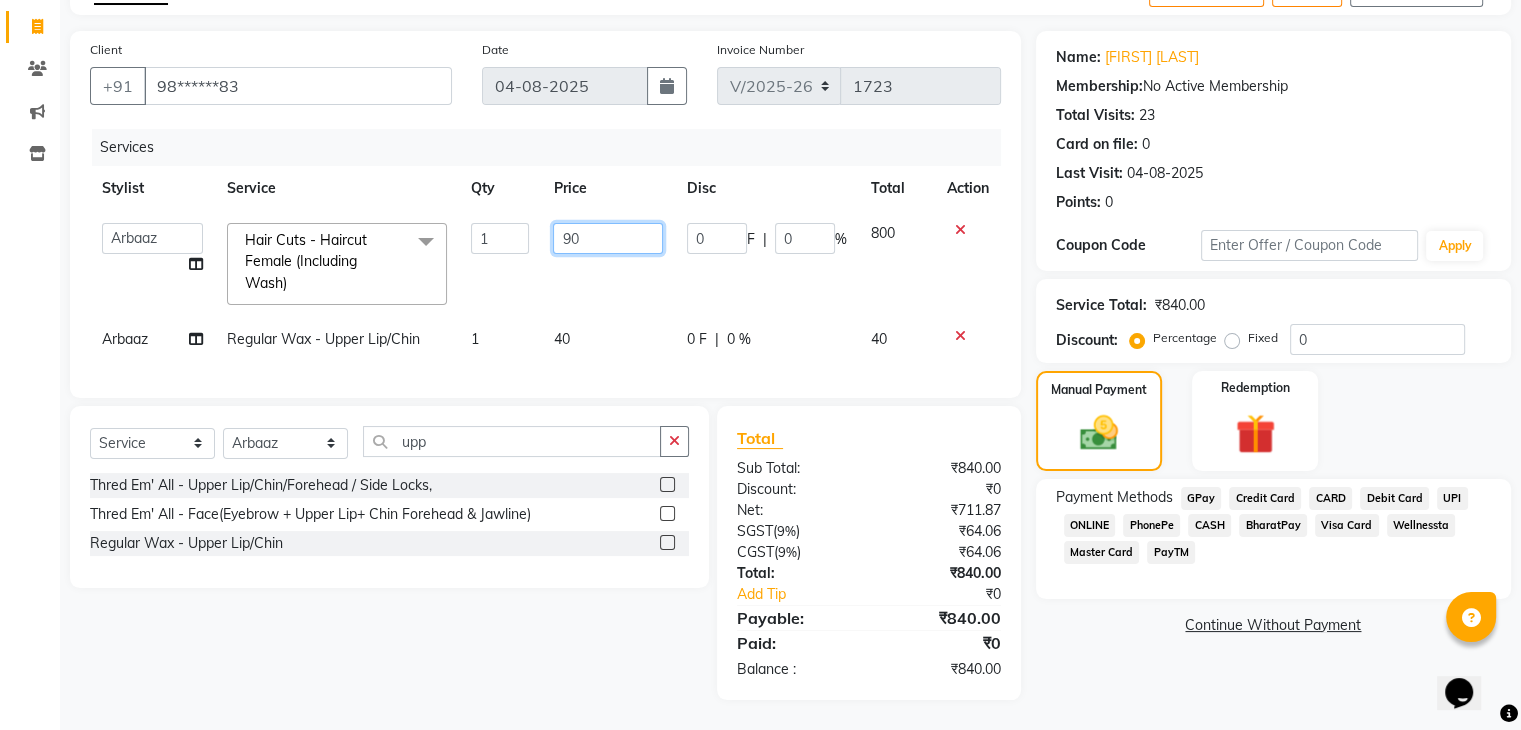 type on "900" 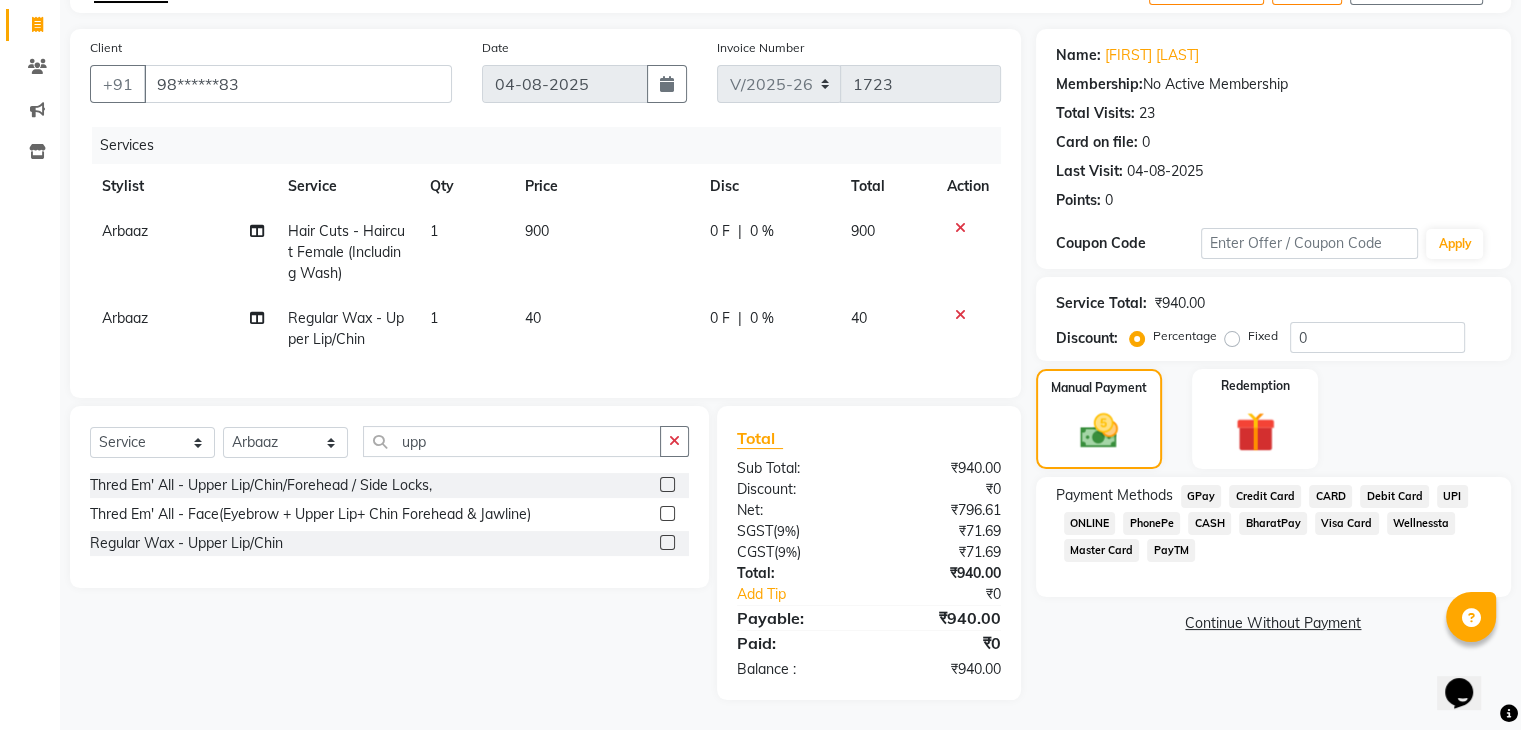 click on "900" 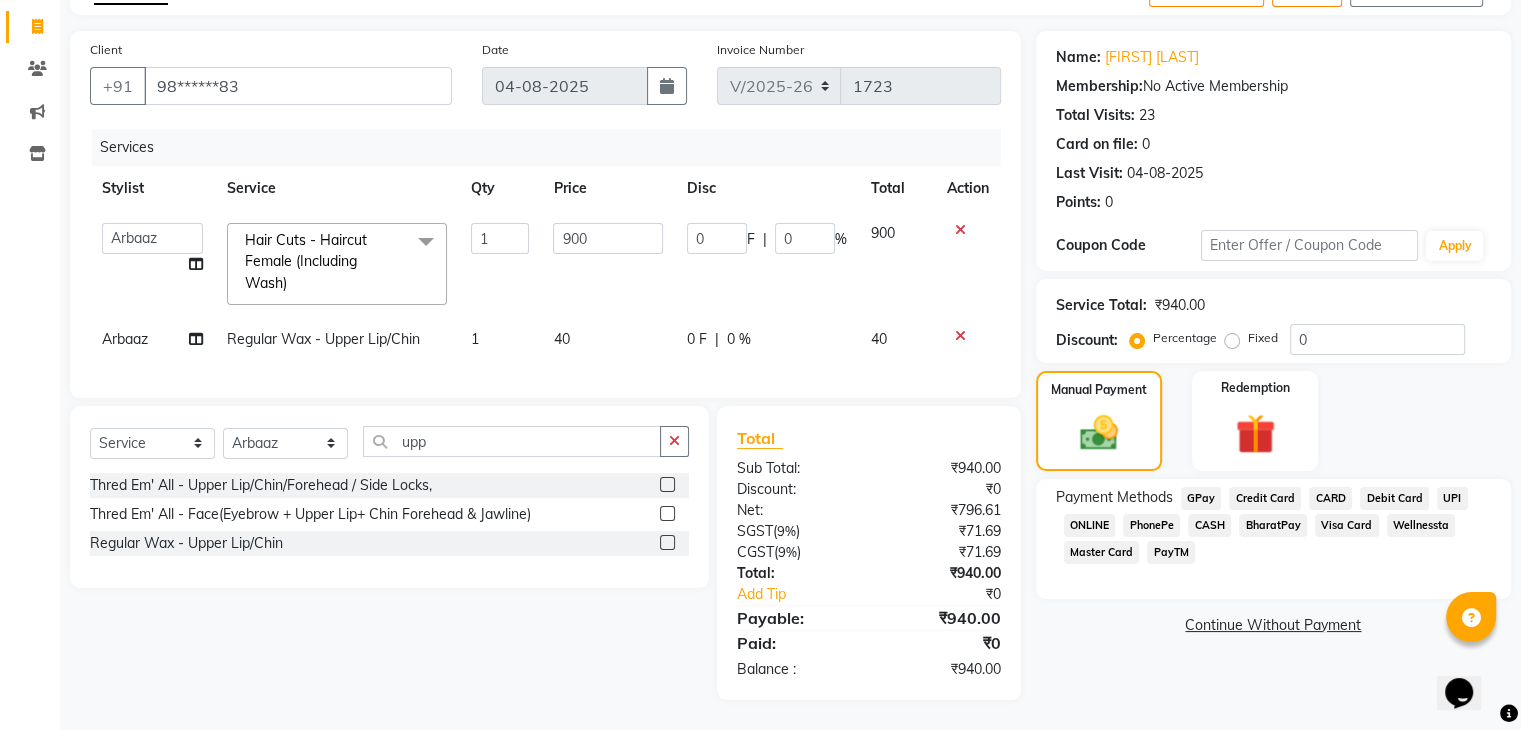 click on "GPay" 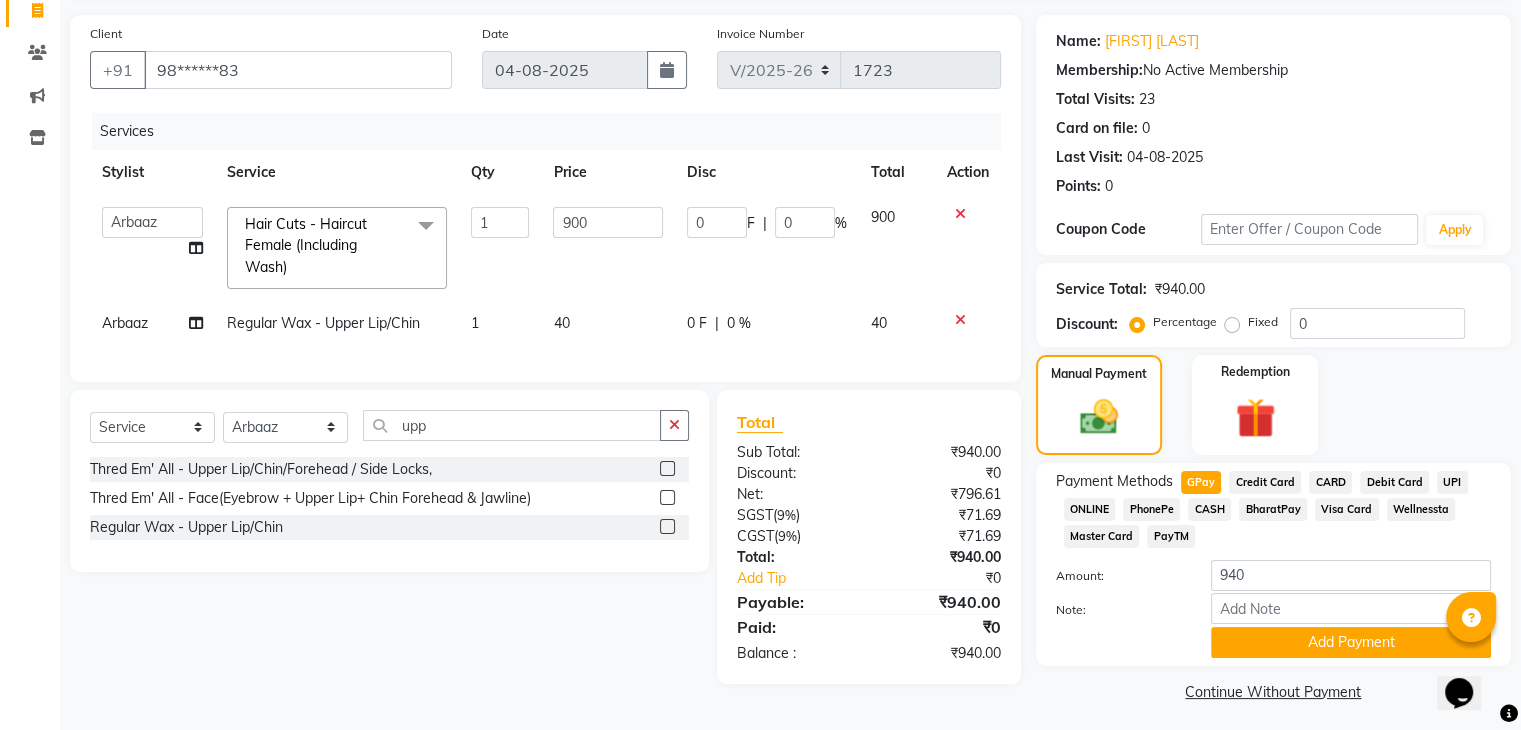 click on "0 F" 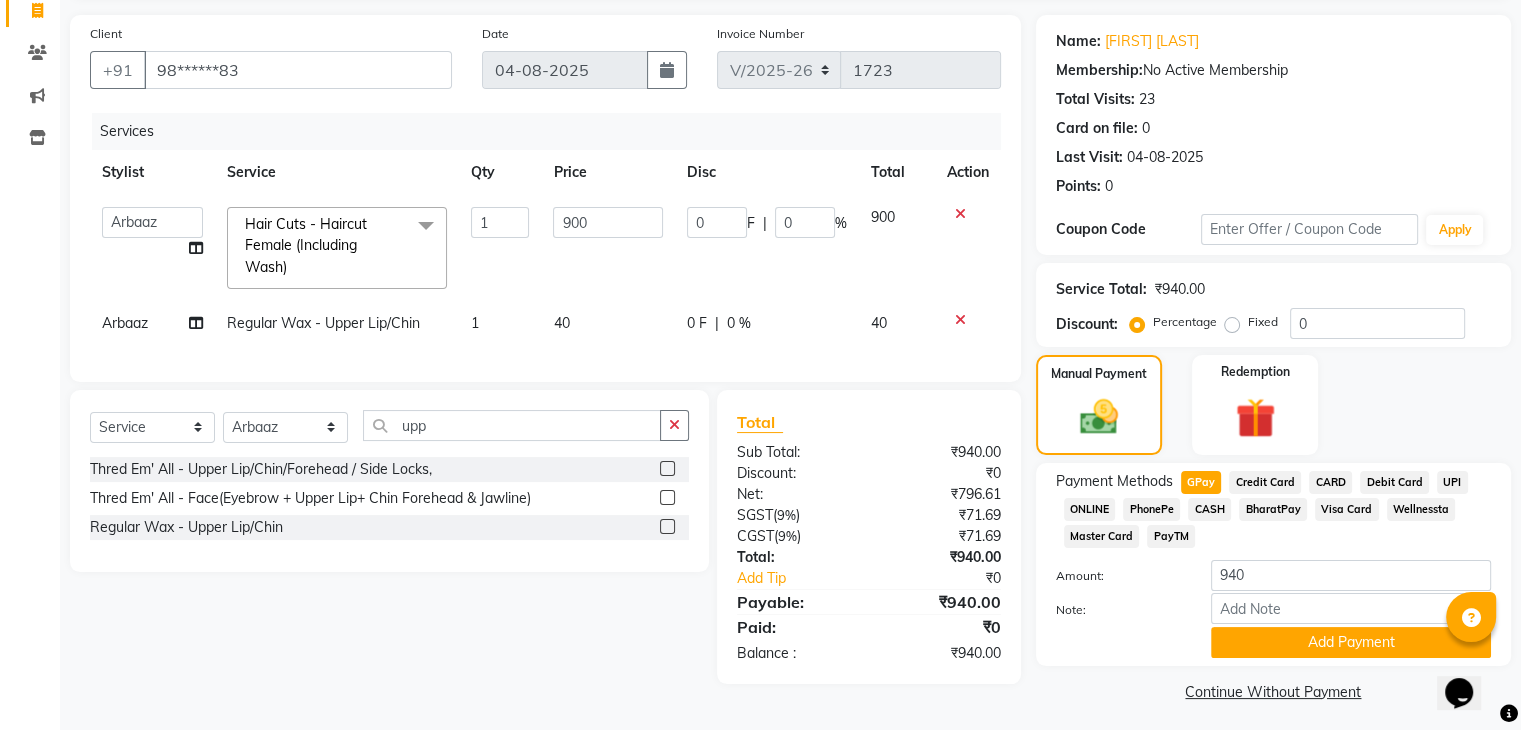 select on "87747" 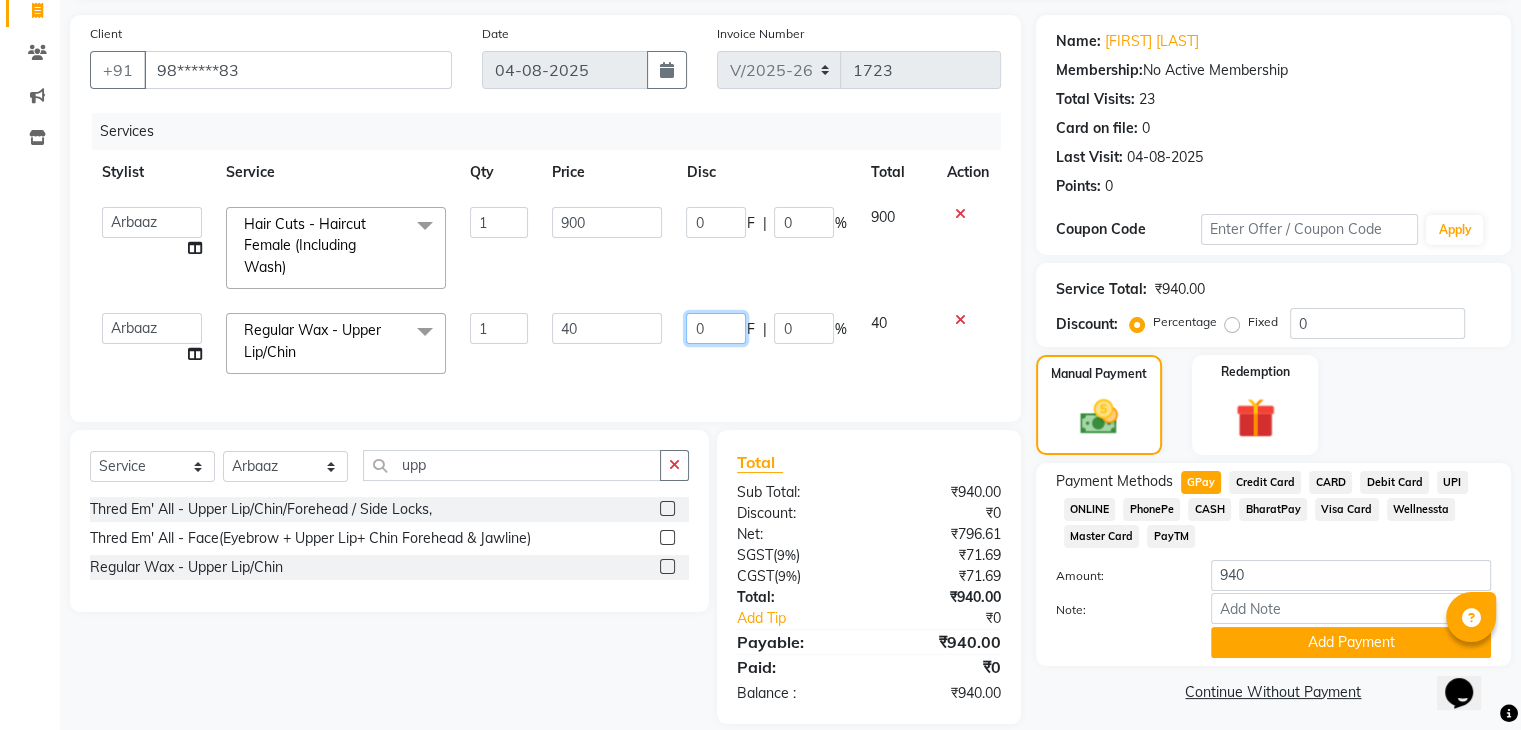 click on "0" 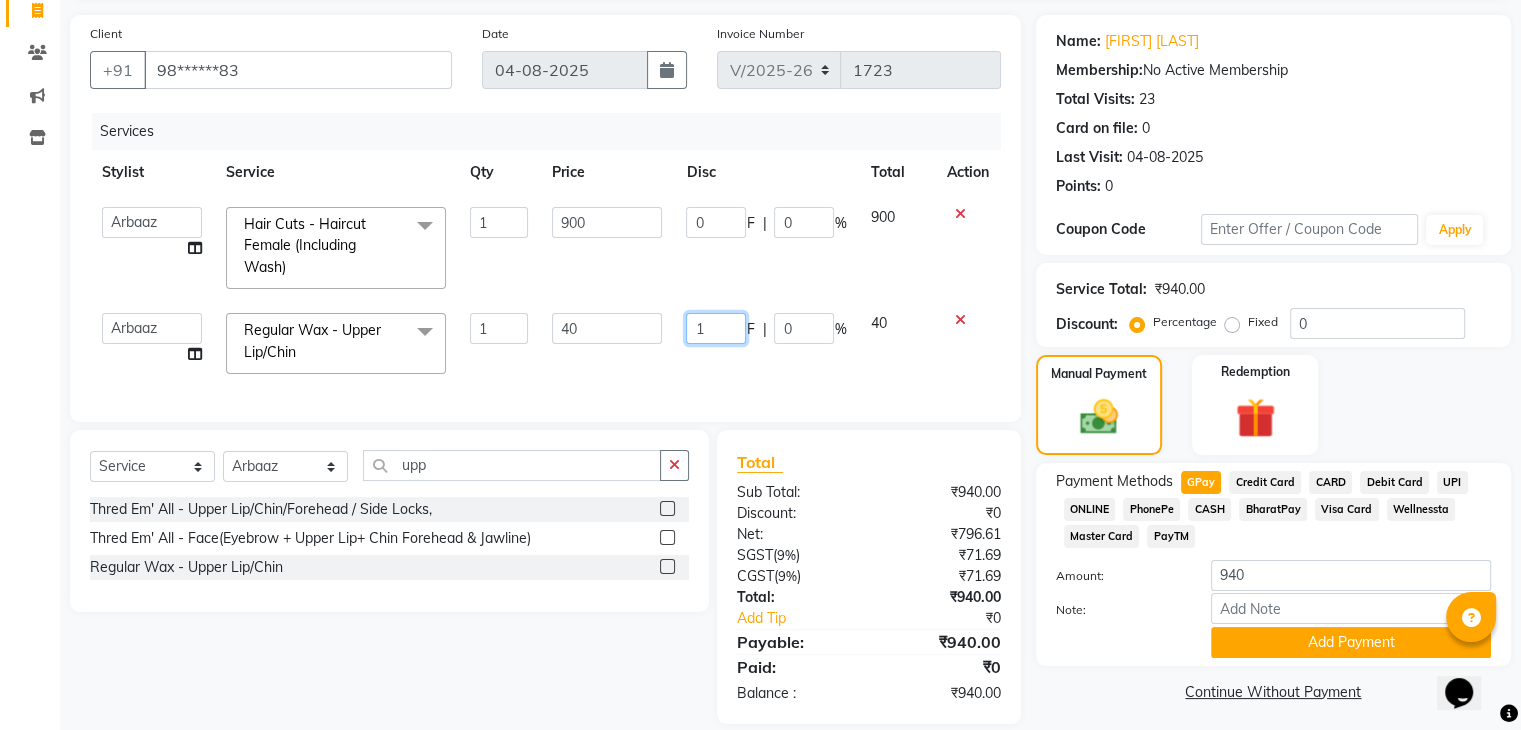 type on "10" 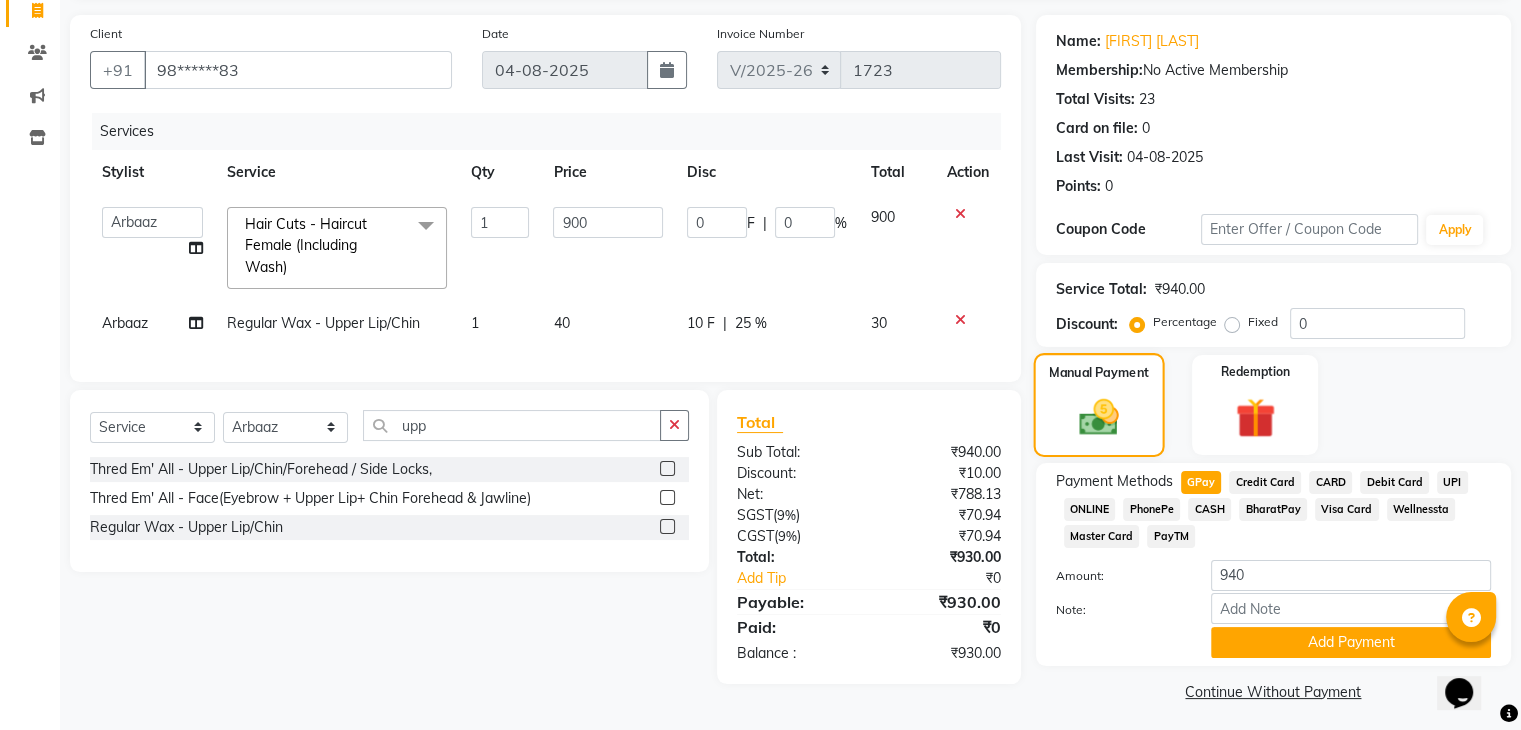 drag, startPoint x: 708, startPoint y: 420, endPoint x: 1092, endPoint y: 441, distance: 384.5738 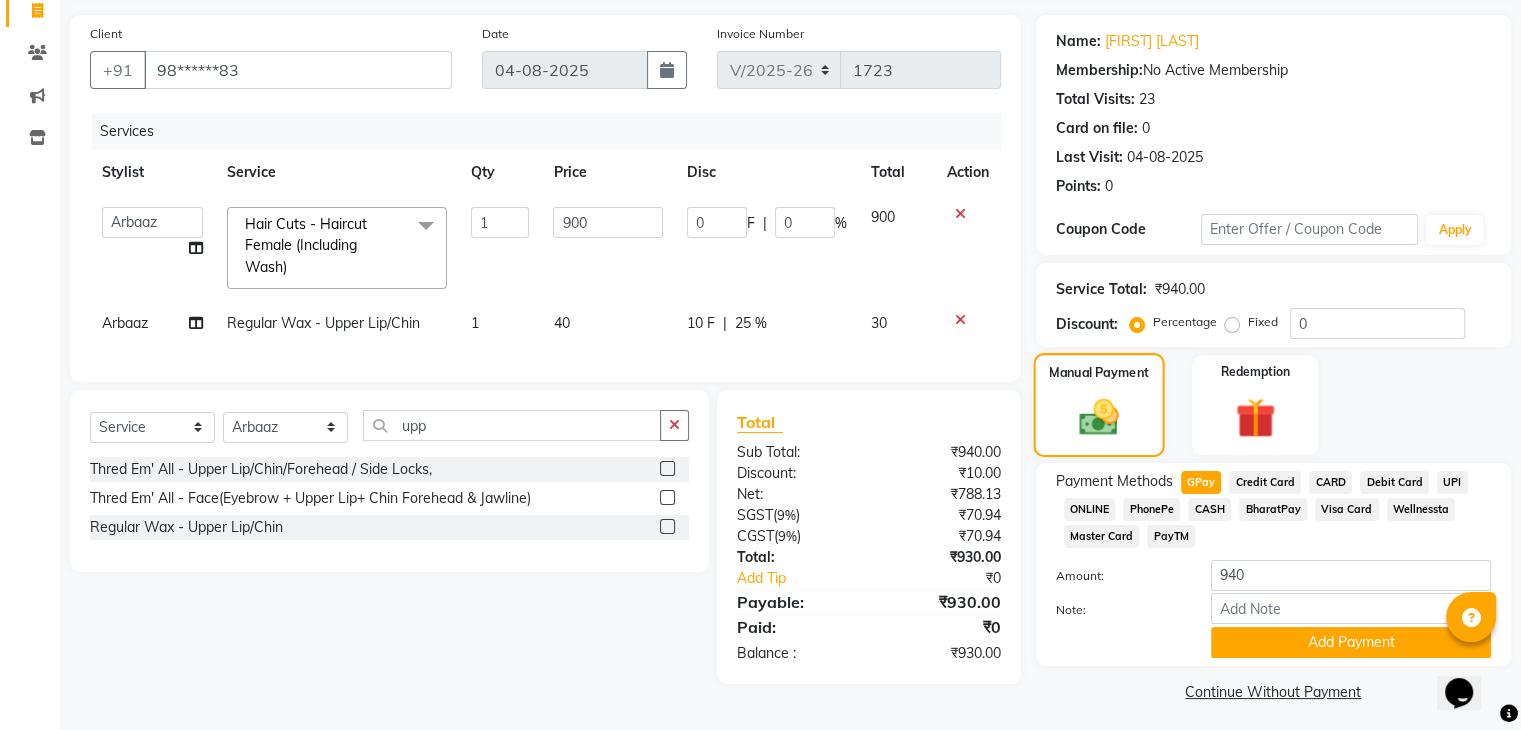 click on "Client +[COUNTRY CODE] [PHONE] Date [DATE] Invoice Number V/2025 V/2025-26 1723 Services Stylist Service Qty Price Disc Total Action [FIRST] [FIRST] [FIRST] [FIRST] [FIRST] [FIRST] [FIRST] Hair Cuts - Haircut Female (Including Wash) x Hair Wash & Styling - Hair Wash & Dry (Female) Hair Wash & Styling - Ironing Hair Wash & Styling - Tongs Hair Wash & Styling - Hair Wash & Dry (Male) Hair Wash & Styling - Upto Shoulder1 Hair Wash & Styling - Below Shoulder2 Hair Wash & Styling - Upto Shoulder 4 Hair Wash & Styling - Upto Waist Hair Wash & Styling - Paddle Brush Blow-Dry (With Wash). Hair Wash & Styling - Blow-Dry Curis (With Wash) Hair Wash & Styling - Below Shoulder Hair Wash & Styling - Upto Shoulder Hair Wash & Styling - Upto Waist2 Hair Wash & Styling - Below Shoulder 1 Hair Wash & Styling - Upto Waist 1 Hair Triming Women chest trimming Colour Women - Global Colour Women - High-Light Colour Women-Balayage Colour Women - Root Touch Up (1 Inch) Colour Women - Root Touch Up (No Ammonia) 1 Inch nose wax" 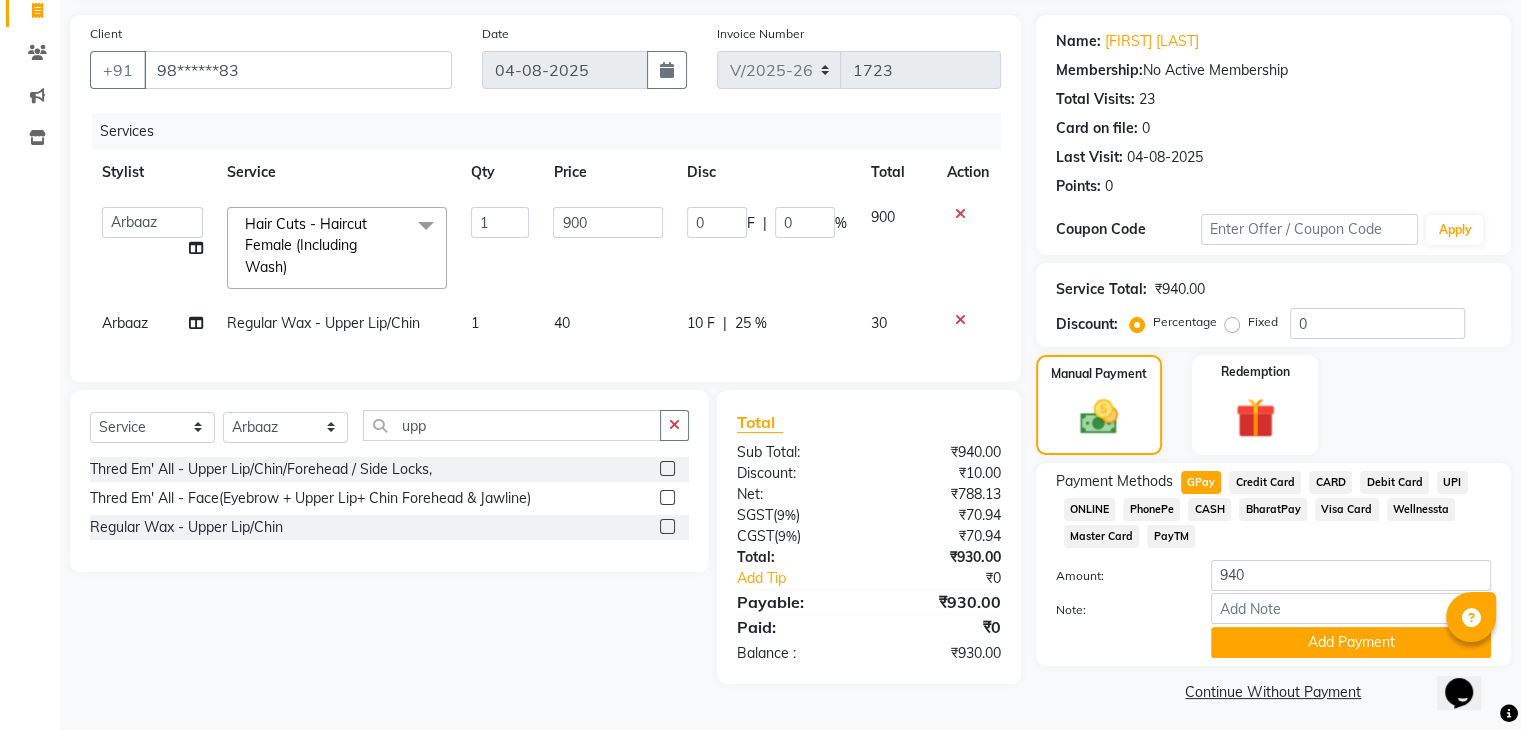 scroll, scrollTop: 145, scrollLeft: 0, axis: vertical 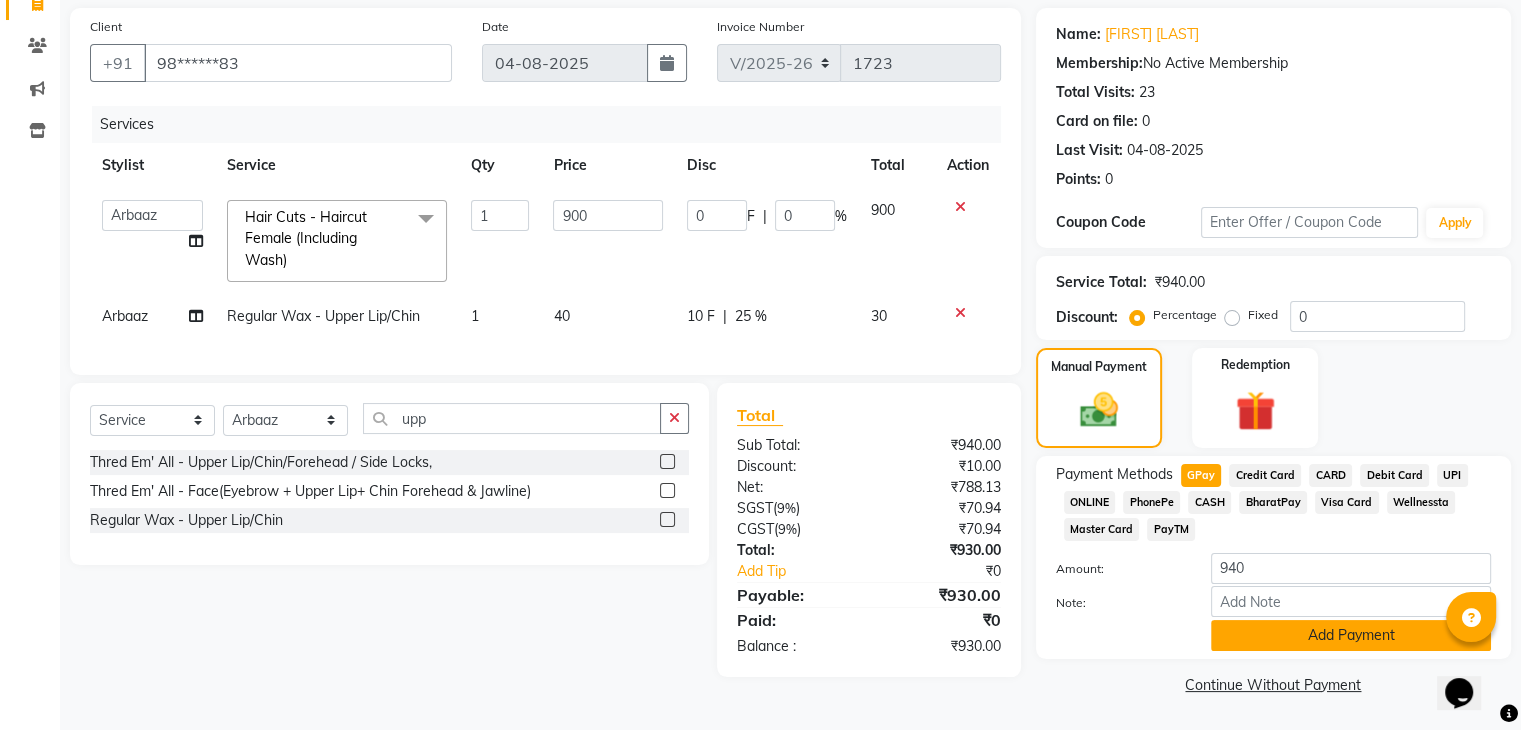 click on "Add Payment" 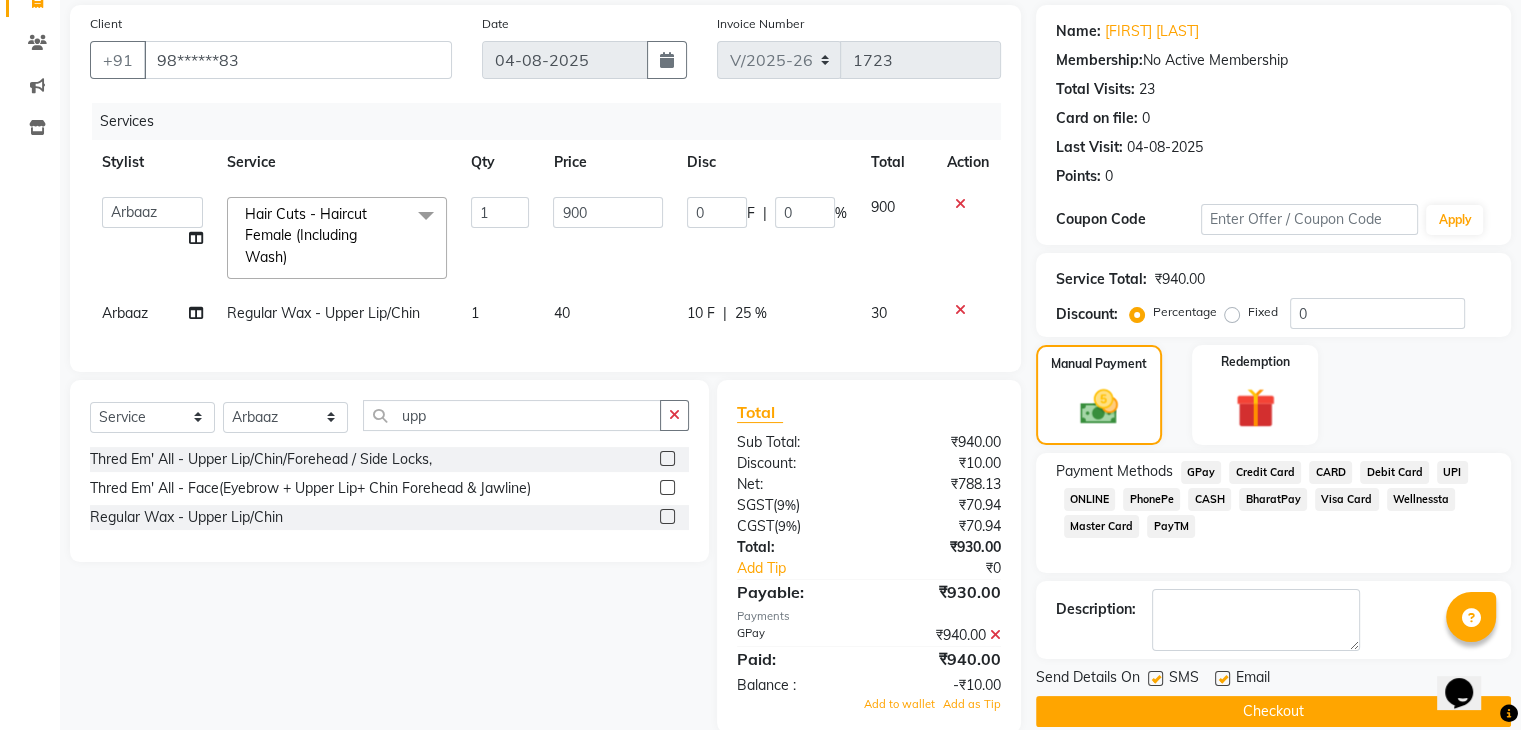 click 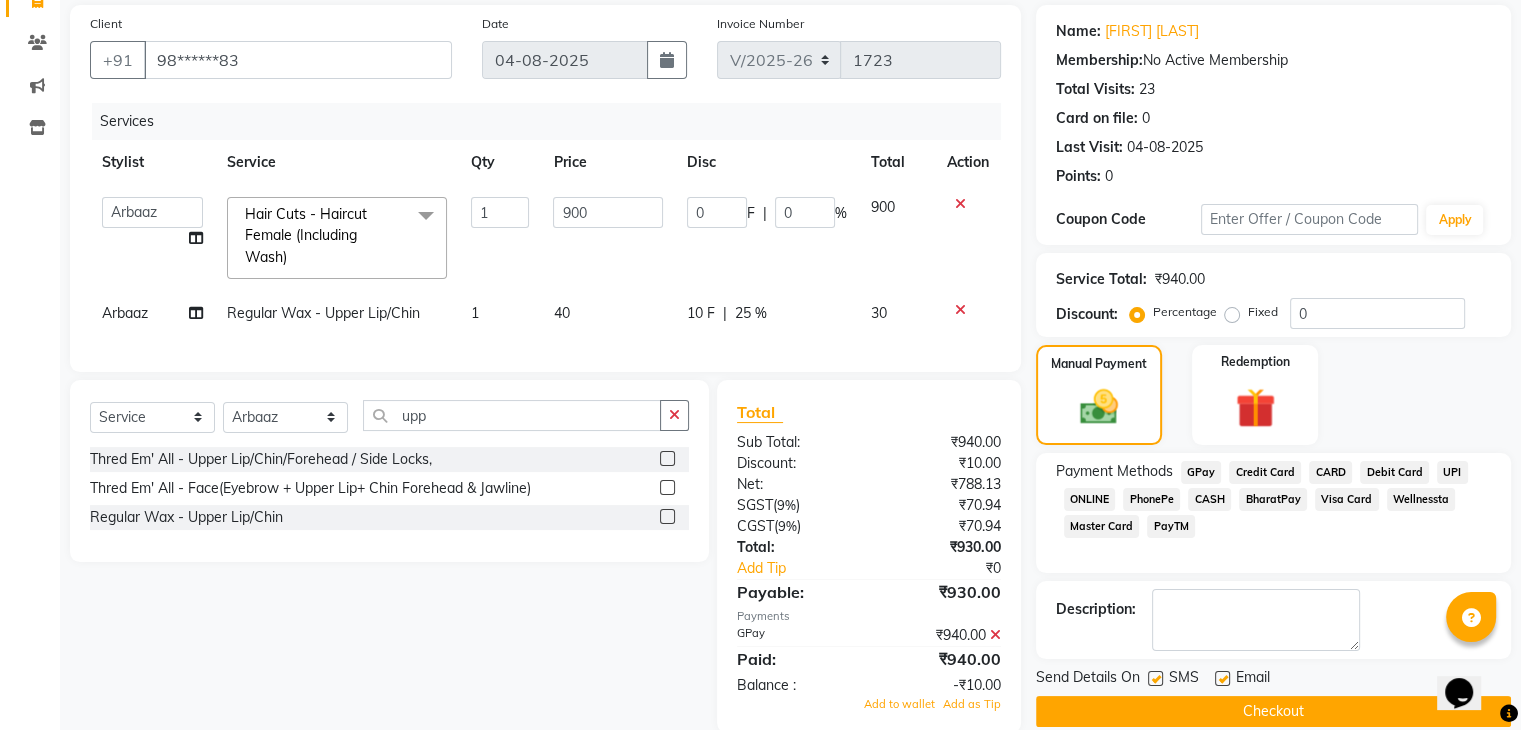click at bounding box center [1221, 679] 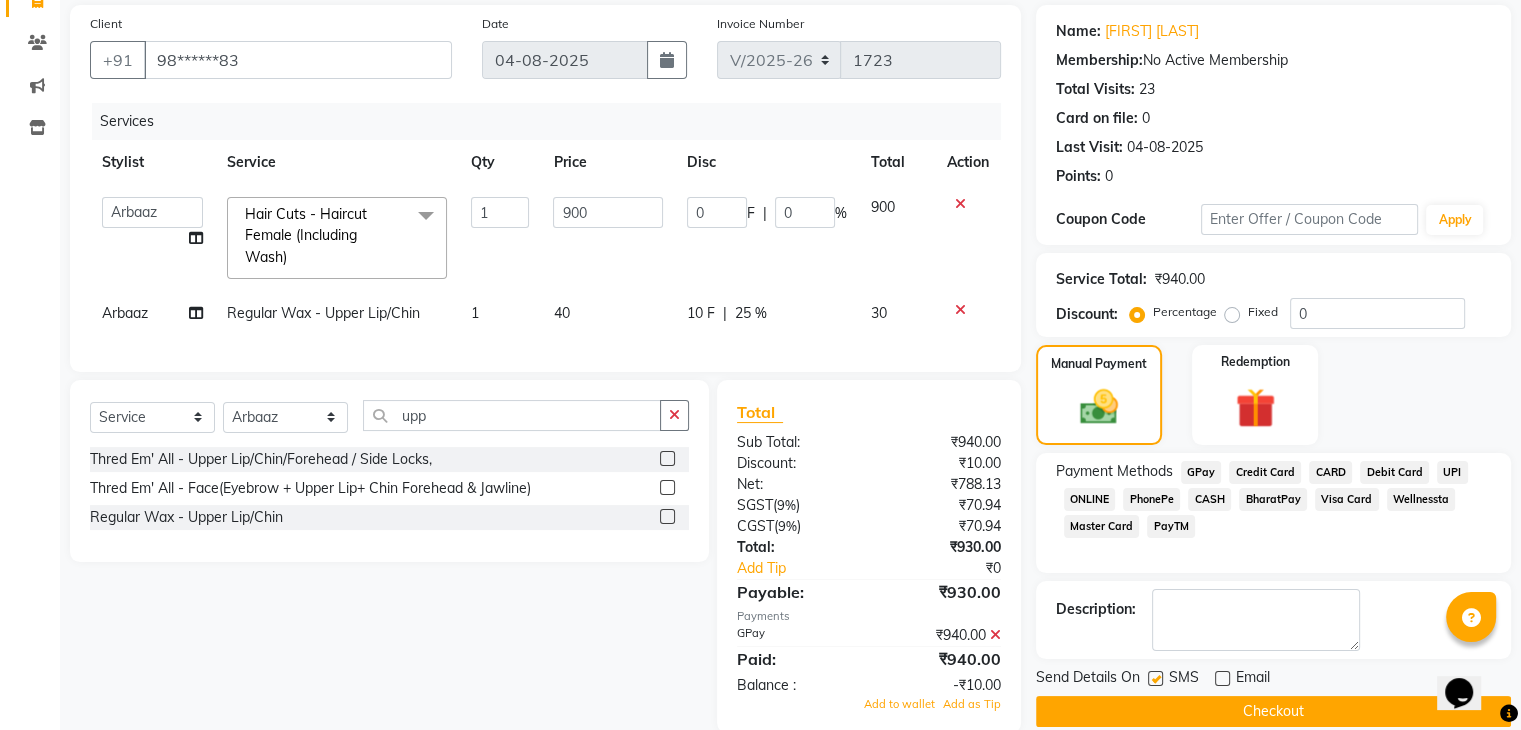 click 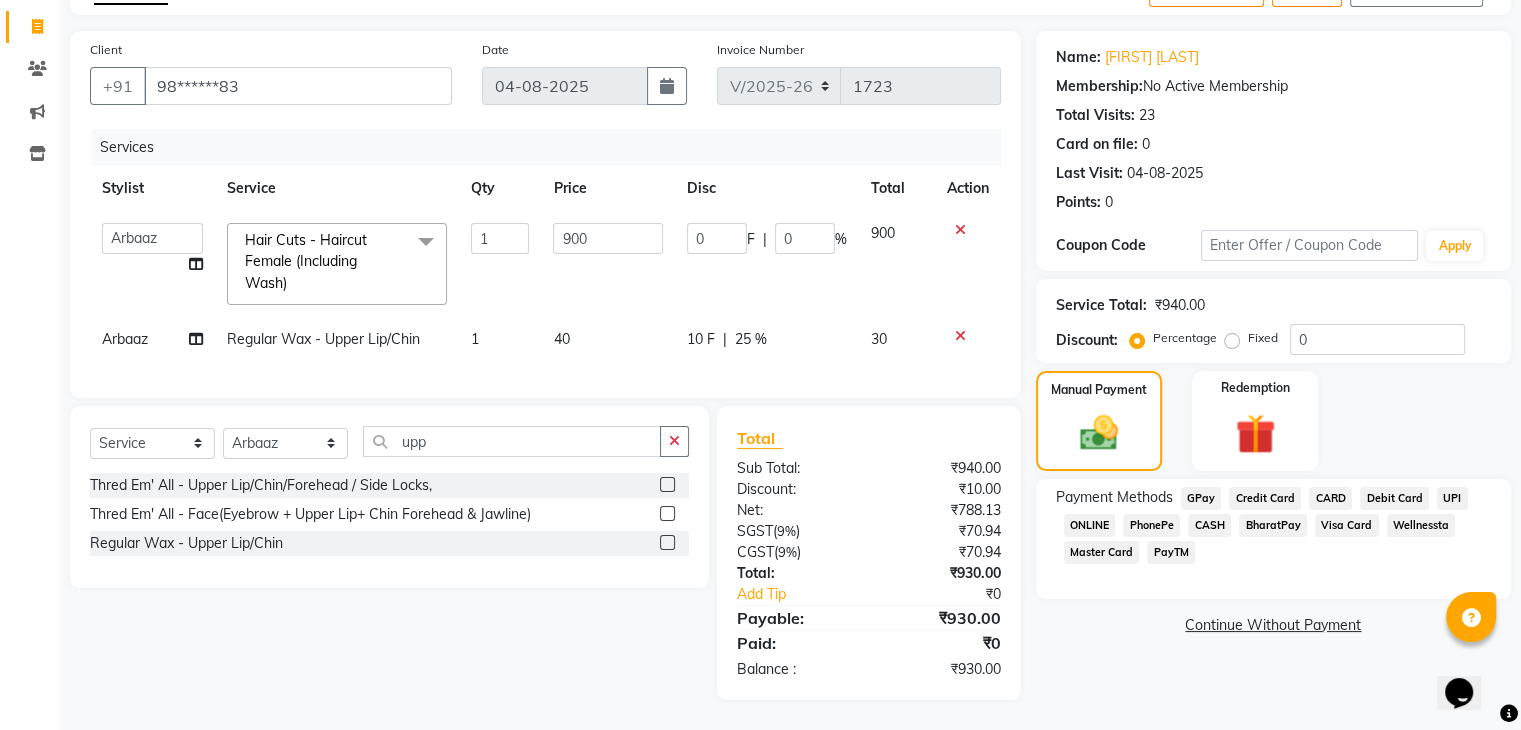 scroll, scrollTop: 135, scrollLeft: 0, axis: vertical 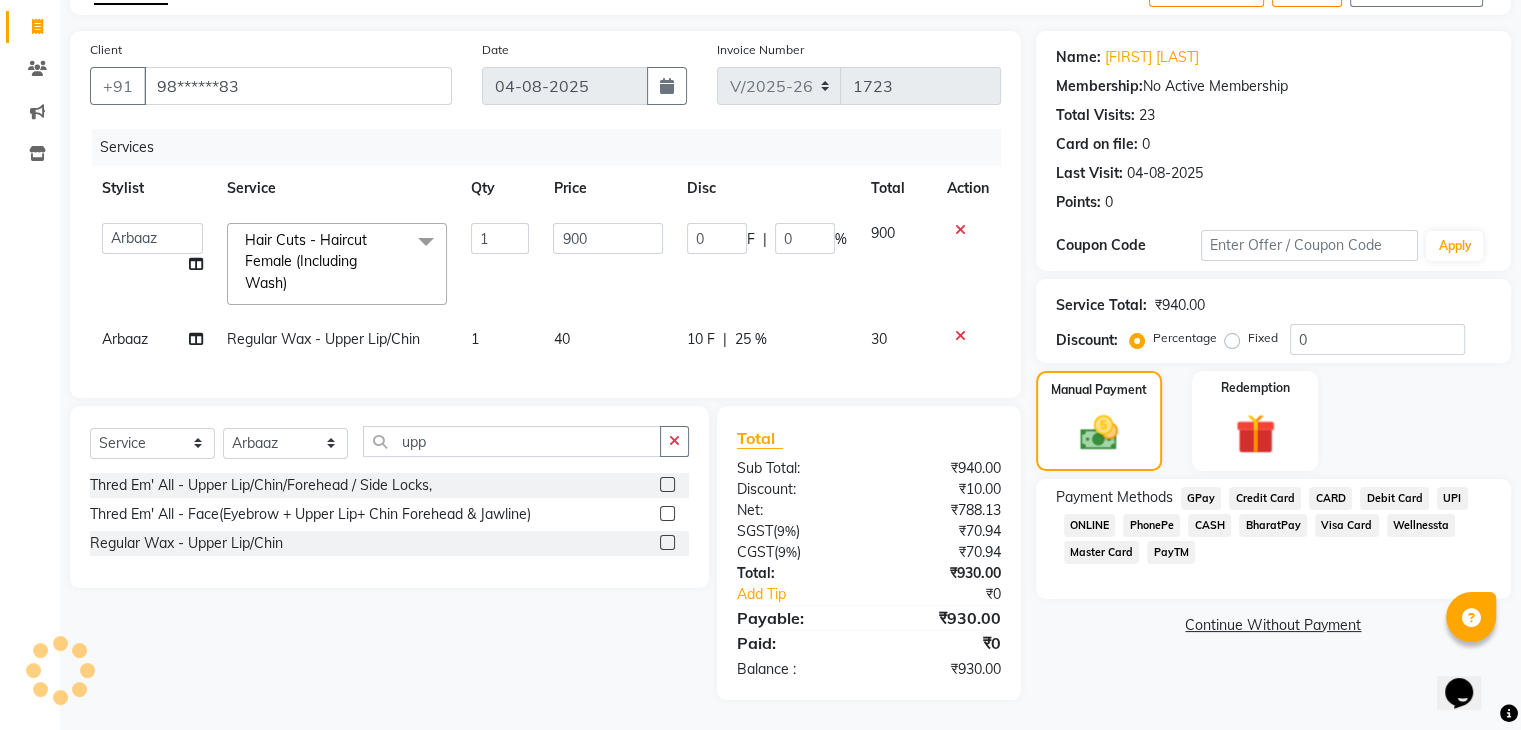 click on "GPay" 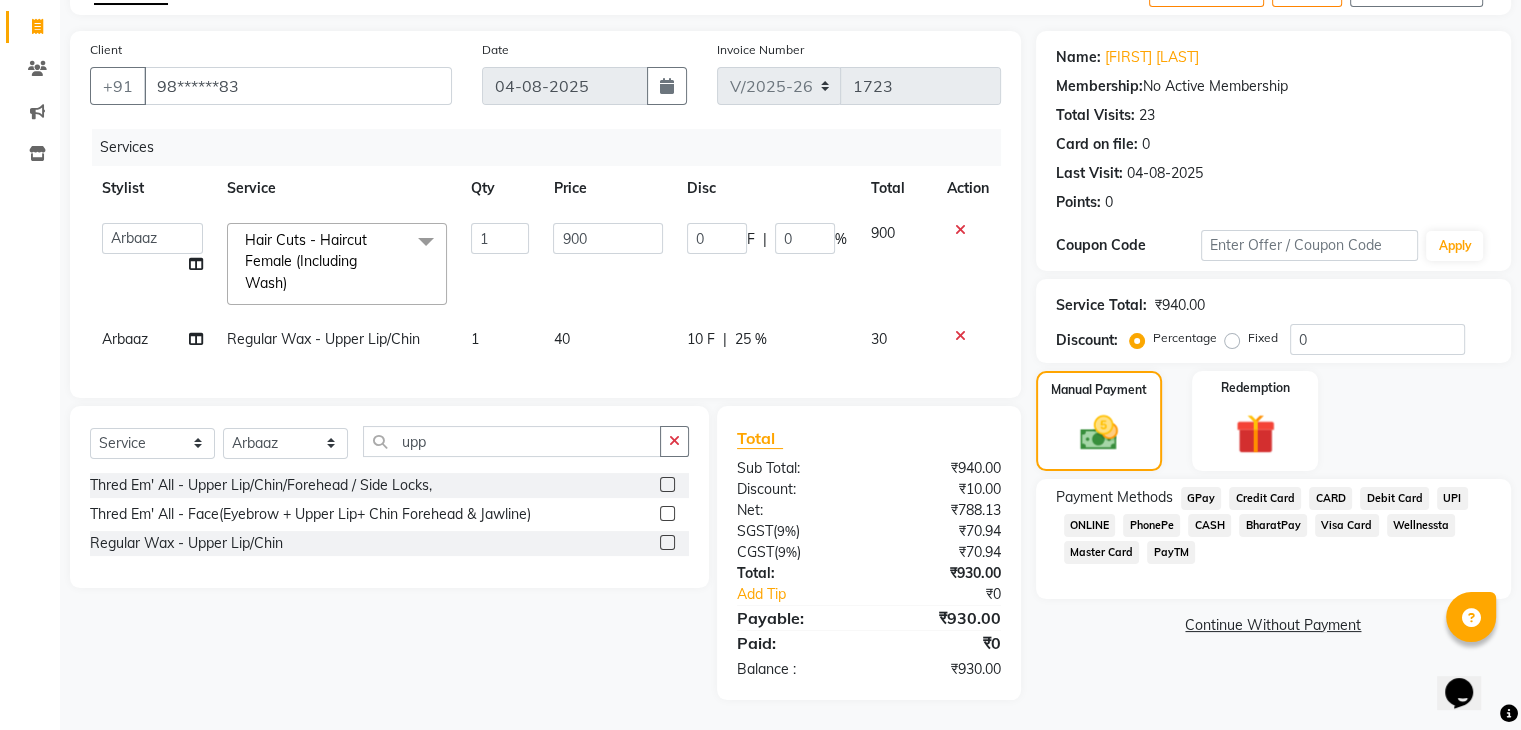 click on "GPay" 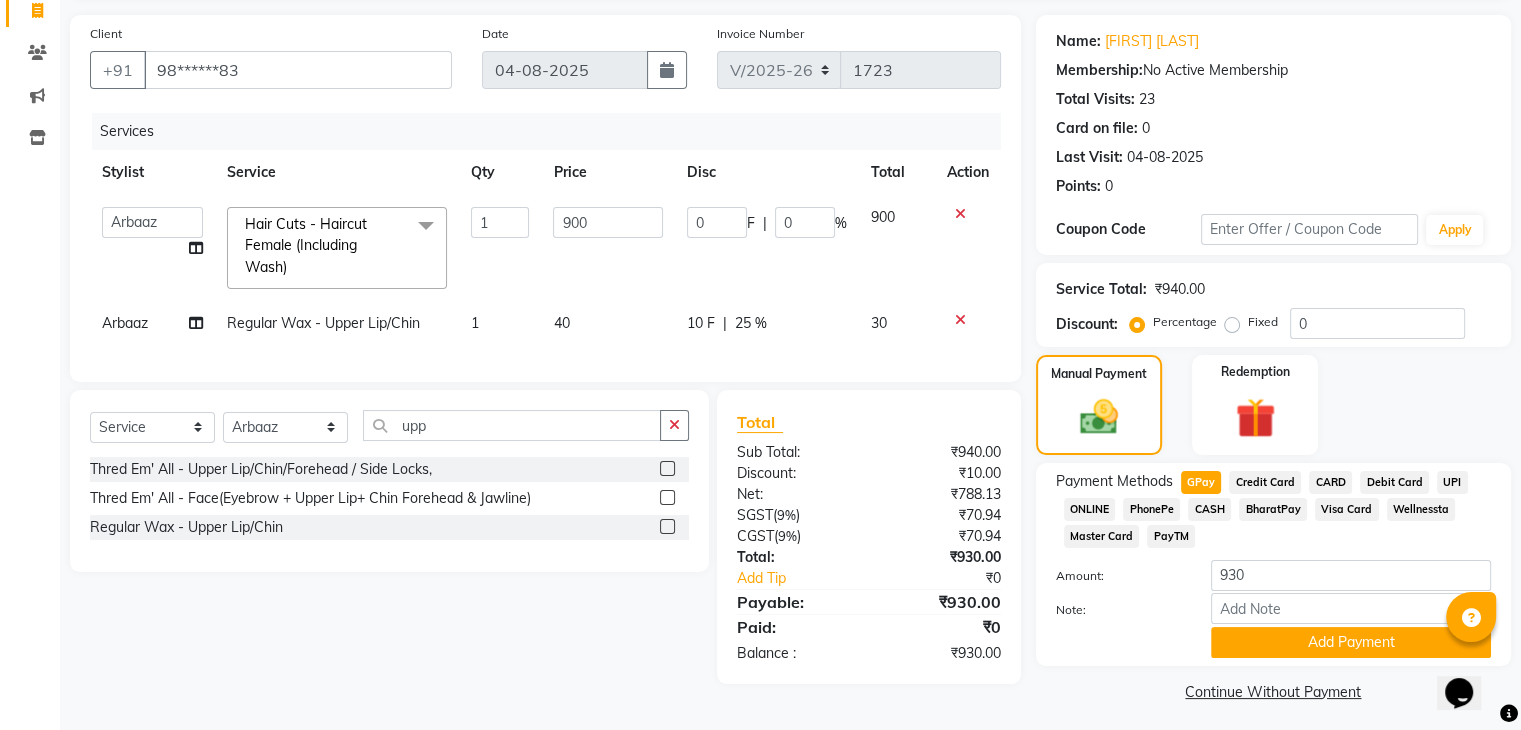 scroll, scrollTop: 145, scrollLeft: 0, axis: vertical 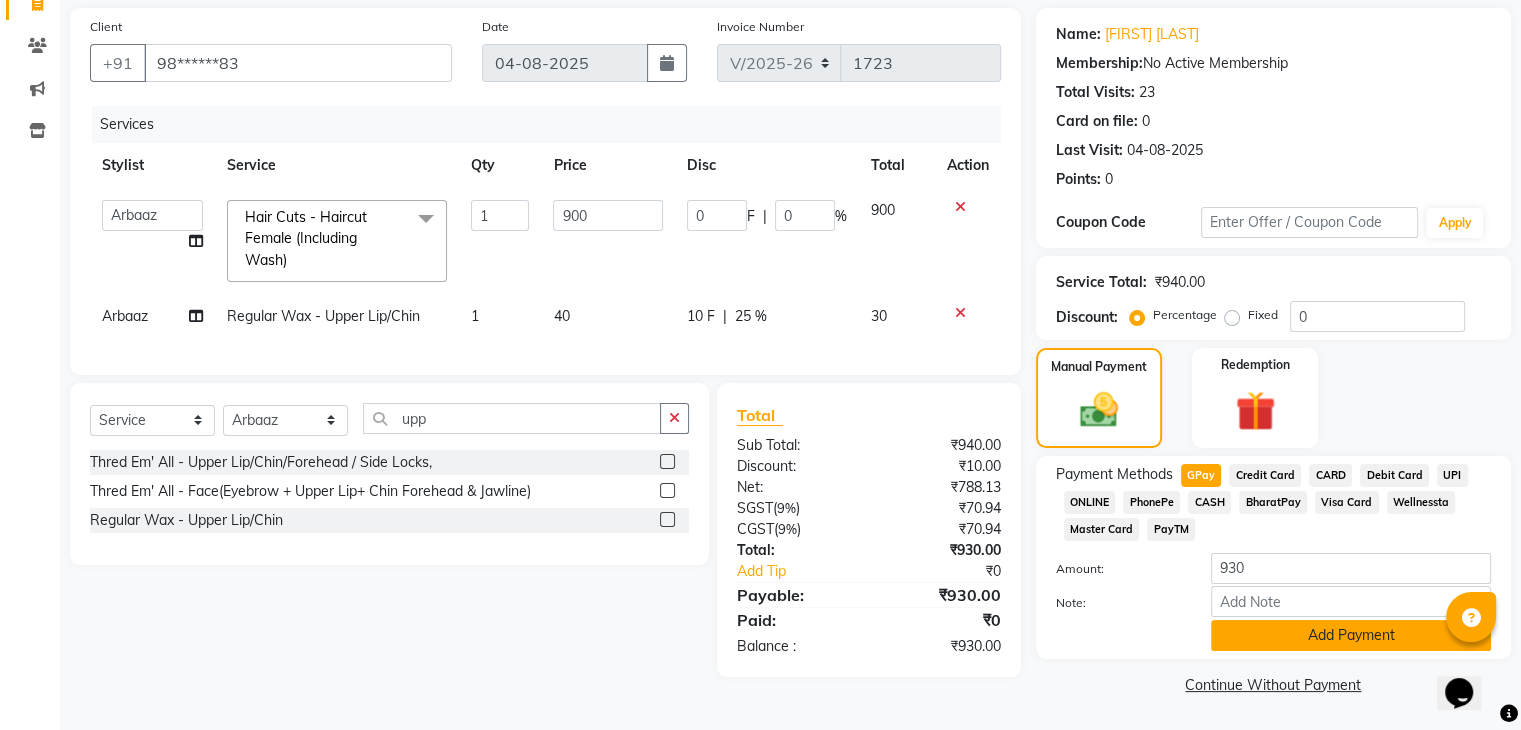 click on "Add Payment" 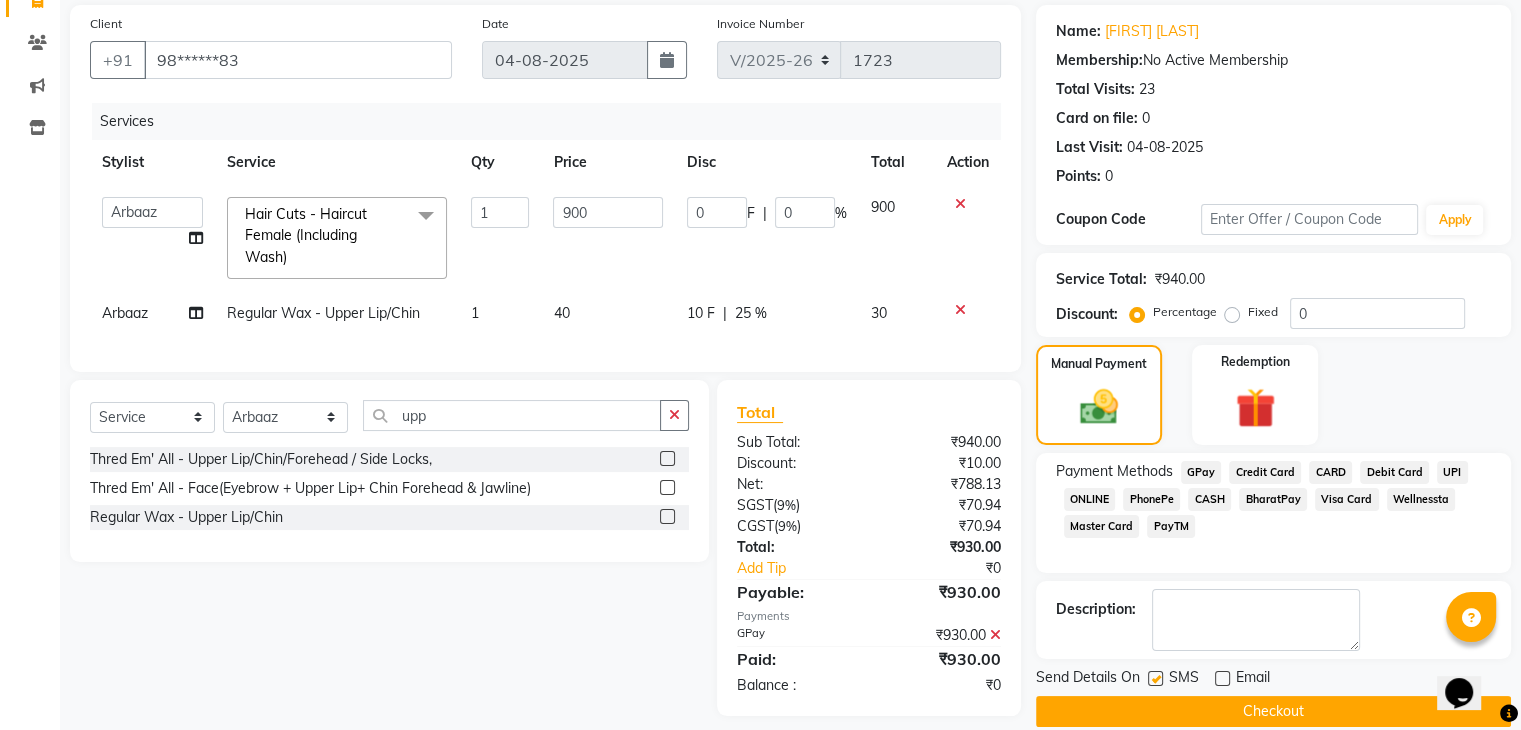 click on "Send Details On SMS Email" 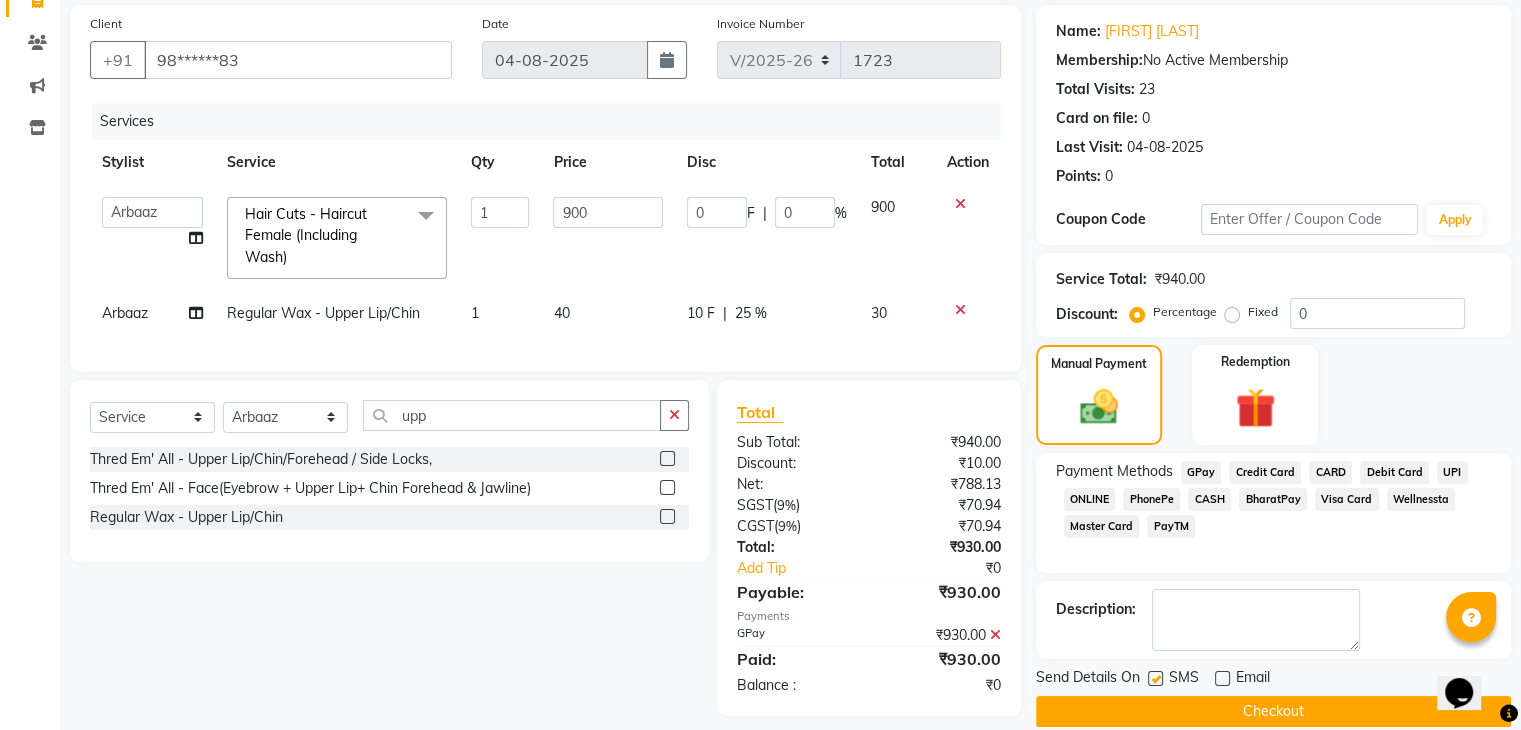 click at bounding box center [1154, 679] 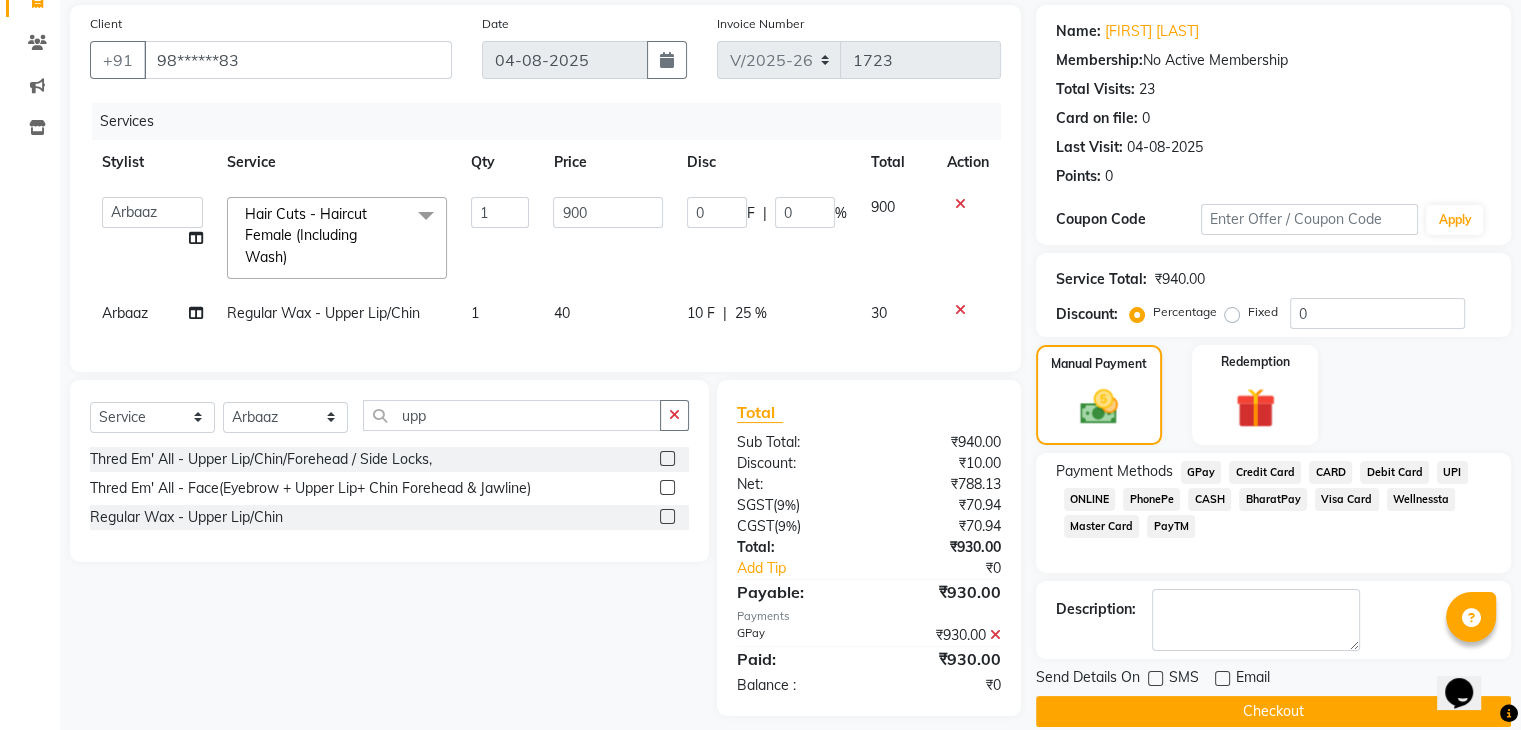 click on "Checkout" 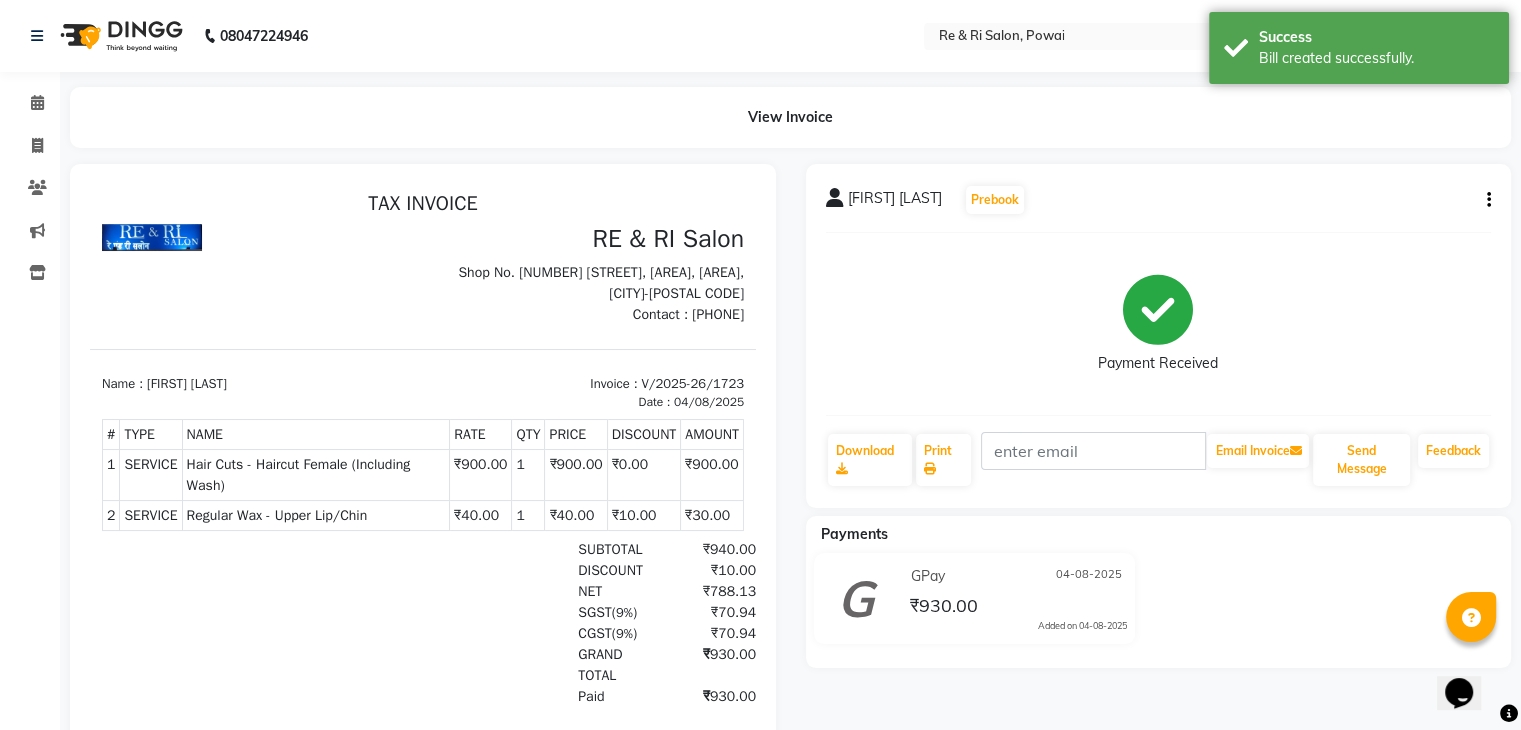 scroll, scrollTop: 0, scrollLeft: 0, axis: both 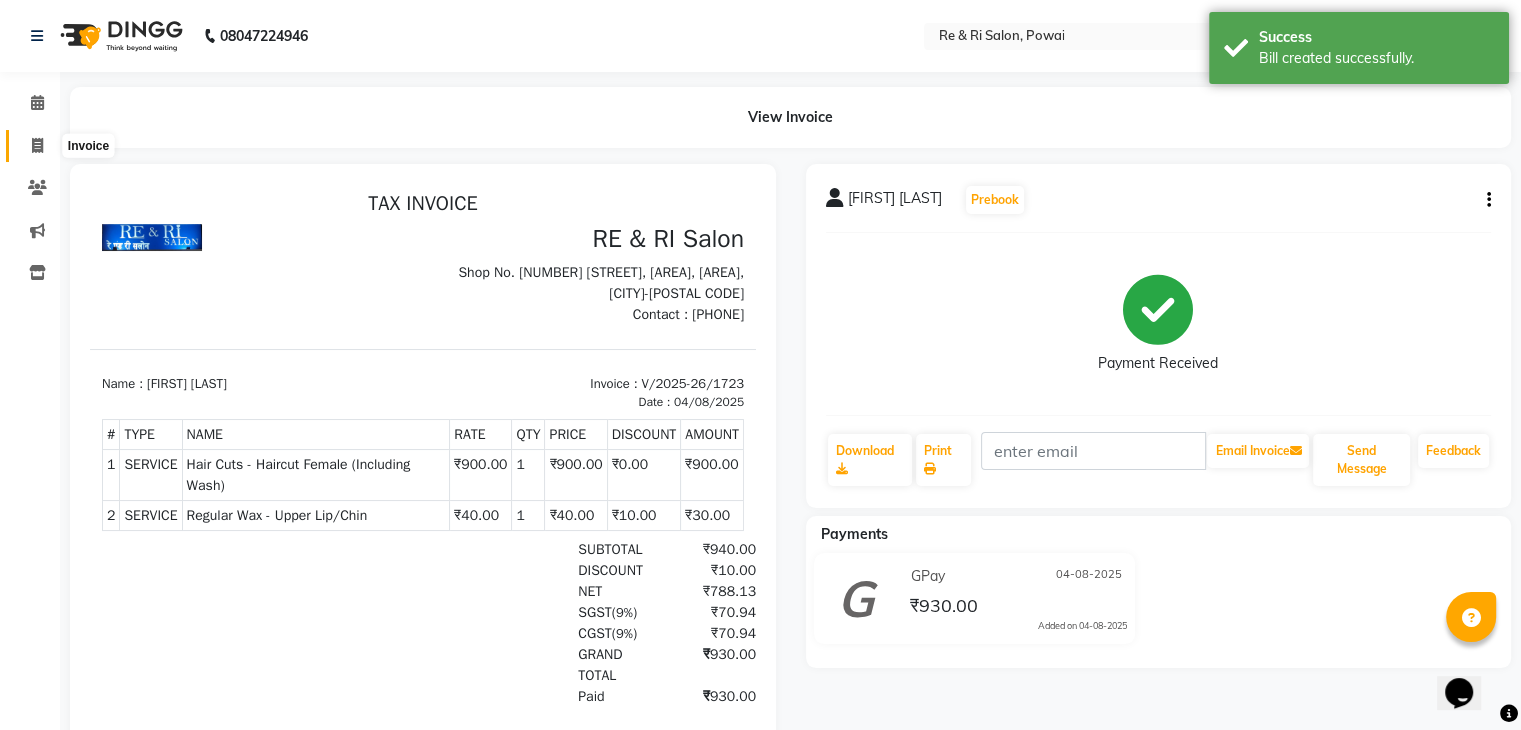 click 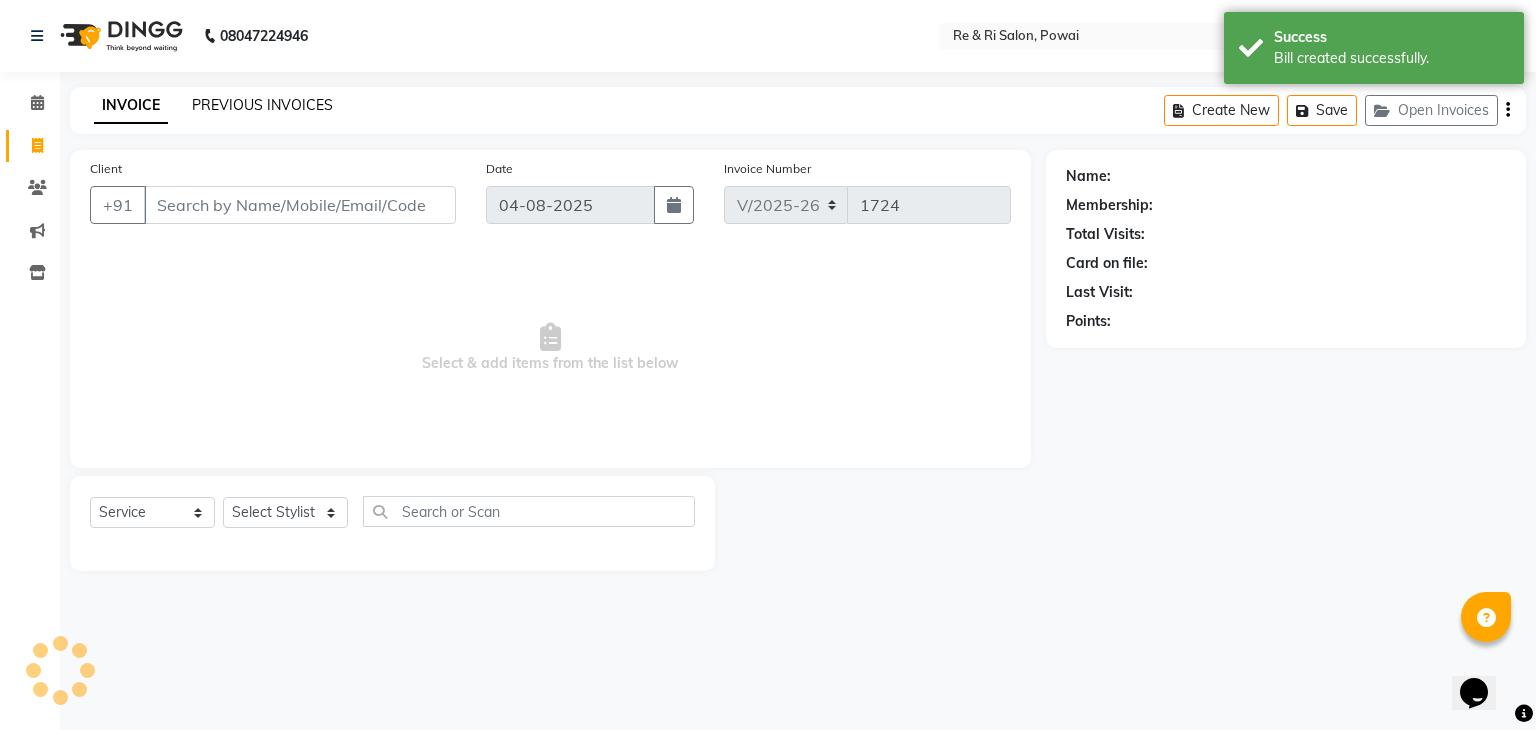 click on "PREVIOUS INVOICES" 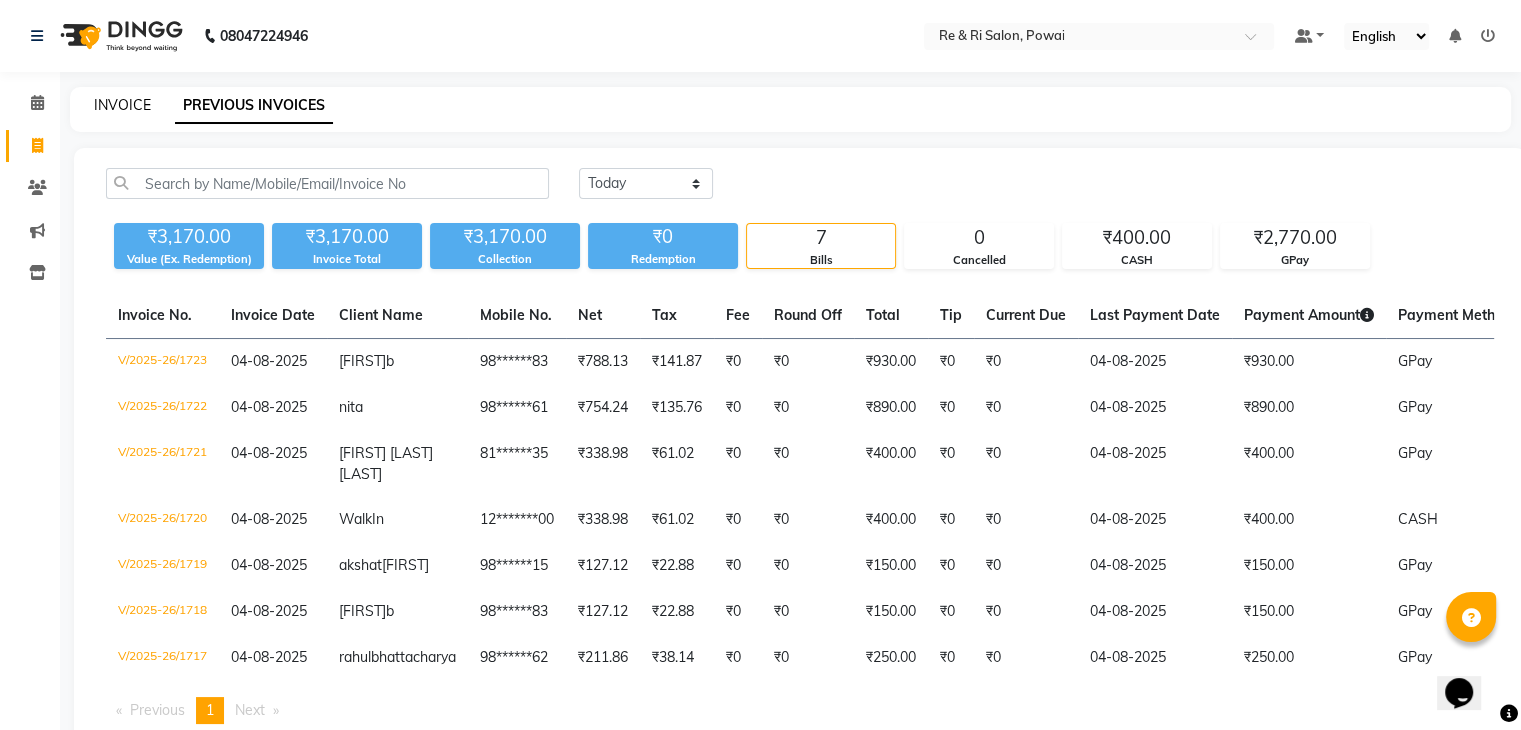 click on "INVOICE" 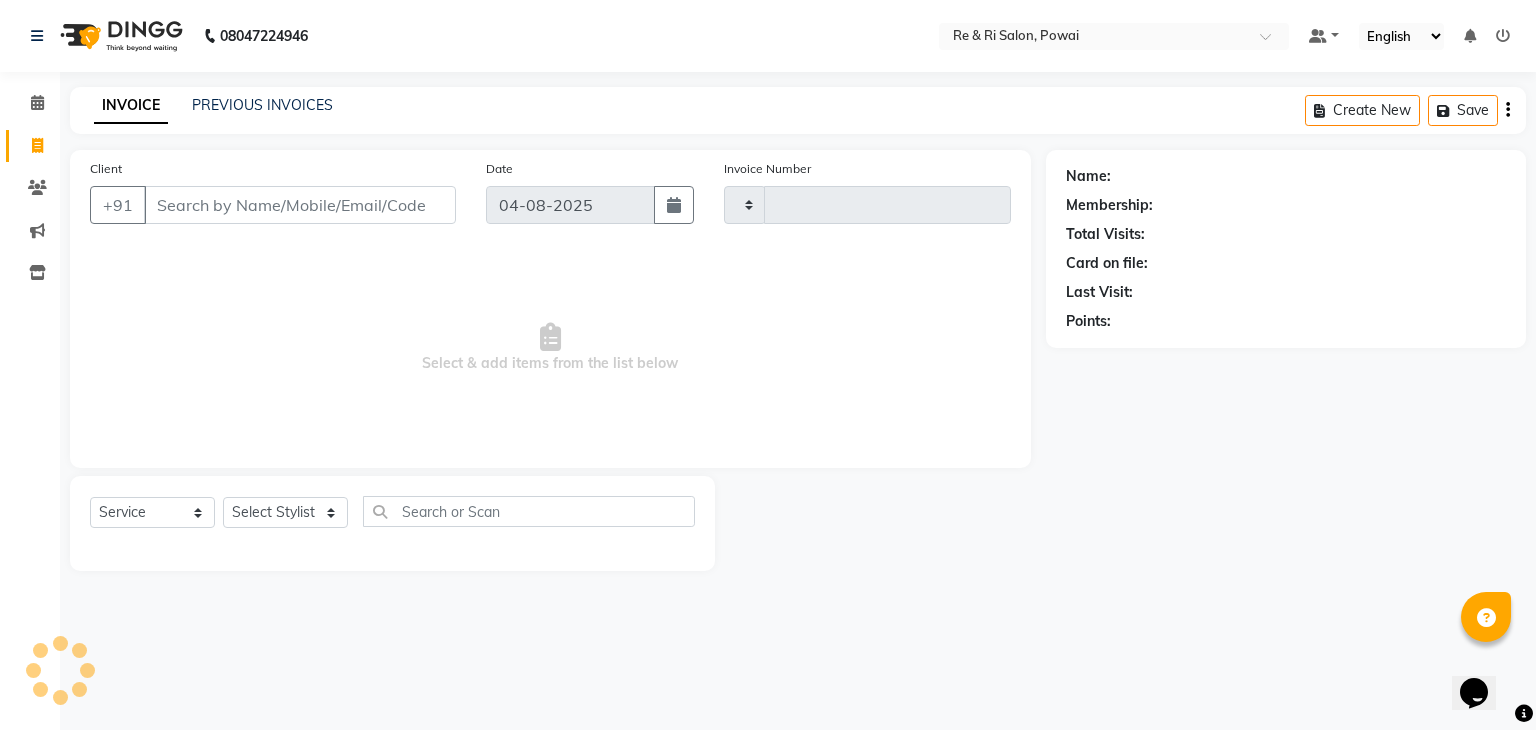 type on "1724" 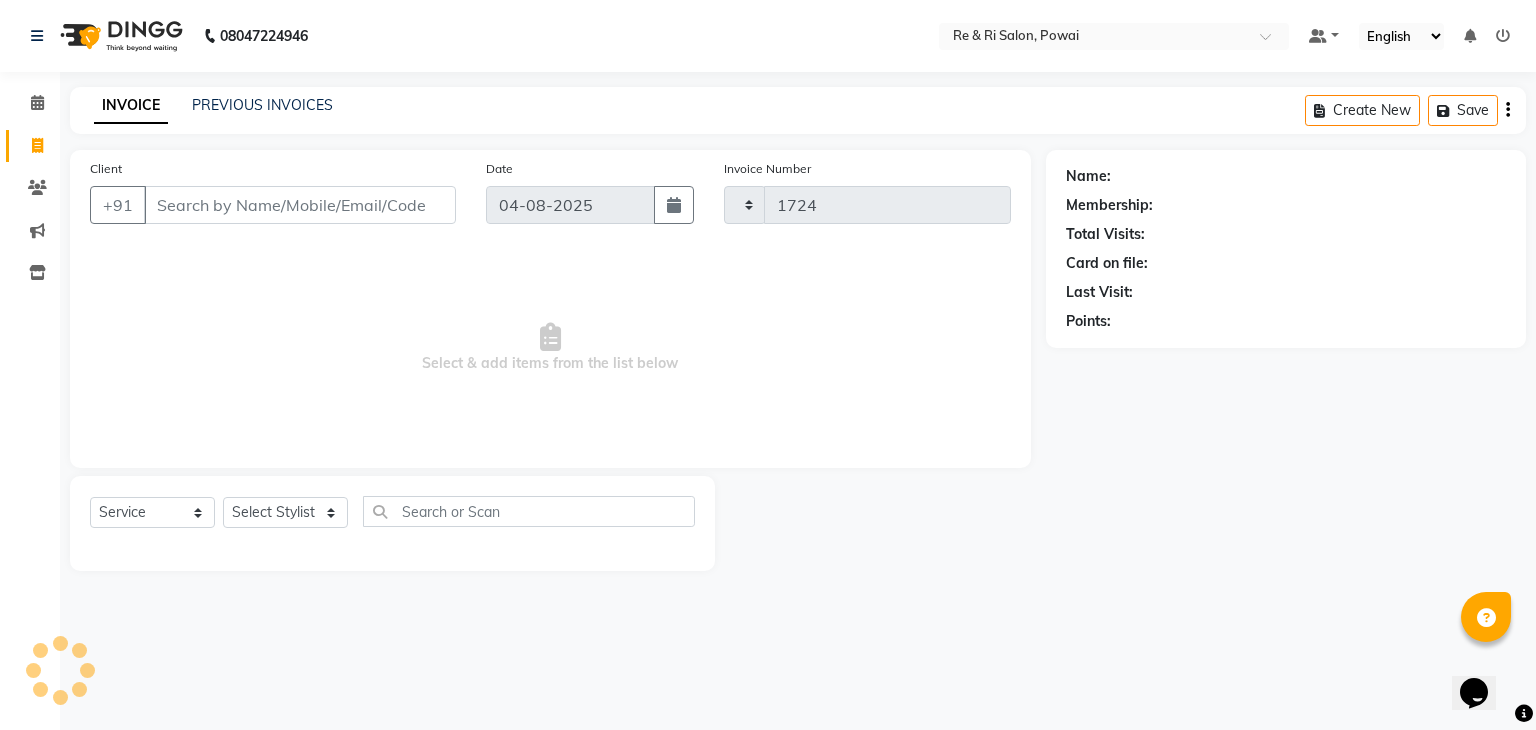 select on "5364" 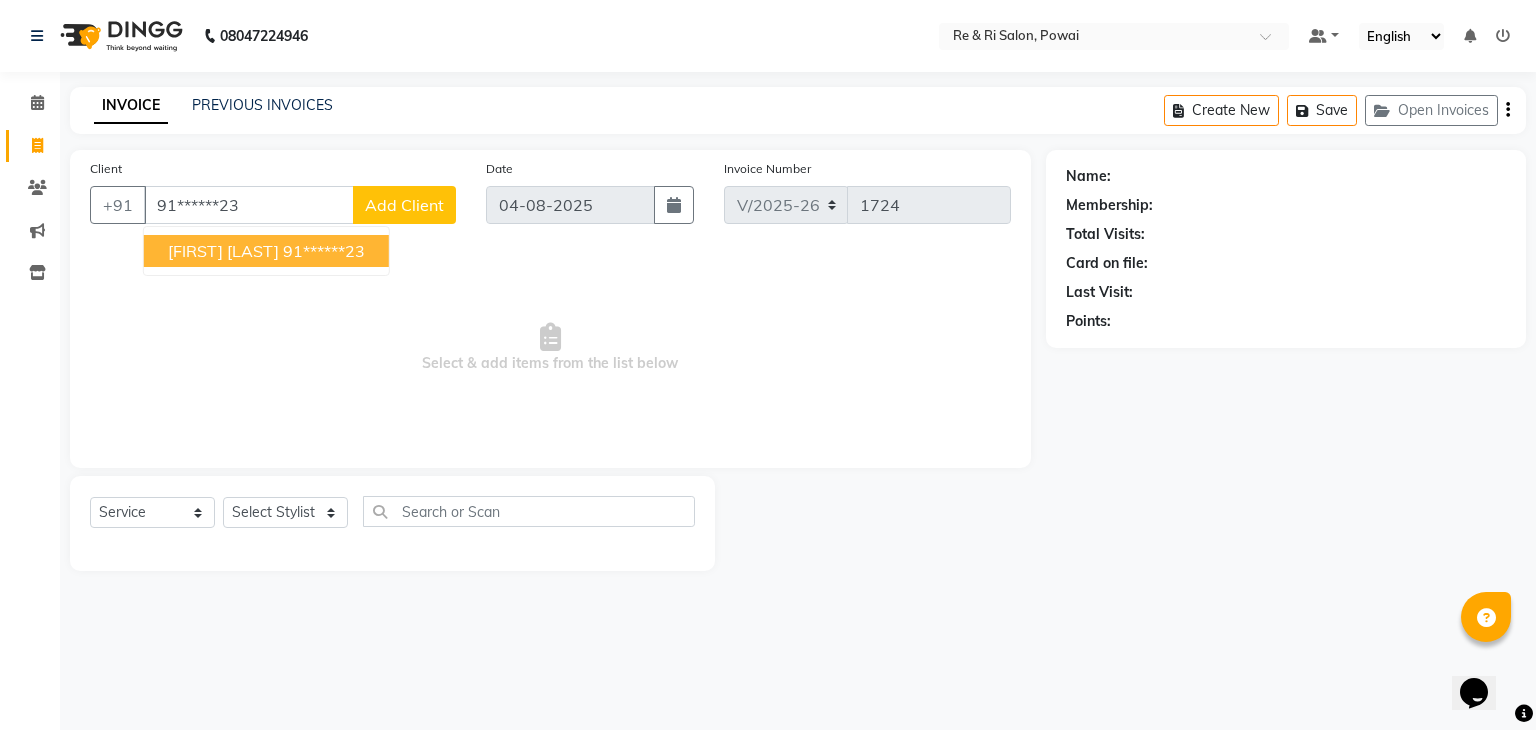 type on "91******23" 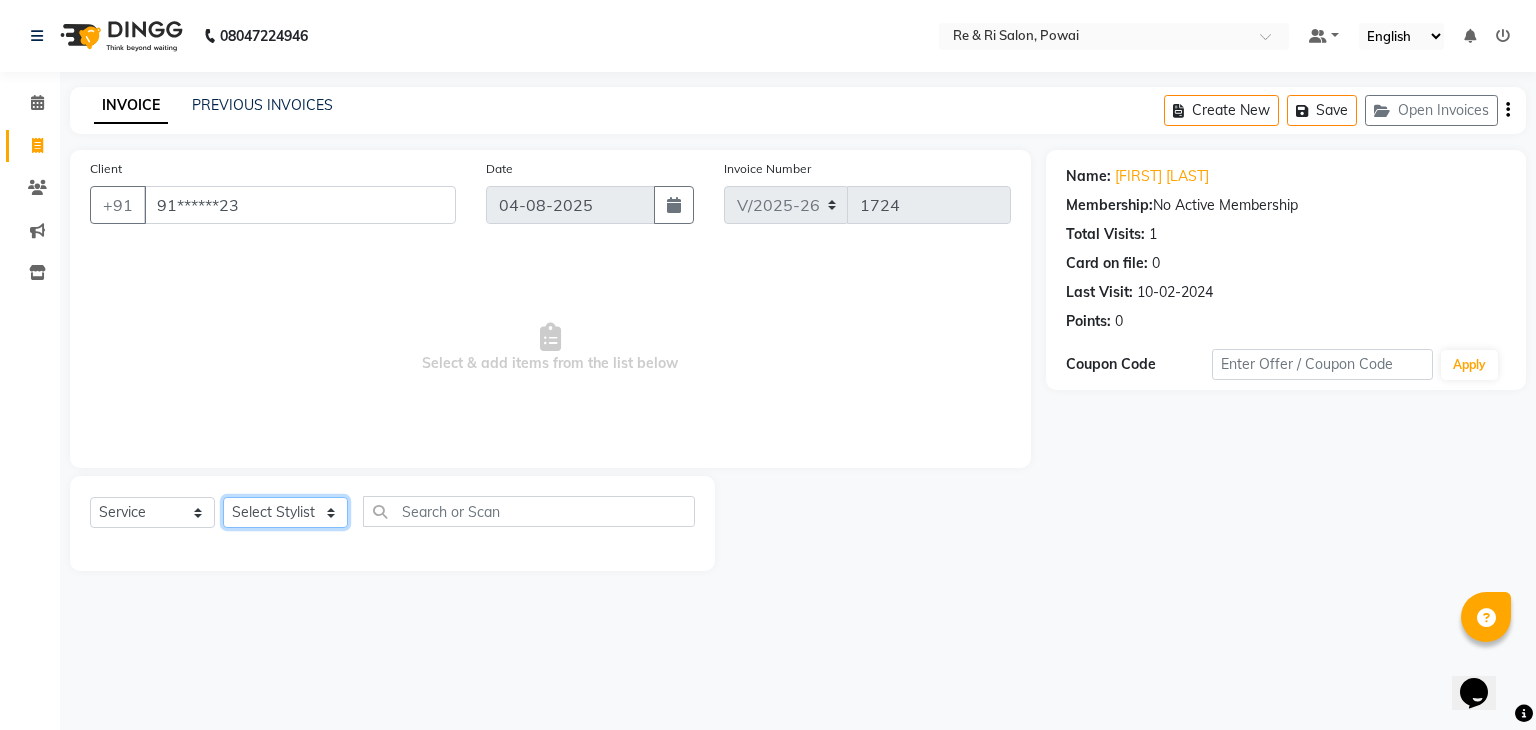 click on "Select Stylist ana Arbaaz  Danish  Poonam Rehaan  Salman  Sandy" 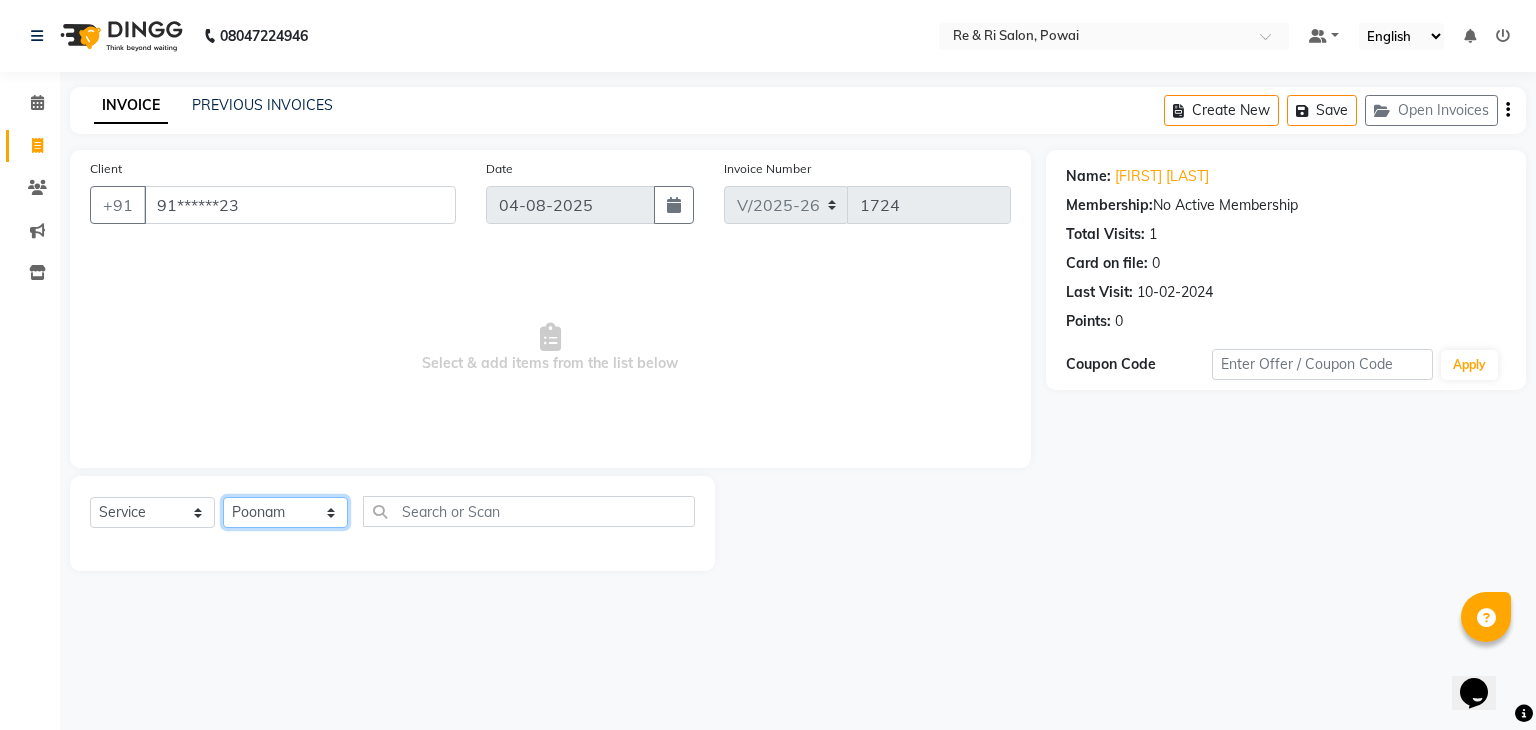 click on "Select Stylist ana Arbaaz  Danish  Poonam Rehaan  Salman  Sandy" 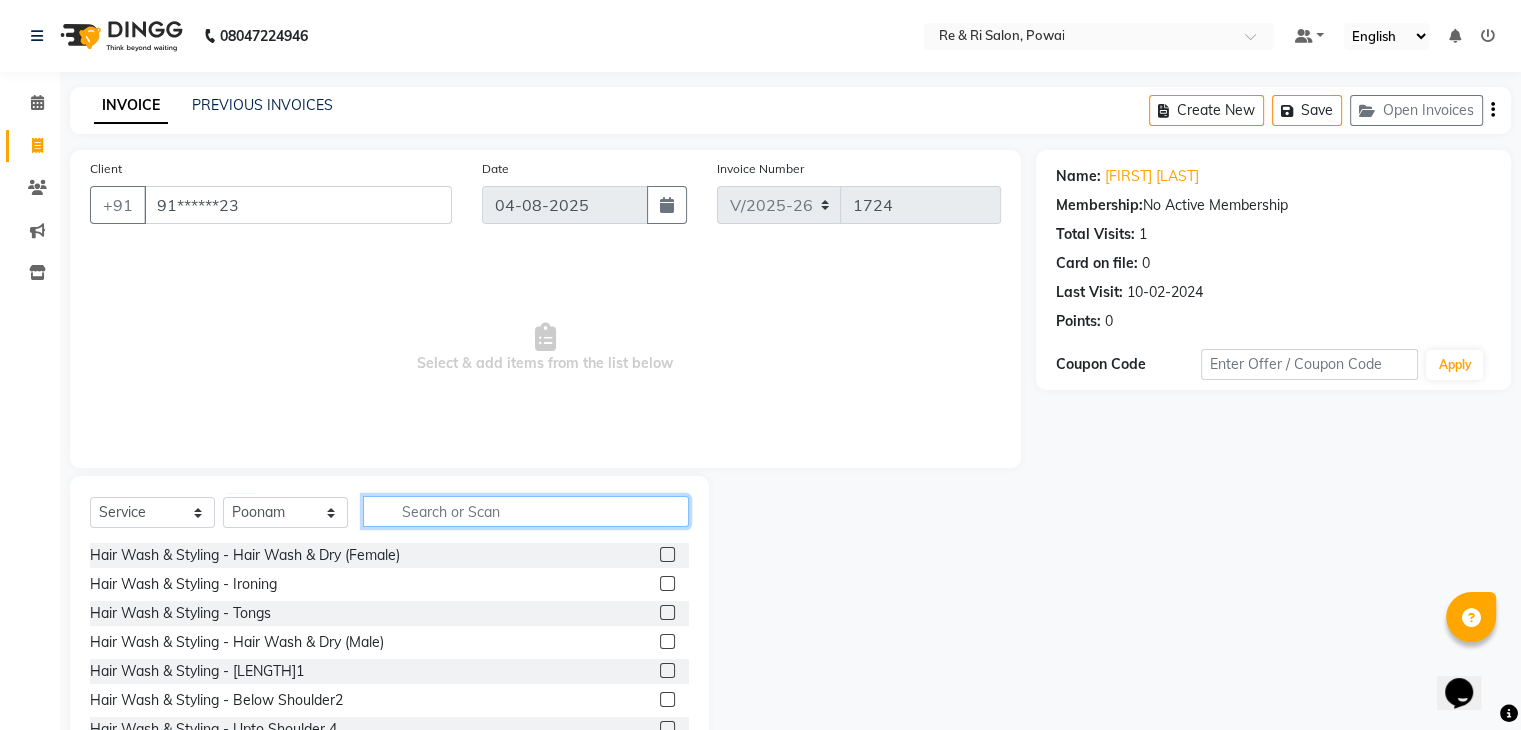 click 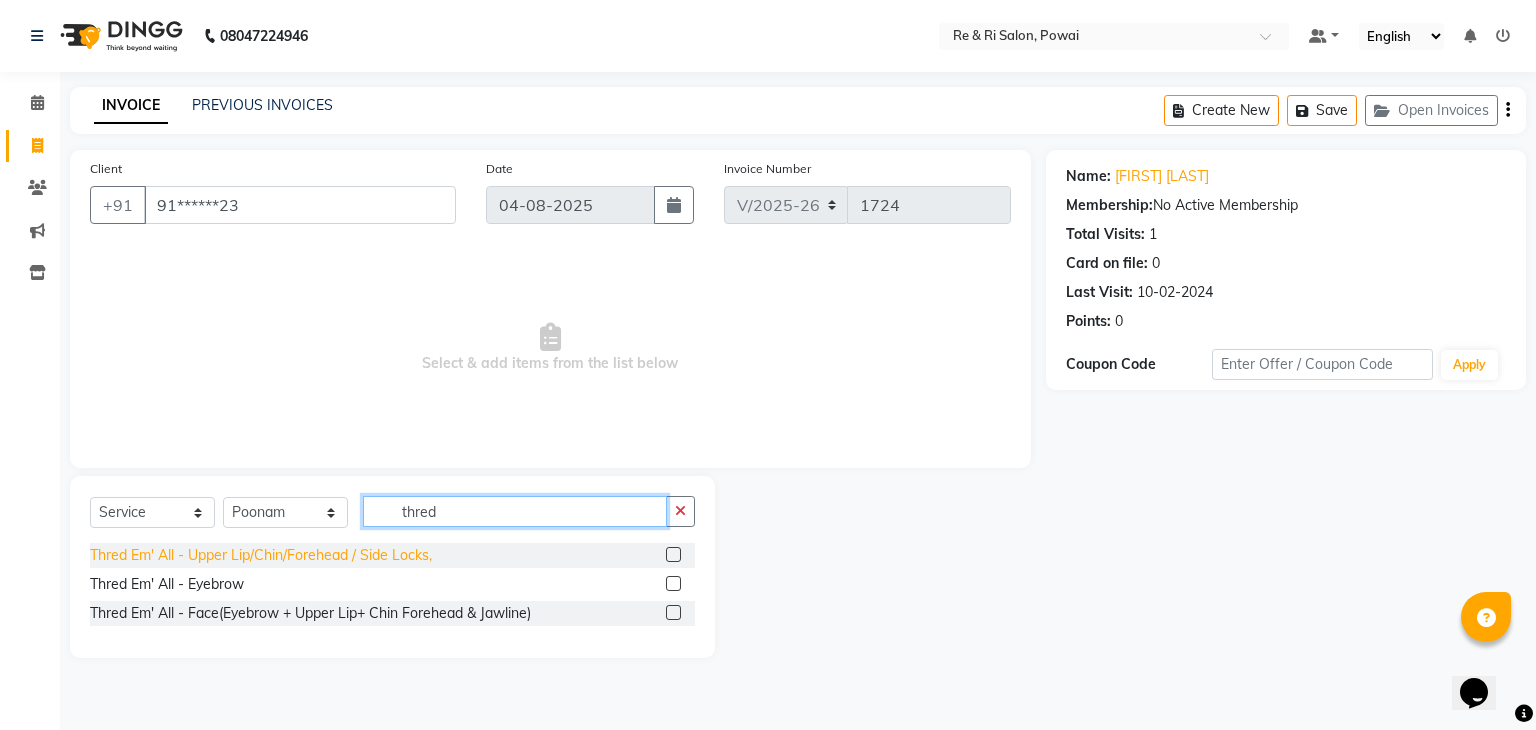 type on "thred" 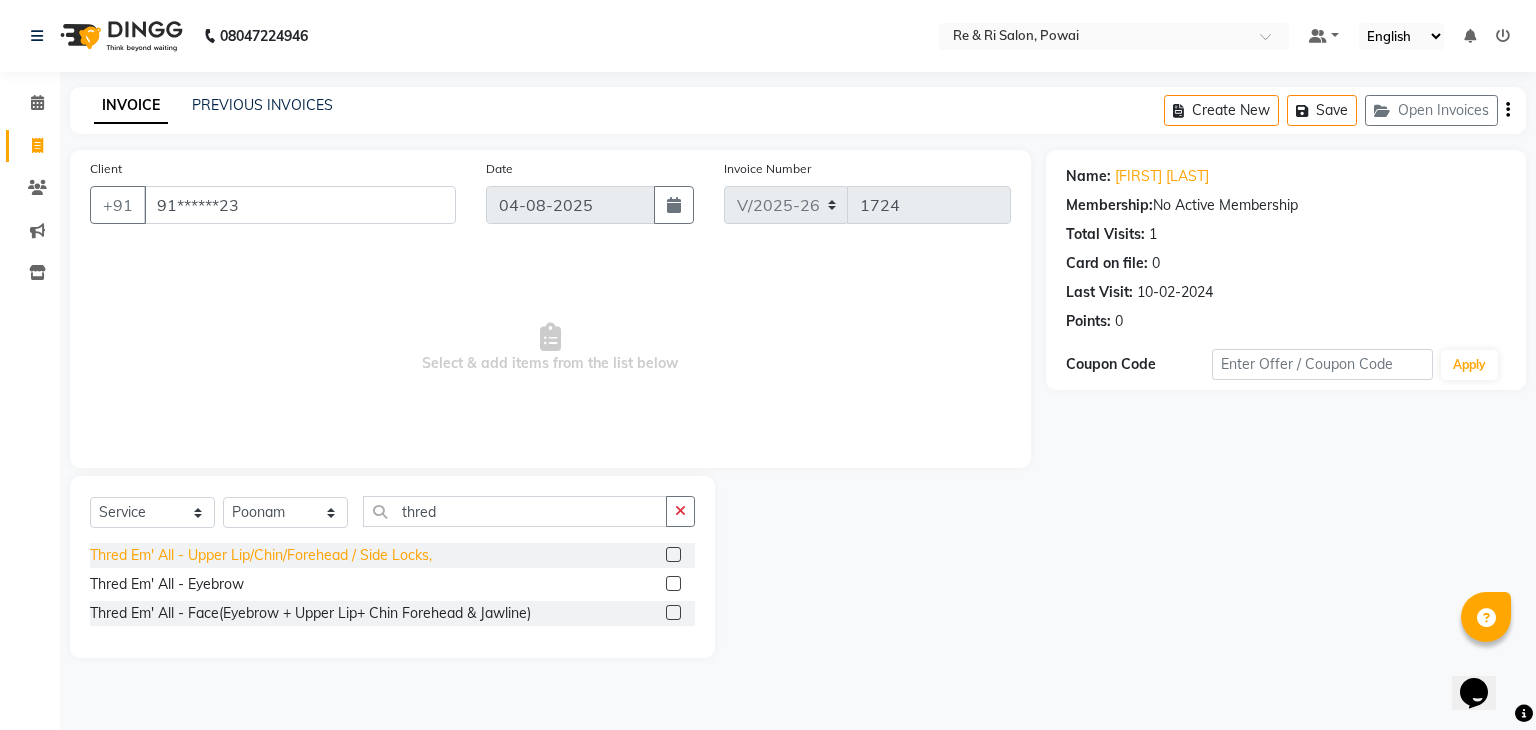 click on "Thred Em' All - Upper Lip/Chin/Forehead / Side Locks," 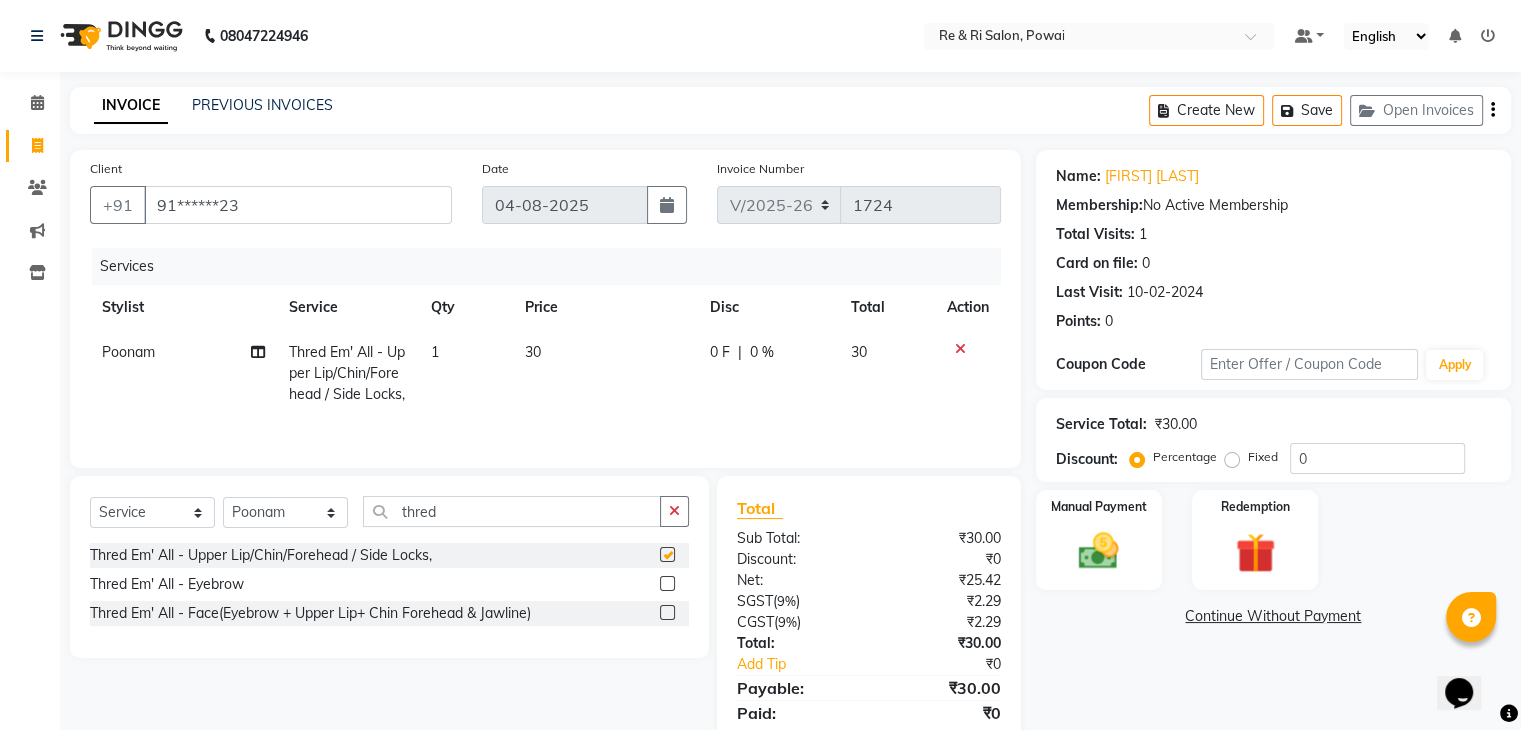 checkbox on "false" 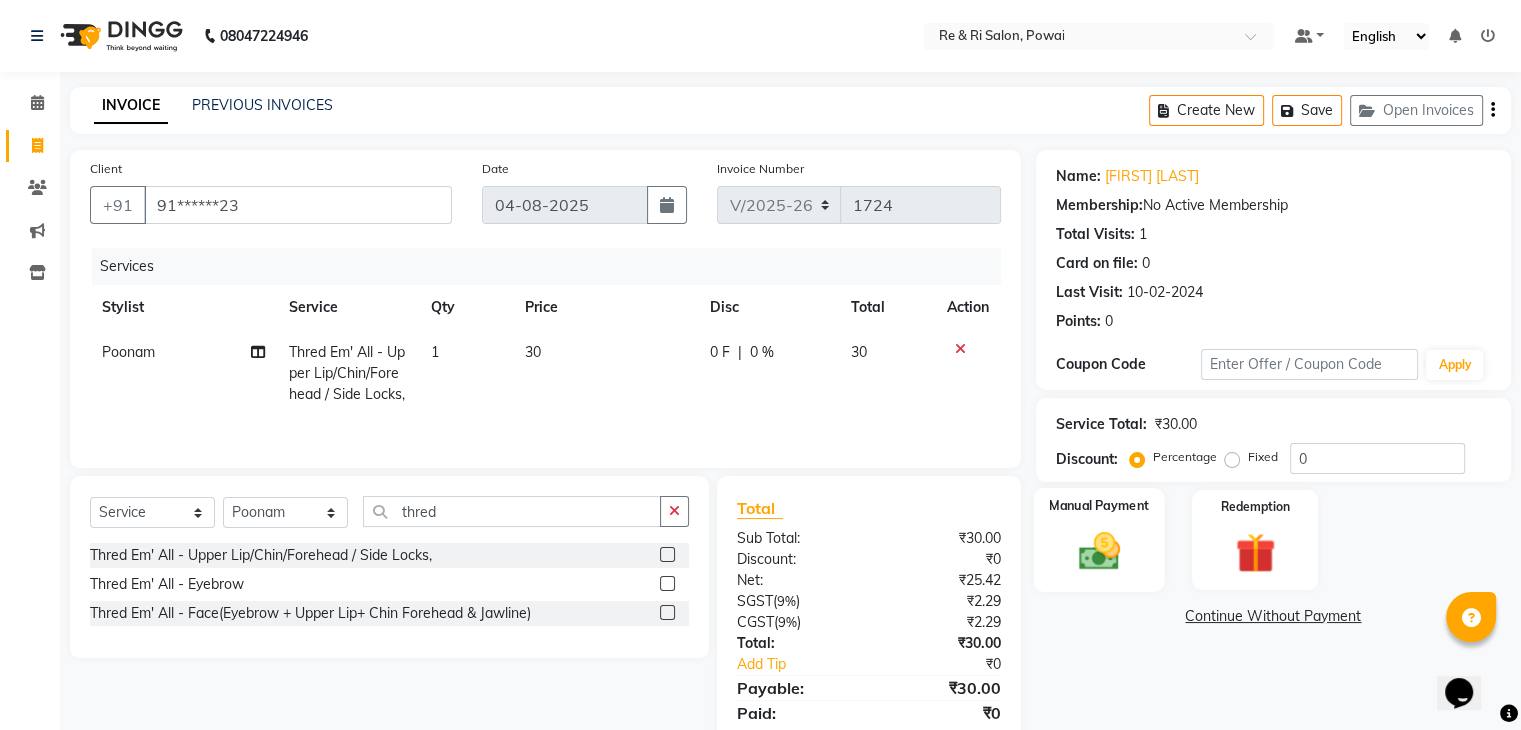 click 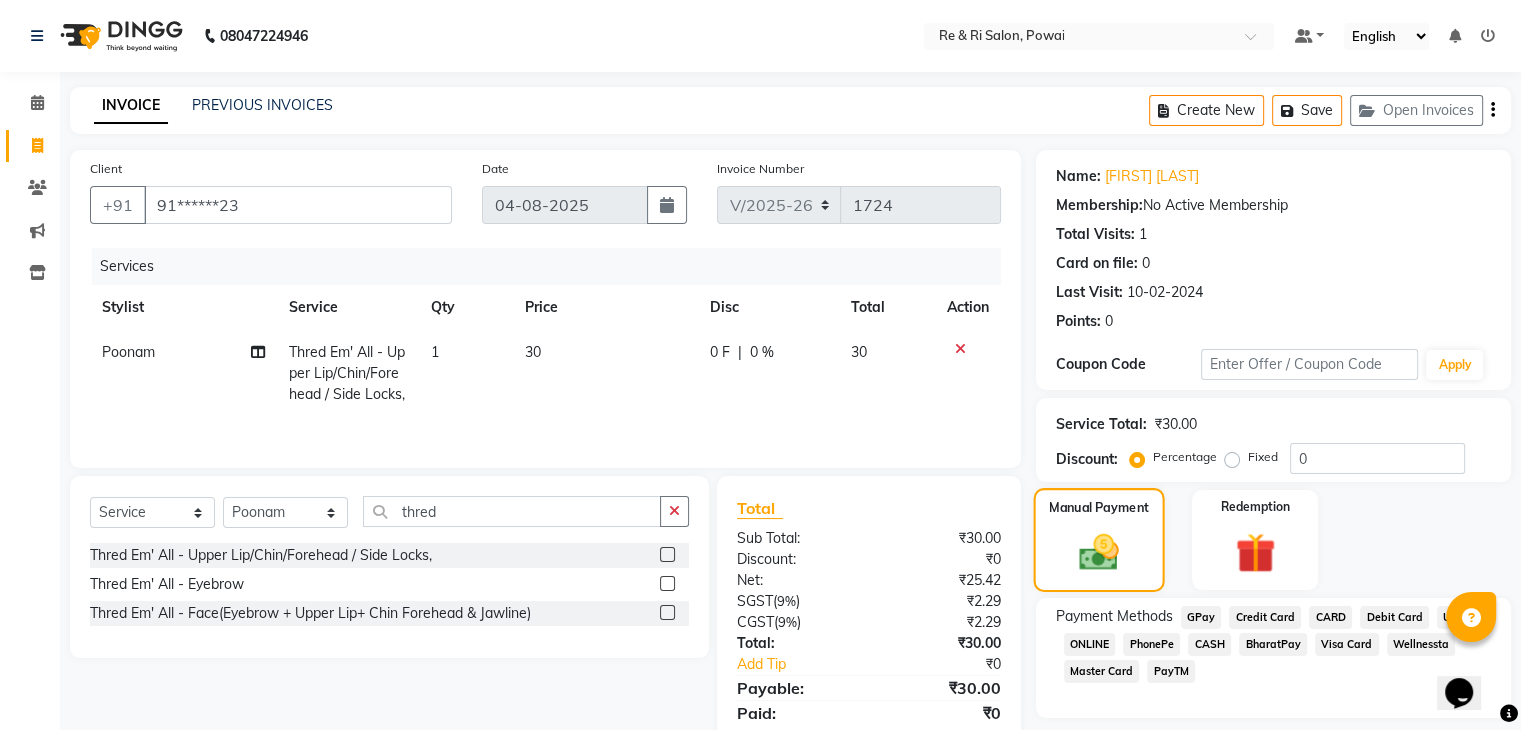 scroll, scrollTop: 71, scrollLeft: 0, axis: vertical 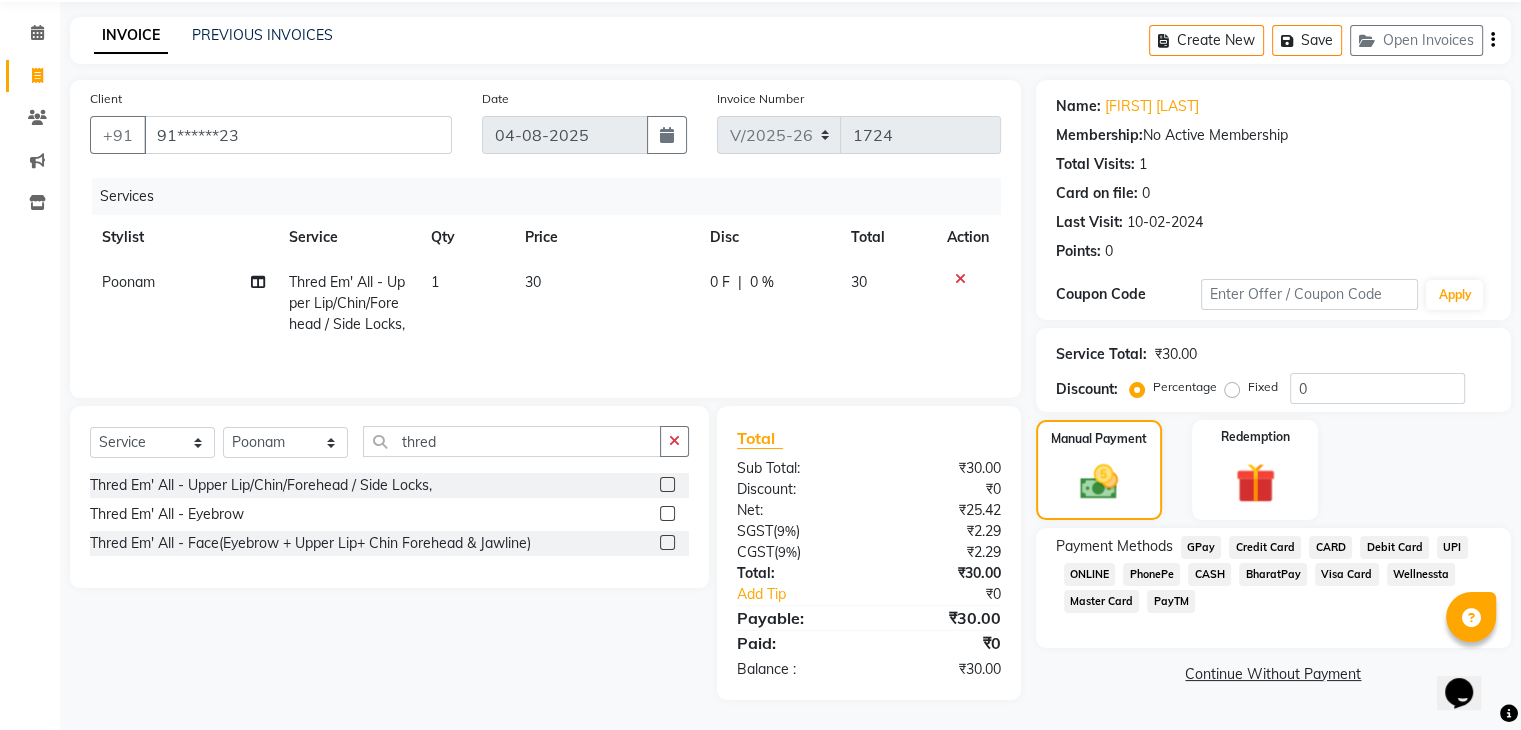 click on "GPay" 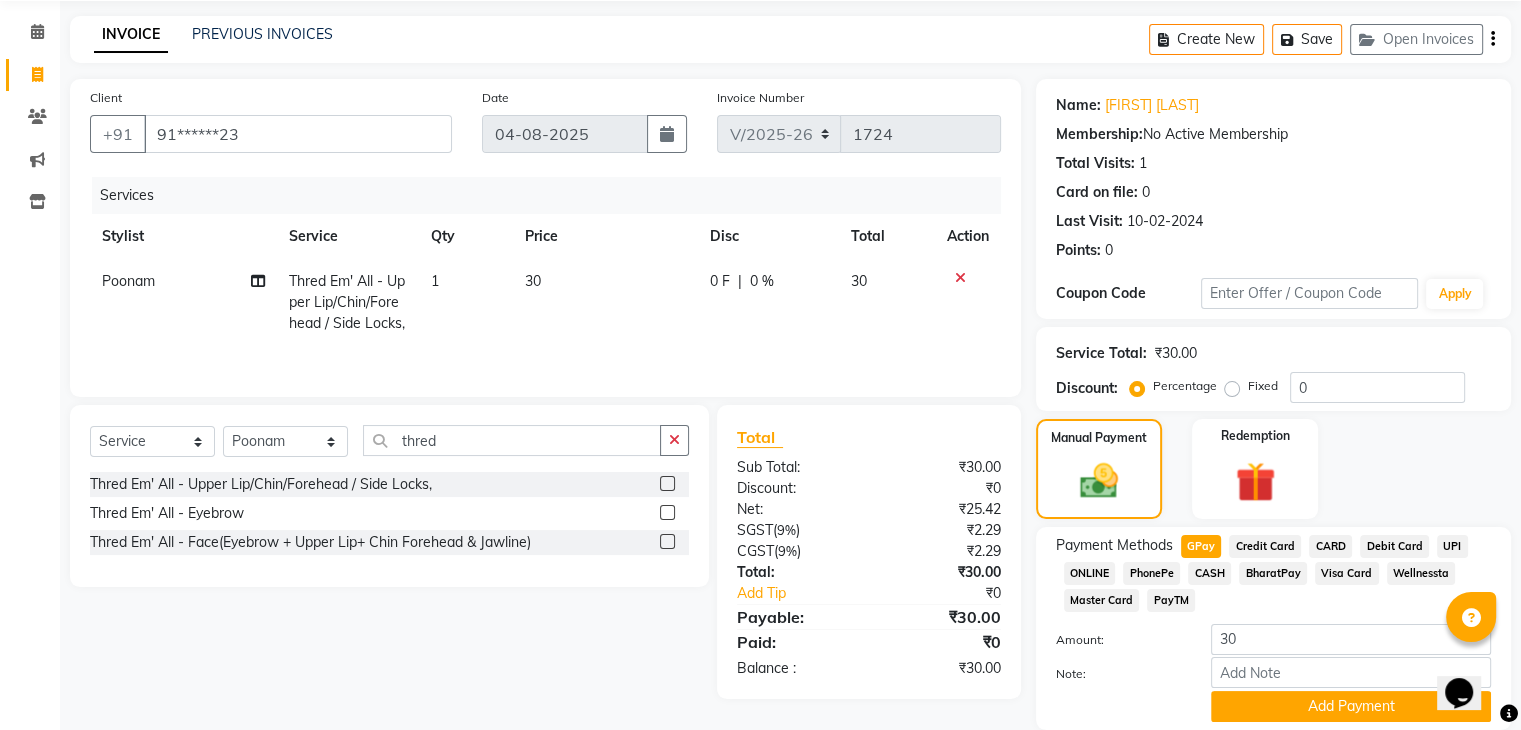 scroll, scrollTop: 145, scrollLeft: 0, axis: vertical 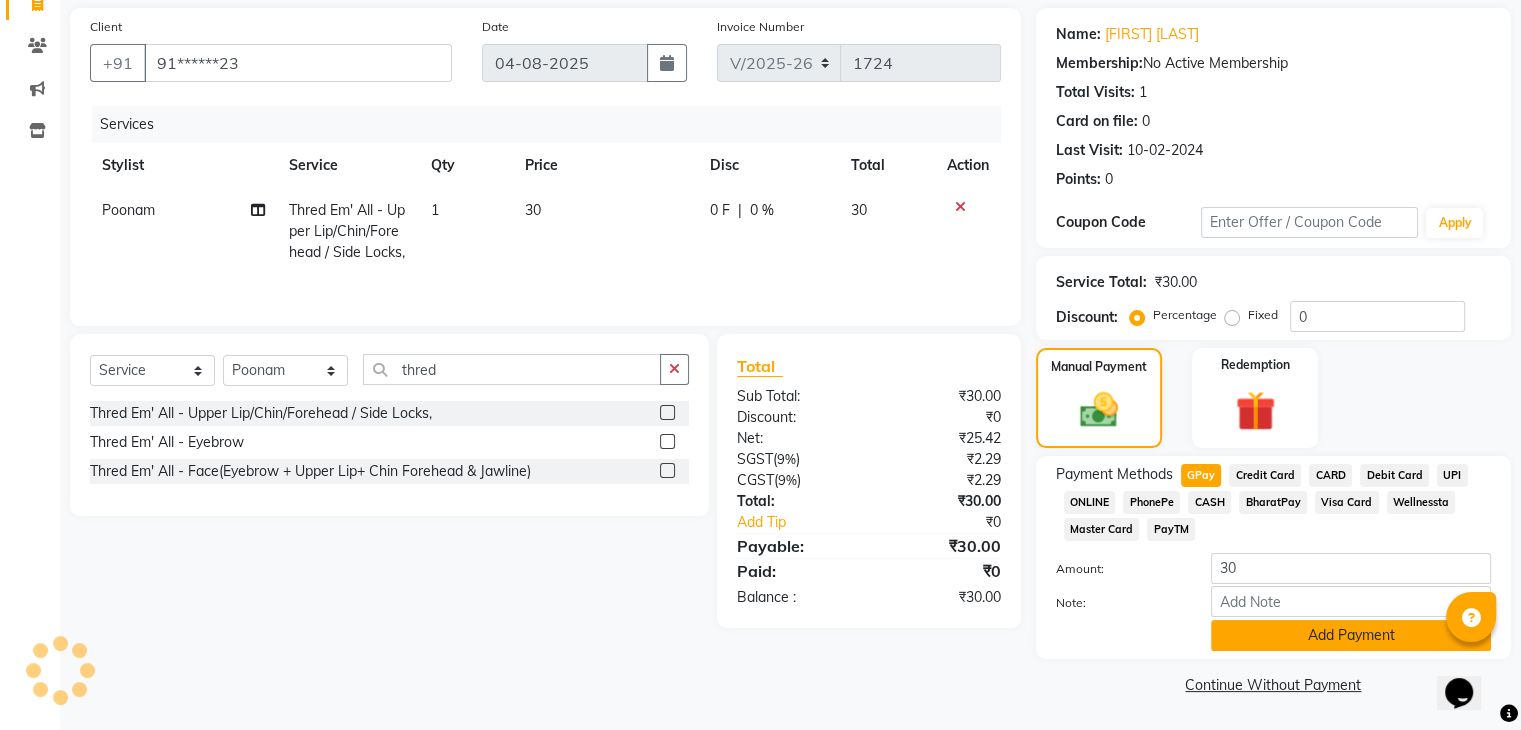 click on "Add Payment" 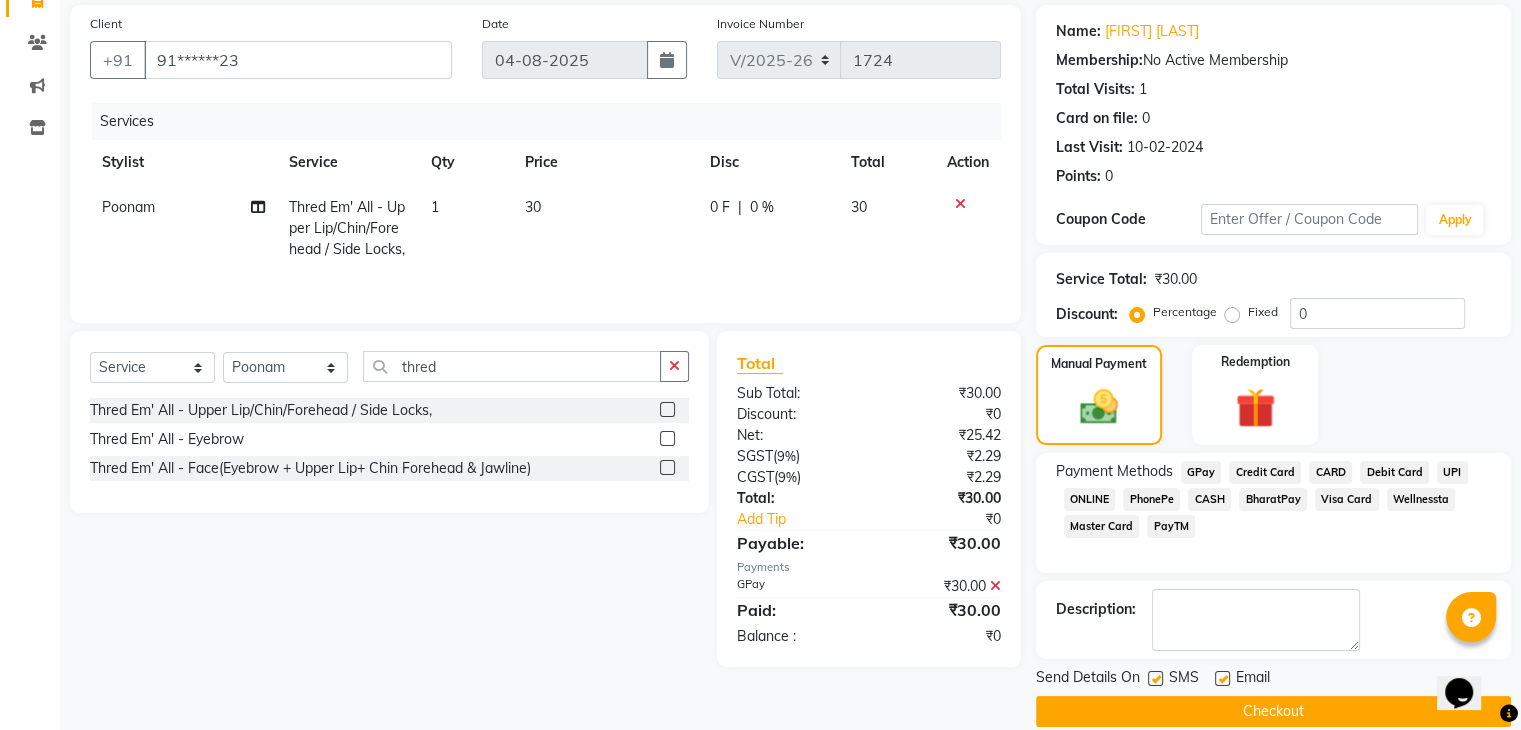 scroll, scrollTop: 171, scrollLeft: 0, axis: vertical 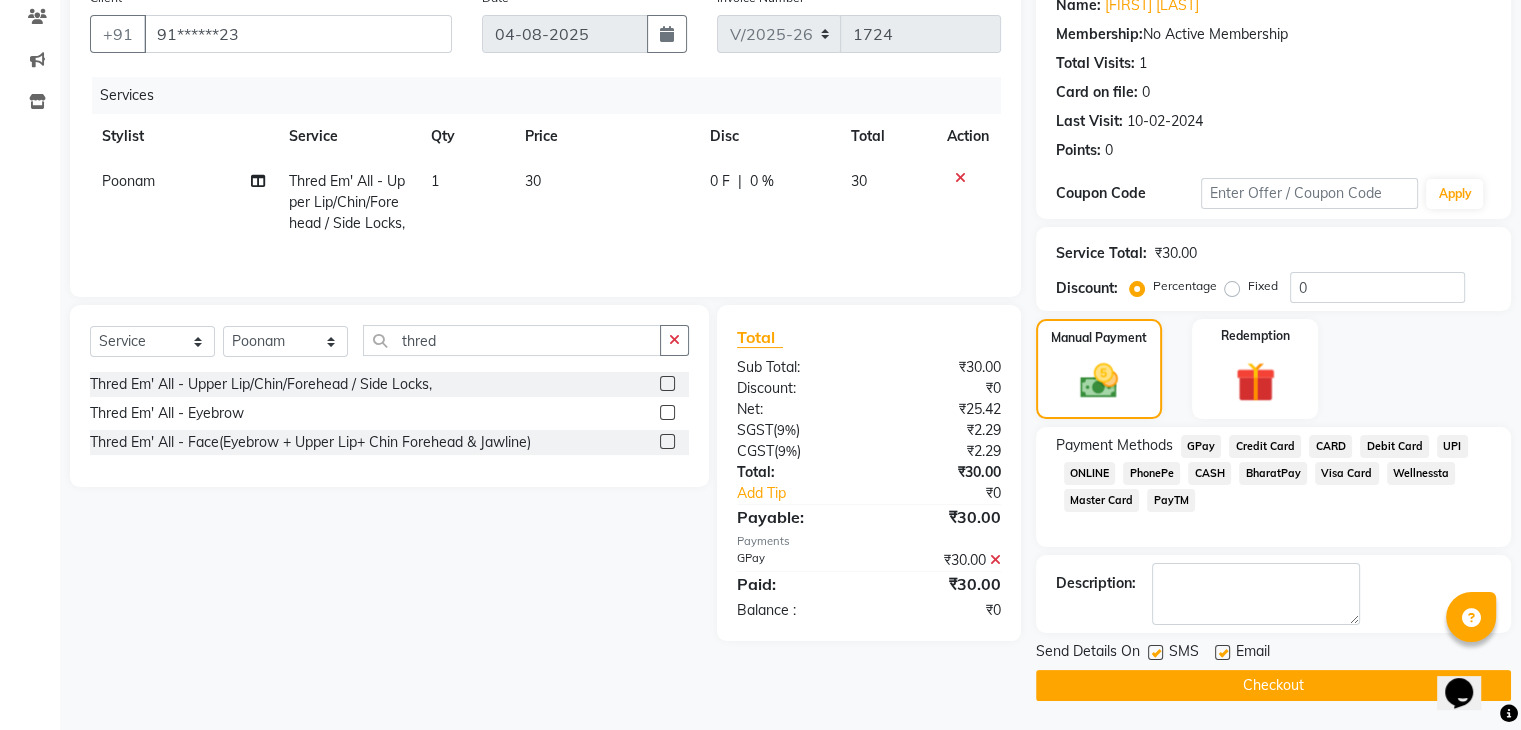 click 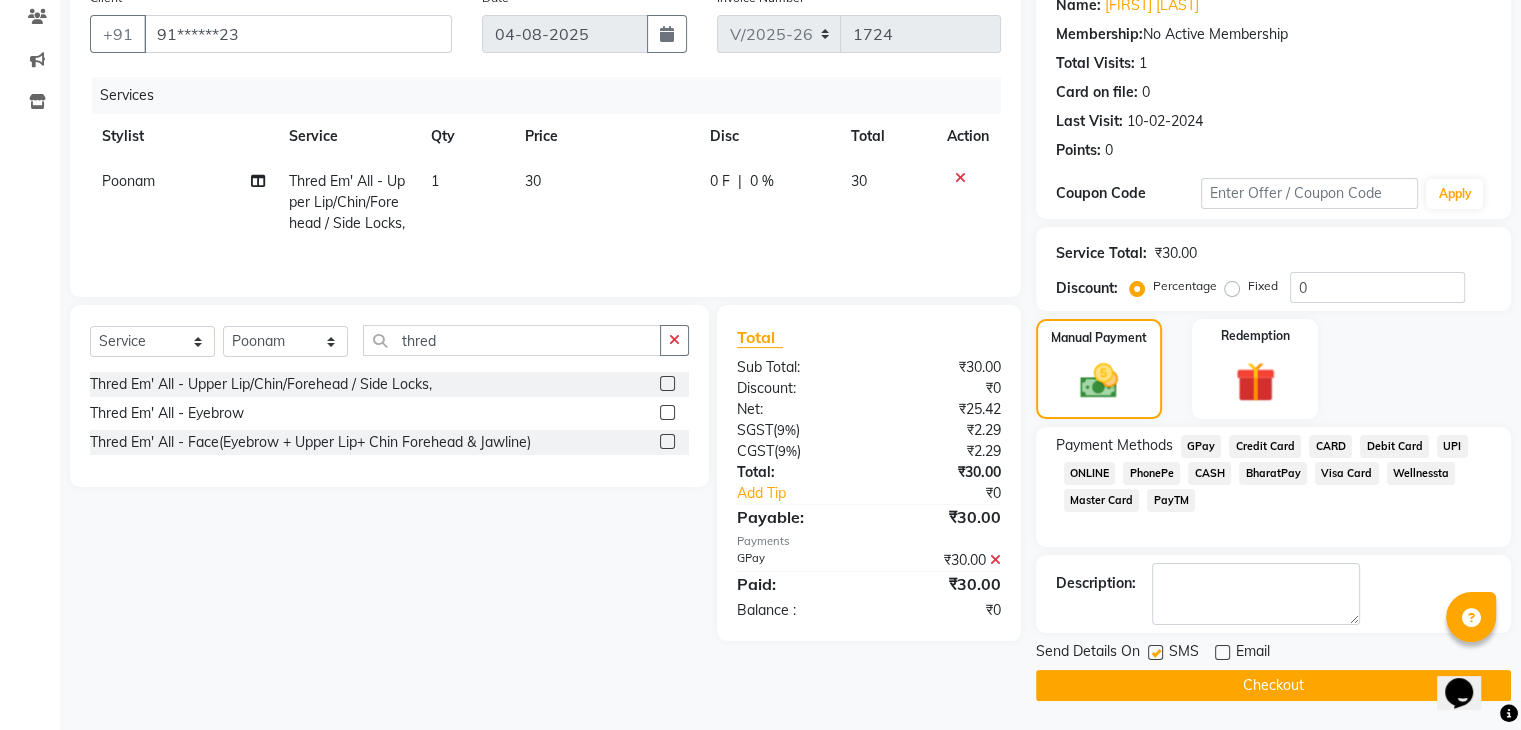 click 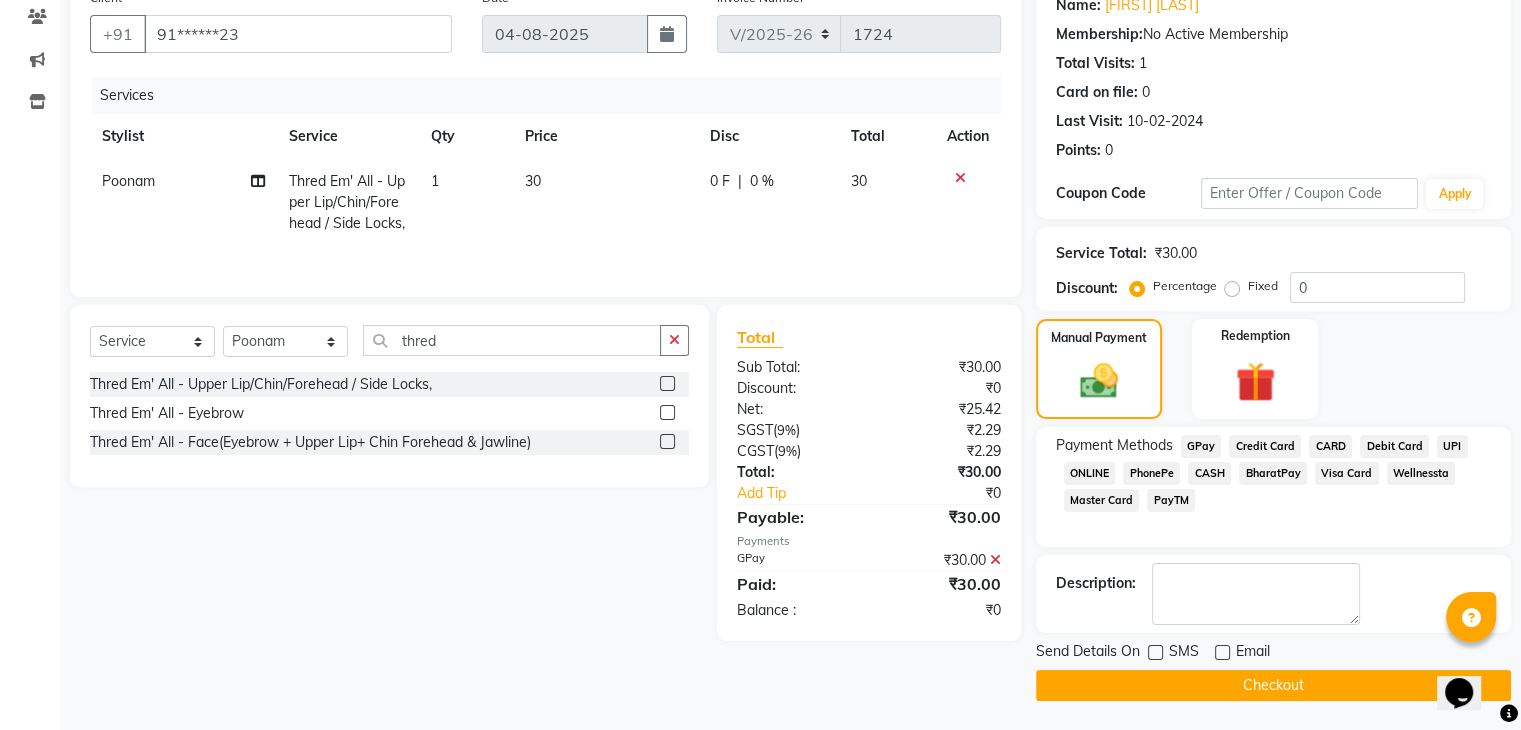 click on "Checkout" 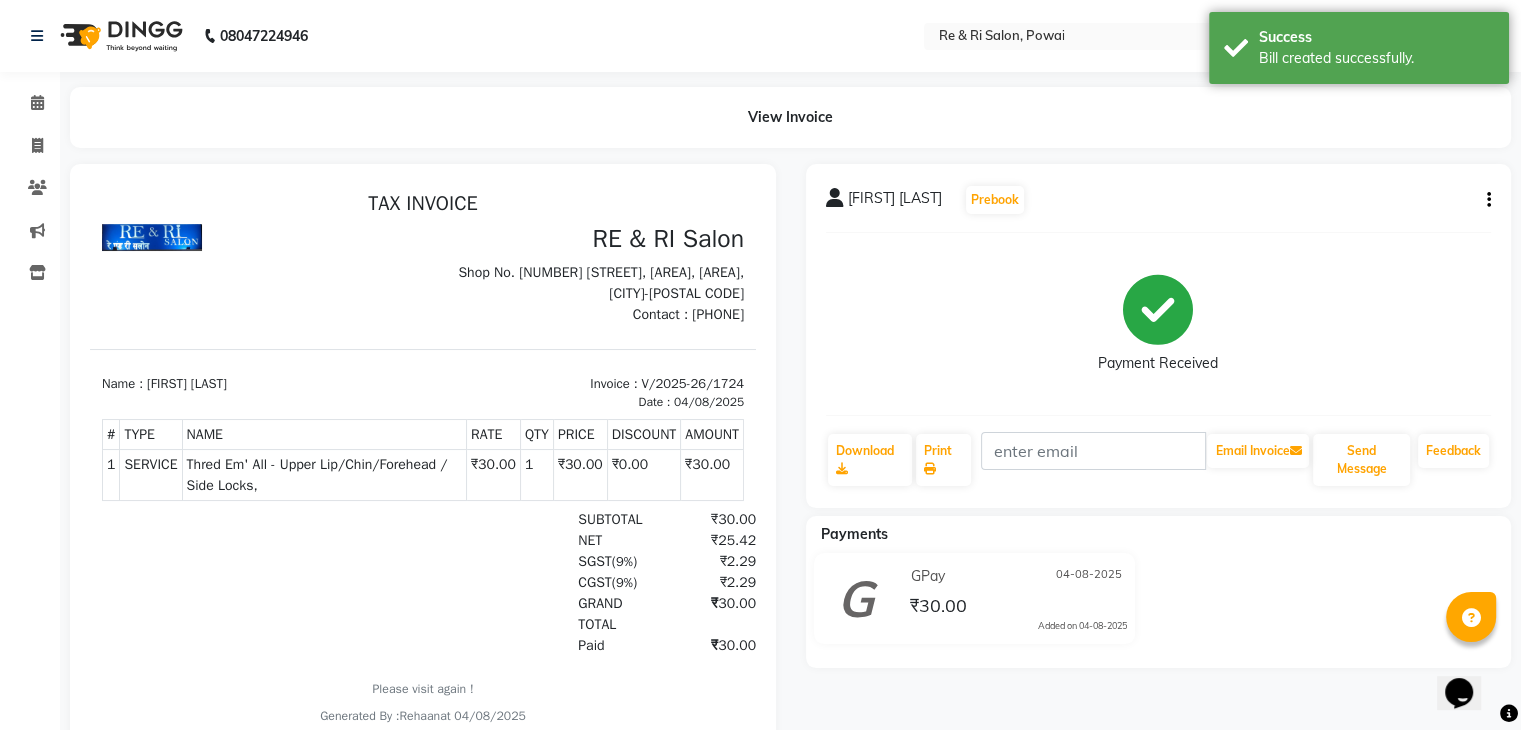 scroll, scrollTop: 0, scrollLeft: 0, axis: both 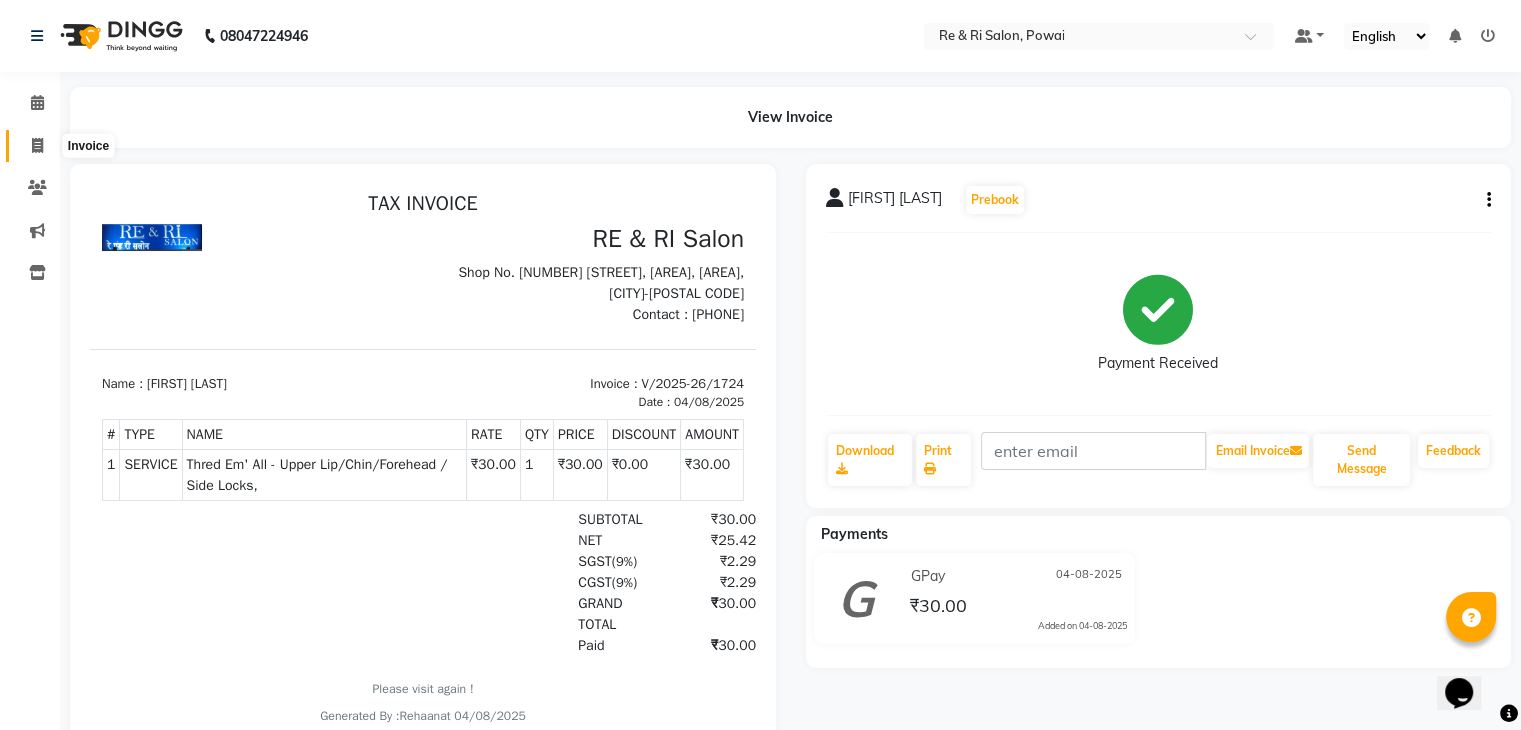 click 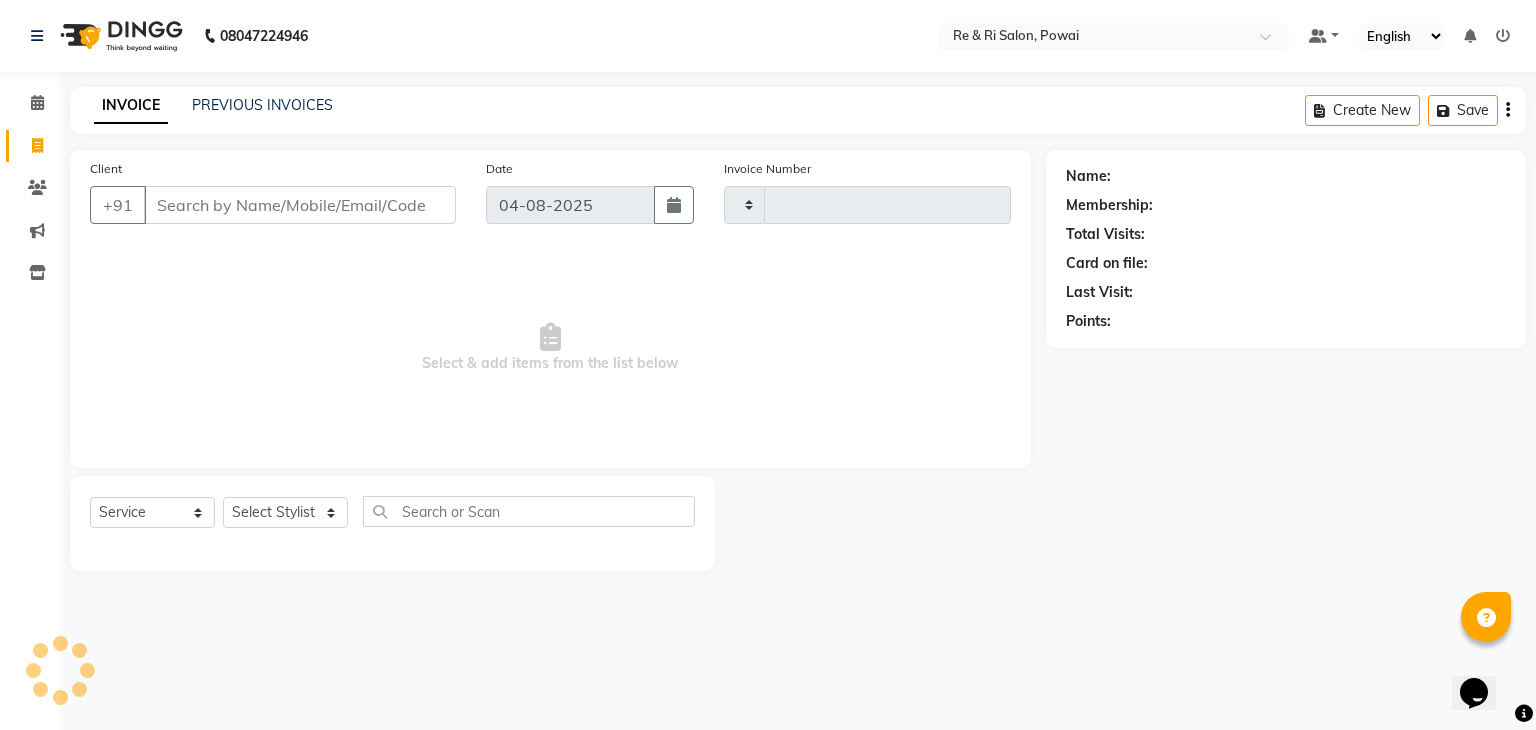 type on "1725" 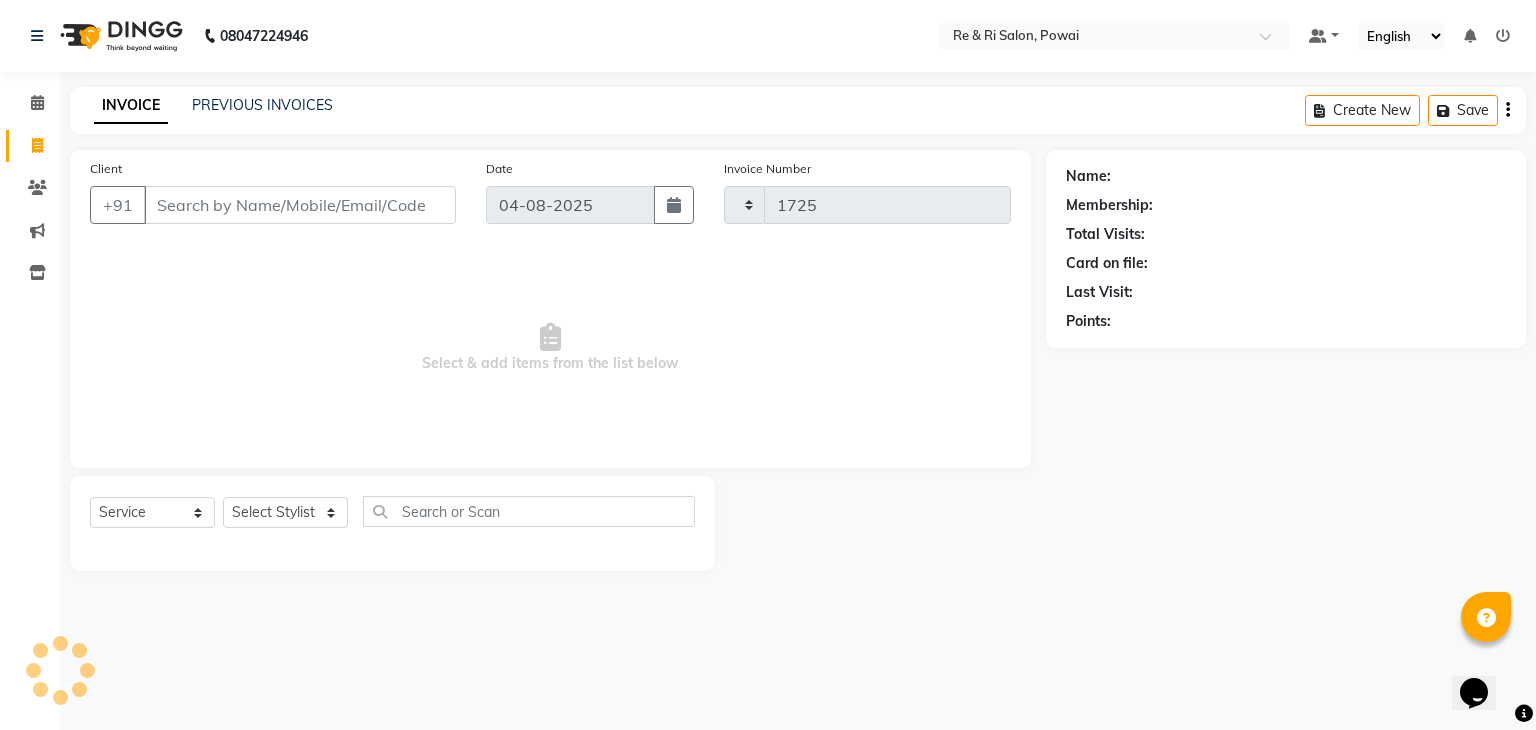type on "g" 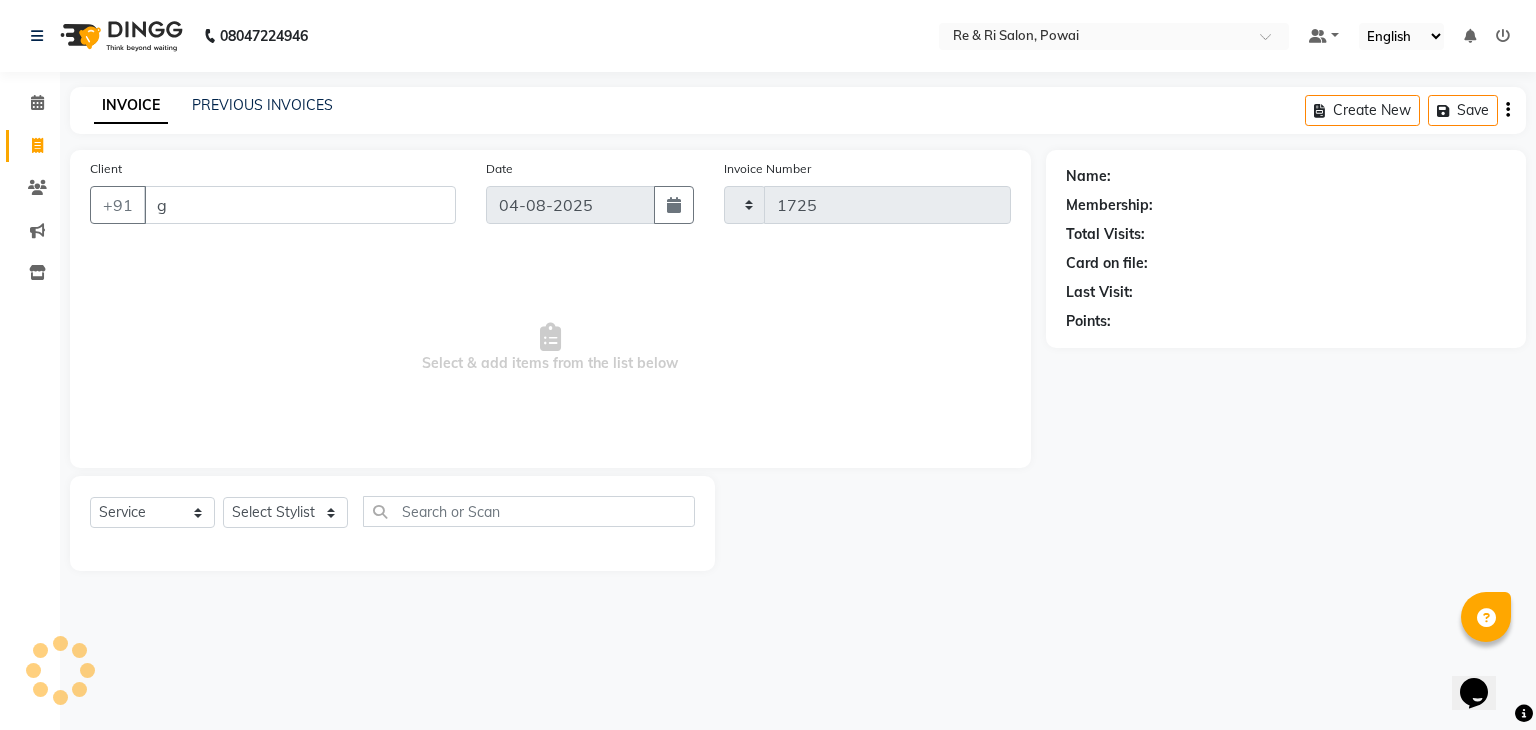 select on "5364" 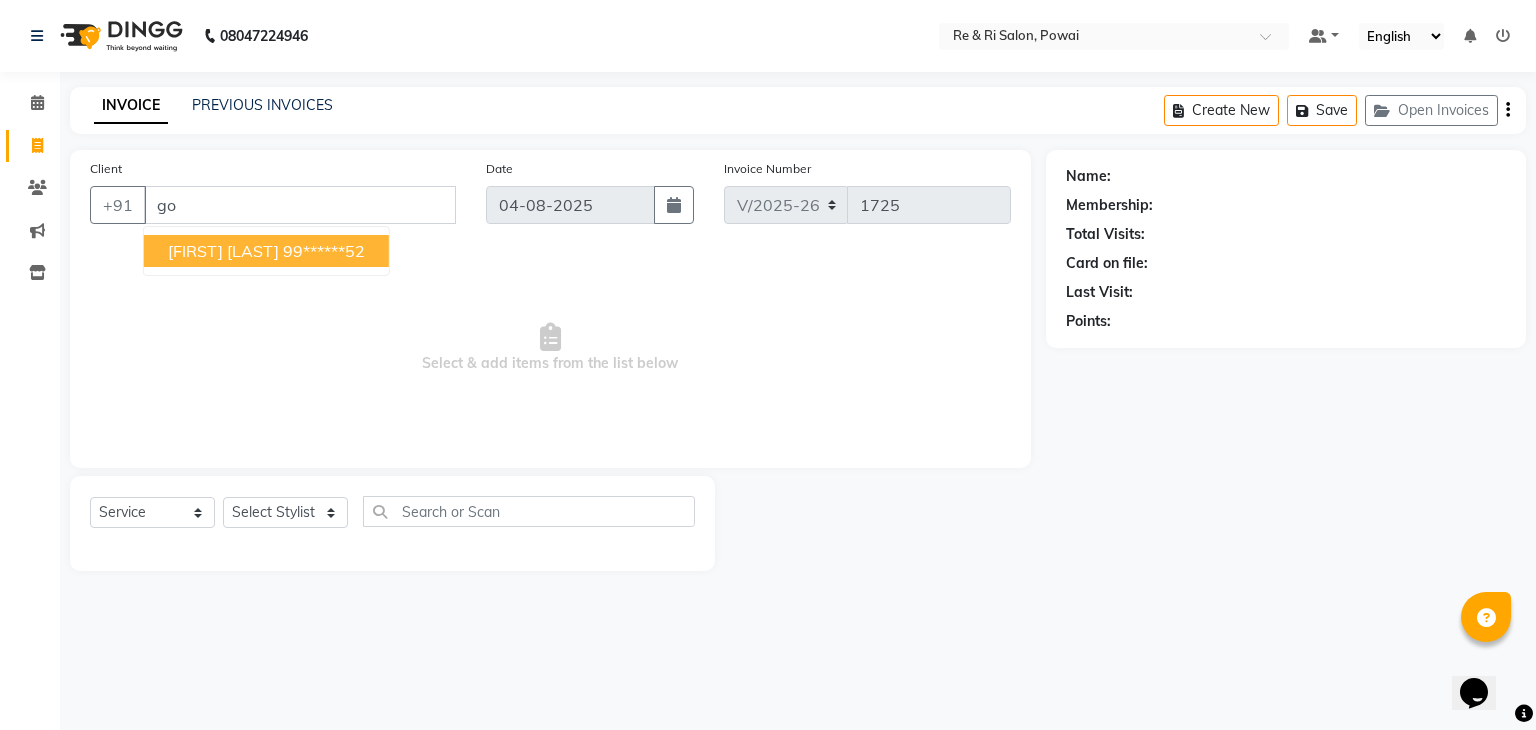 type on "g" 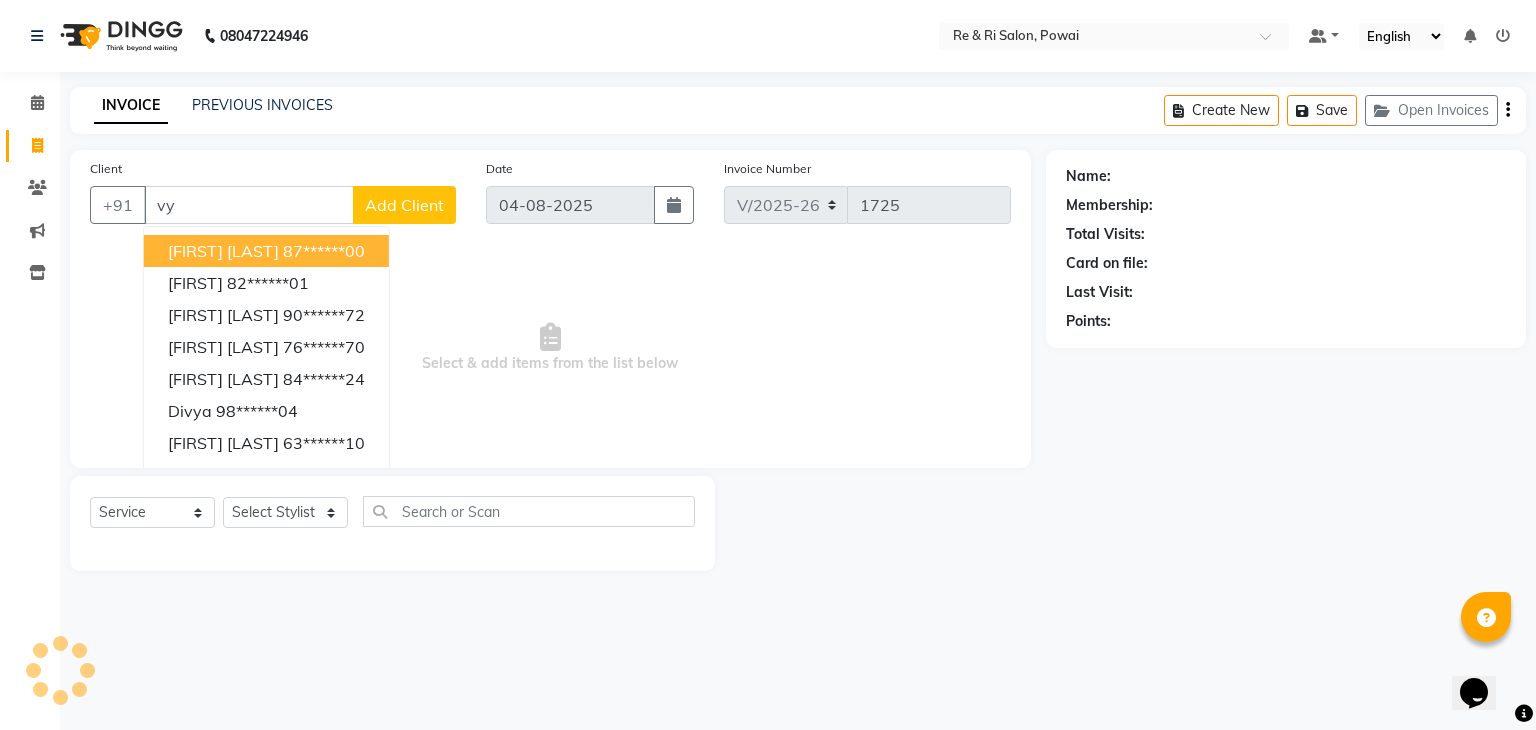 type on "v" 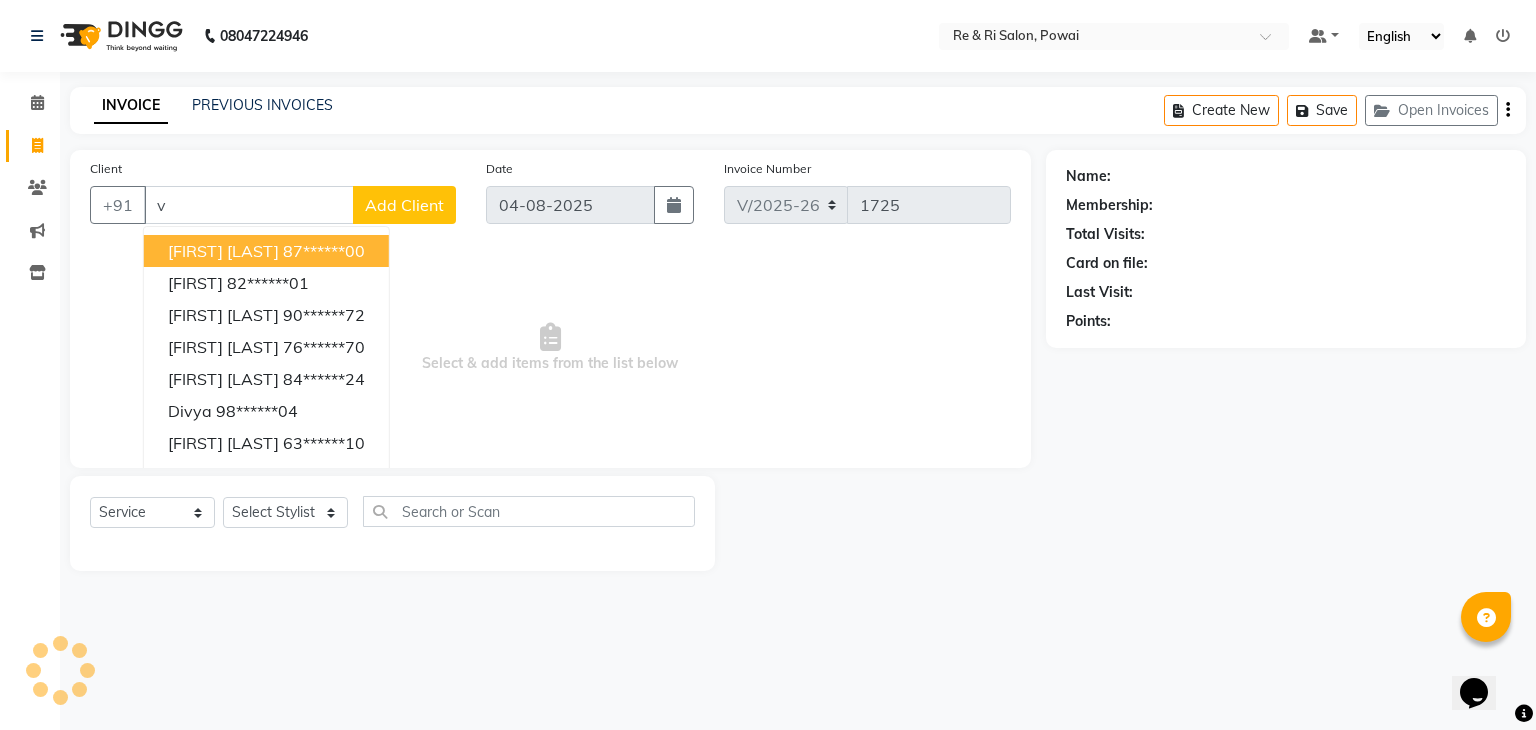 type 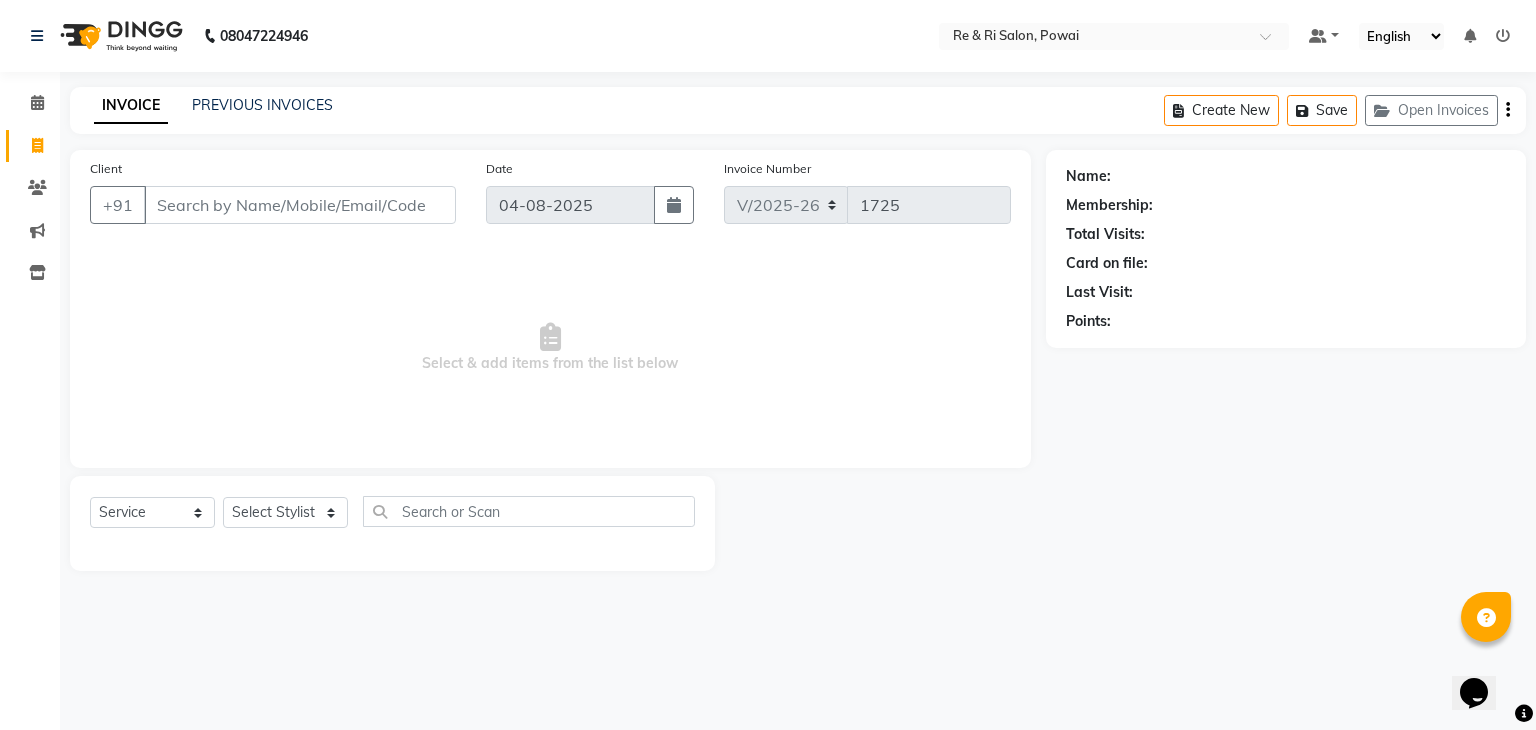 click on "Select & add items from the list below" at bounding box center (550, 348) 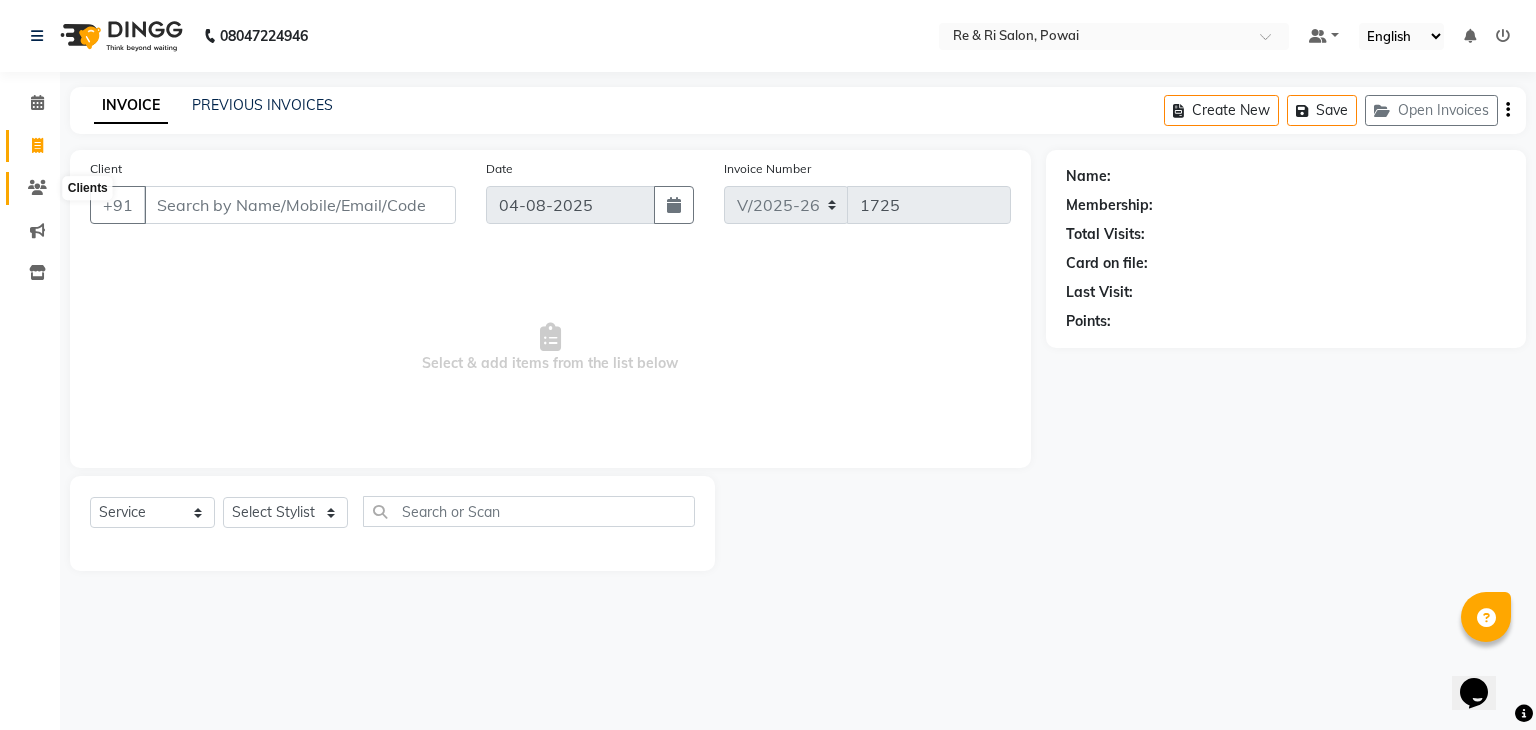 click 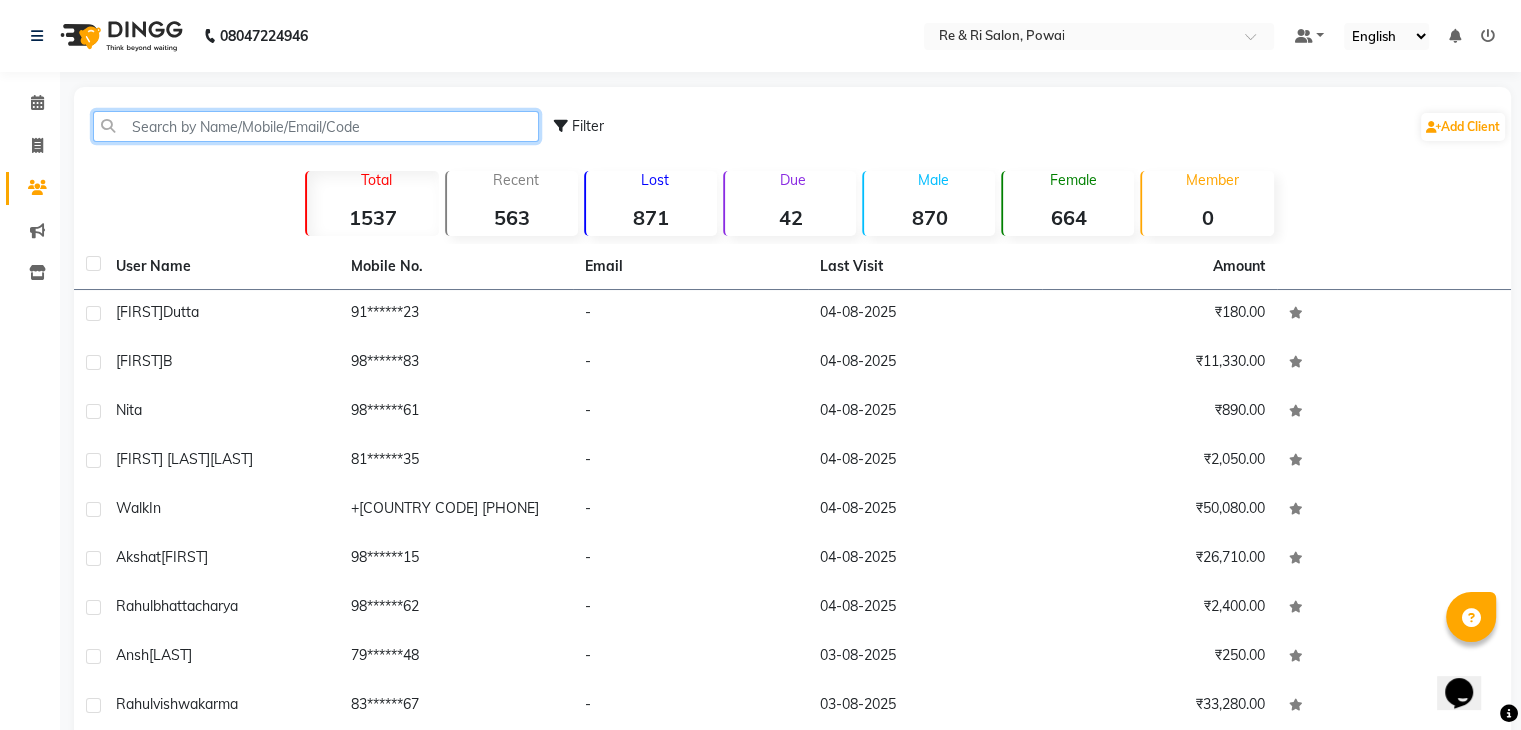 click 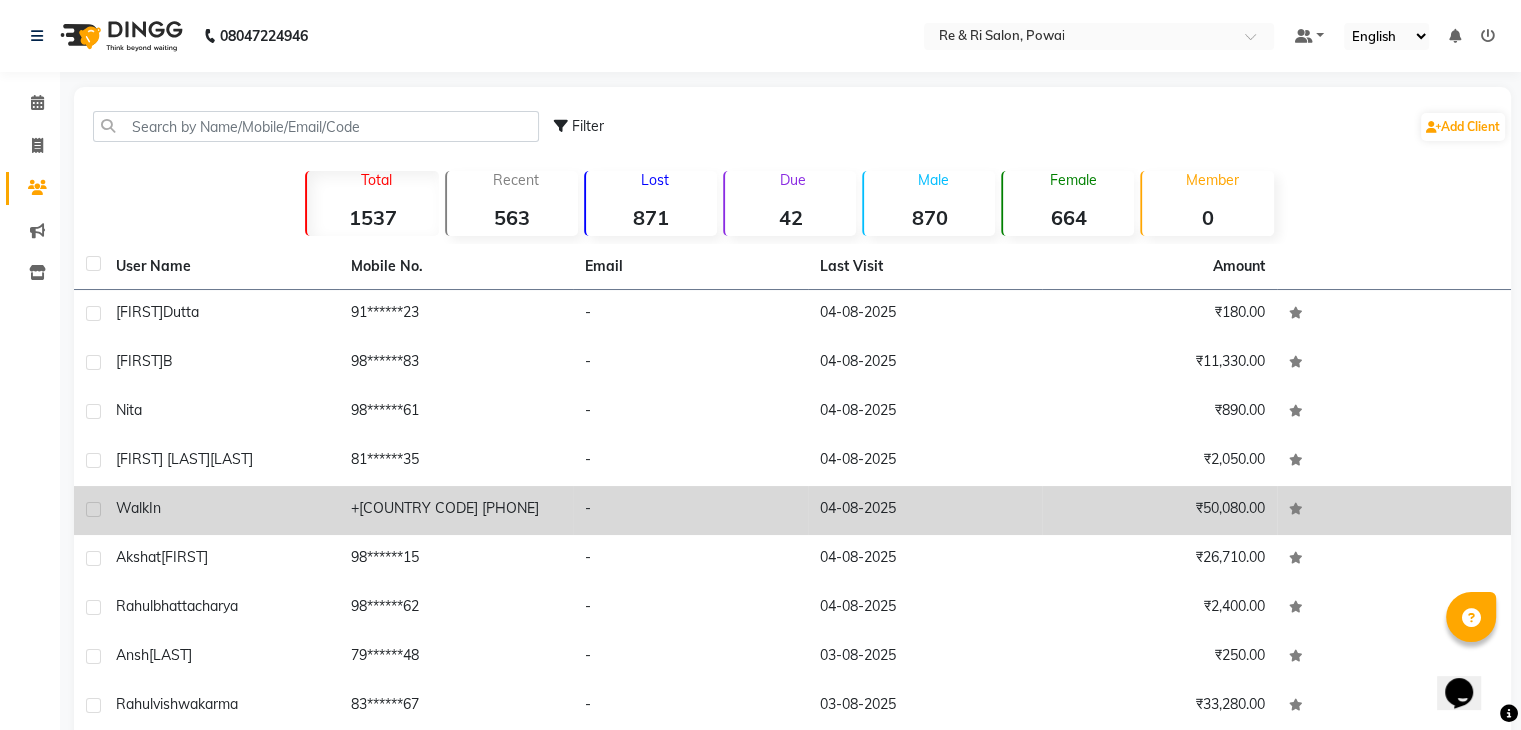 click on "Walk  In" 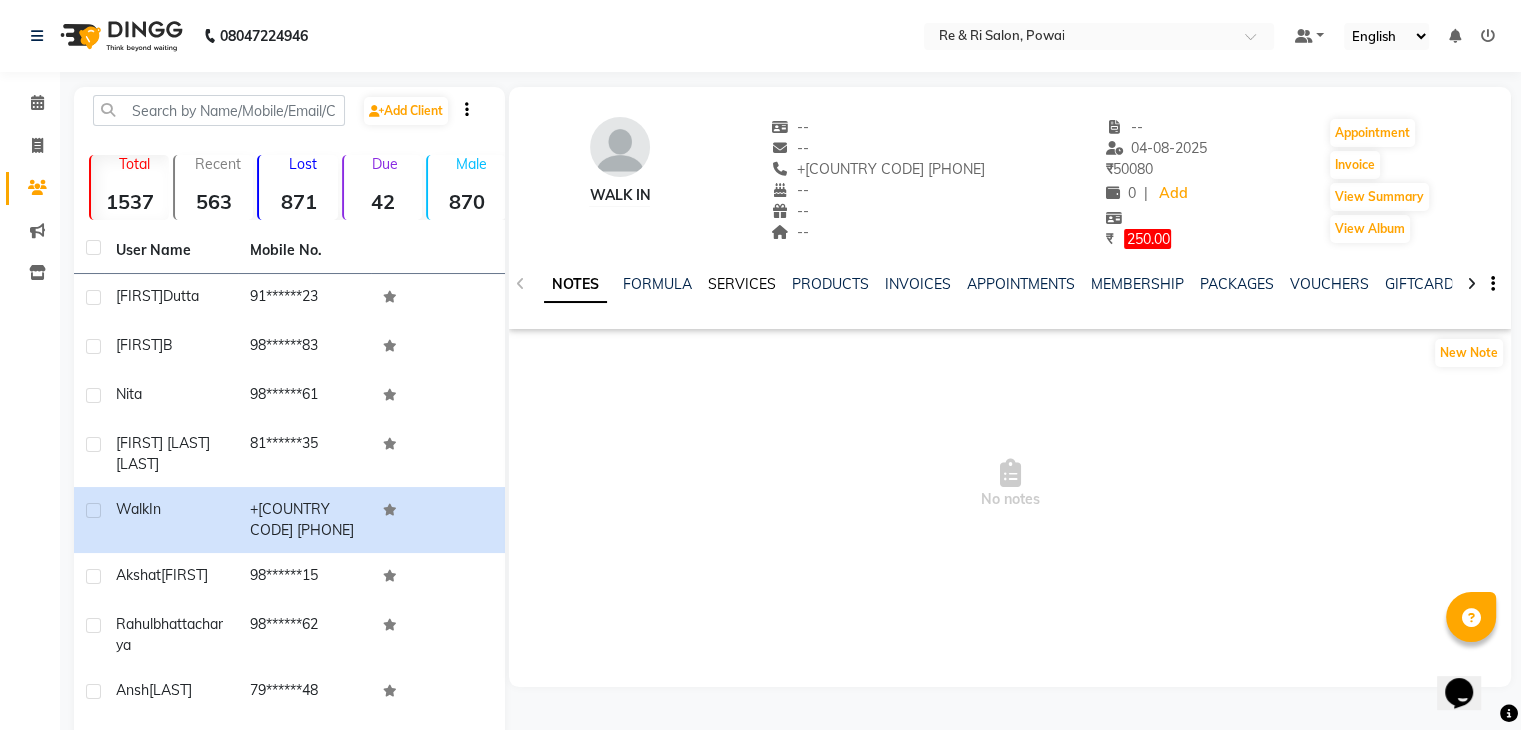 click on "SERVICES" 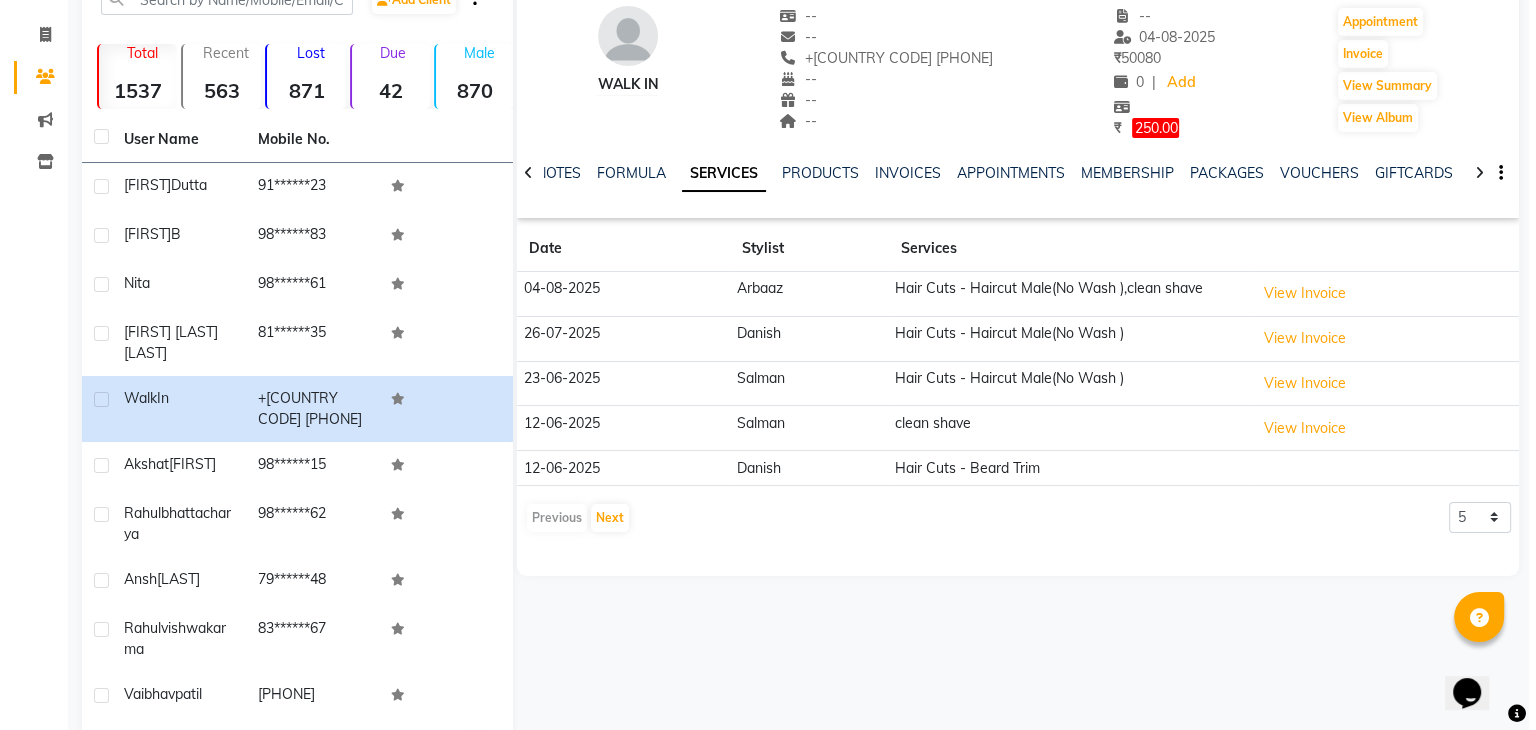 scroll, scrollTop: 112, scrollLeft: 0, axis: vertical 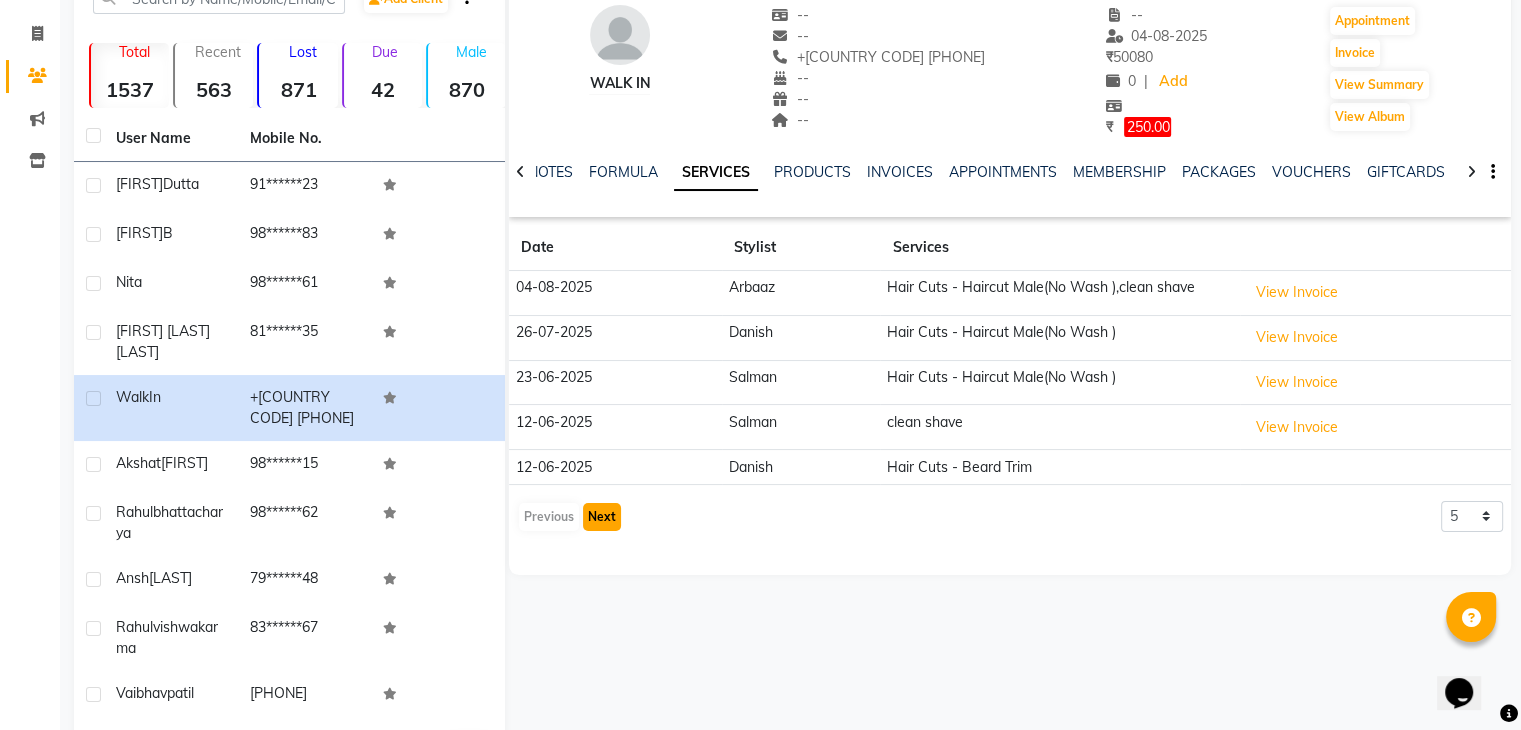 click on "Next" 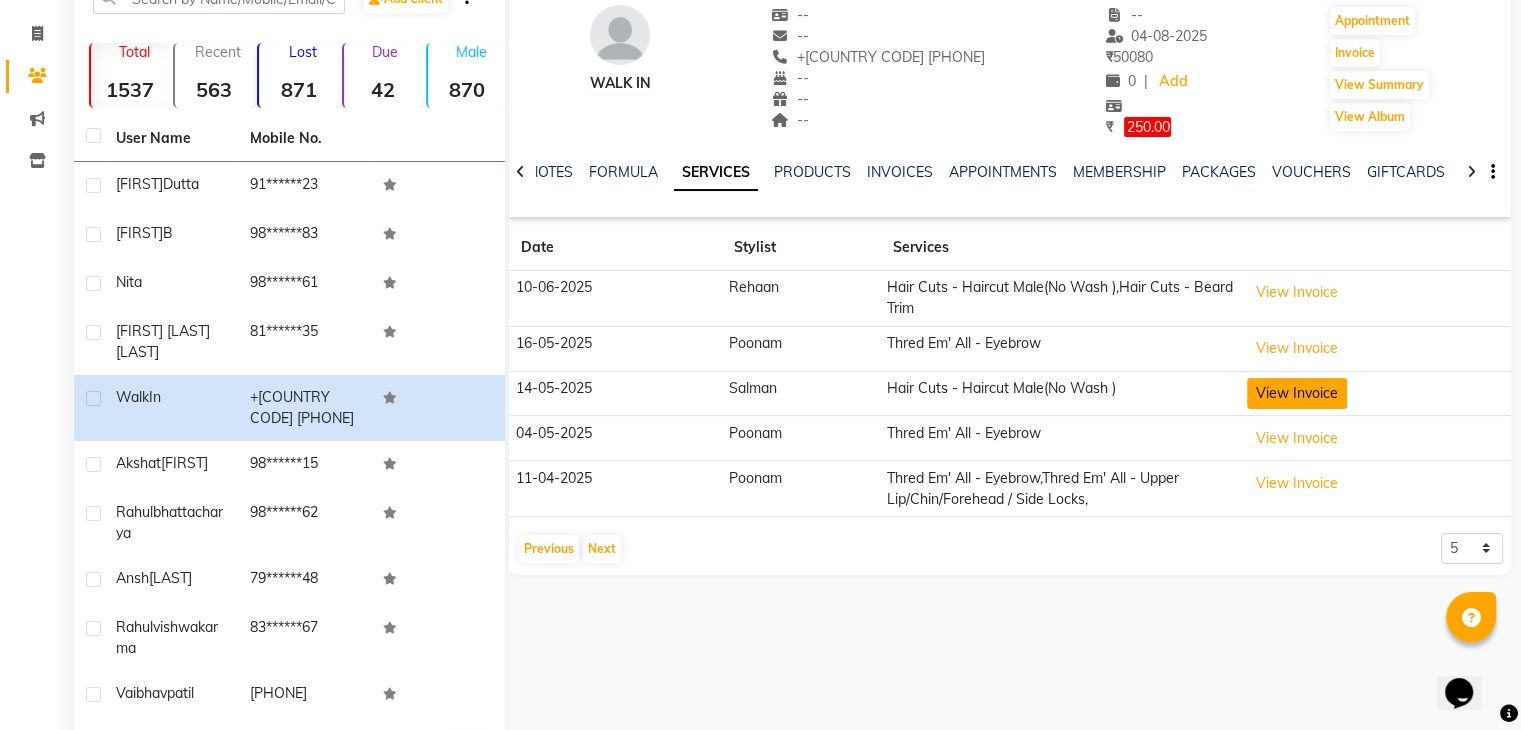 click on "View Invoice" 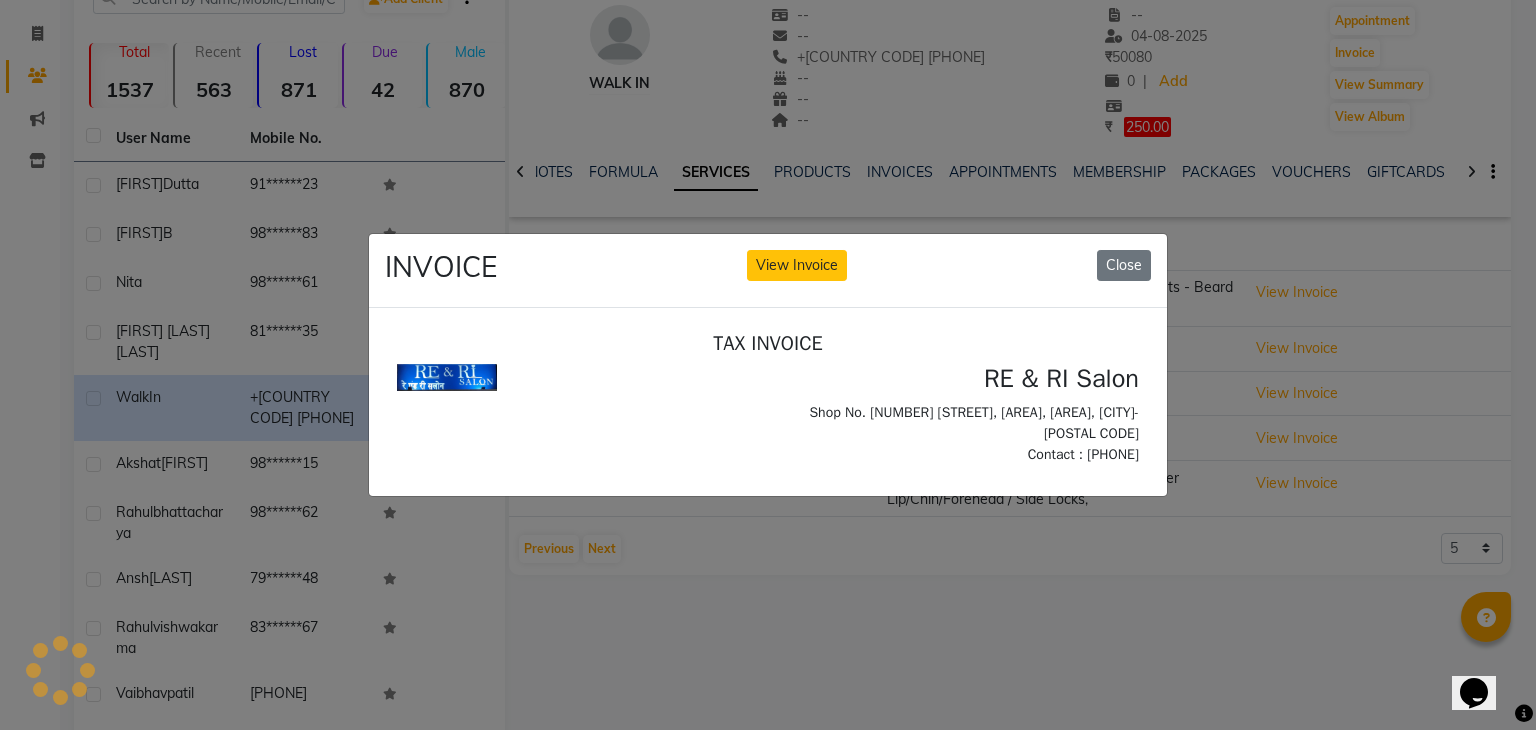 scroll, scrollTop: 0, scrollLeft: 0, axis: both 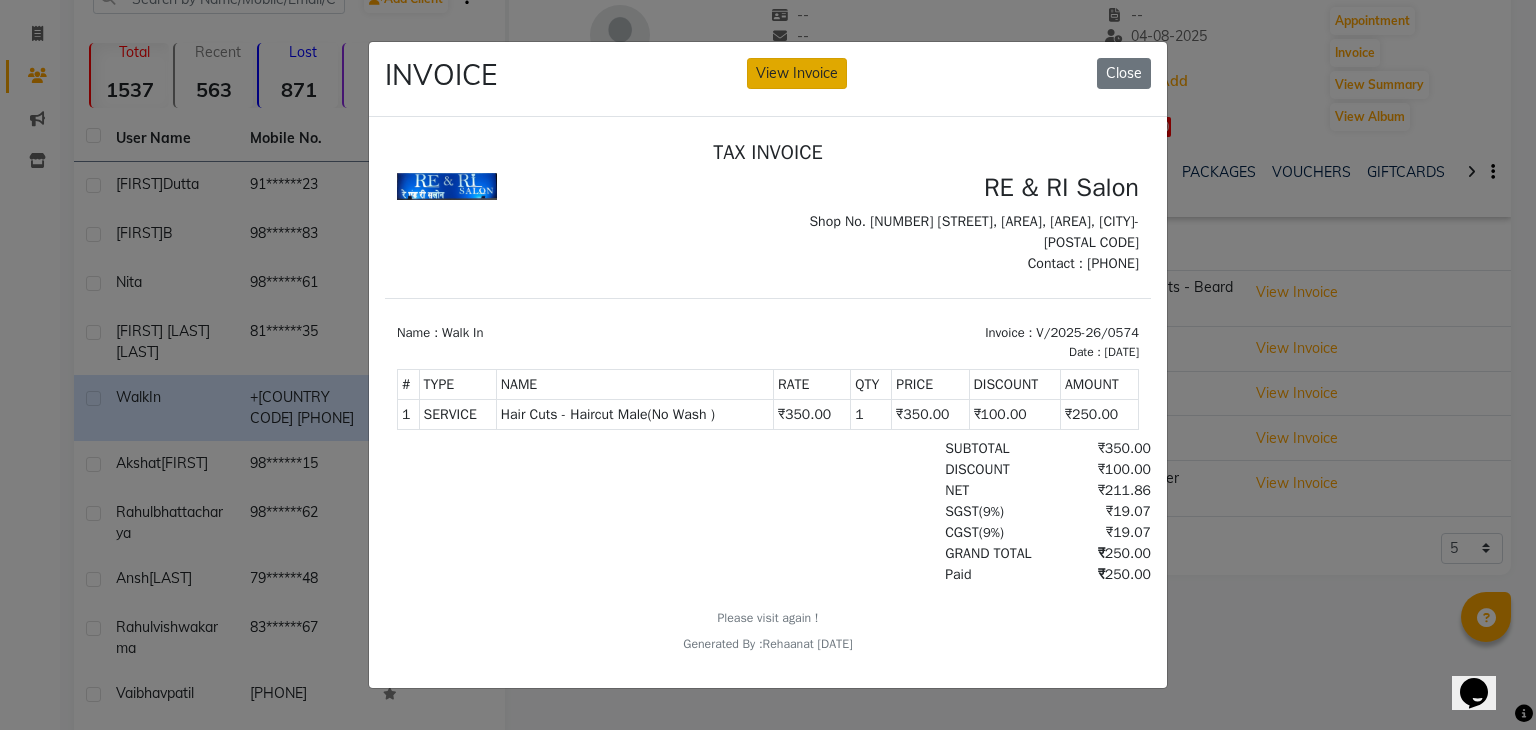 click on "View Invoice" 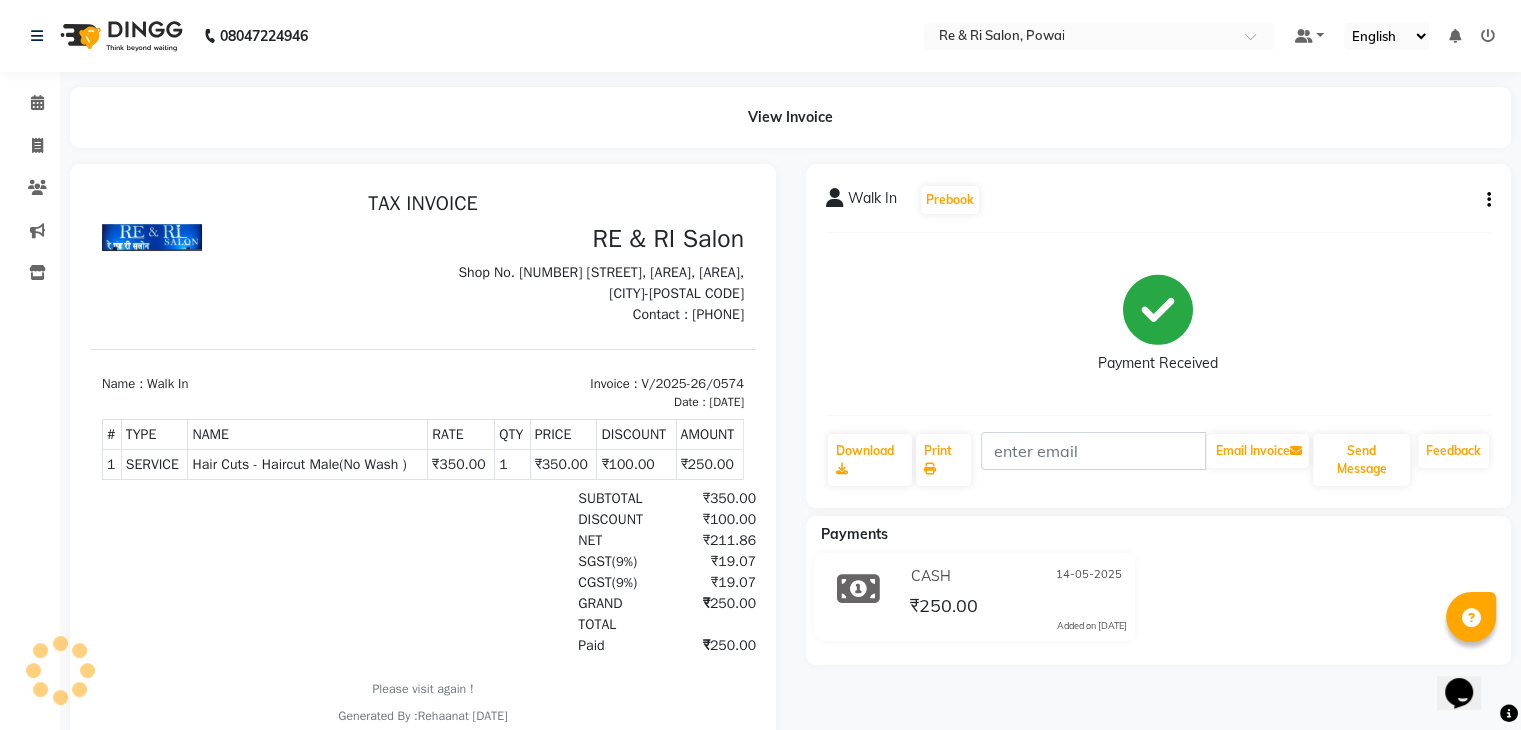 scroll, scrollTop: 0, scrollLeft: 0, axis: both 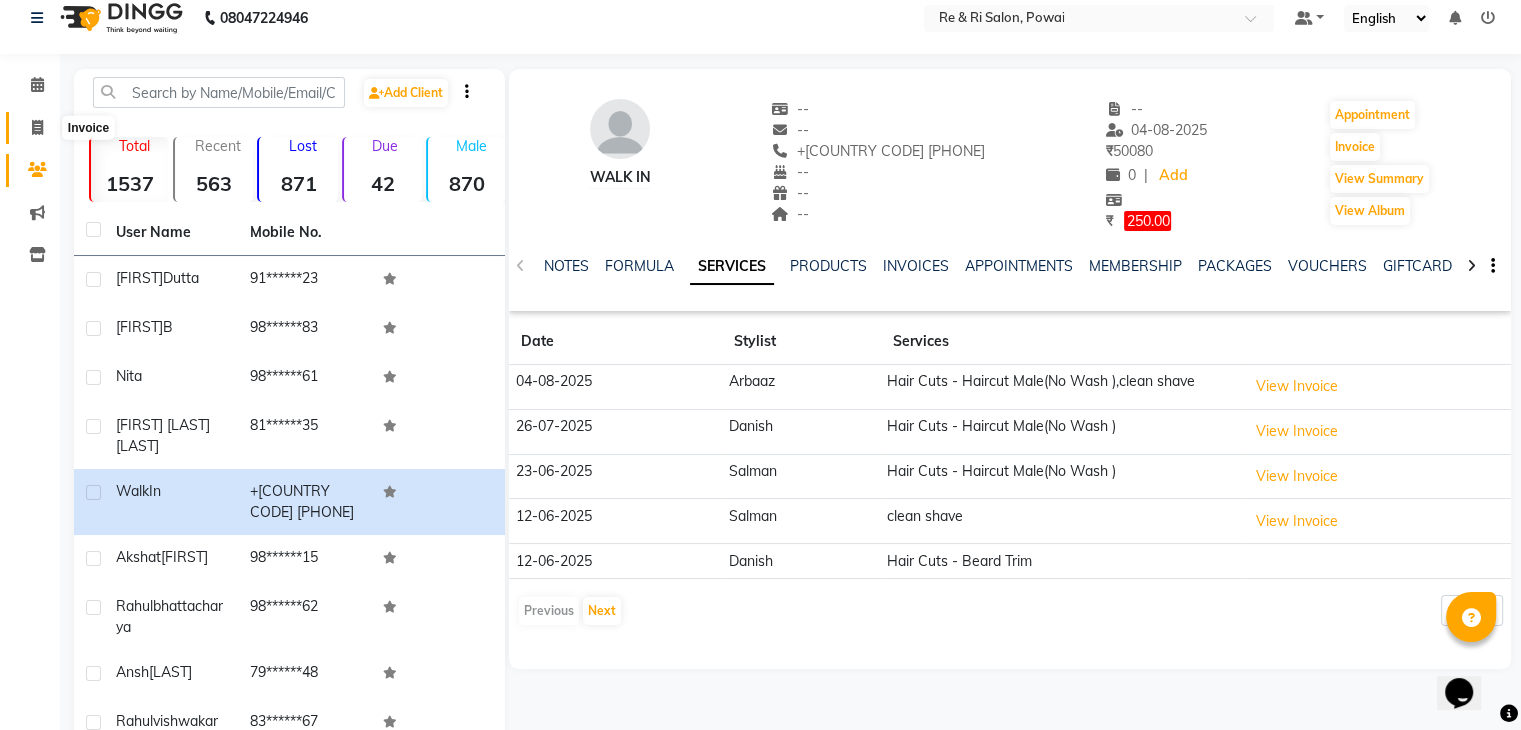 click 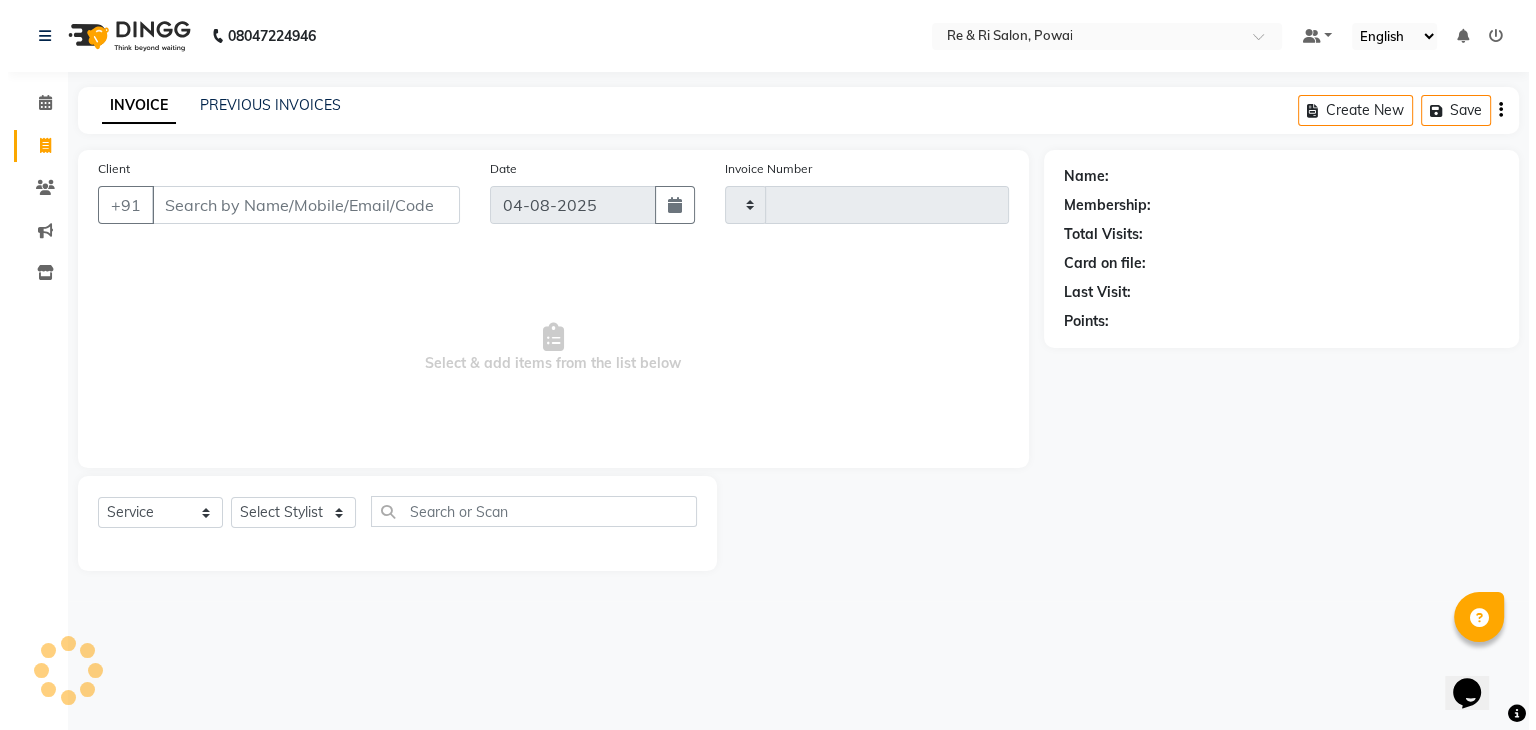 scroll, scrollTop: 0, scrollLeft: 0, axis: both 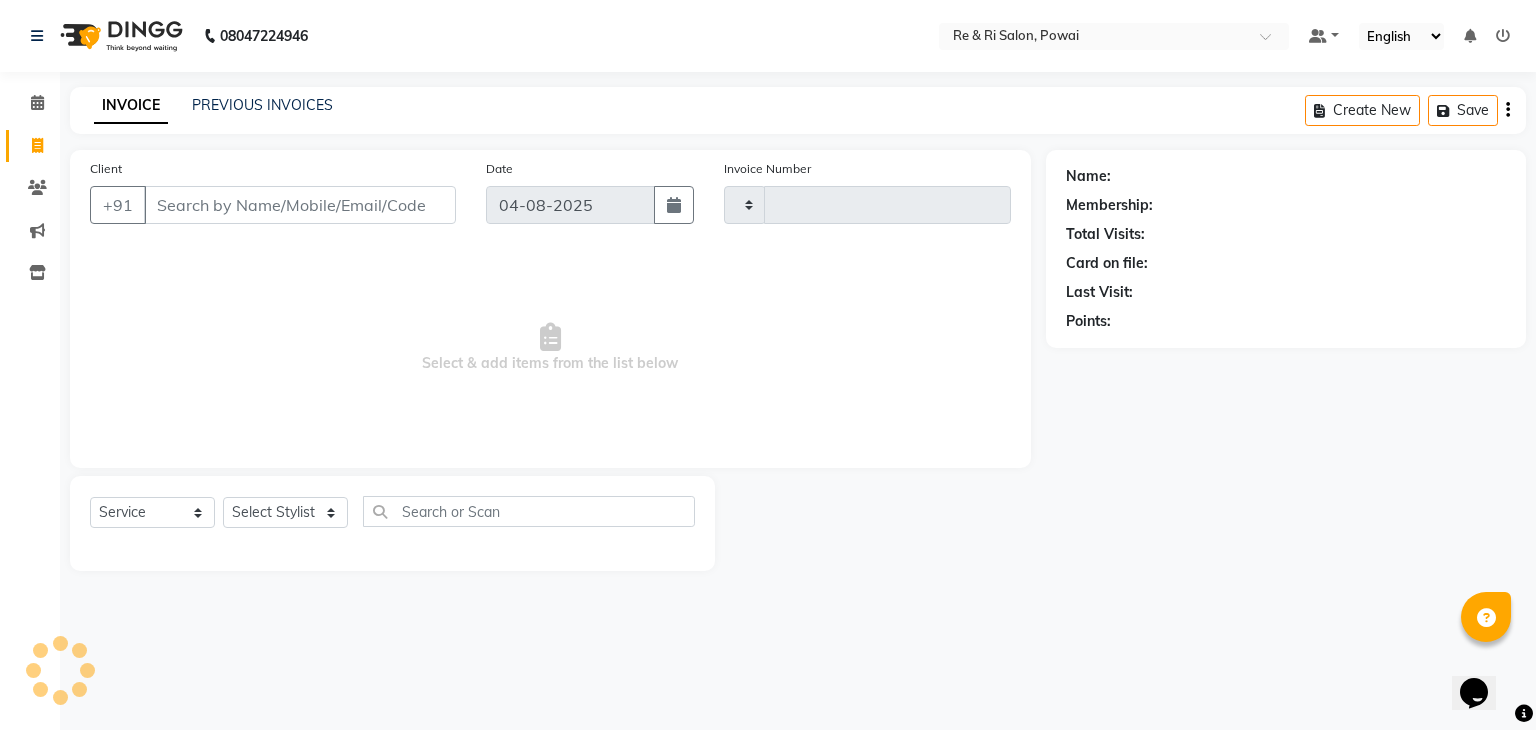 type on "1725" 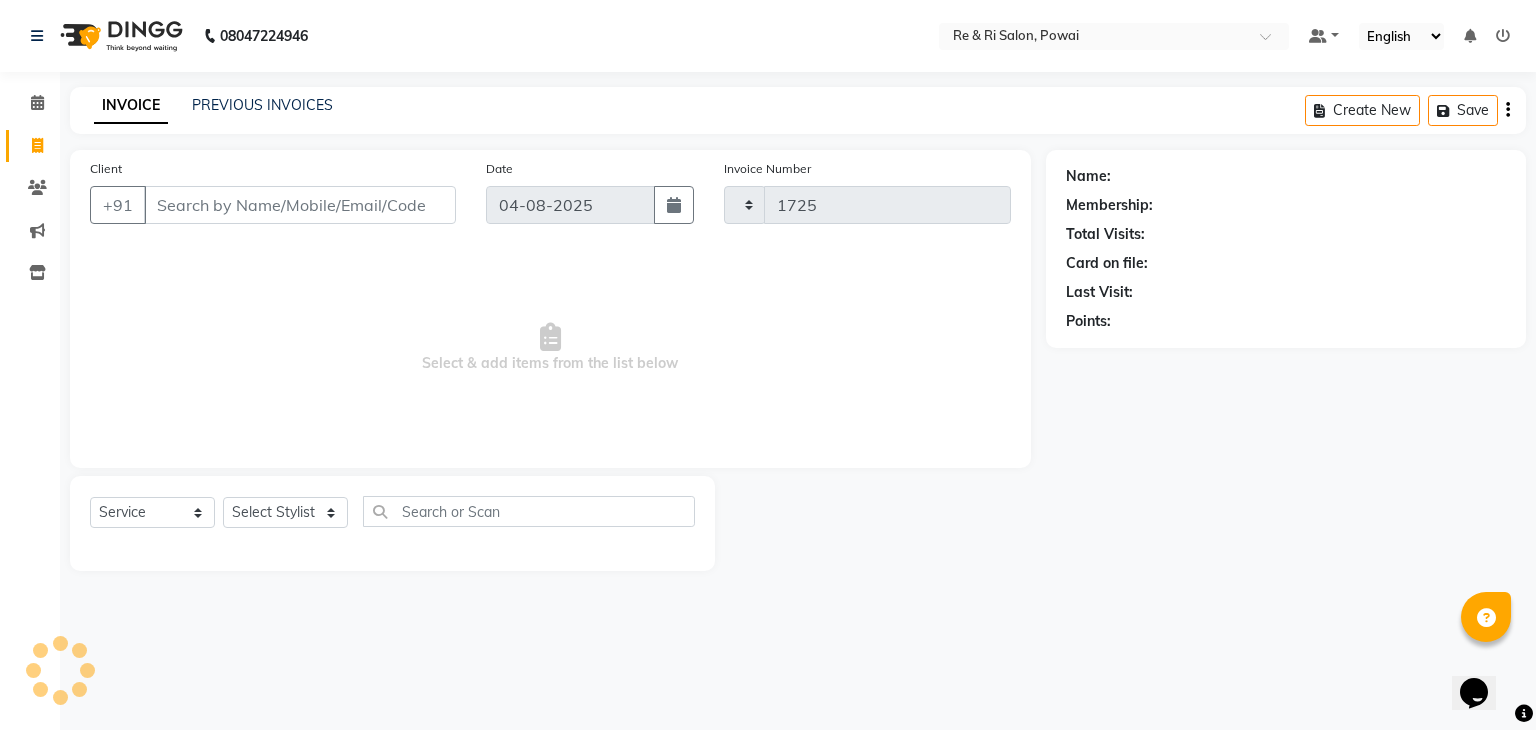 select on "5364" 